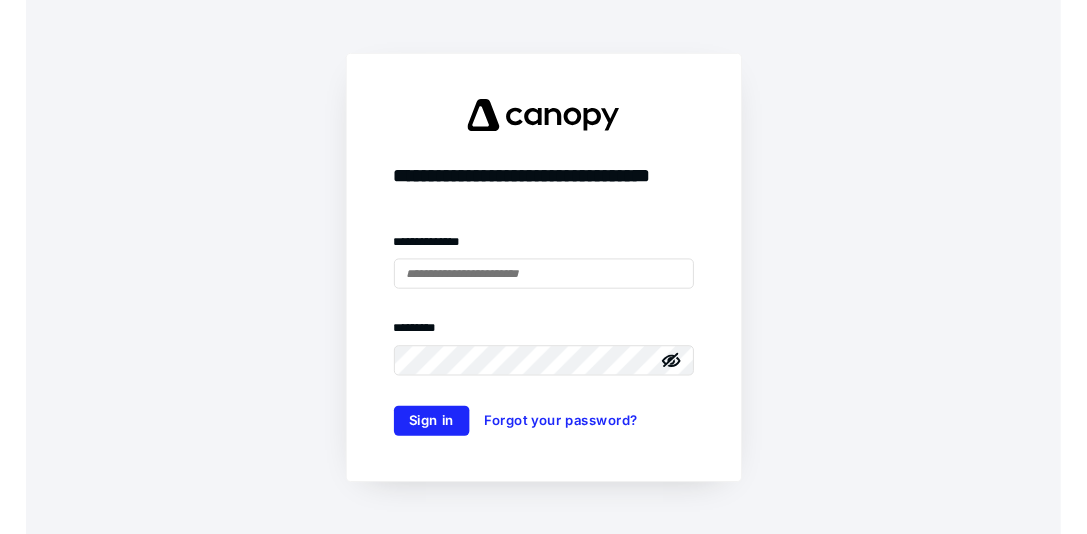scroll, scrollTop: 0, scrollLeft: 0, axis: both 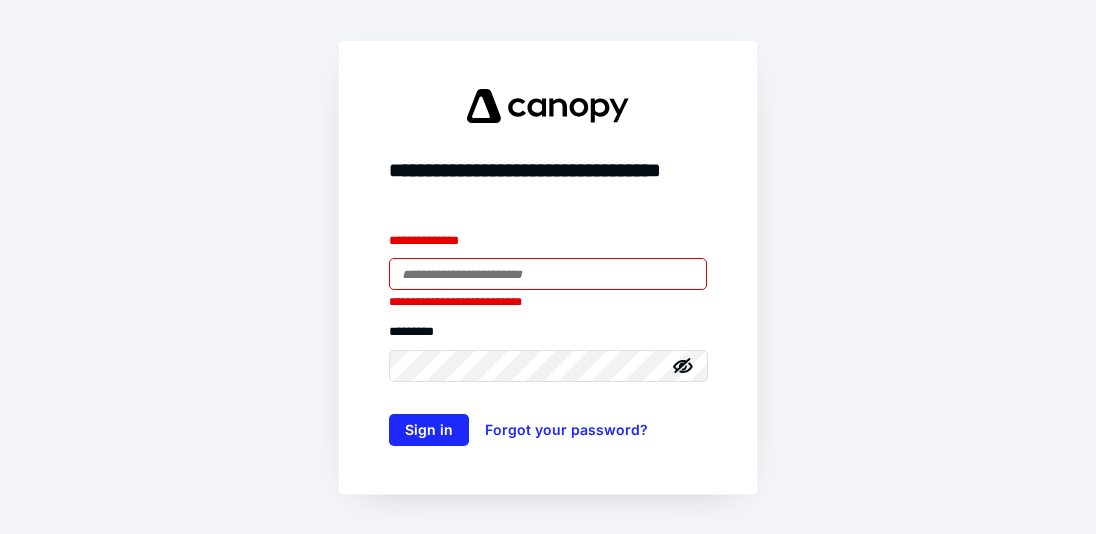 click on "**********" at bounding box center (548, 267) 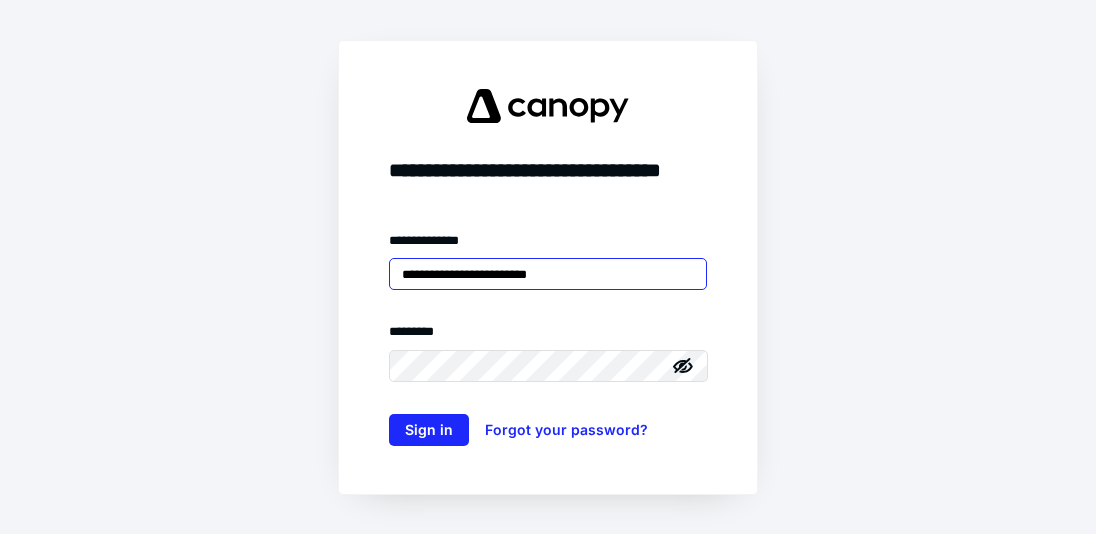 type on "**********" 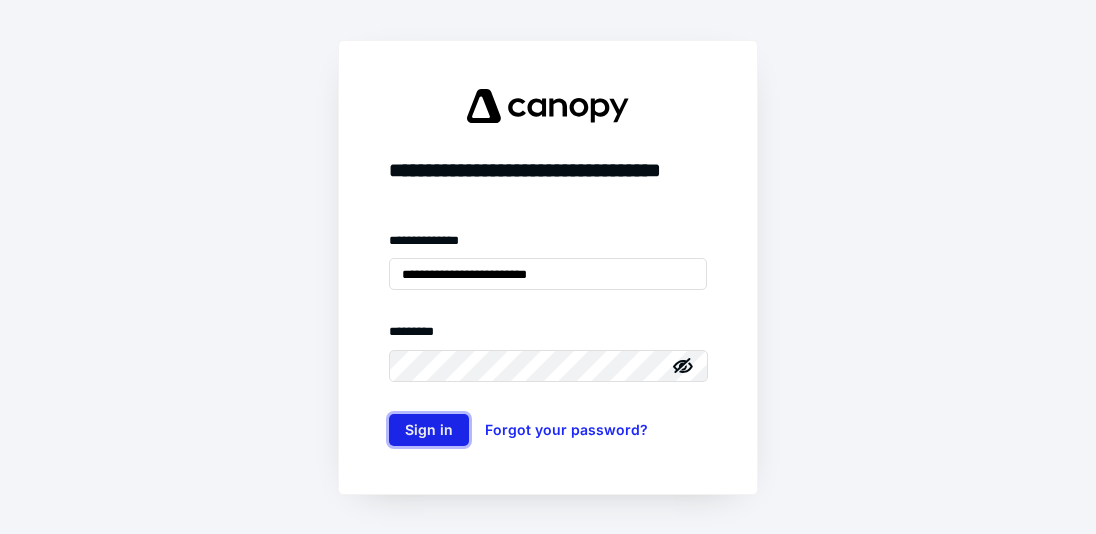 click on "Sign in" at bounding box center [429, 430] 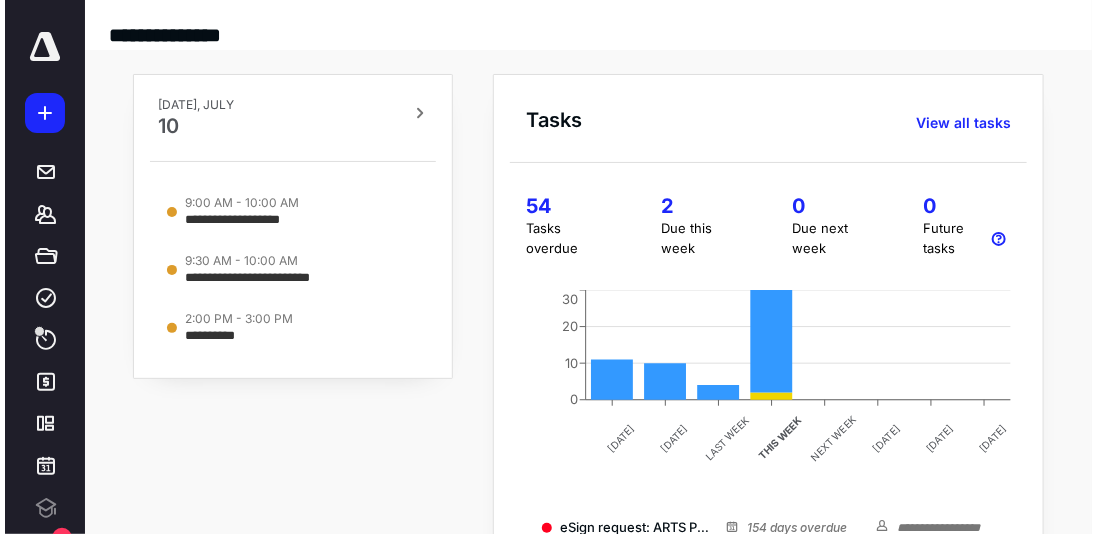scroll, scrollTop: 0, scrollLeft: 0, axis: both 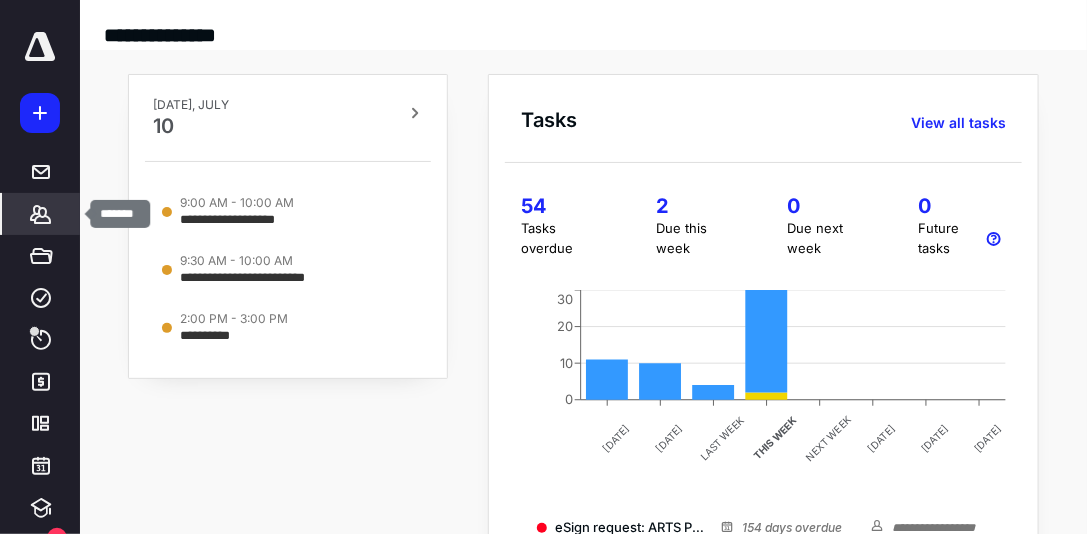 click 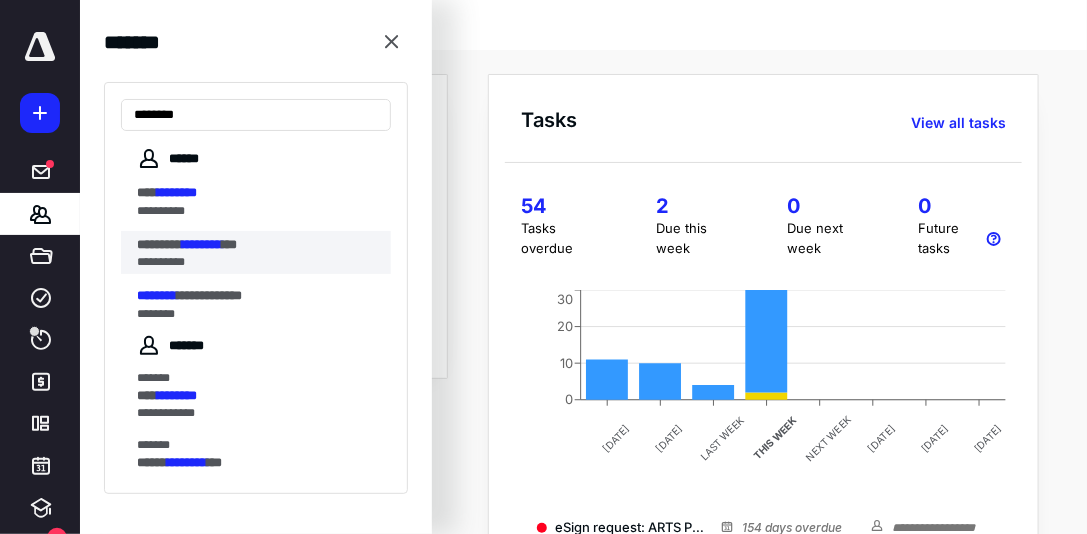 type on "********" 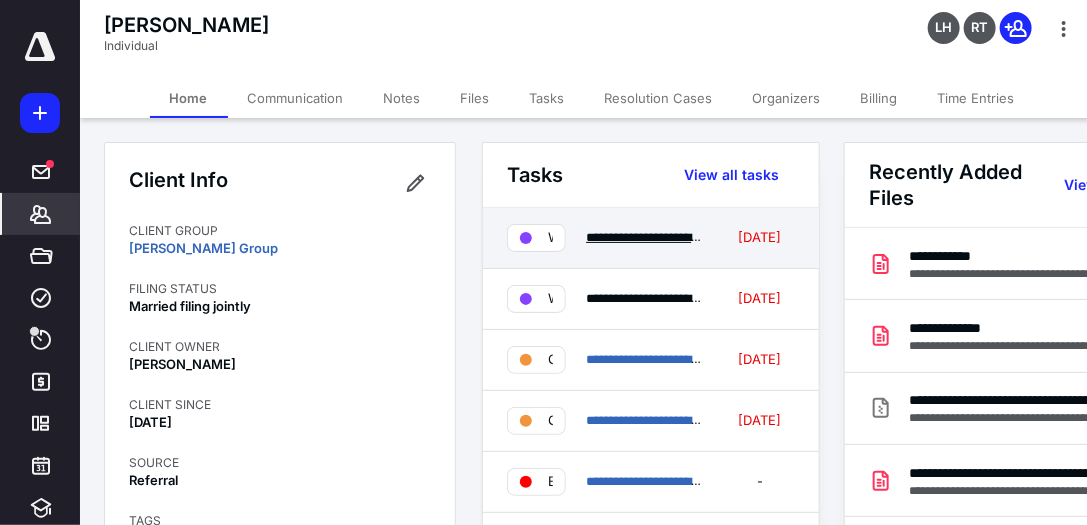click on "**********" at bounding box center [683, 237] 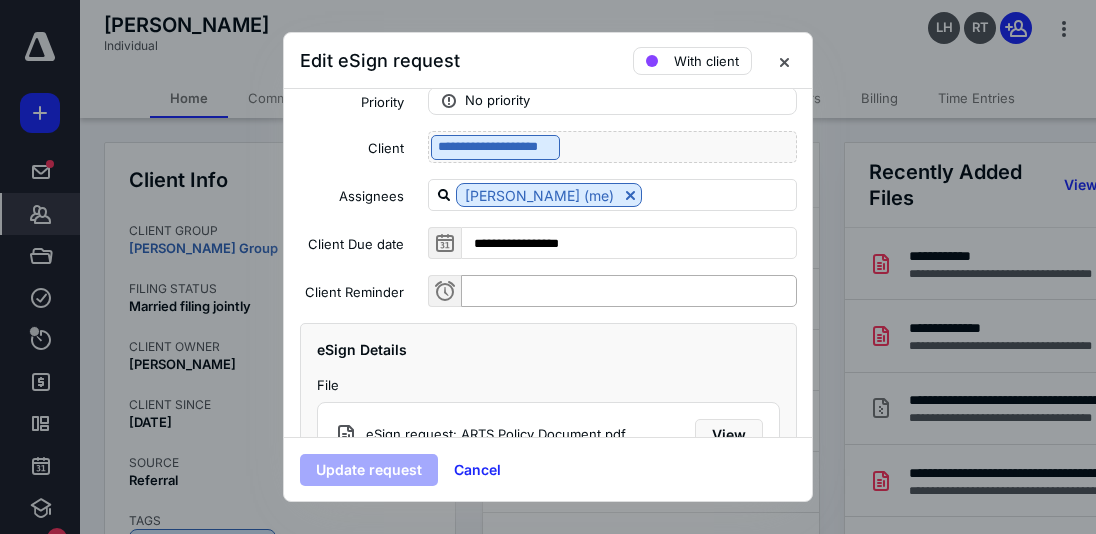 scroll, scrollTop: 228, scrollLeft: 0, axis: vertical 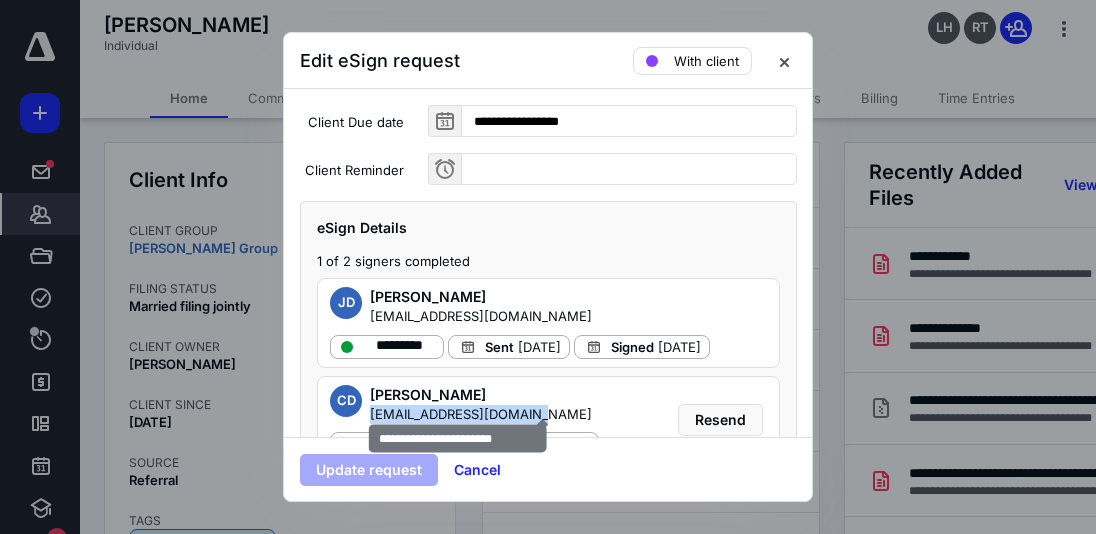 drag, startPoint x: 369, startPoint y: 407, endPoint x: 545, endPoint y: 404, distance: 176.02557 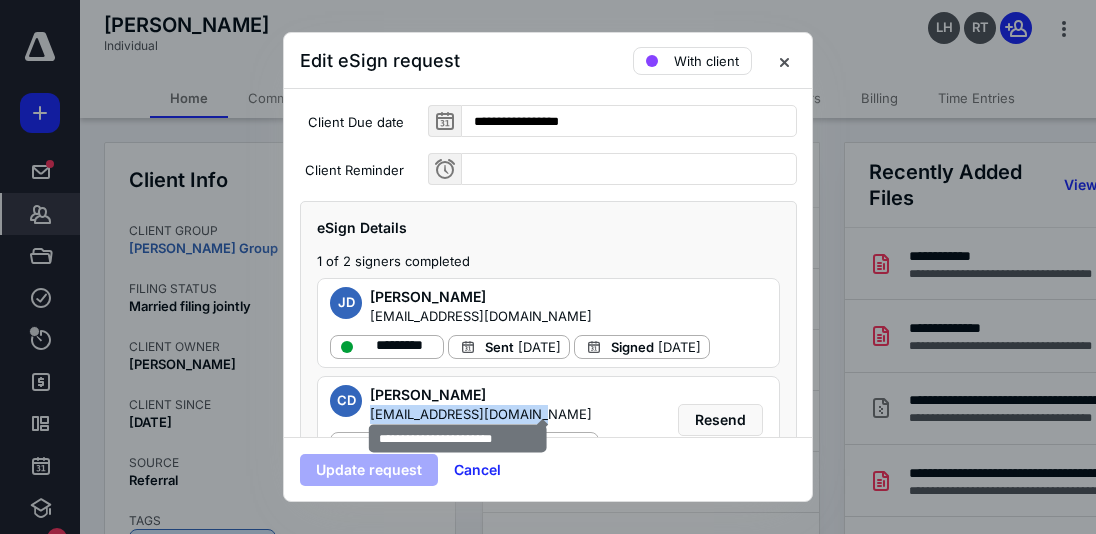 copy on "kennydavison2@gmail.com" 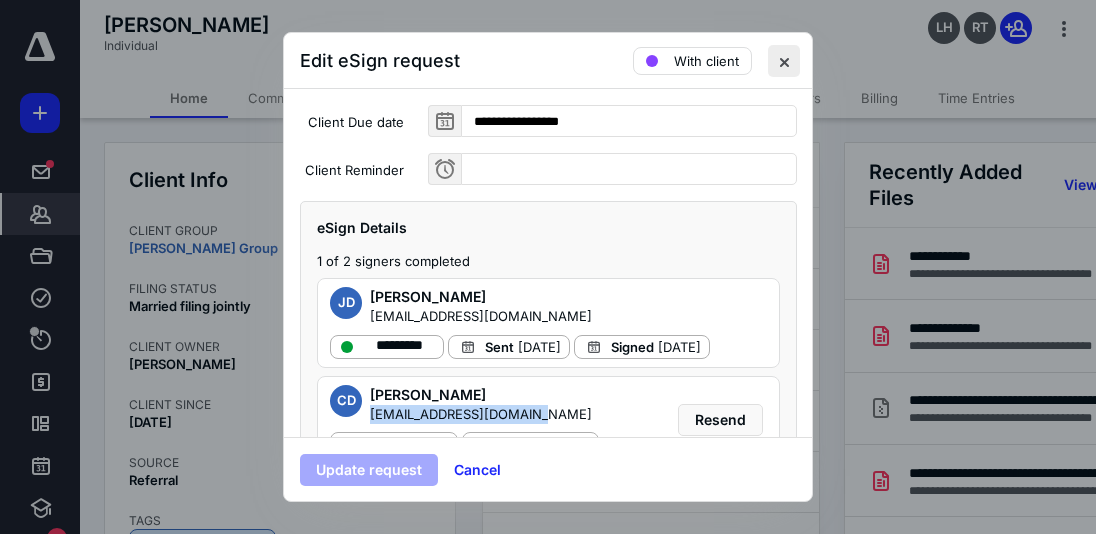 click at bounding box center [784, 61] 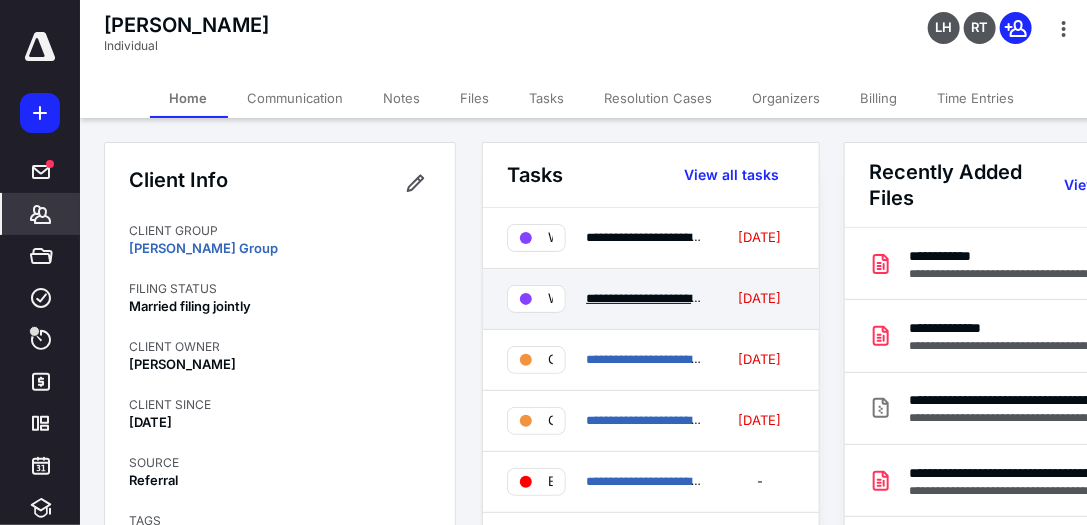 click on "**********" at bounding box center [738, 298] 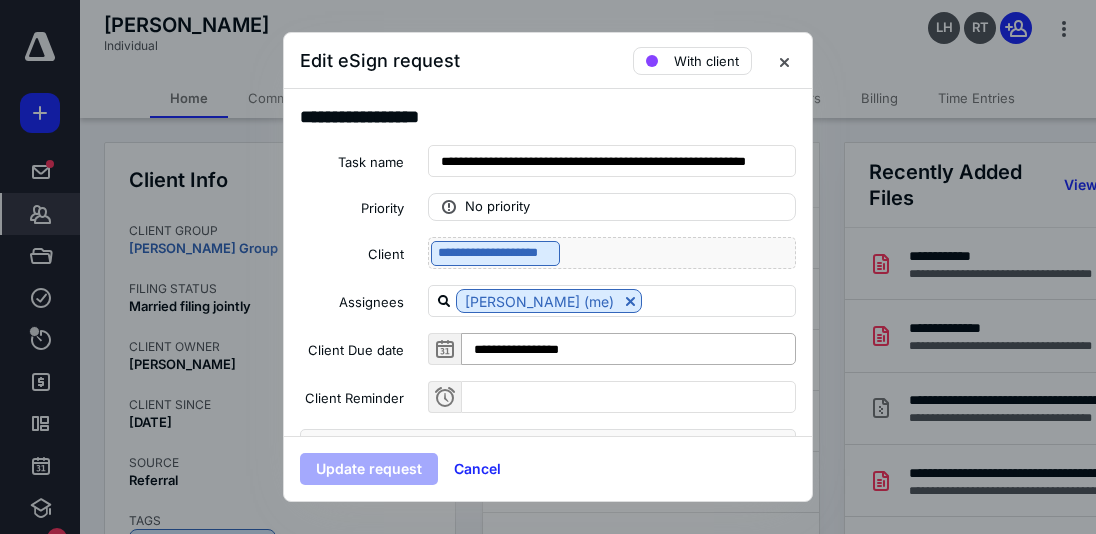 scroll, scrollTop: 171, scrollLeft: 0, axis: vertical 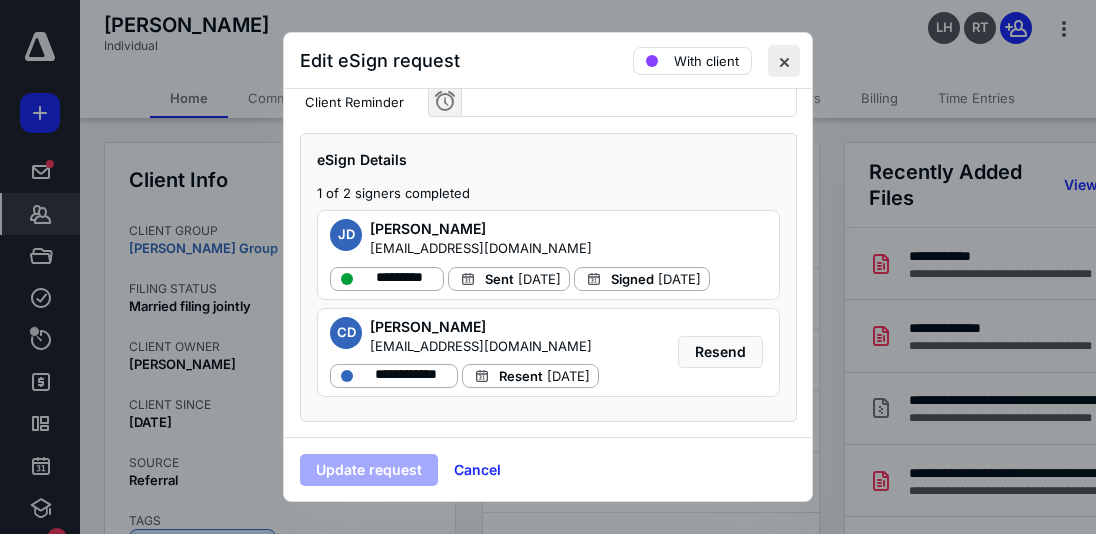 click at bounding box center (784, 61) 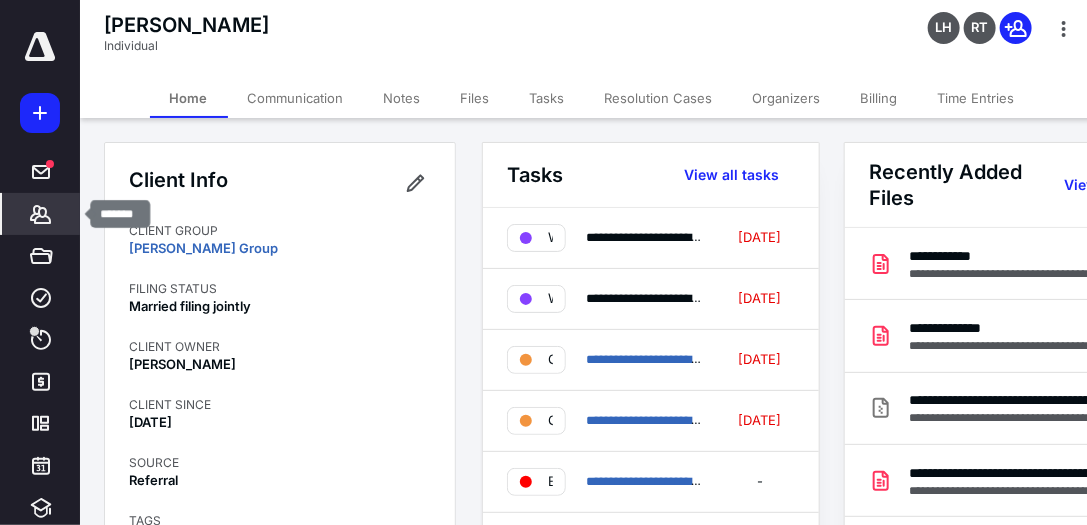 click 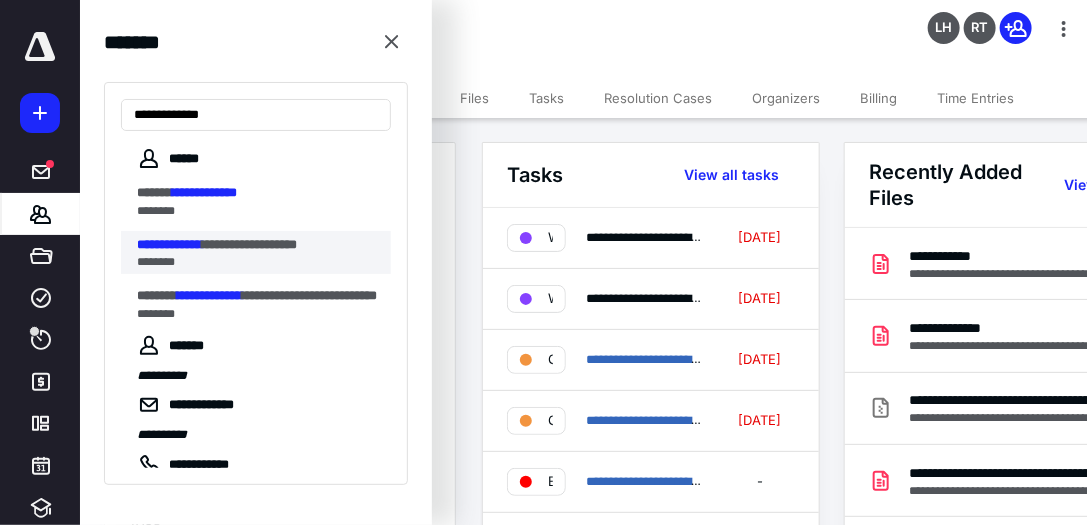 type on "**********" 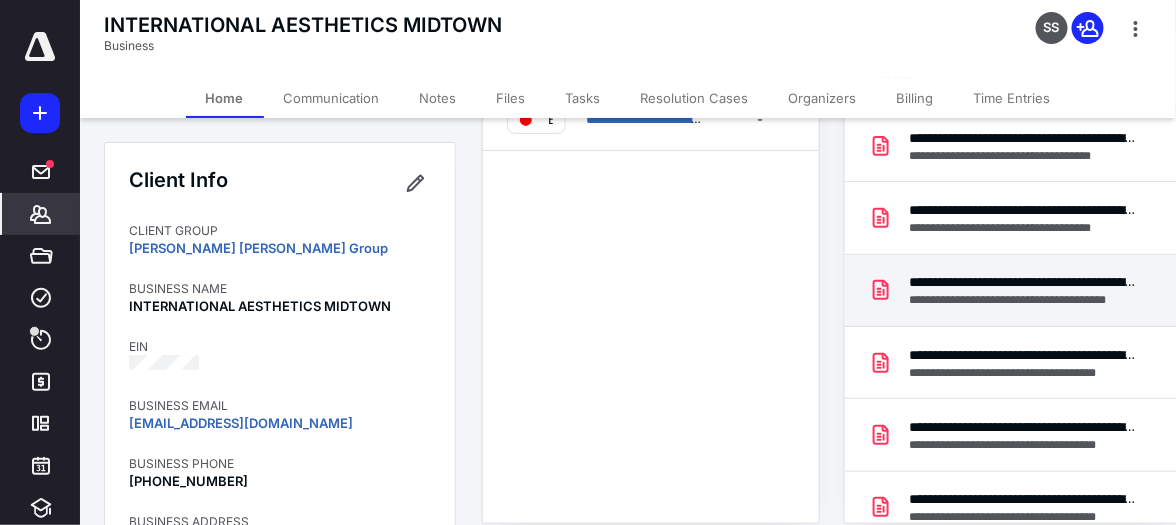 scroll, scrollTop: 171, scrollLeft: 0, axis: vertical 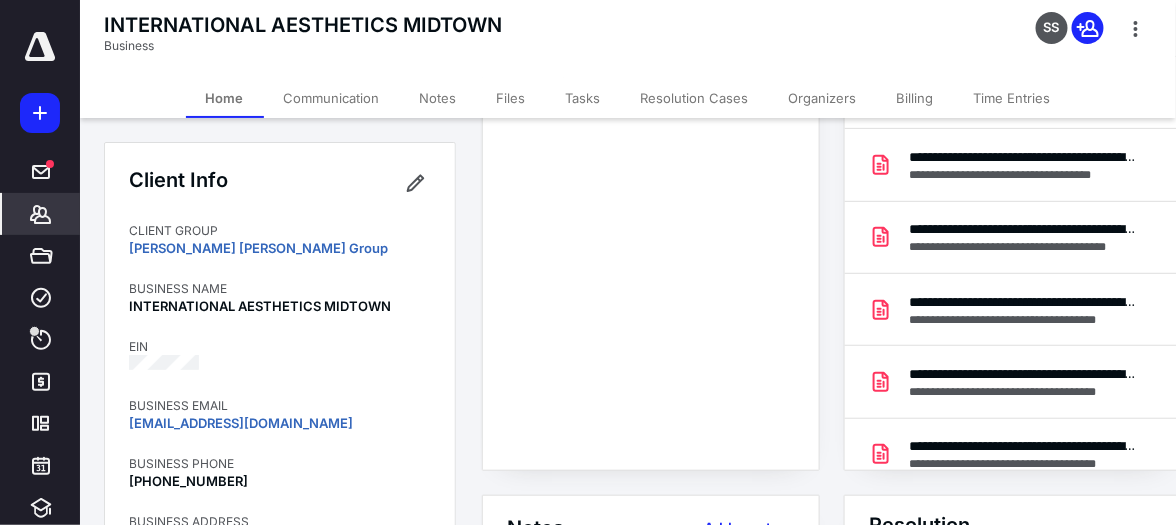 click on "Files" at bounding box center (511, 98) 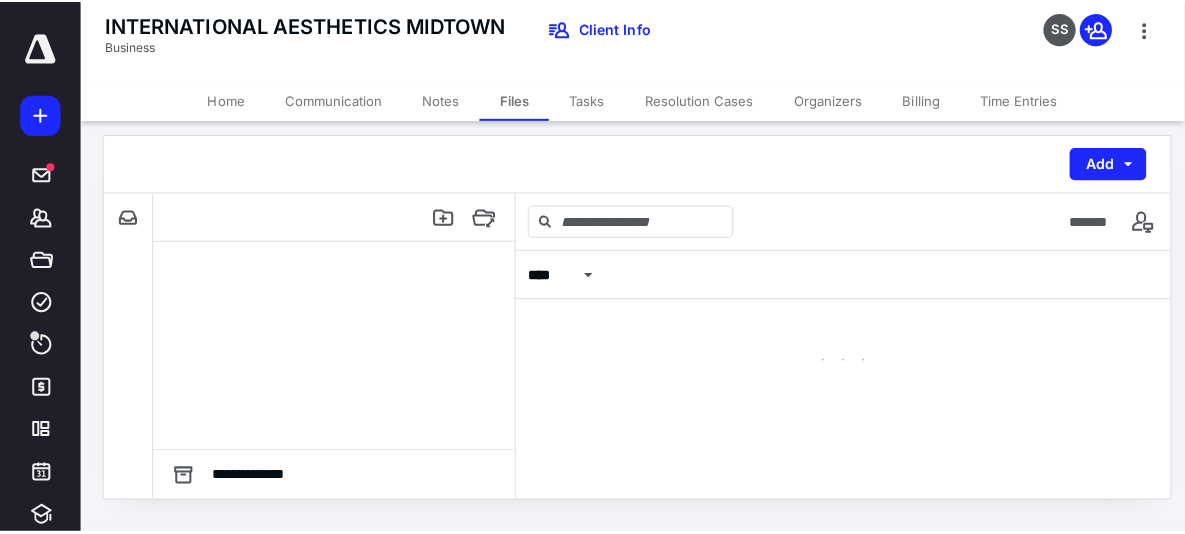 scroll, scrollTop: 0, scrollLeft: 0, axis: both 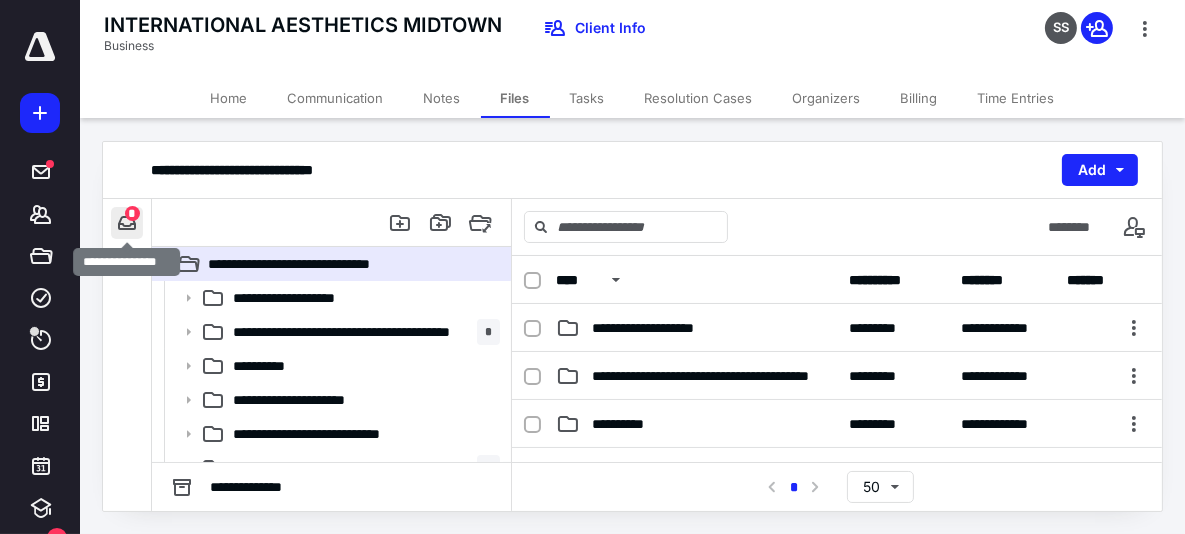 click at bounding box center [127, 223] 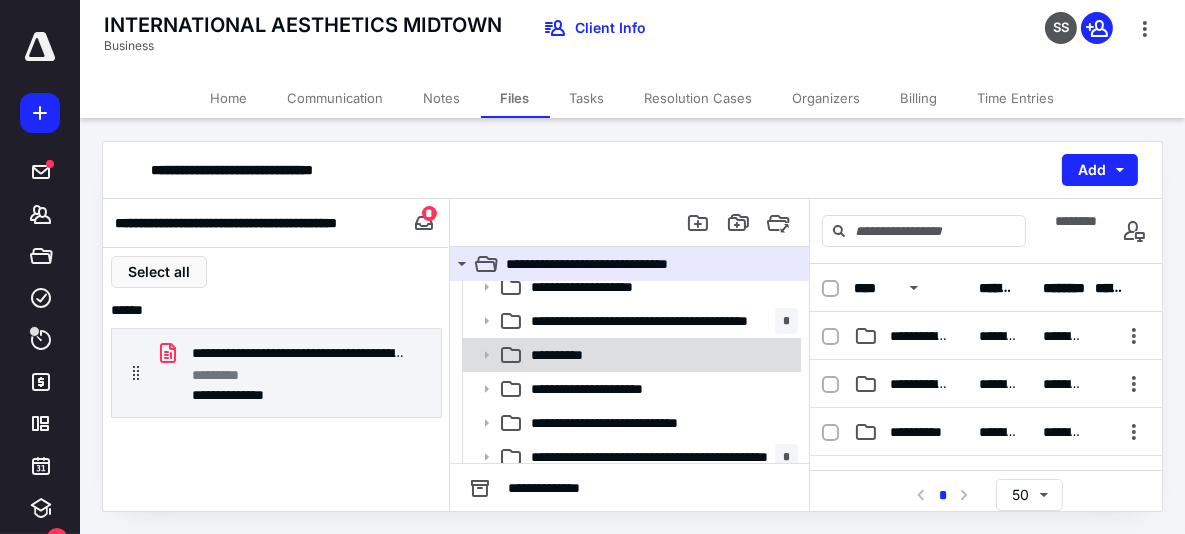 scroll, scrollTop: 21, scrollLeft: 0, axis: vertical 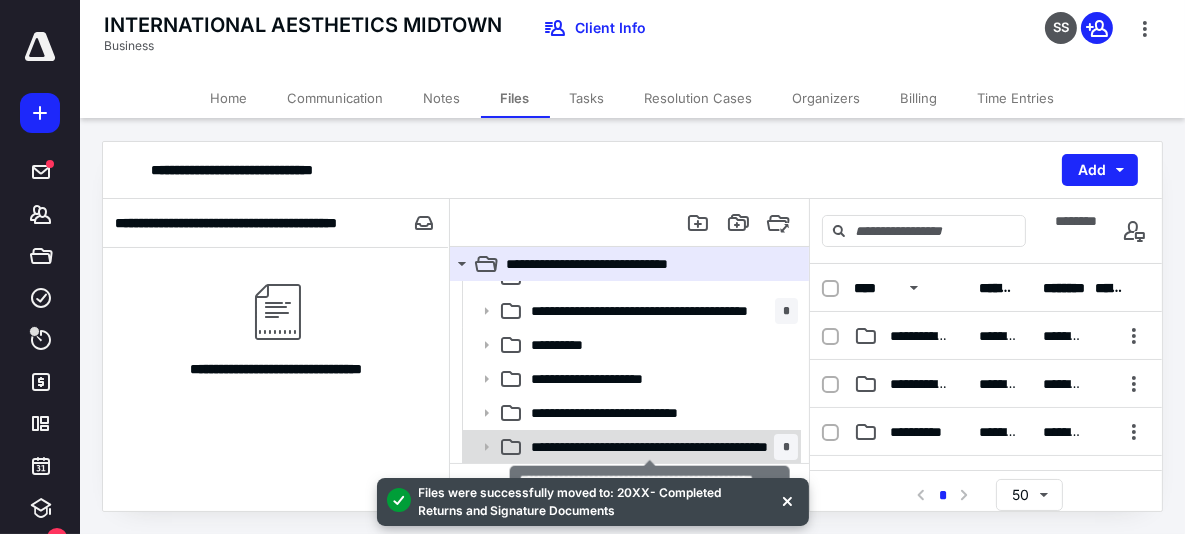 click on "**********" at bounding box center (650, 447) 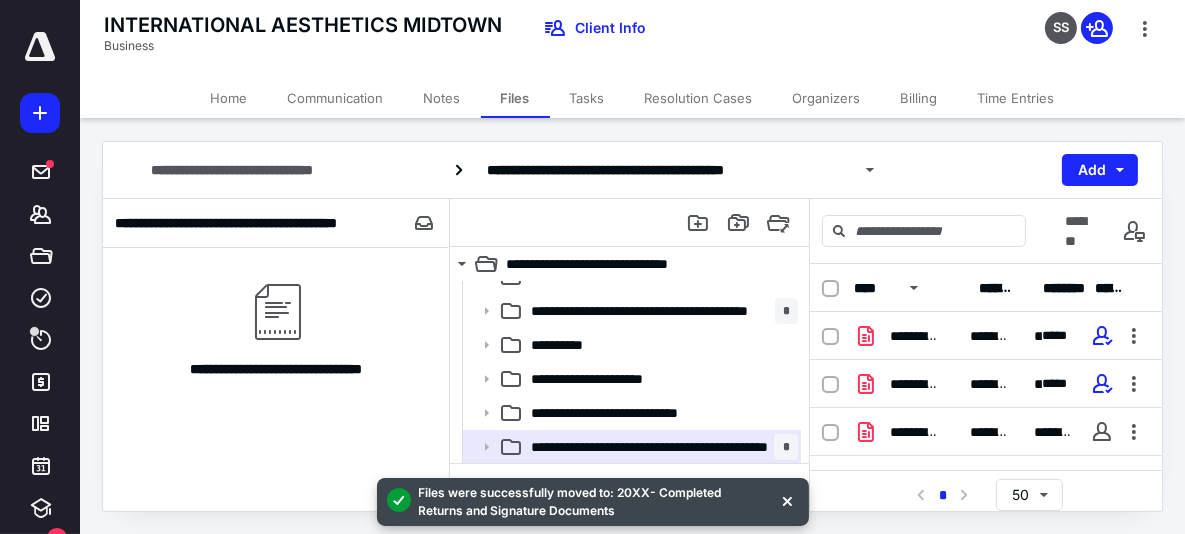 click on "**********" at bounding box center [275, 223] 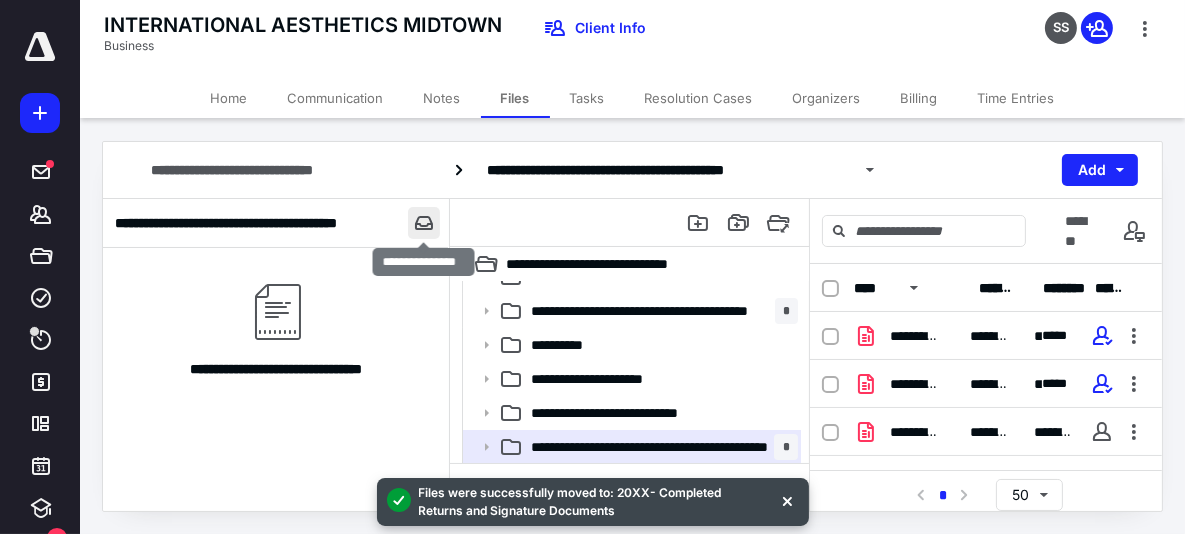 click at bounding box center (424, 223) 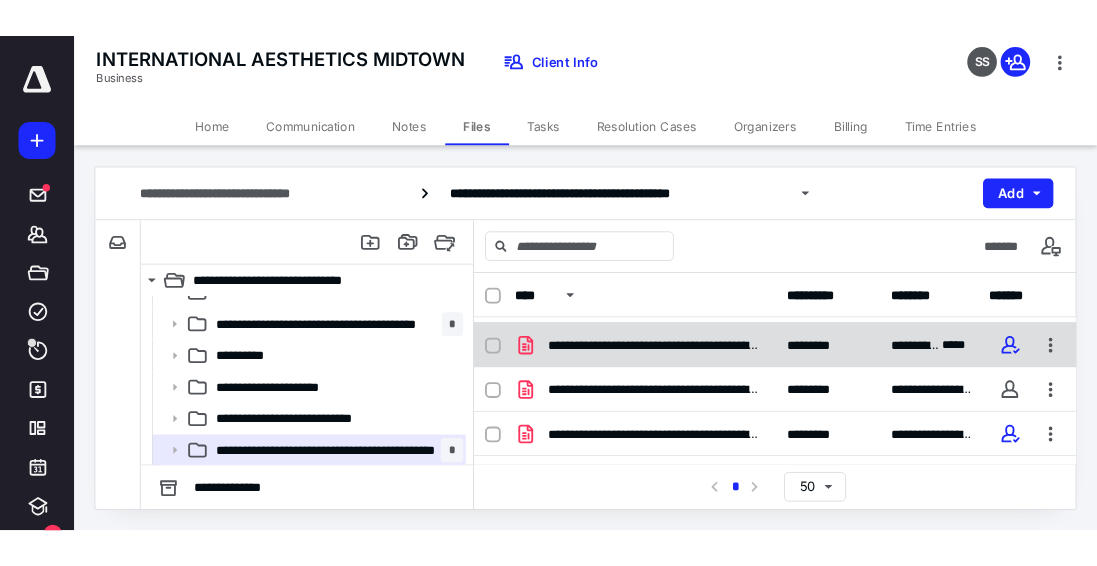 scroll, scrollTop: 0, scrollLeft: 0, axis: both 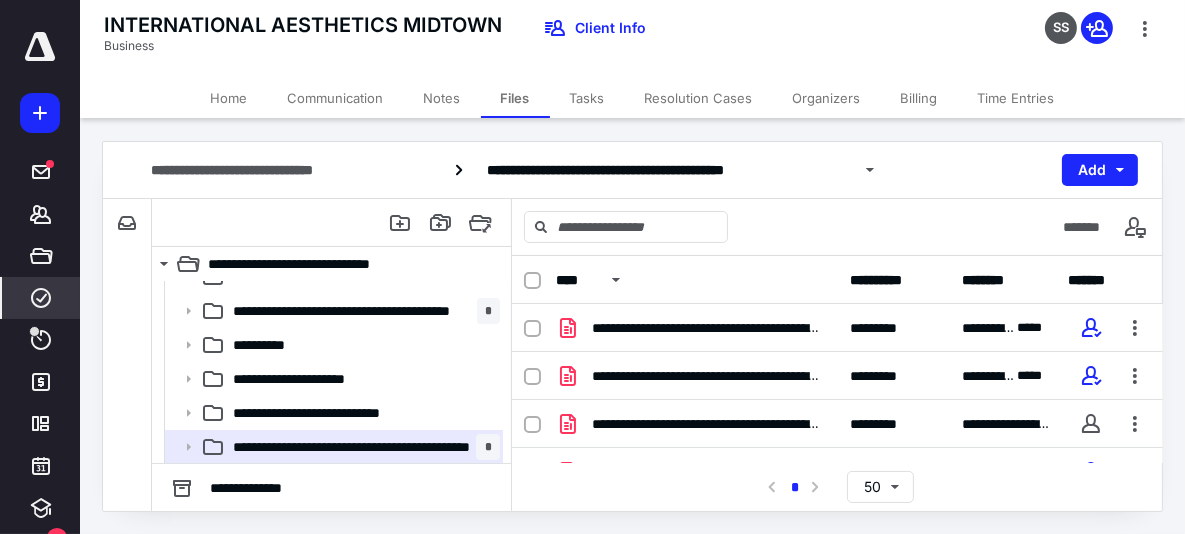 type 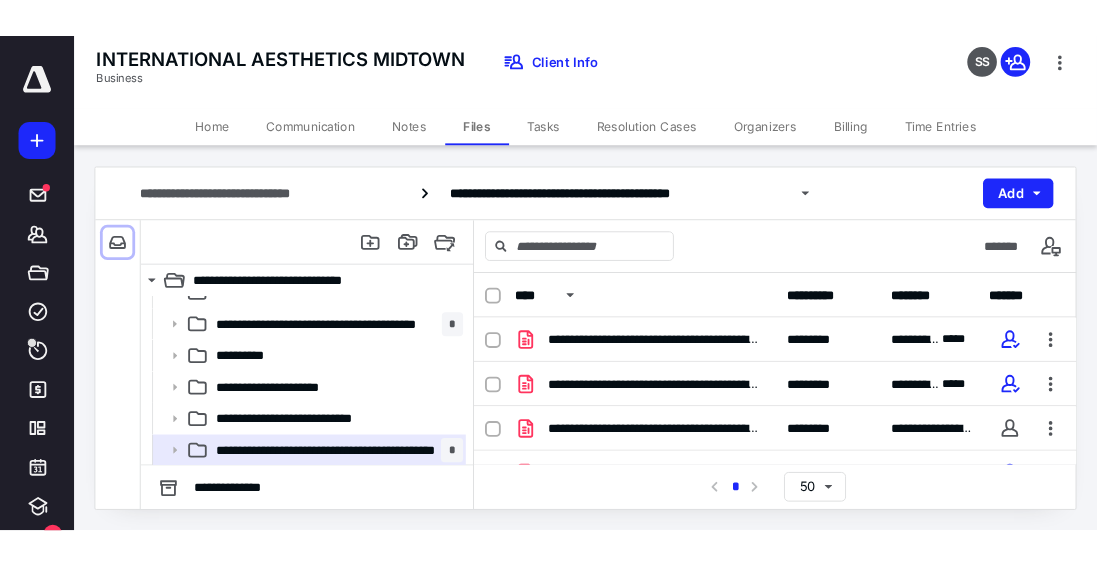 scroll, scrollTop: 0, scrollLeft: 0, axis: both 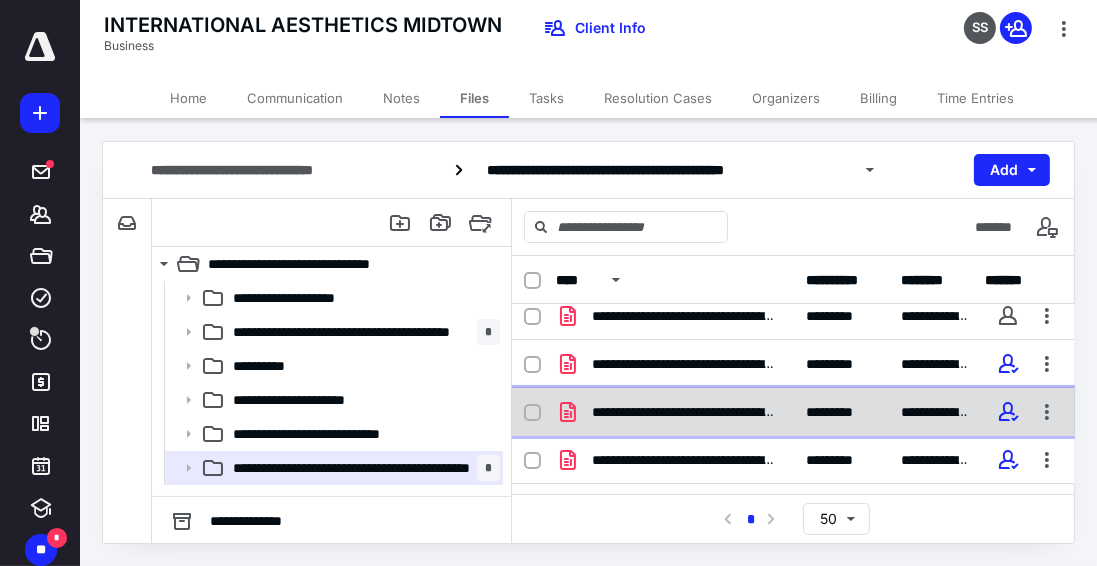 click 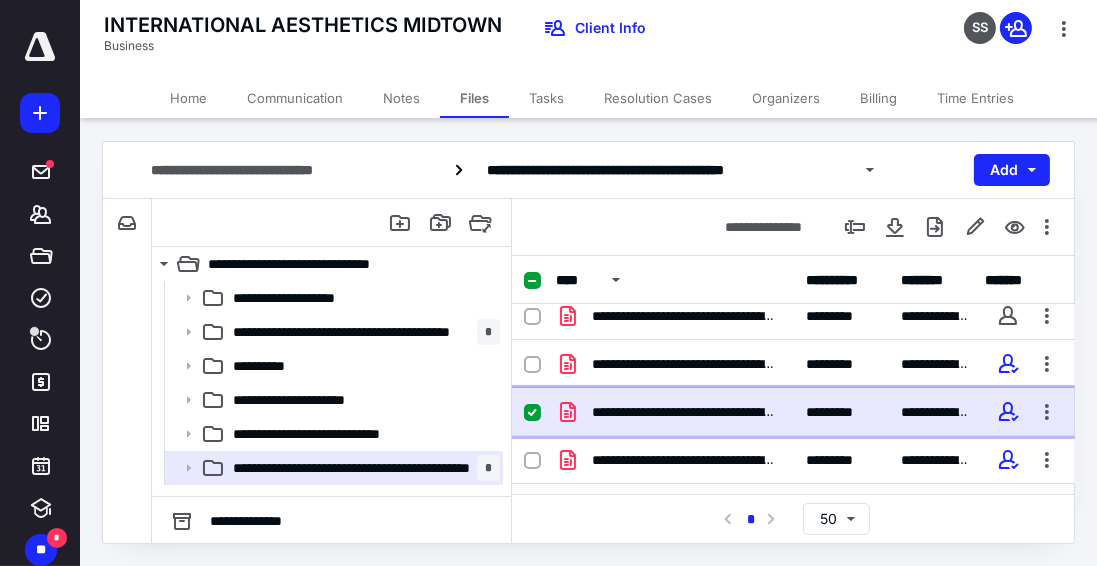 click 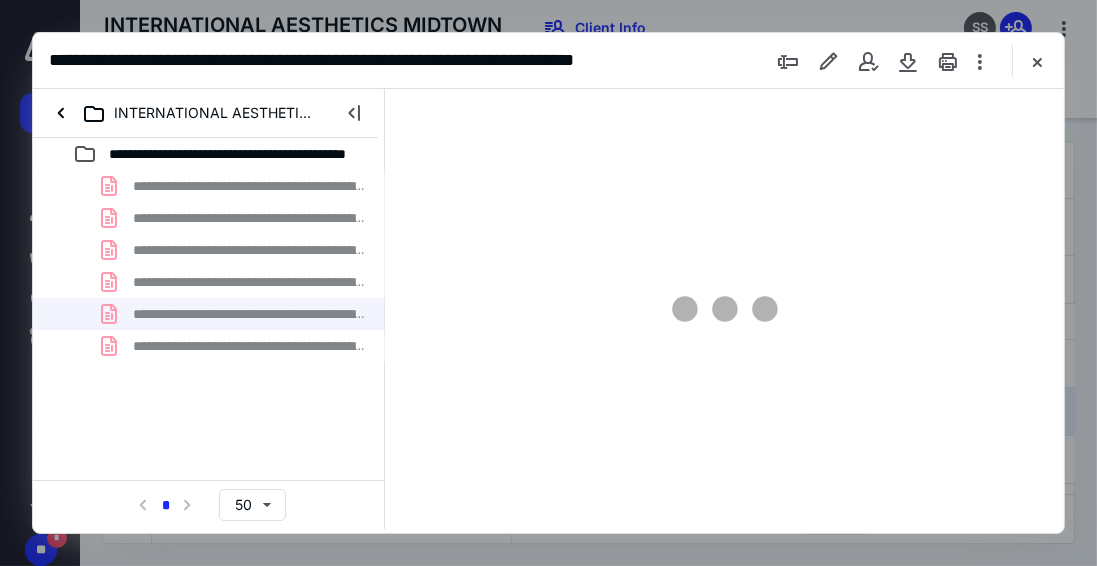 scroll, scrollTop: 0, scrollLeft: 0, axis: both 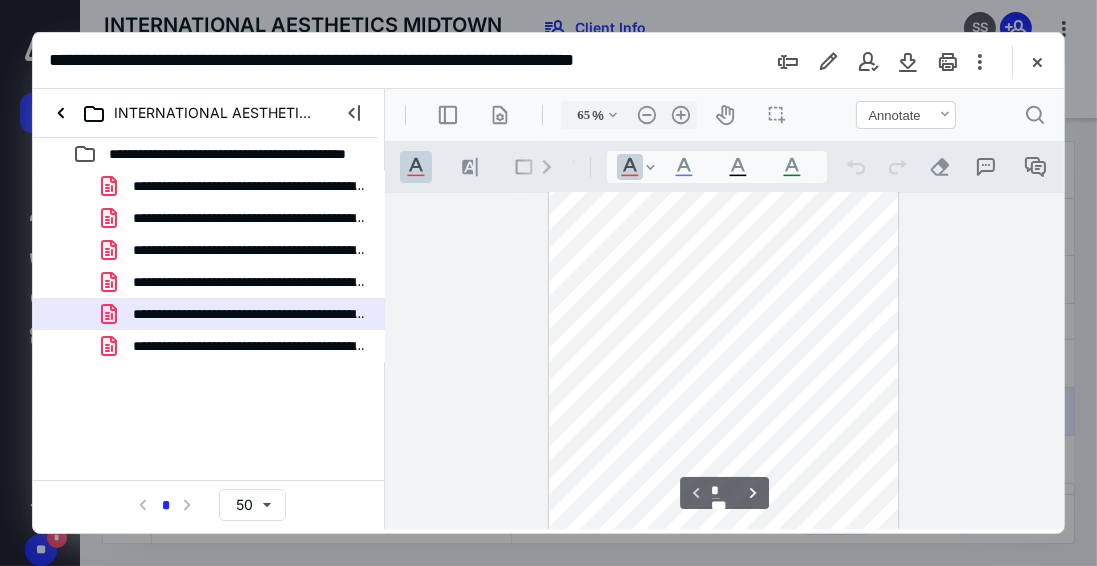 type on "73" 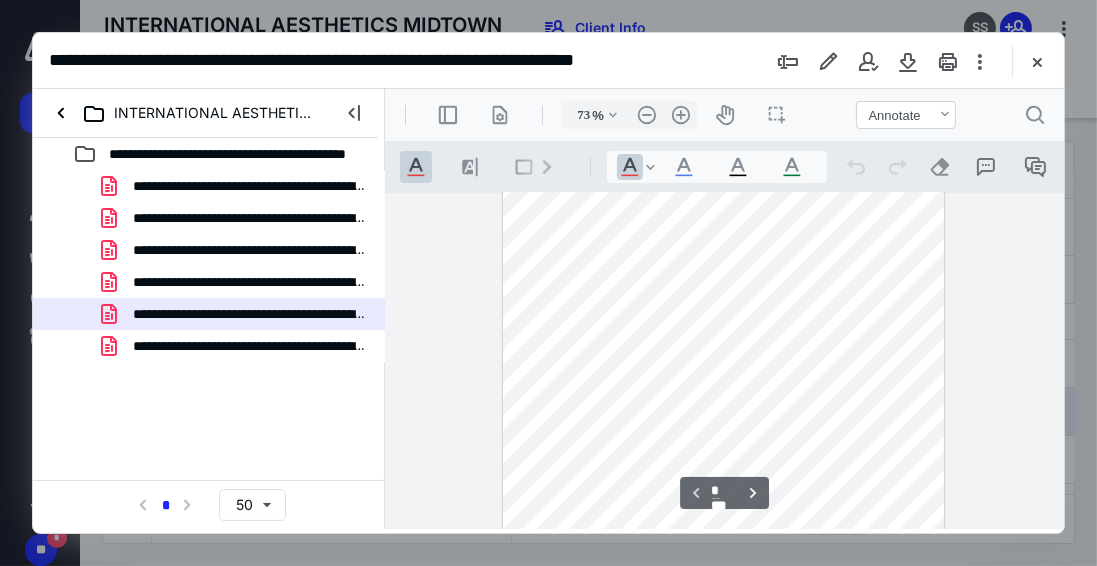 scroll, scrollTop: 0, scrollLeft: 0, axis: both 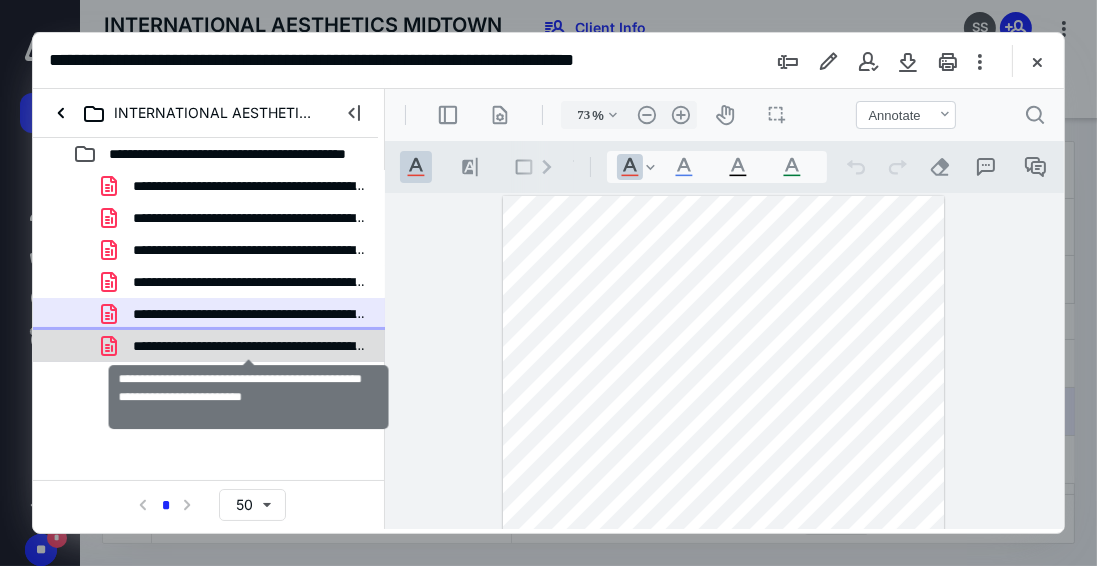 click on "**********" at bounding box center [249, 346] 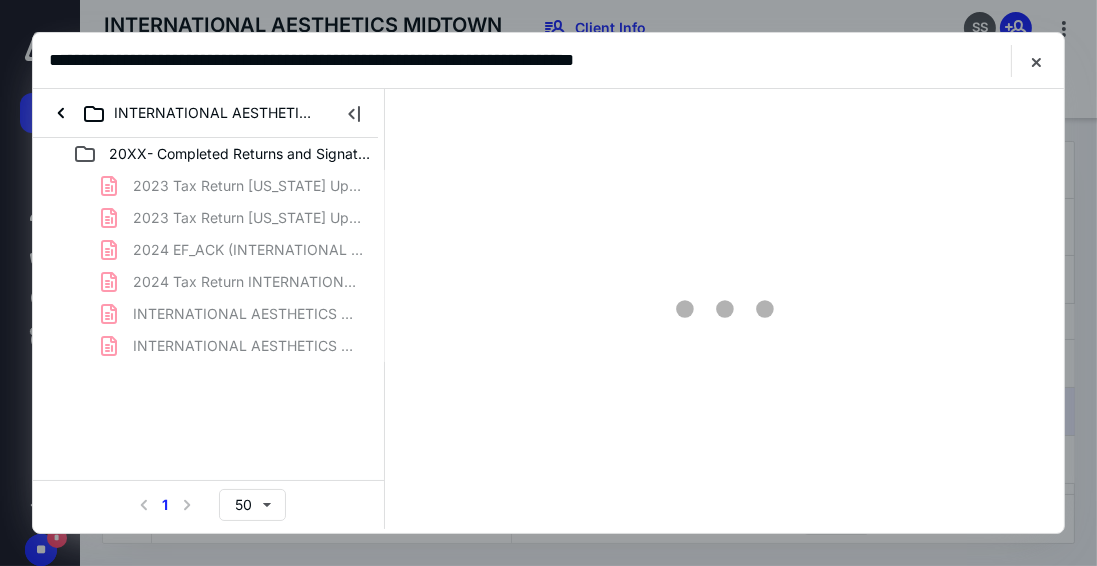 scroll, scrollTop: 0, scrollLeft: 0, axis: both 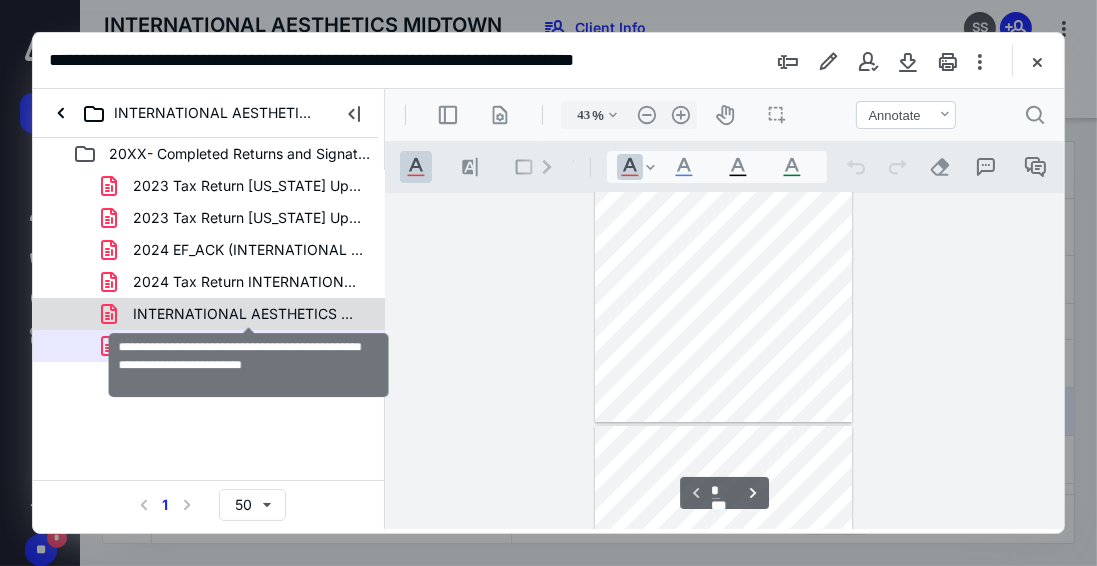 click on "INTERNATIONAL AESTHETICS MIDTOWN 2023 SIGNATURE DOCS(signed_05-14-2025).pdf" at bounding box center [249, 314] 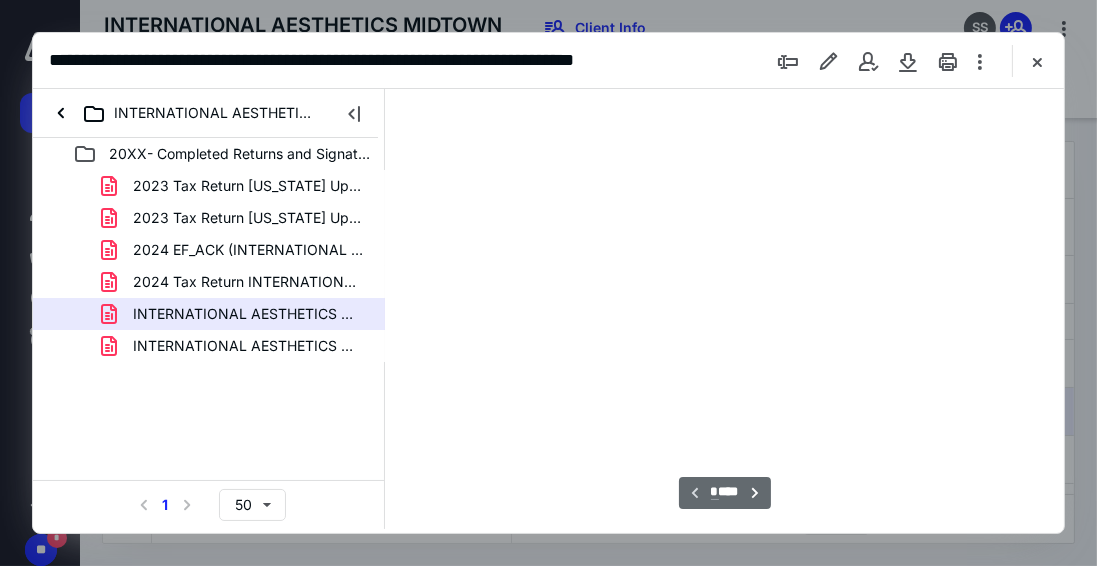 type on "43" 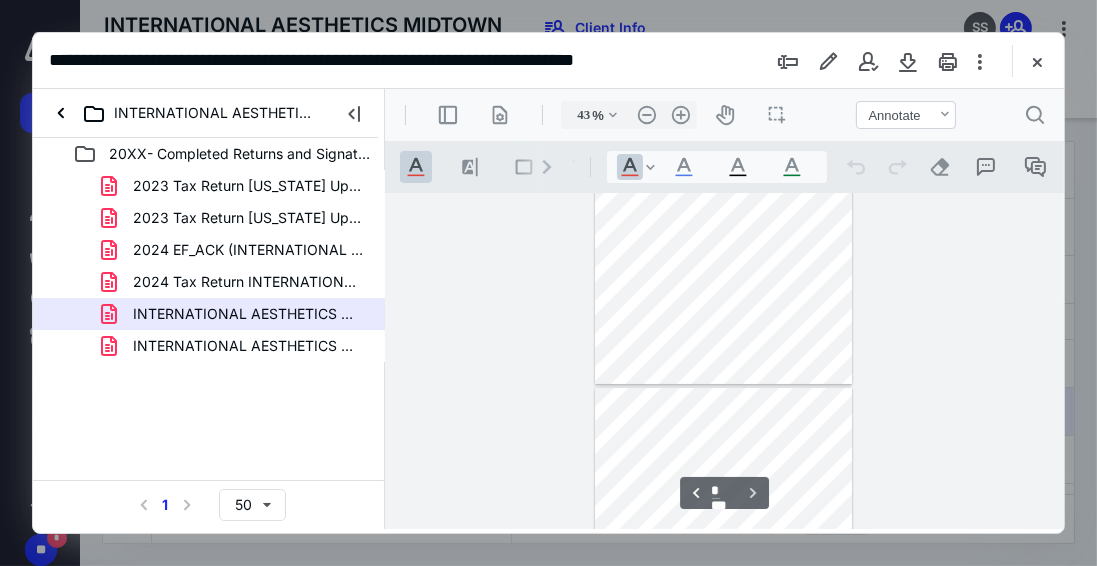 scroll, scrollTop: 673, scrollLeft: 0, axis: vertical 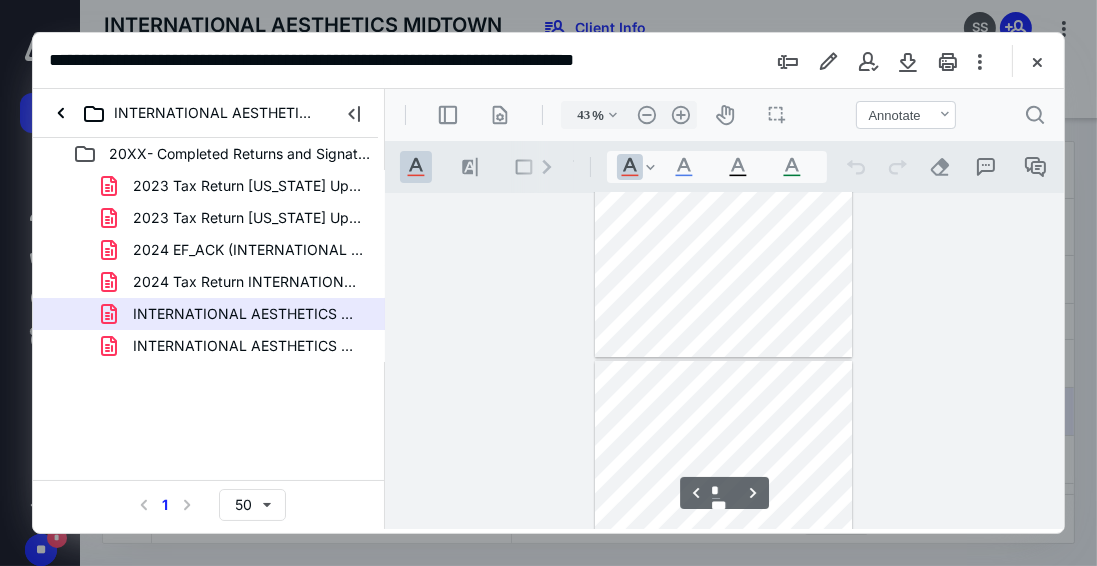 type on "*" 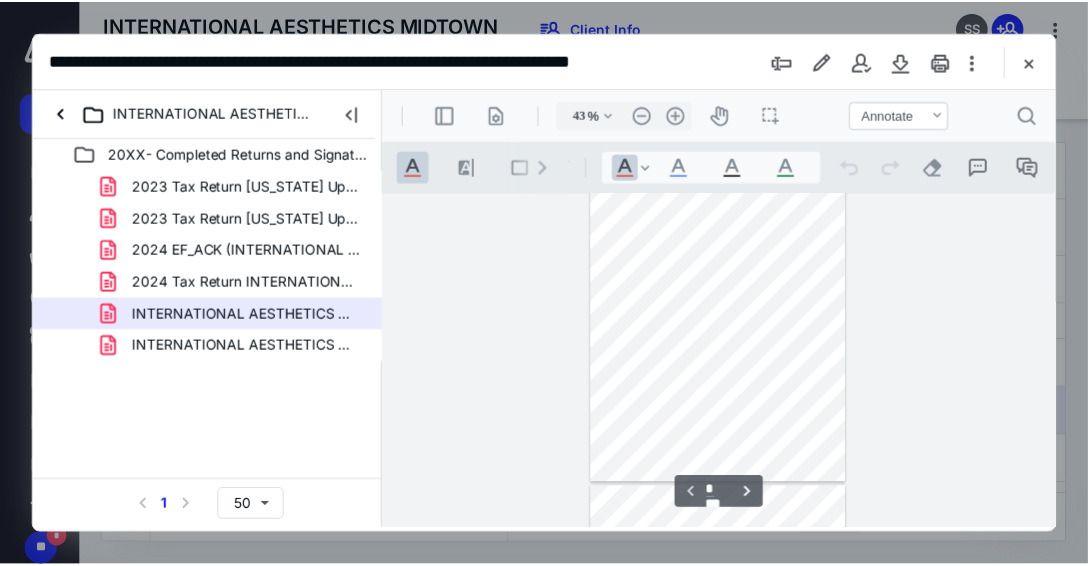 scroll, scrollTop: 0, scrollLeft: 0, axis: both 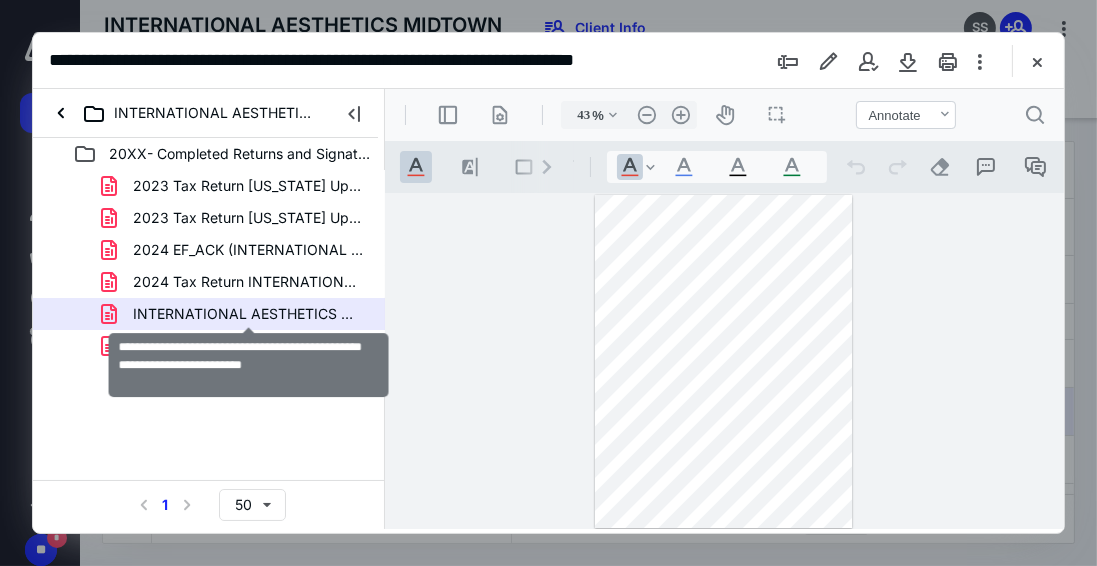 click on "INTERNATIONAL AESTHETICS MIDTOWN 2023 SIGNATURE DOCS(signed_05-14-2025).pdf" at bounding box center [249, 314] 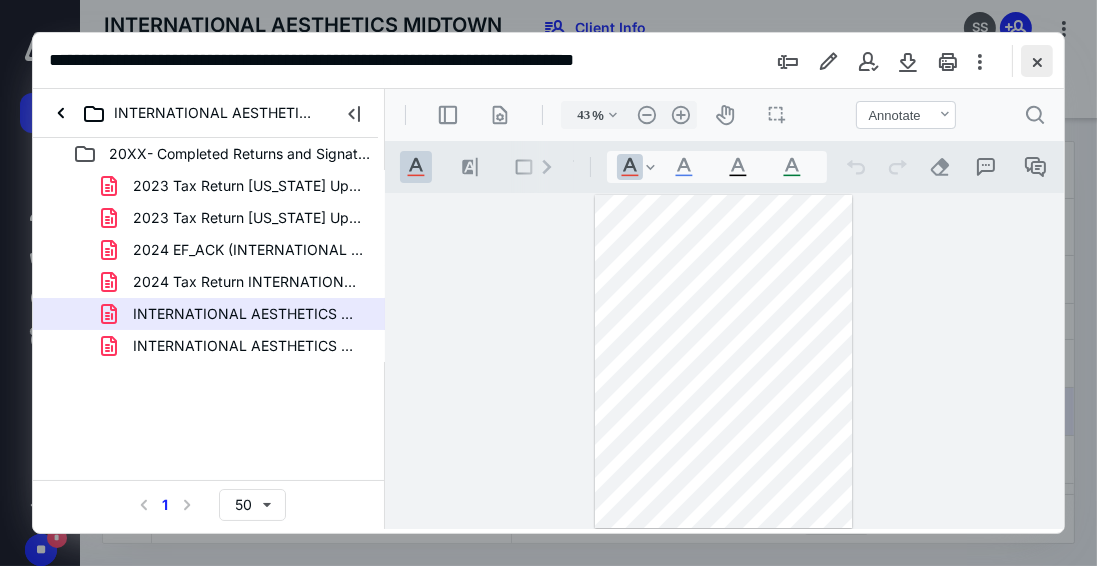 click at bounding box center [1037, 61] 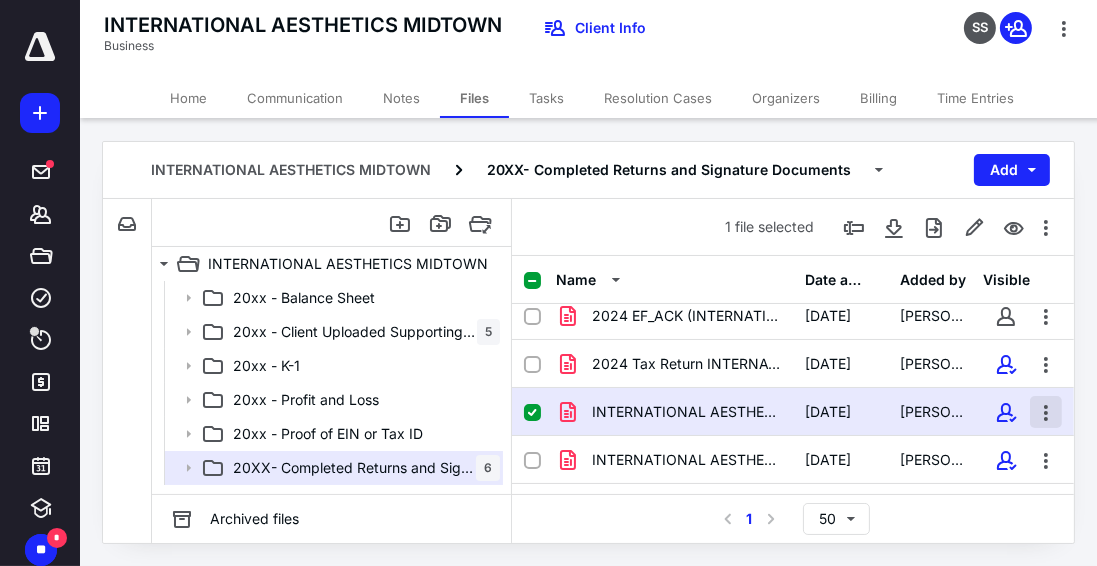 click at bounding box center [1046, 412] 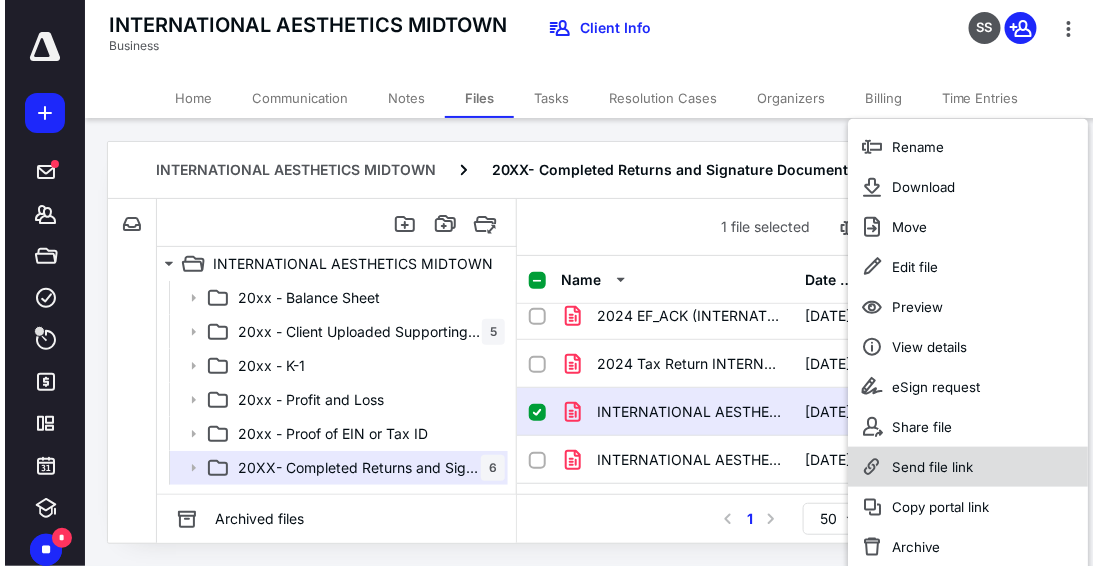 scroll, scrollTop: 0, scrollLeft: 0, axis: both 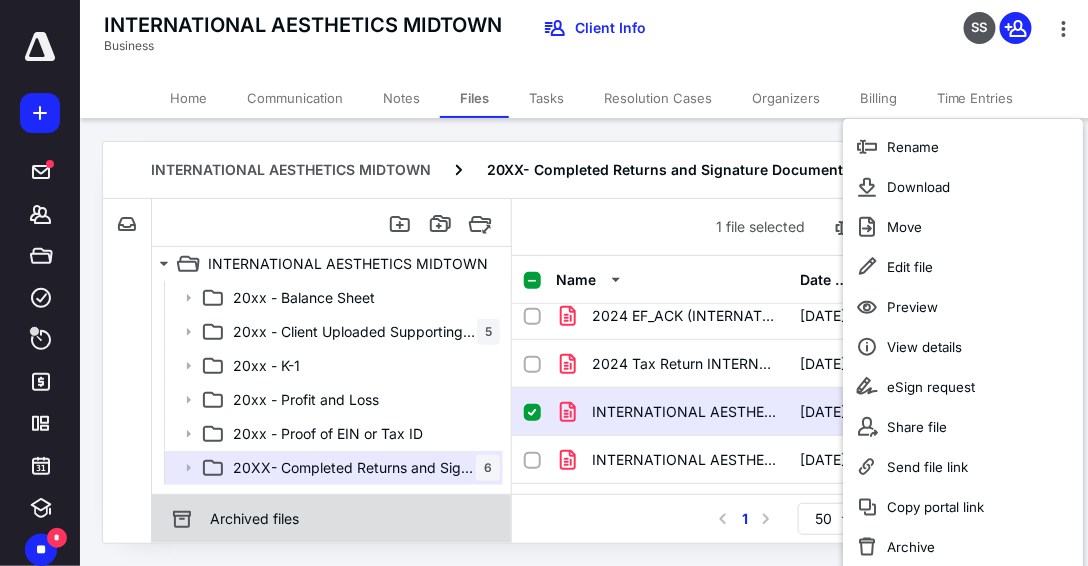 click on "Archived files" at bounding box center (331, 519) 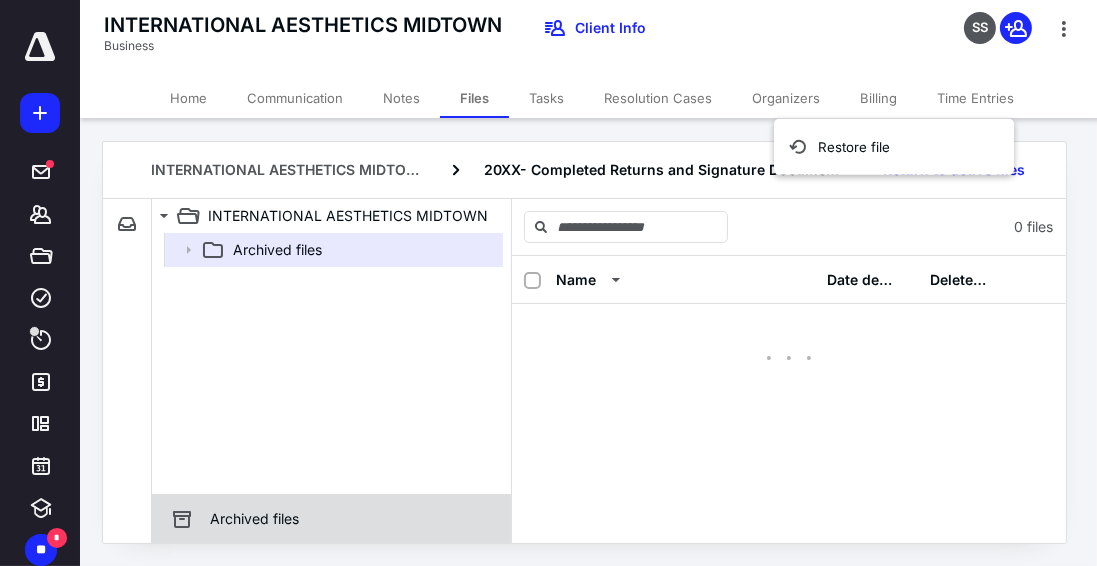scroll, scrollTop: 0, scrollLeft: 0, axis: both 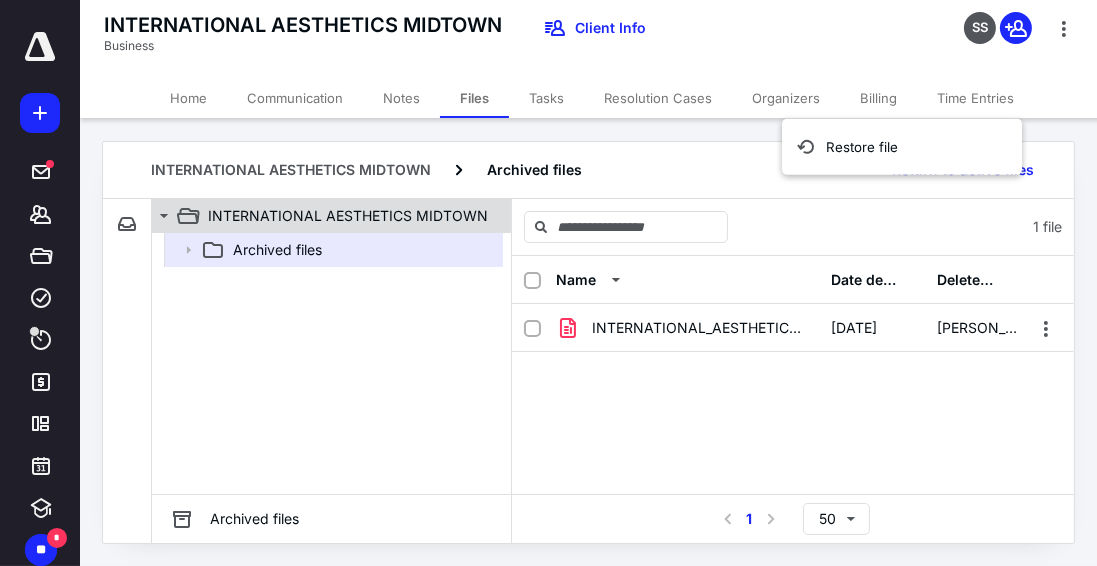 click 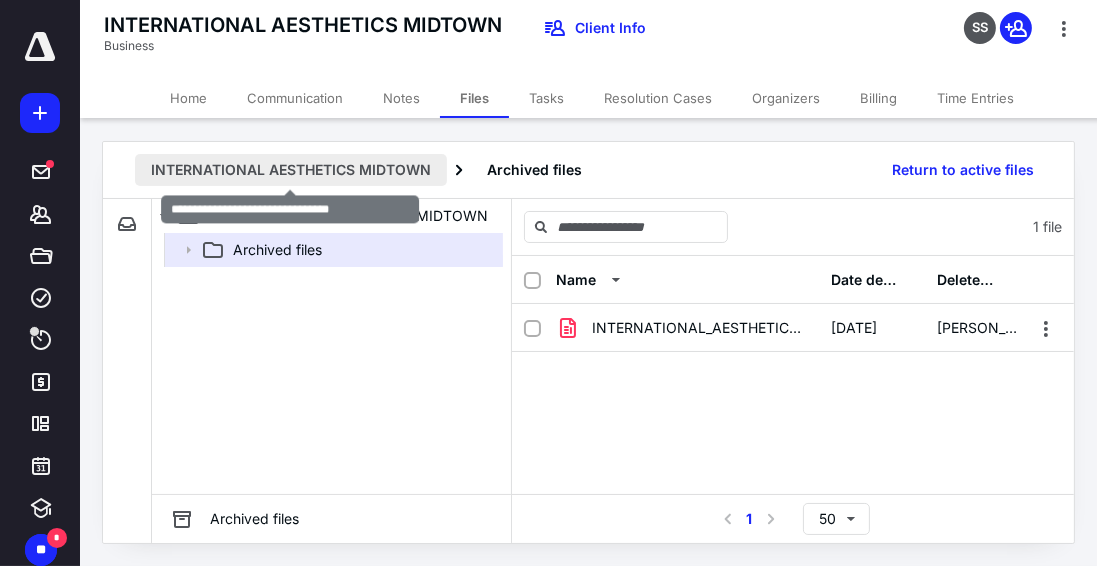 click on "INTERNATIONAL AESTHETICS MIDTOWN" at bounding box center (291, 170) 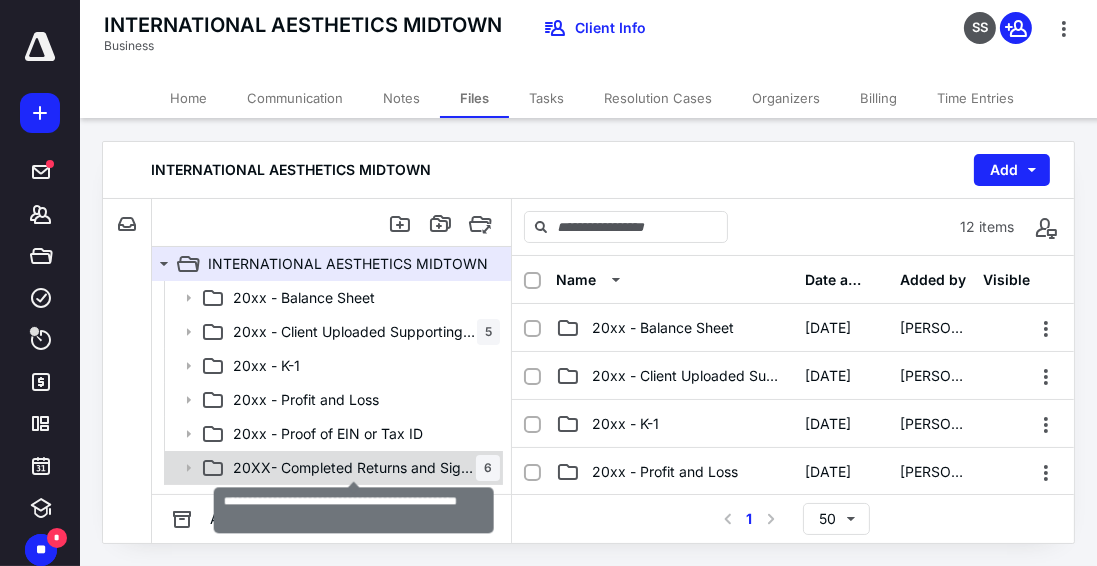 click on "20XX- Completed Returns and Signature Documents" at bounding box center (354, 468) 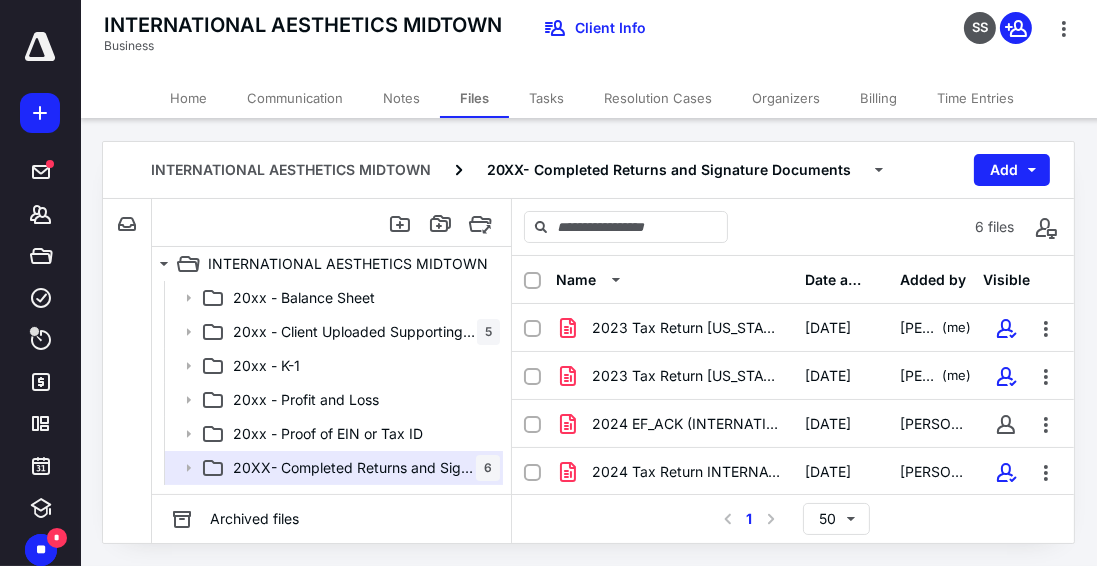 scroll, scrollTop: 108, scrollLeft: 0, axis: vertical 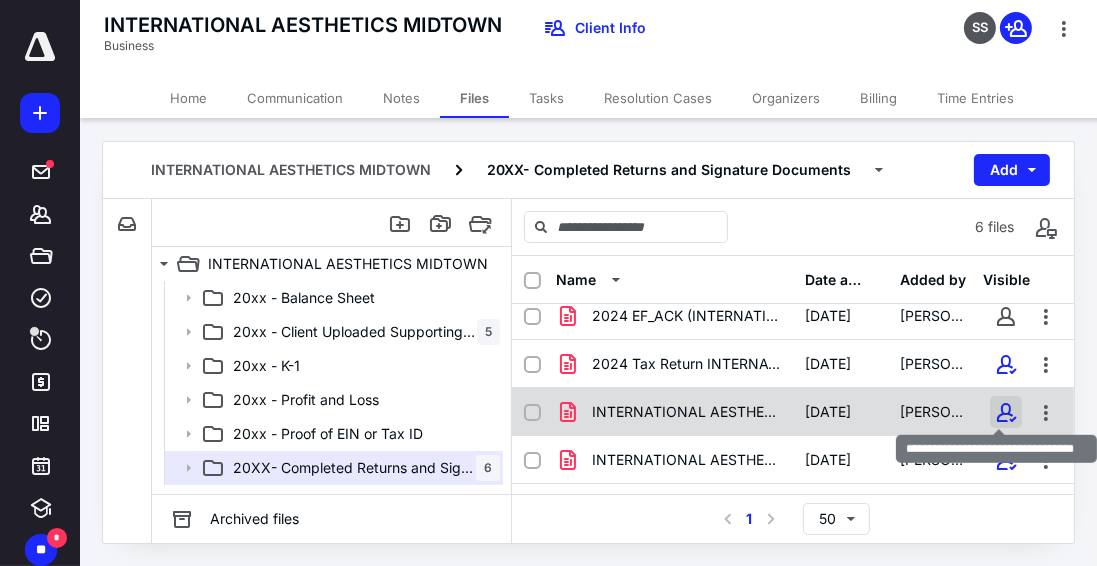 click at bounding box center [1006, 412] 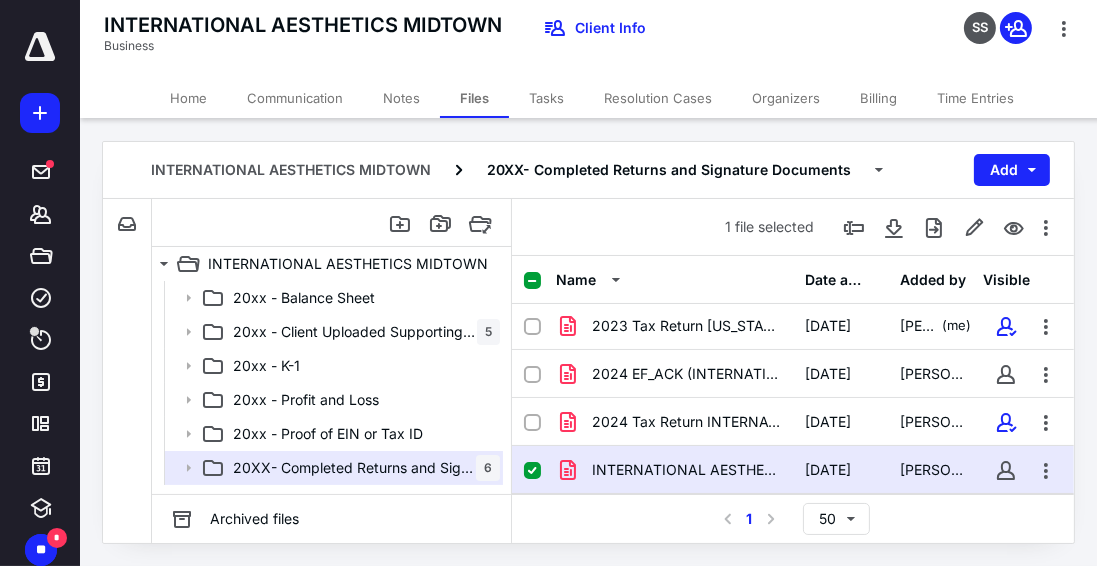 scroll, scrollTop: 0, scrollLeft: 0, axis: both 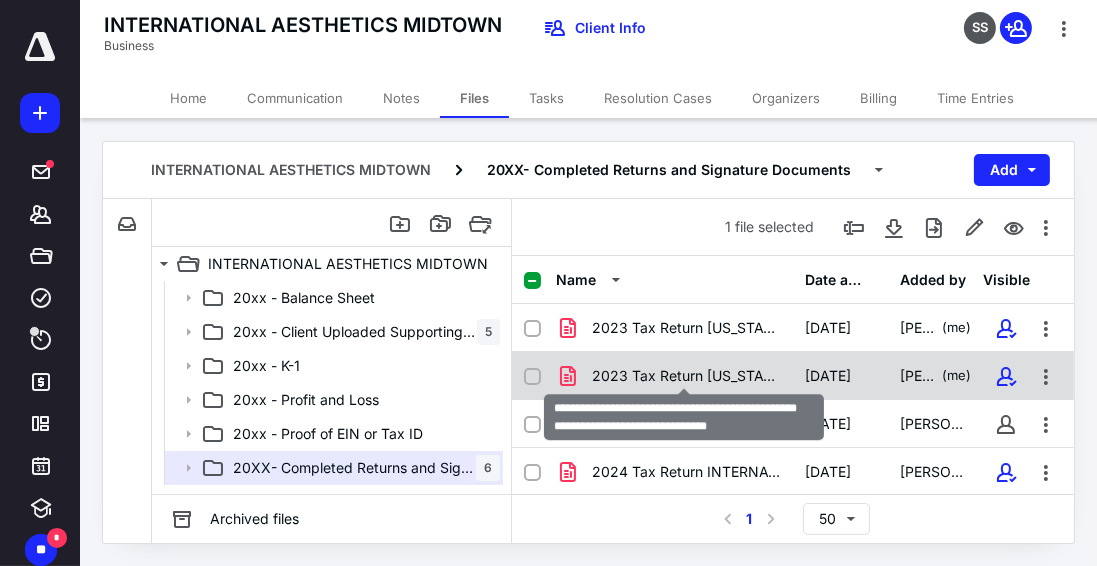 click on "2023 Tax Return Georgia Updated Signature Document (INTERN(signed_05-25-2025).pdf" at bounding box center (686, 376) 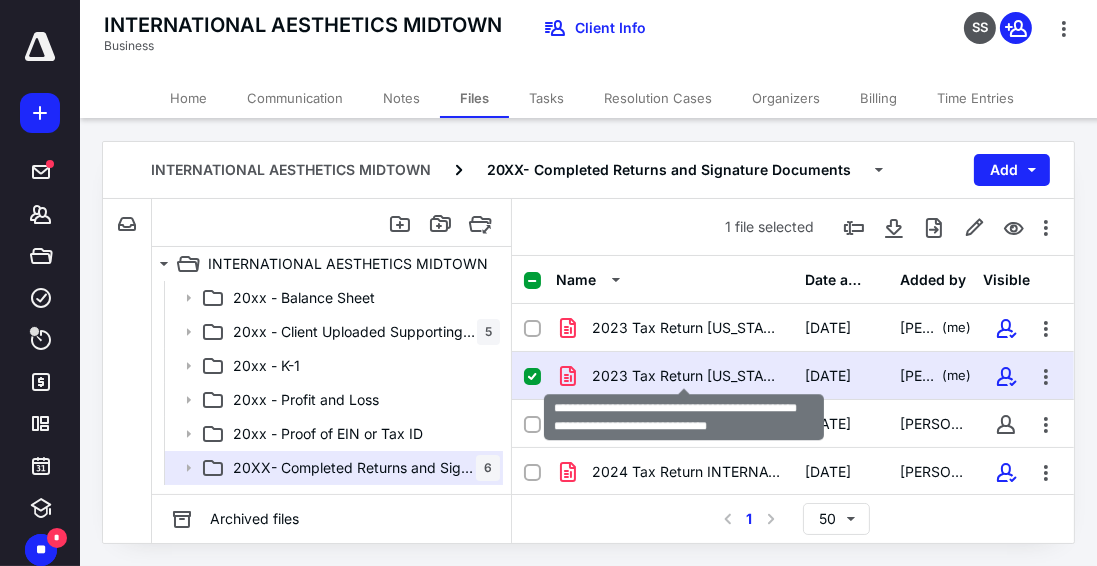 click on "2023 Tax Return Georgia Updated Signature Document (INTERN(signed_05-25-2025).pdf" at bounding box center [686, 376] 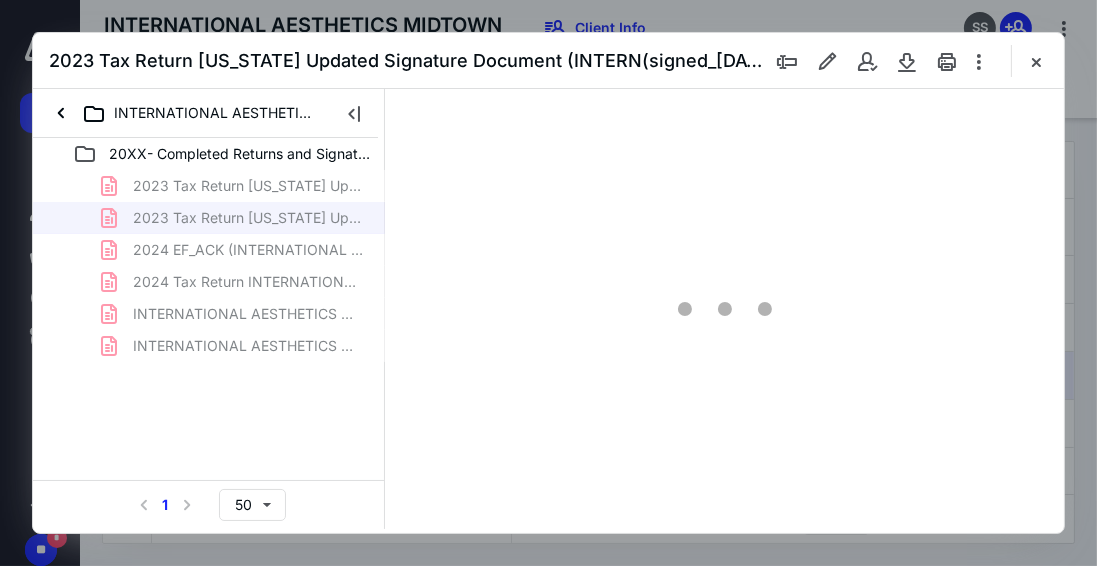 scroll, scrollTop: 0, scrollLeft: 0, axis: both 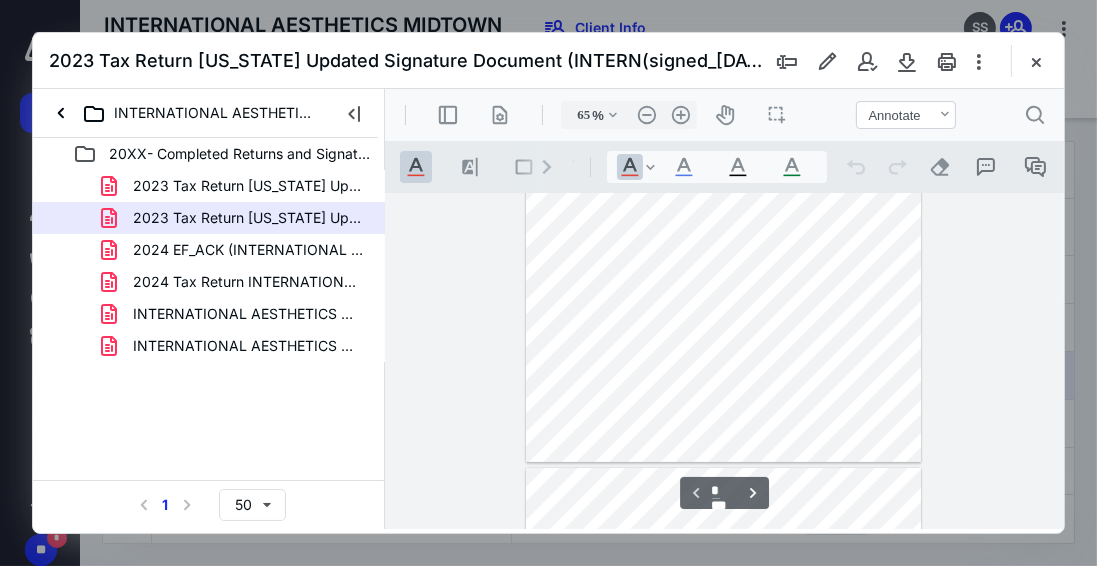type on "80" 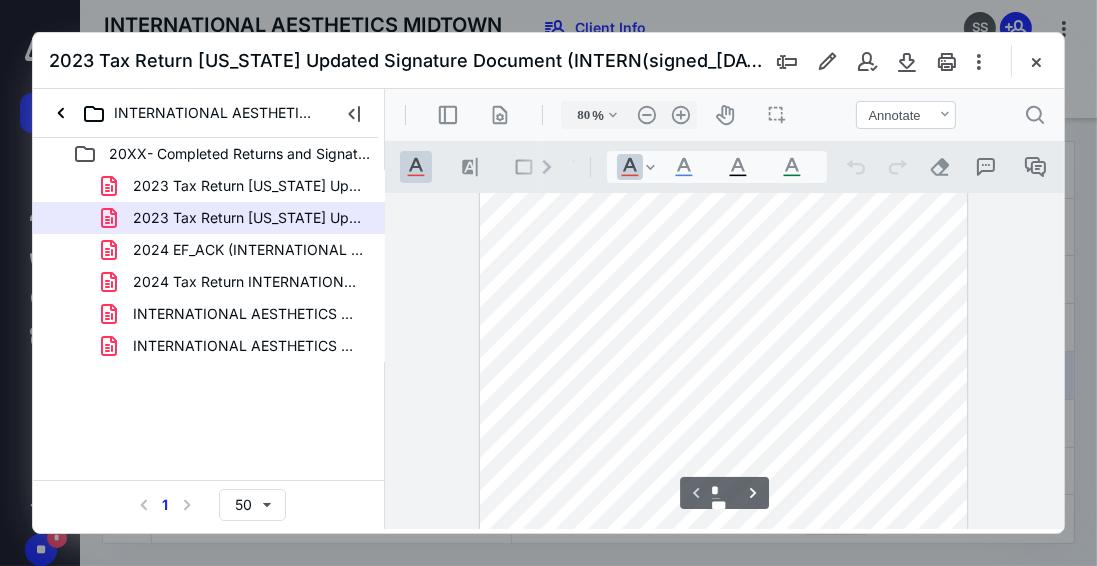 scroll, scrollTop: 109, scrollLeft: 0, axis: vertical 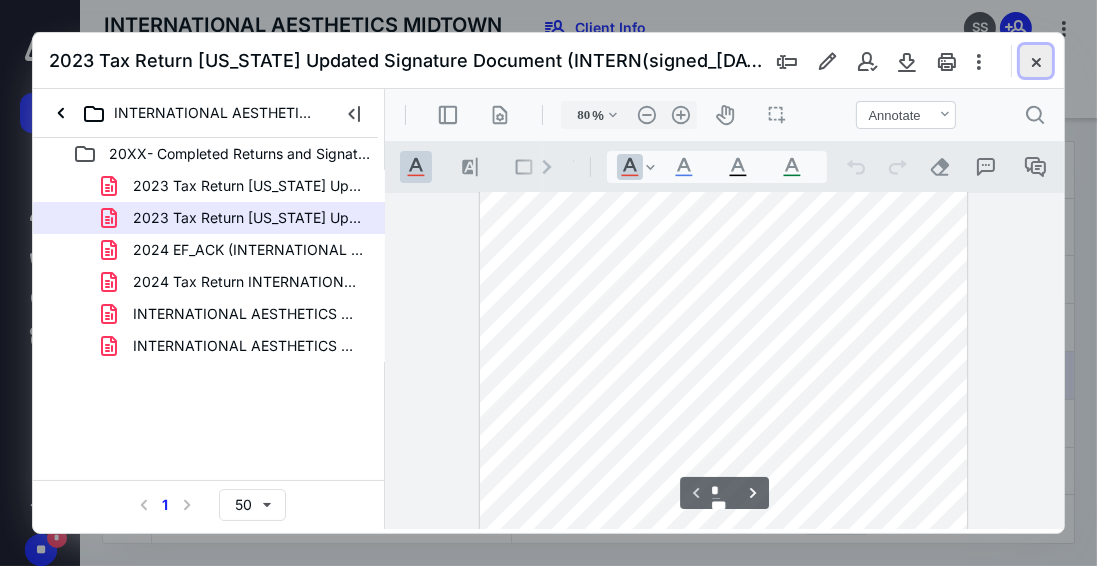 click at bounding box center [1036, 61] 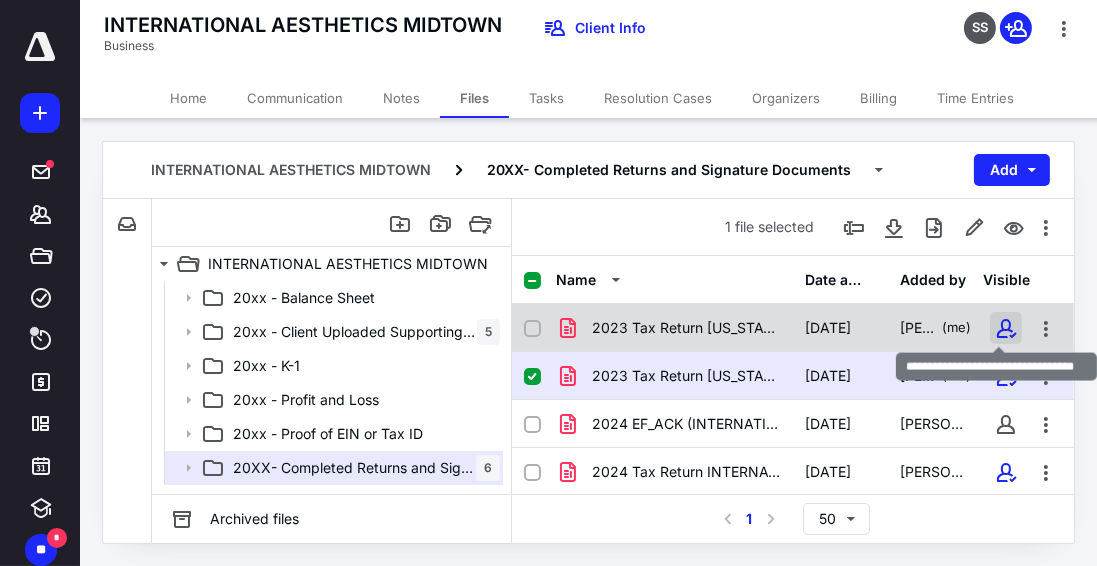 click at bounding box center (1006, 328) 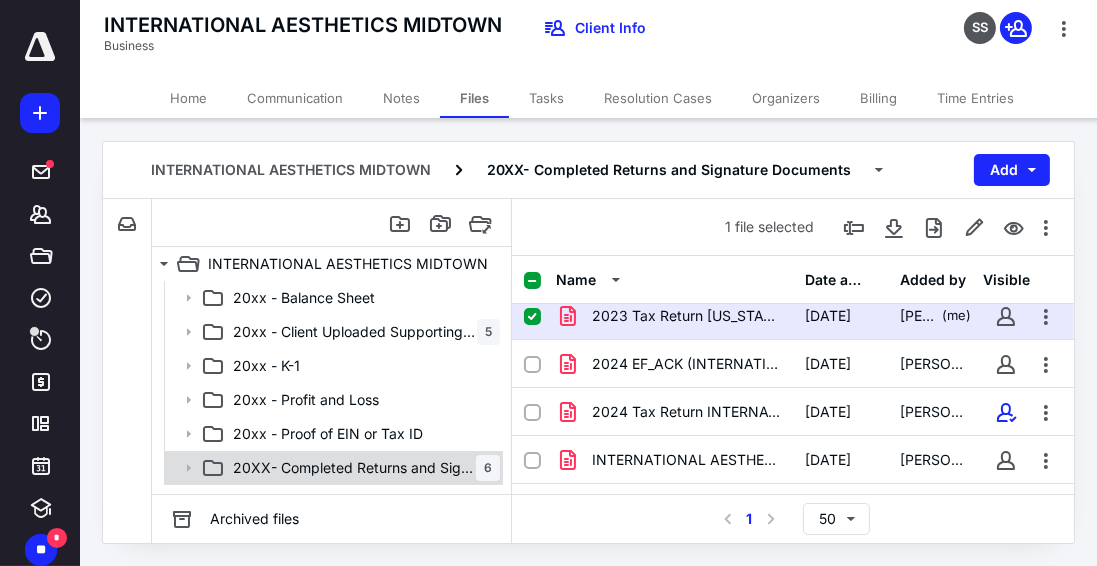 scroll, scrollTop: 141, scrollLeft: 0, axis: vertical 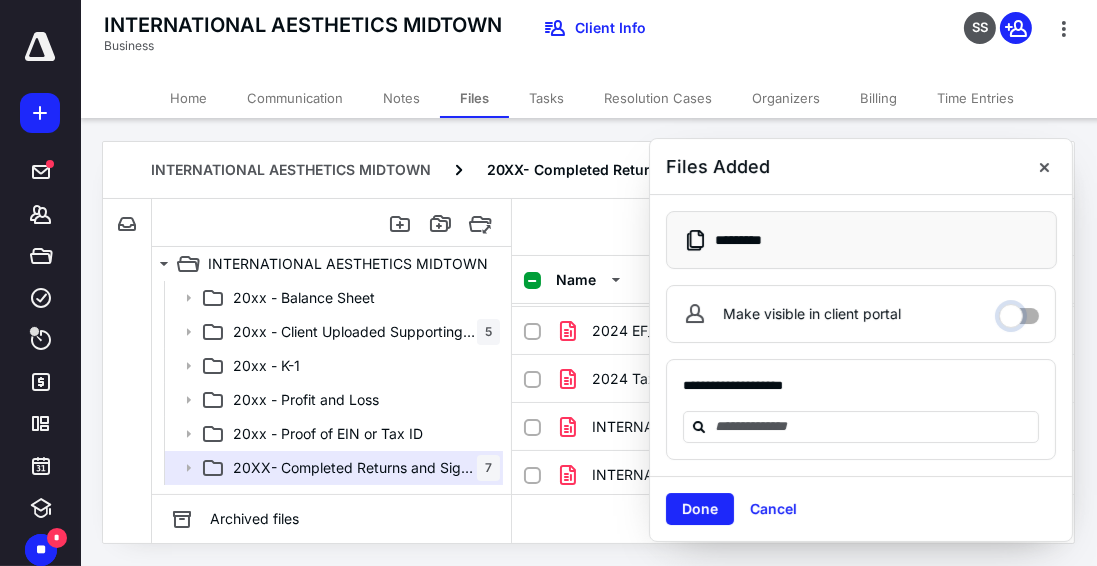 click on "Make visible in client portal" at bounding box center [1019, 311] 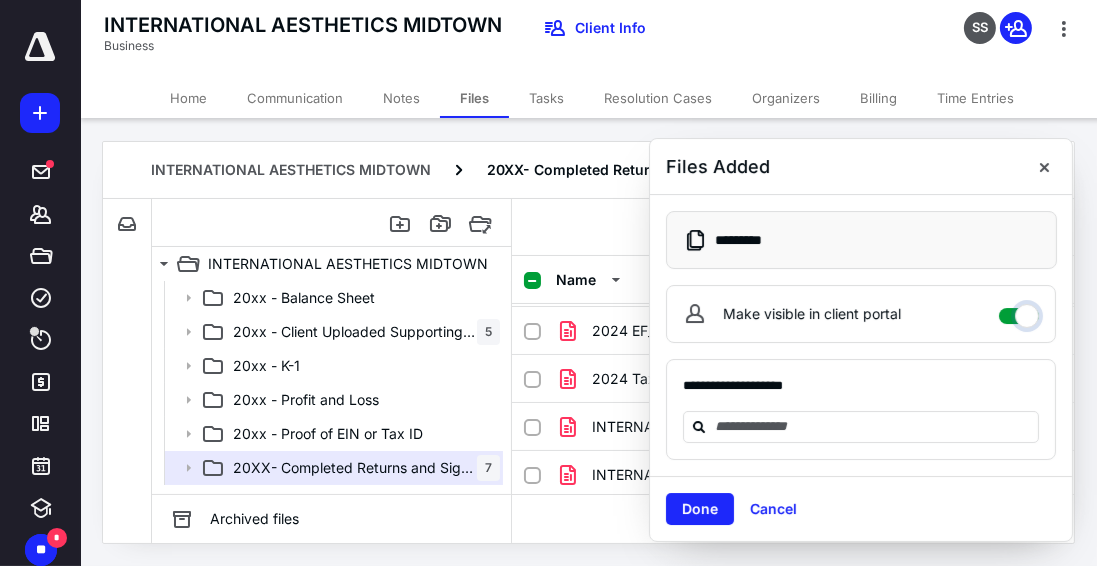 checkbox on "****" 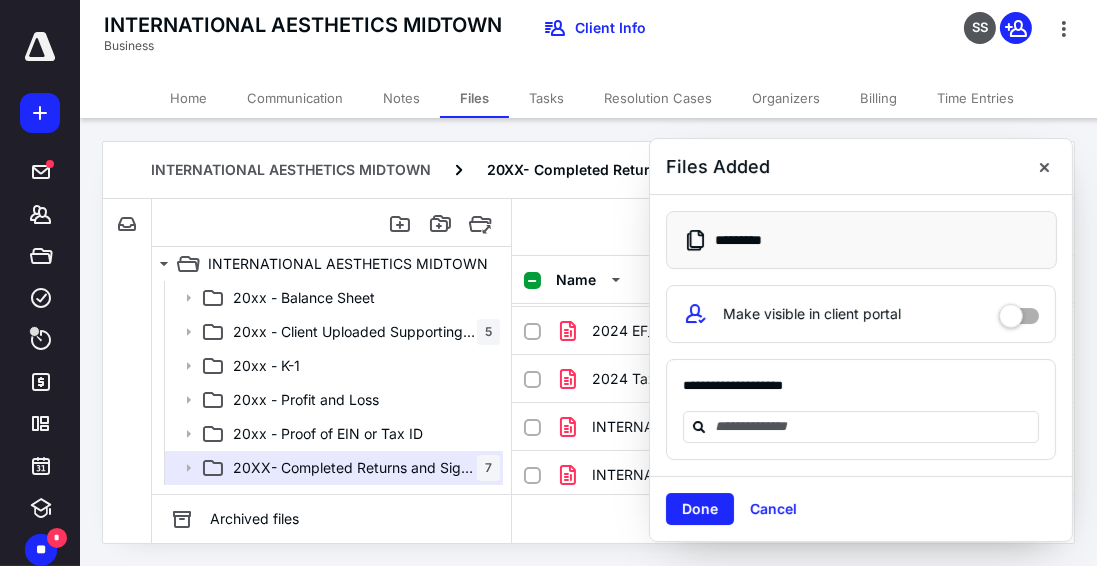 click on "Done" at bounding box center [700, 509] 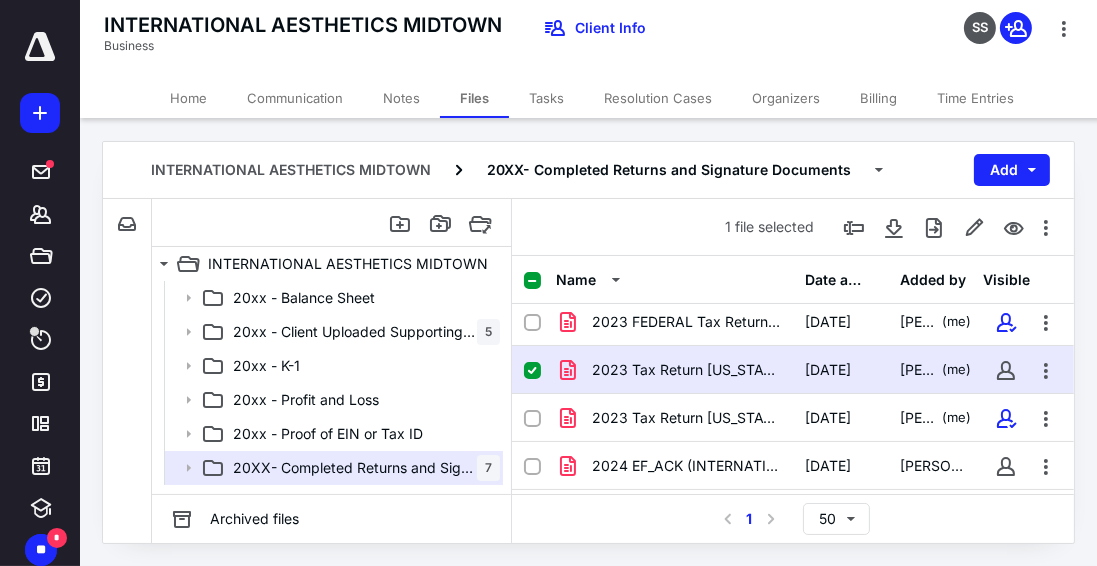 scroll, scrollTop: 0, scrollLeft: 0, axis: both 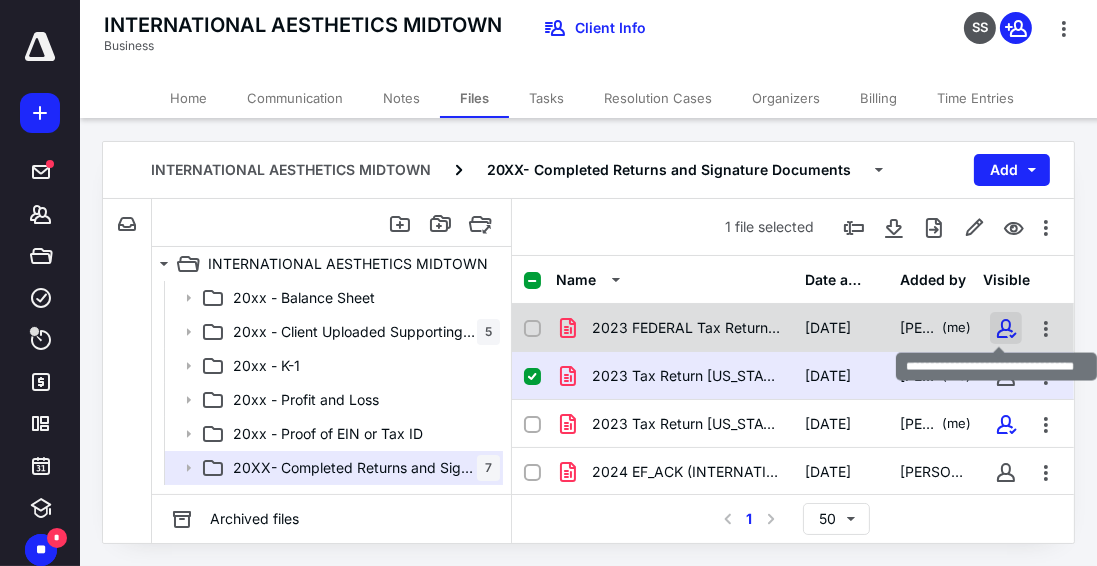 click at bounding box center [1006, 328] 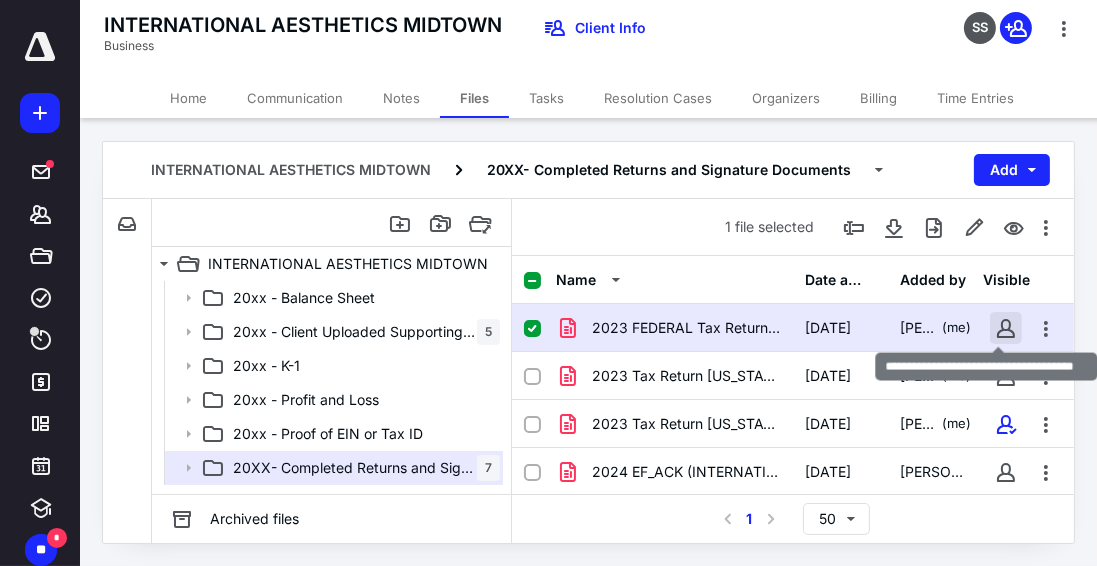 click at bounding box center [1006, 328] 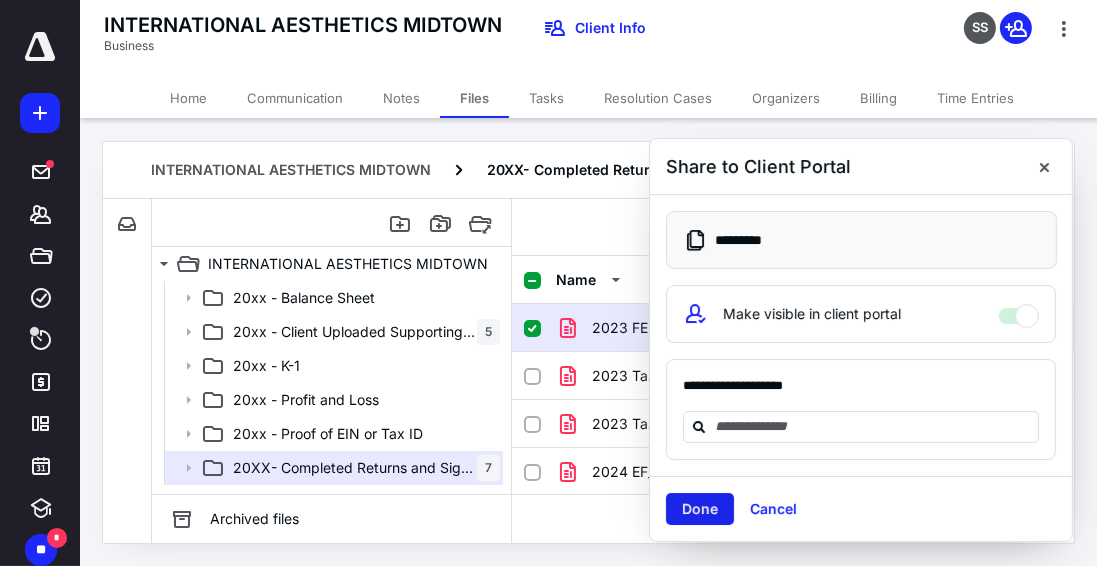 click on "Done" at bounding box center (700, 509) 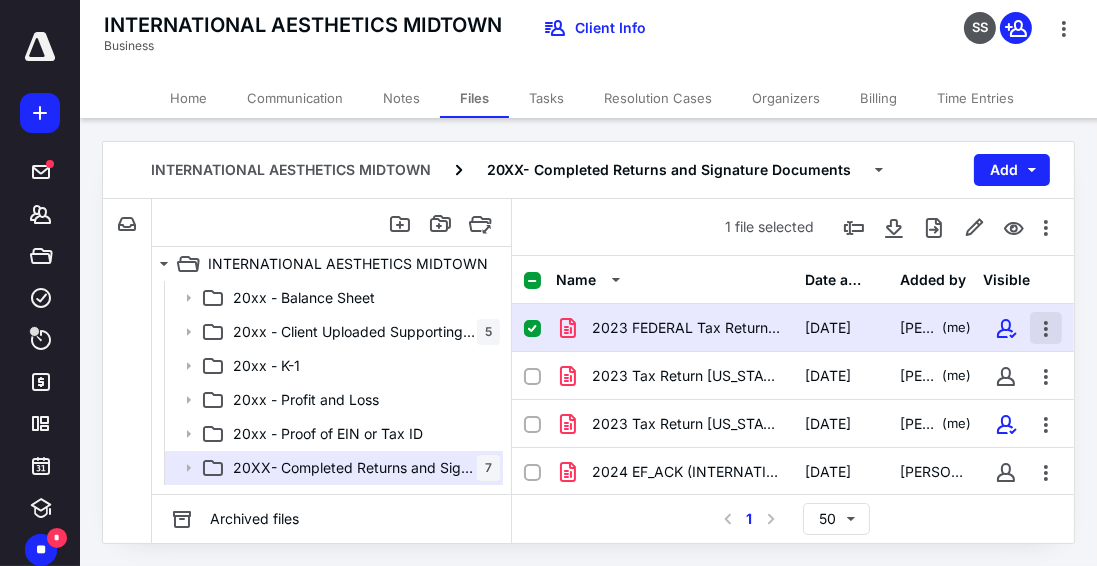 click at bounding box center [1046, 328] 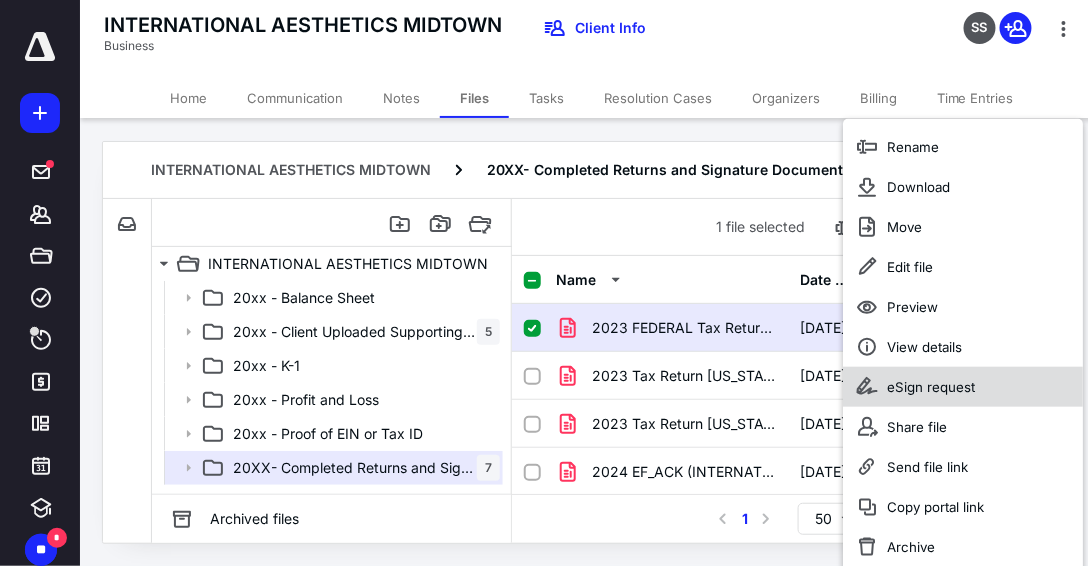 click on "eSign request" at bounding box center (931, 387) 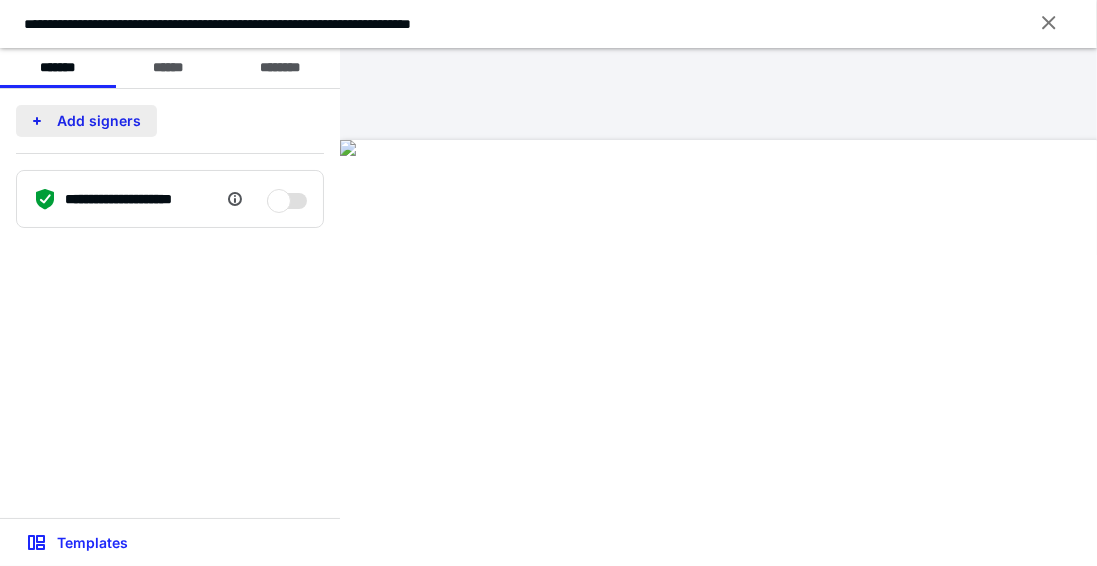 click on "Add signers" at bounding box center (86, 121) 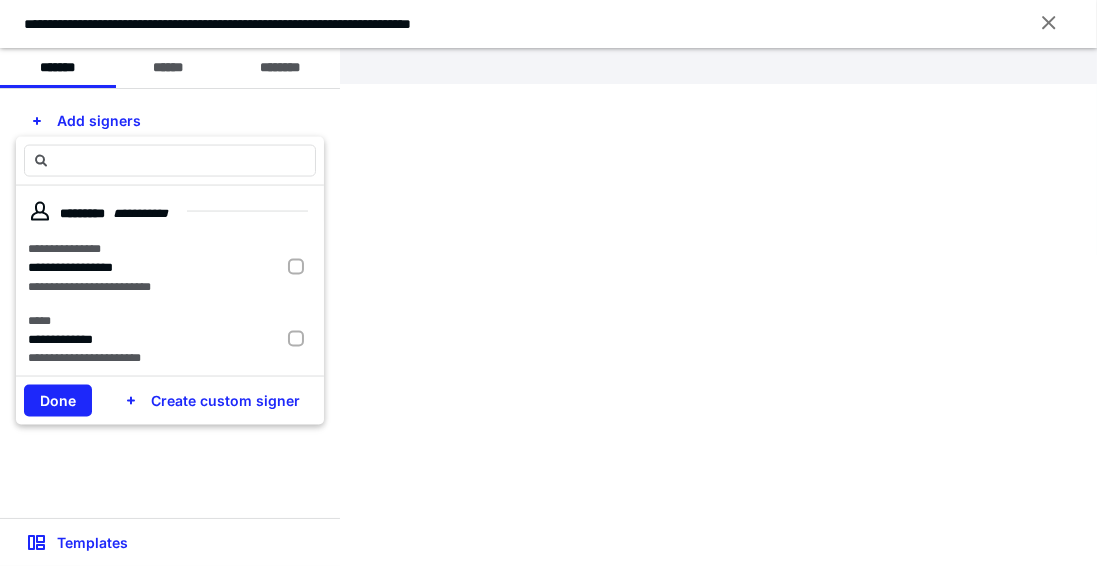 scroll, scrollTop: 342, scrollLeft: 0, axis: vertical 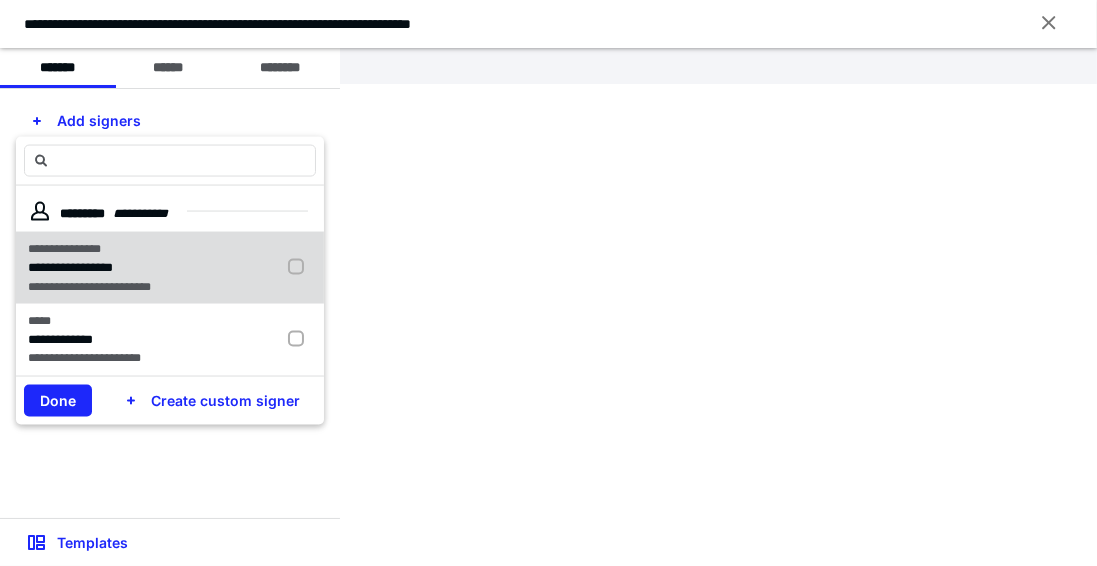 click at bounding box center (300, 268) 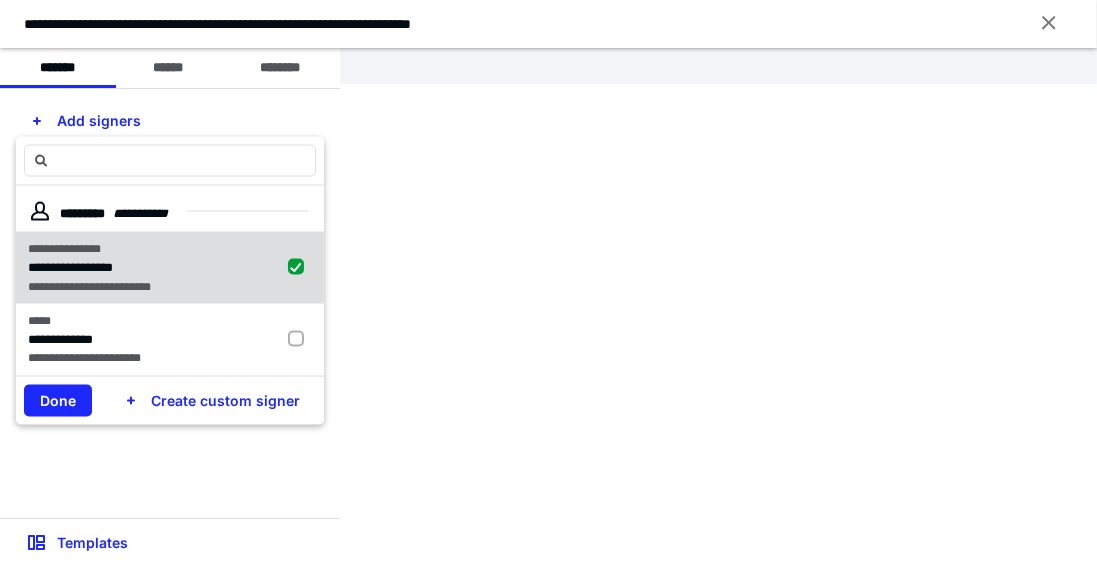 checkbox on "true" 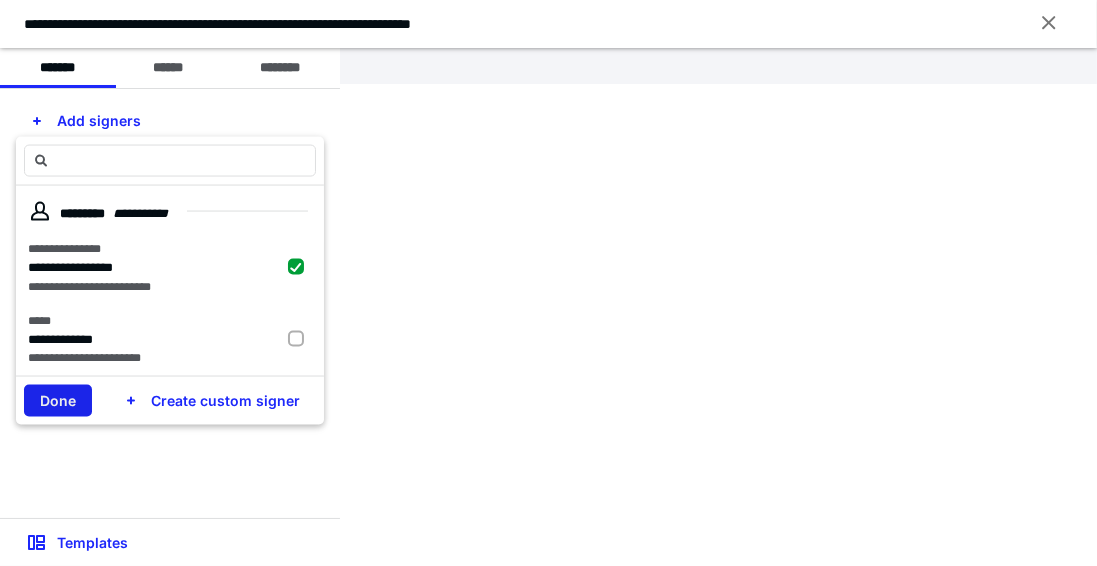 click on "Done" at bounding box center (58, 401) 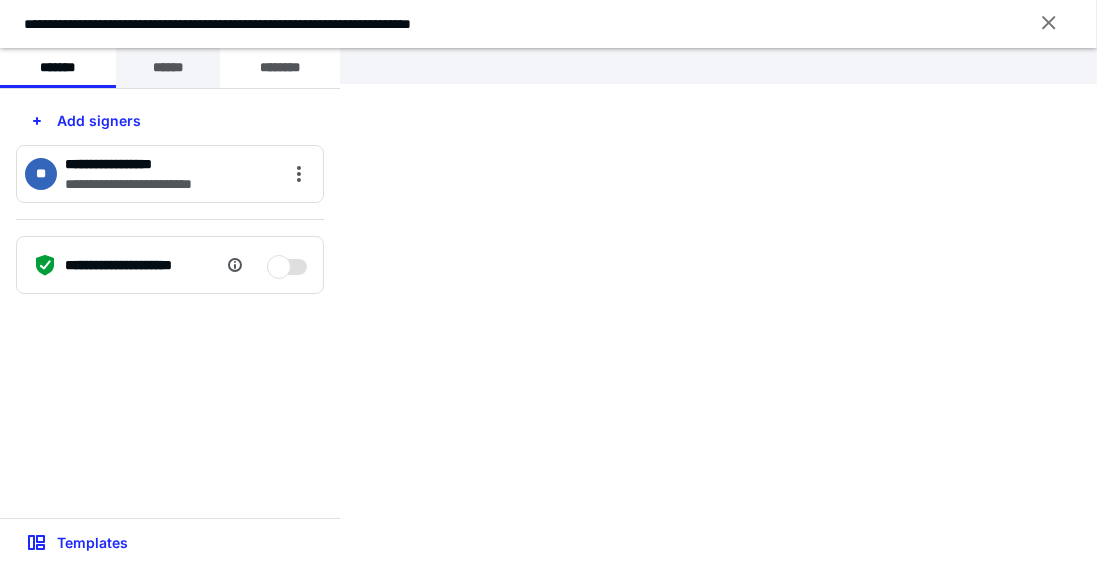 click on "******" at bounding box center [168, 68] 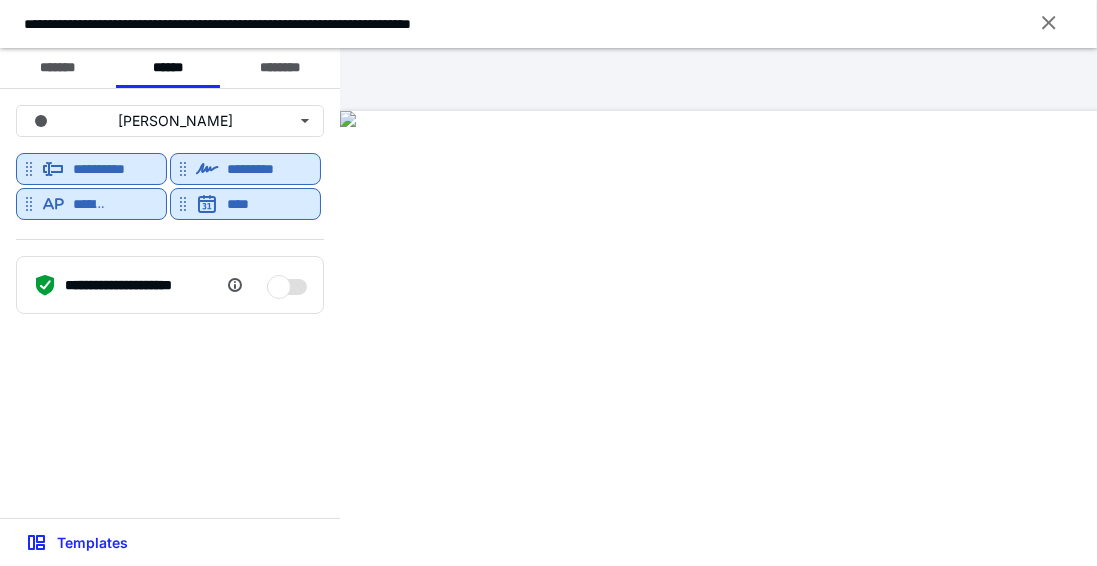 scroll, scrollTop: 0, scrollLeft: 0, axis: both 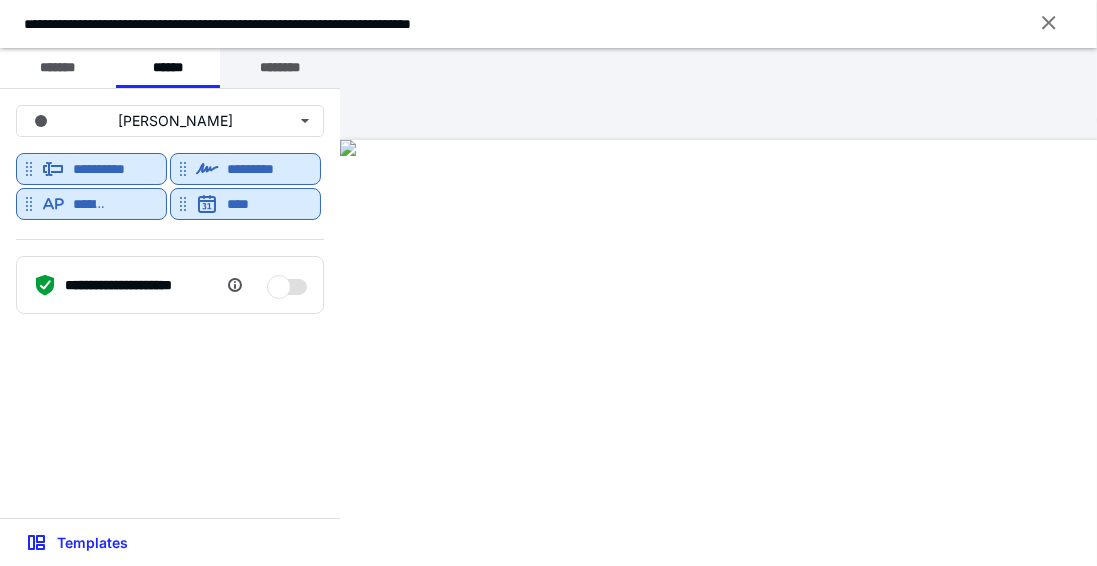 click on "********" at bounding box center (280, 68) 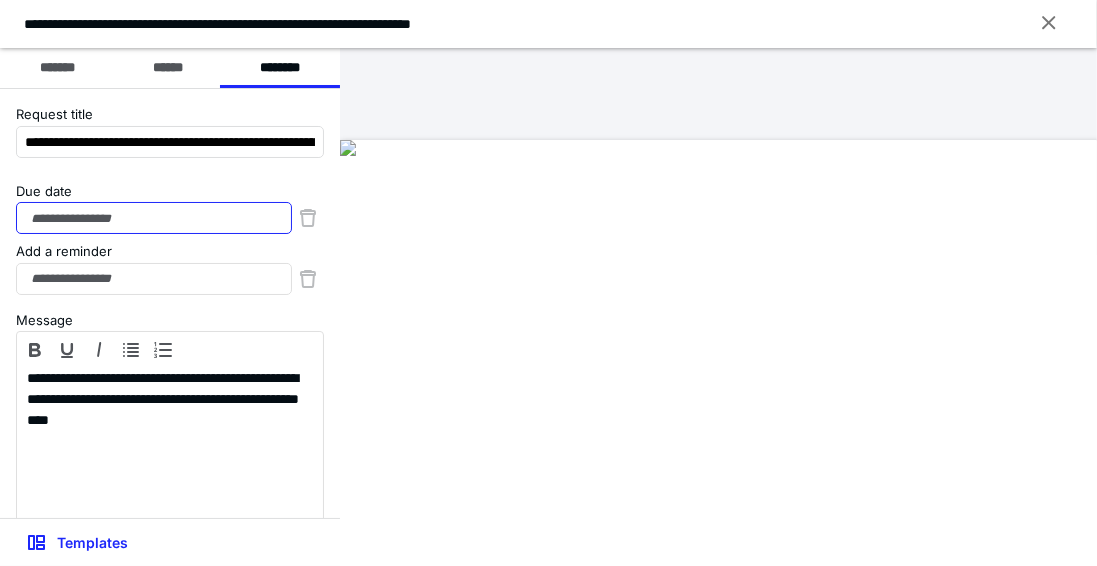 click on "Due date" at bounding box center [154, 218] 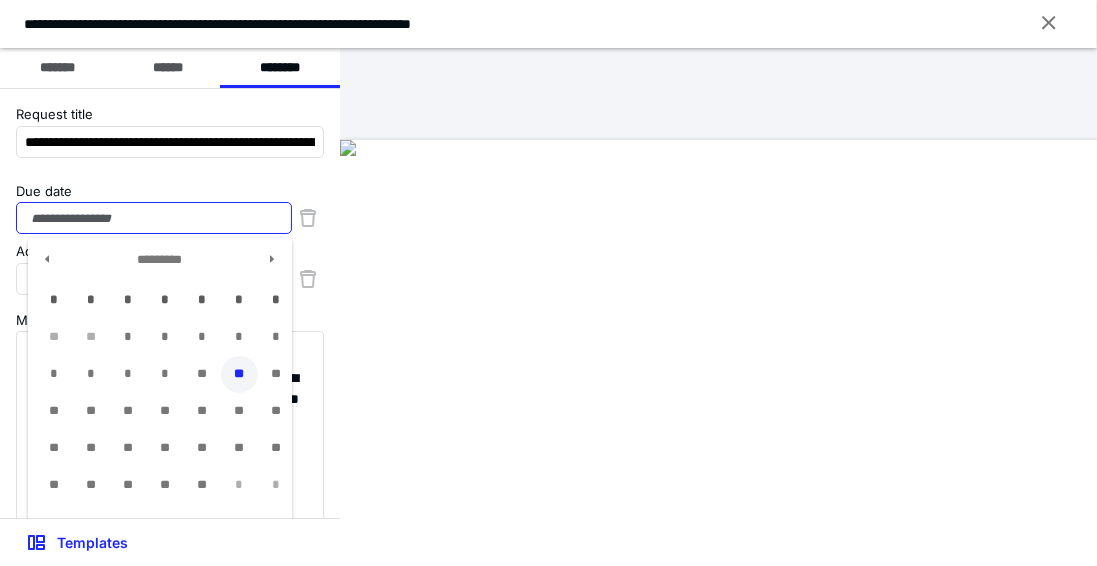 click on "**" at bounding box center (239, 374) 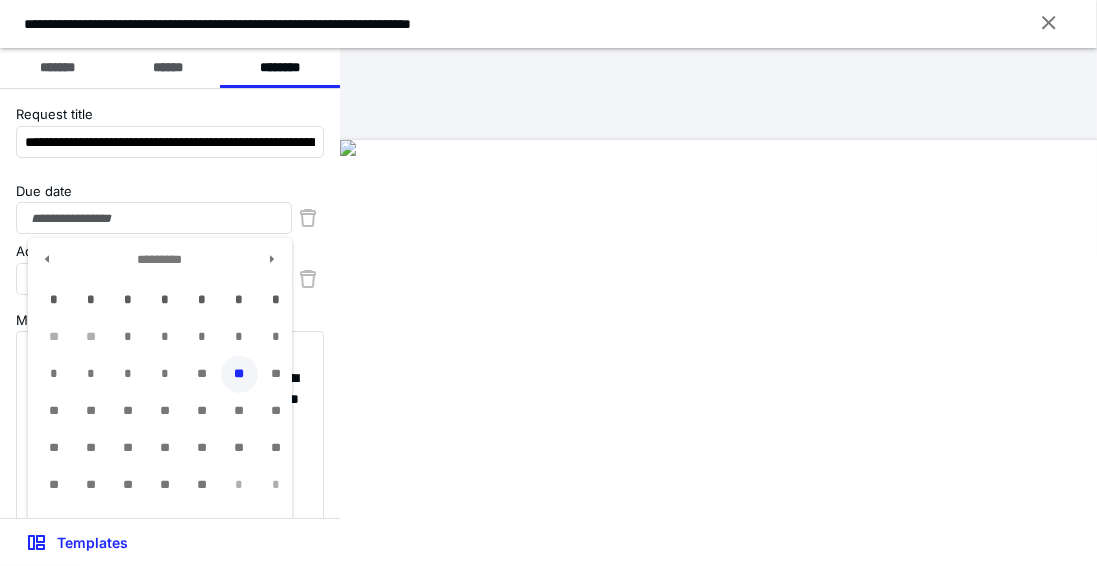 type on "**********" 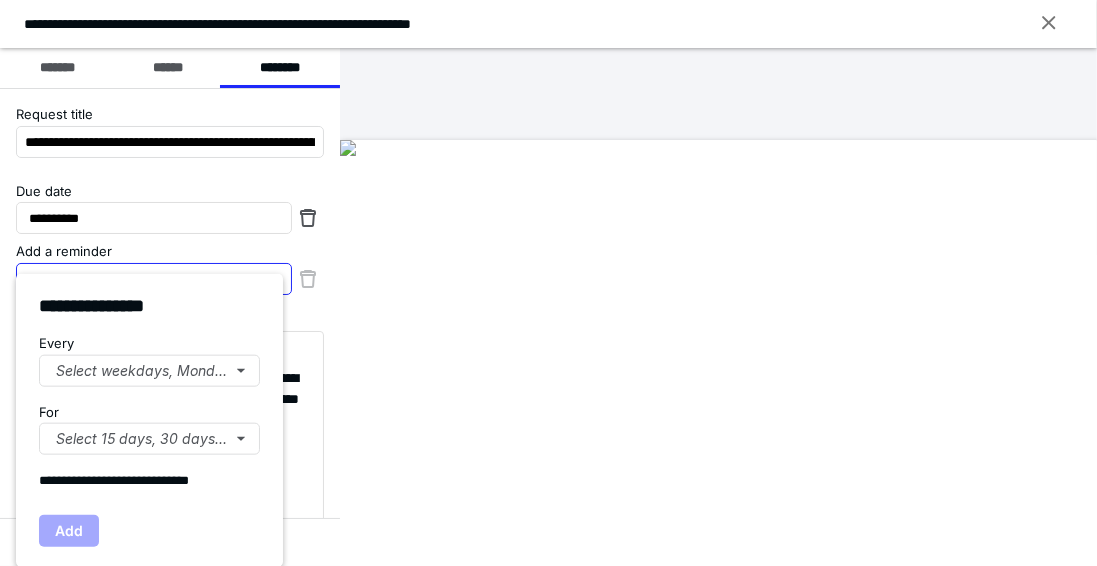 click on "**********" at bounding box center [548, 282] 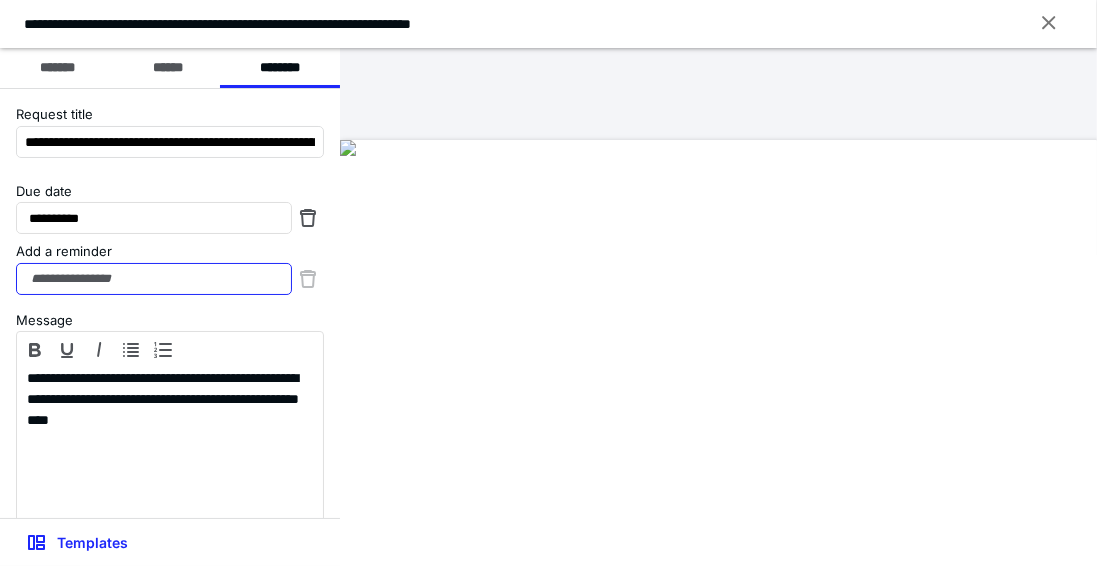 click on "Add a reminder" at bounding box center (154, 279) 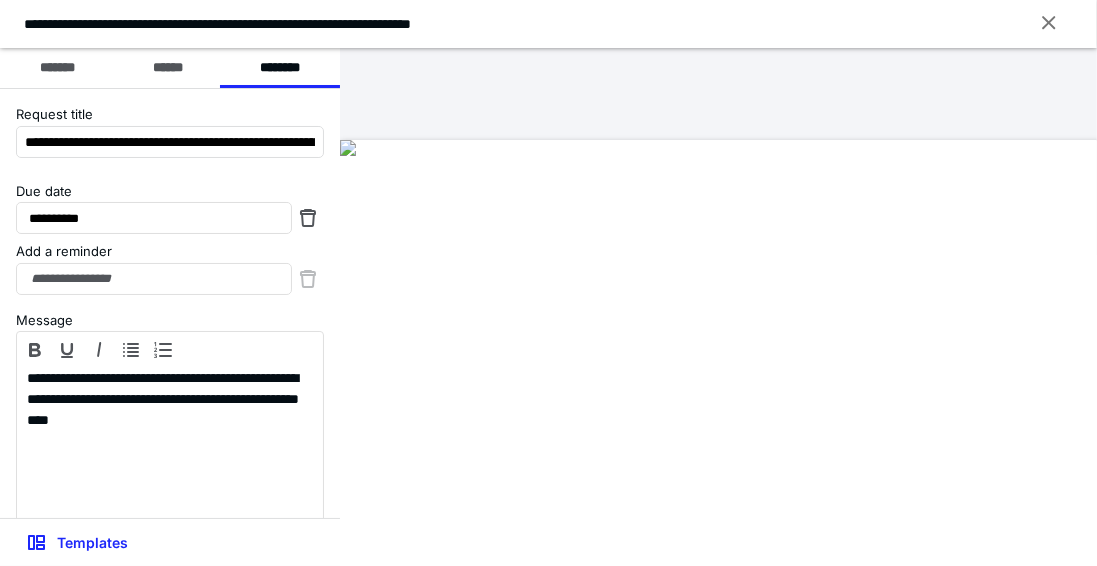click 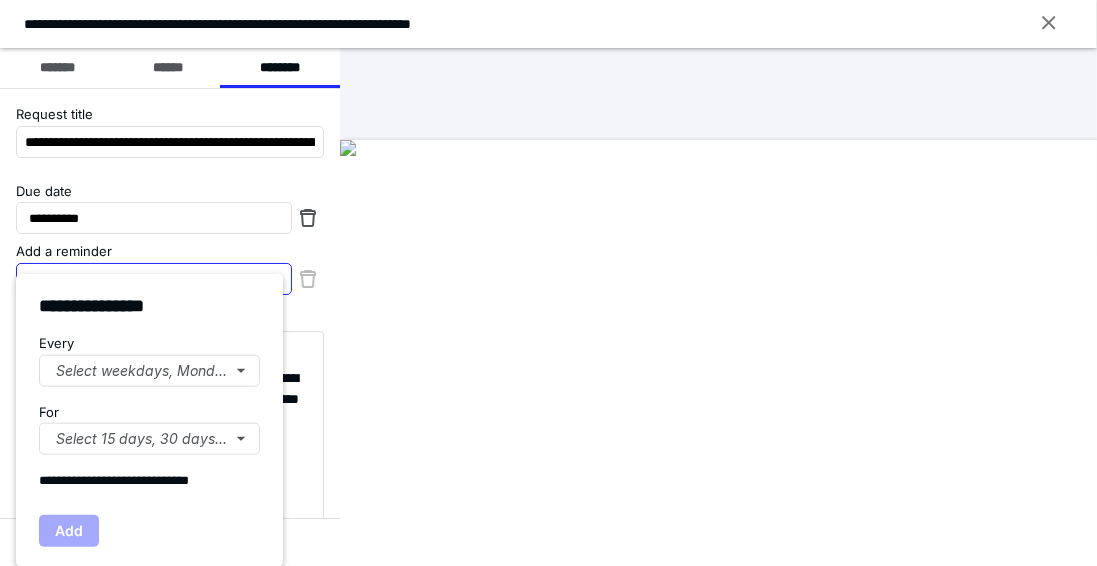 click on "**********" at bounding box center [548, 282] 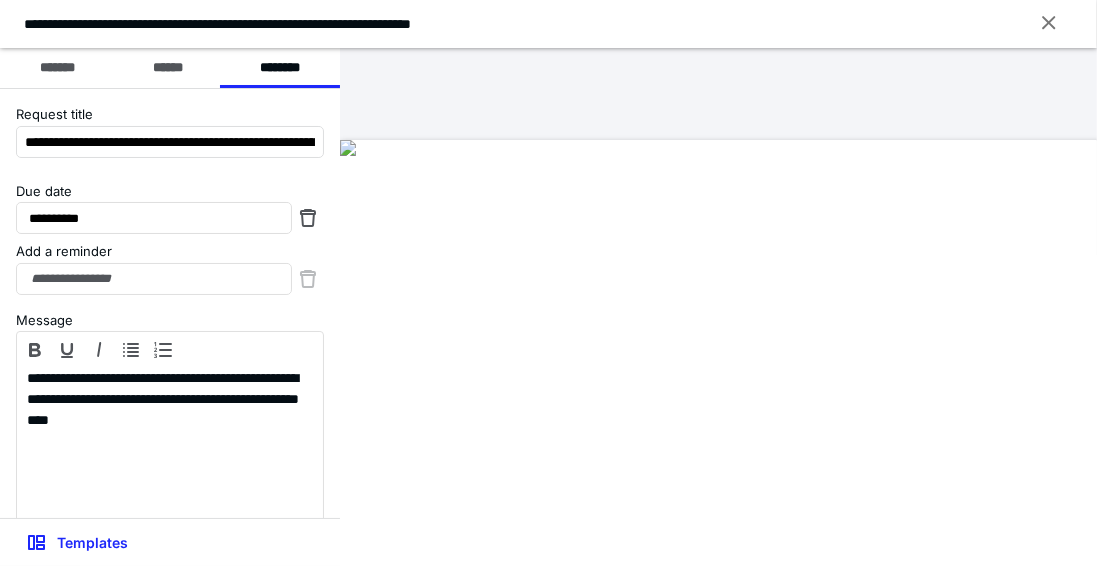 click on "Add a reminder" at bounding box center [170, 252] 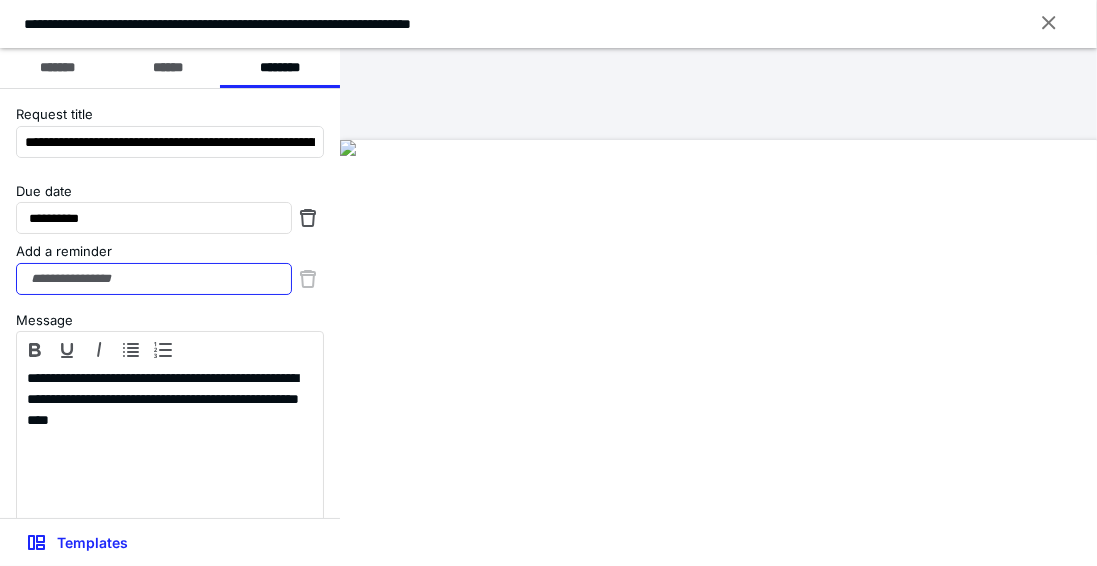 click on "Add a reminder" at bounding box center [154, 279] 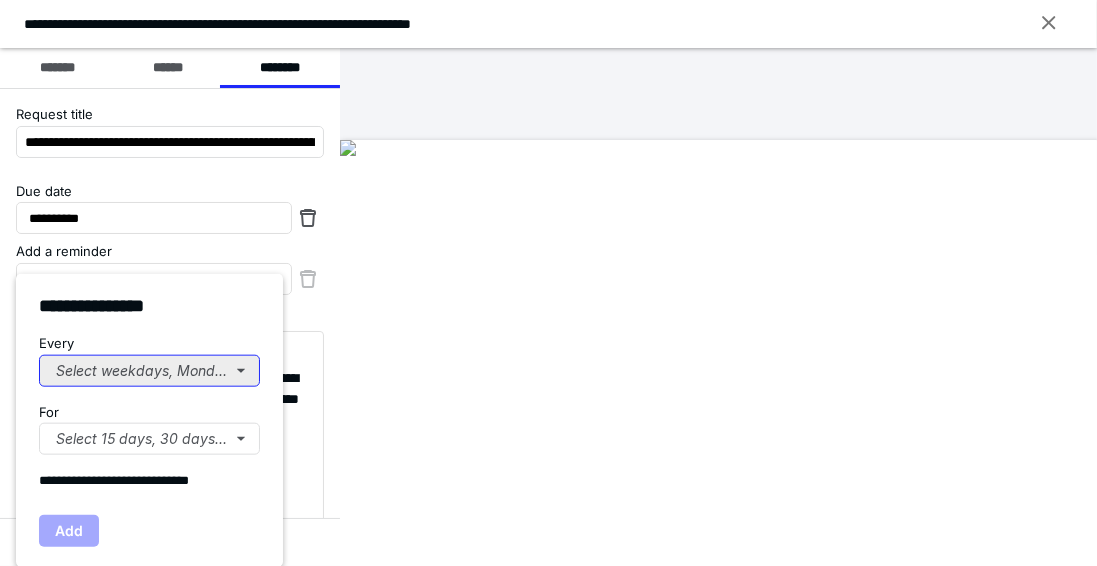 click on "Select weekdays, Mondays, or Tues..." at bounding box center (149, 370) 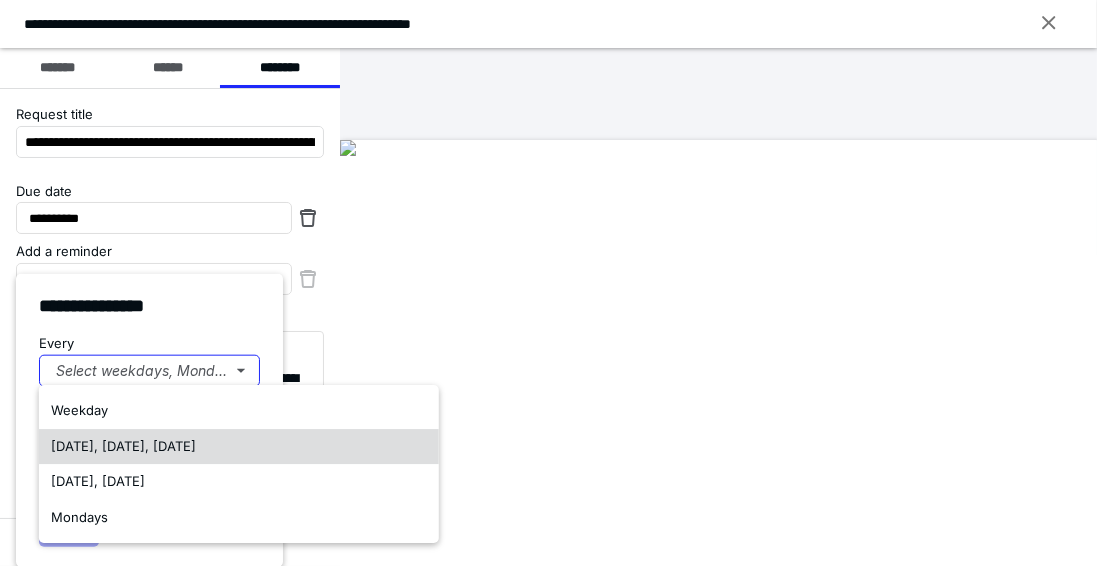 click on "Monday, Wednesday, Friday" at bounding box center [123, 446] 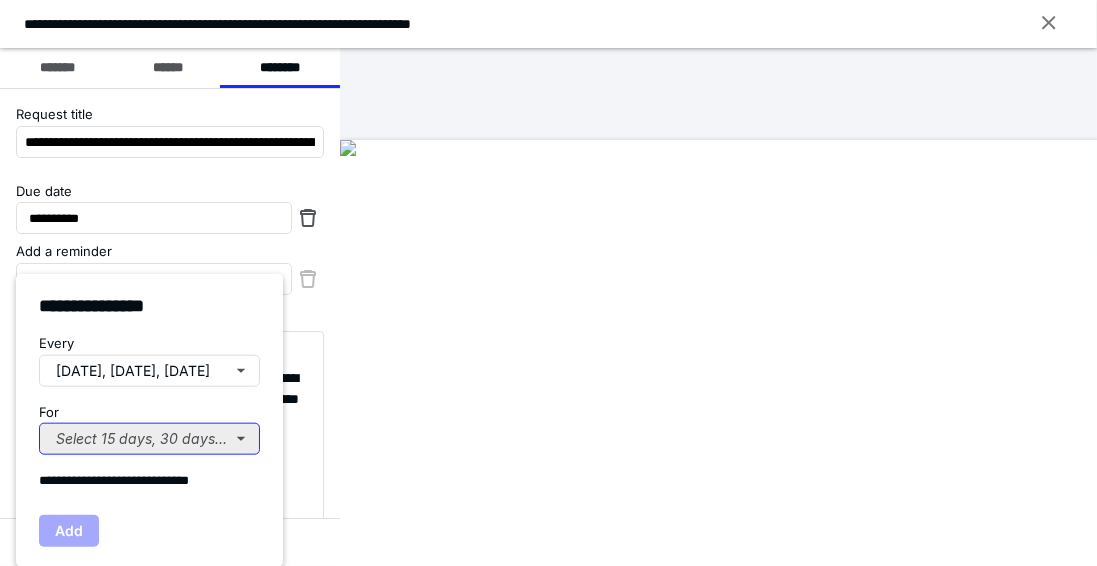 click on "Select 15 days, 30 days, or 45 days..." at bounding box center [149, 439] 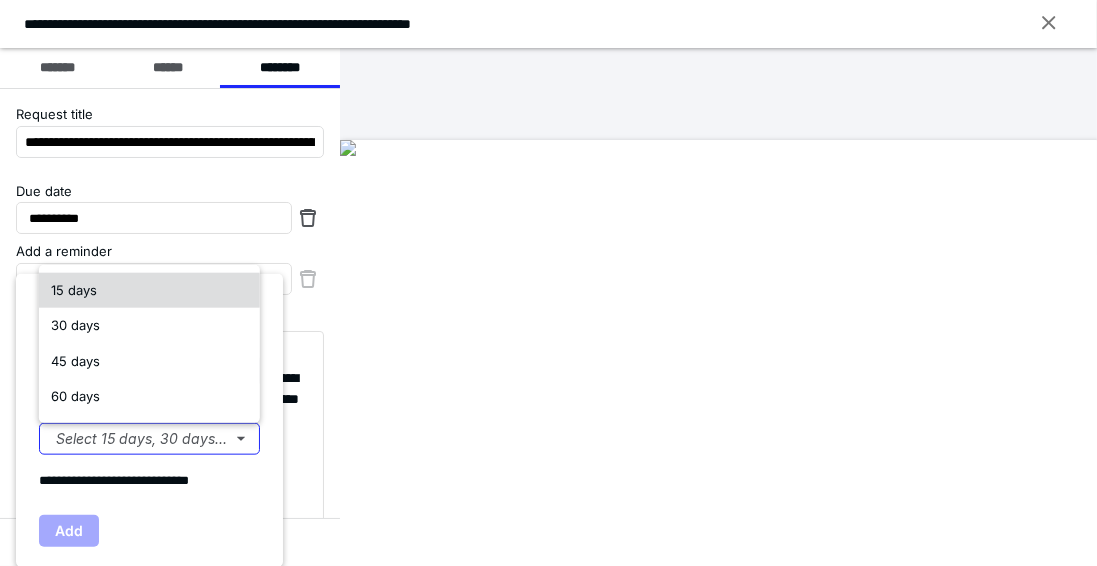 click on "15 days" at bounding box center [149, 290] 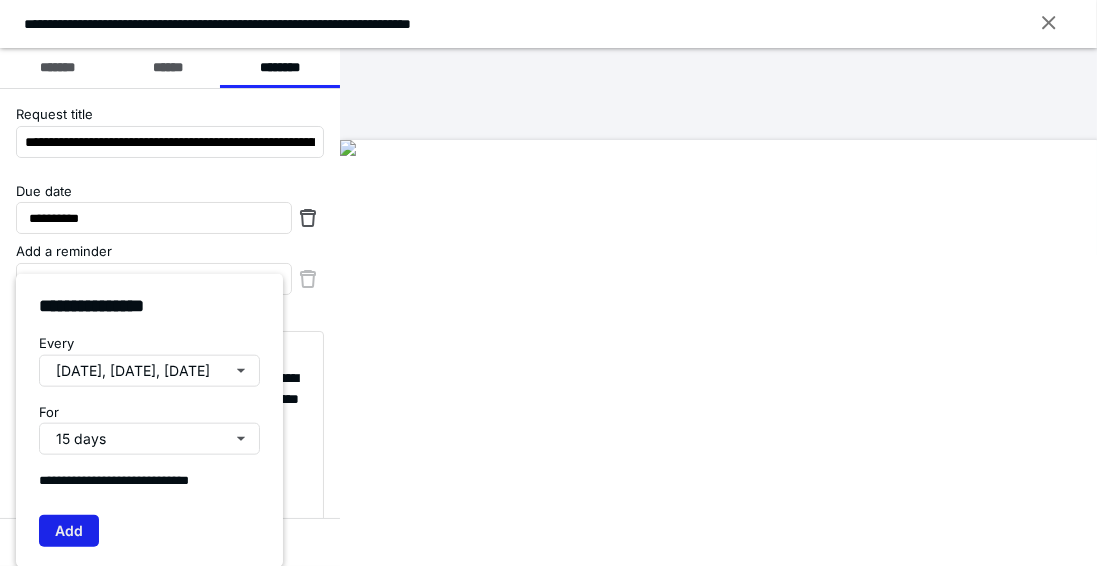click on "Add" at bounding box center [69, 530] 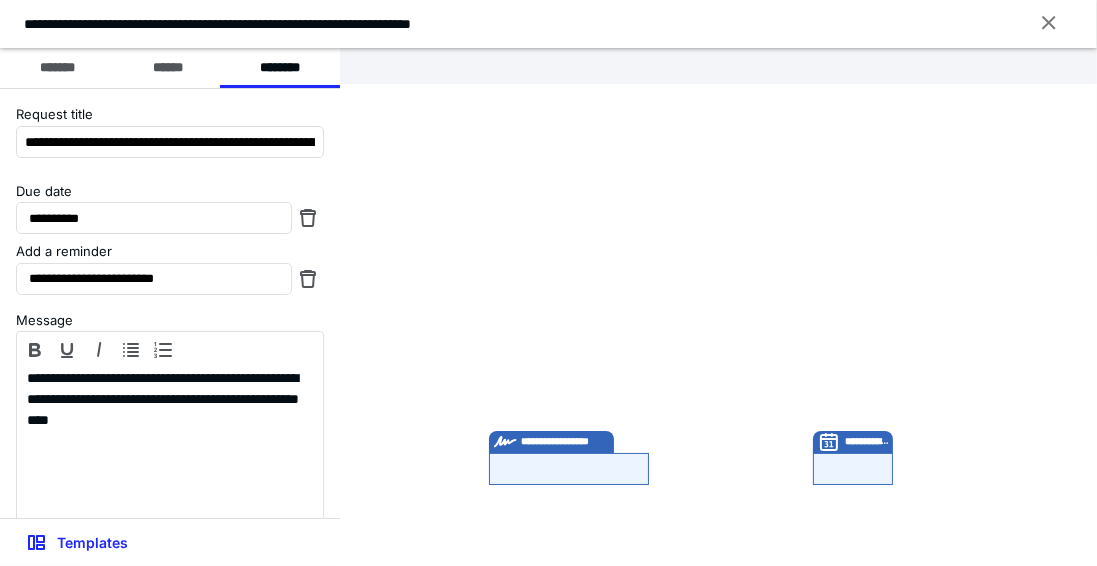 scroll, scrollTop: 285, scrollLeft: 0, axis: vertical 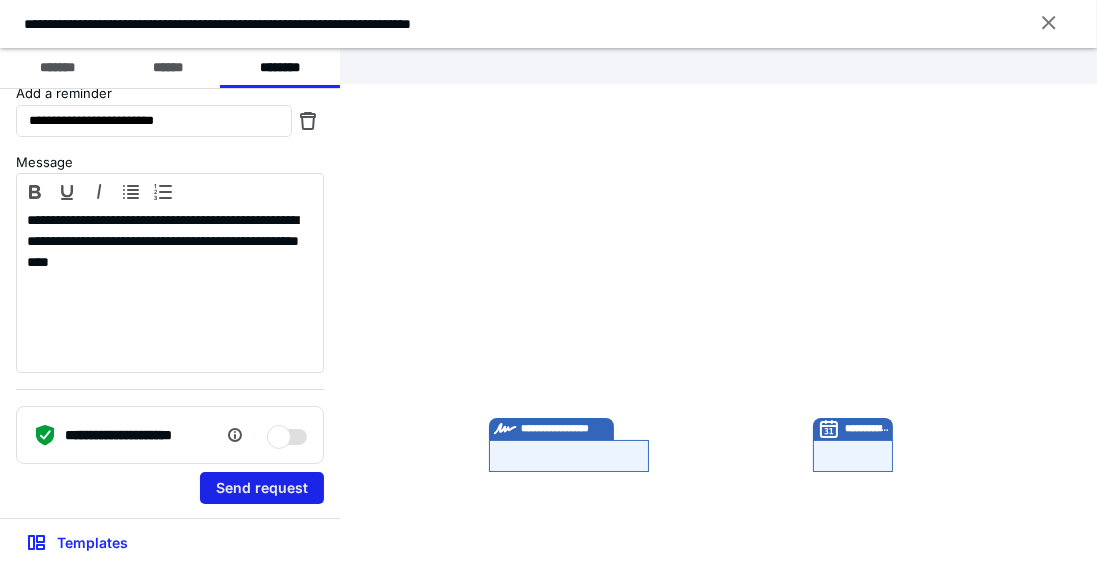 click on "Send request" at bounding box center (262, 488) 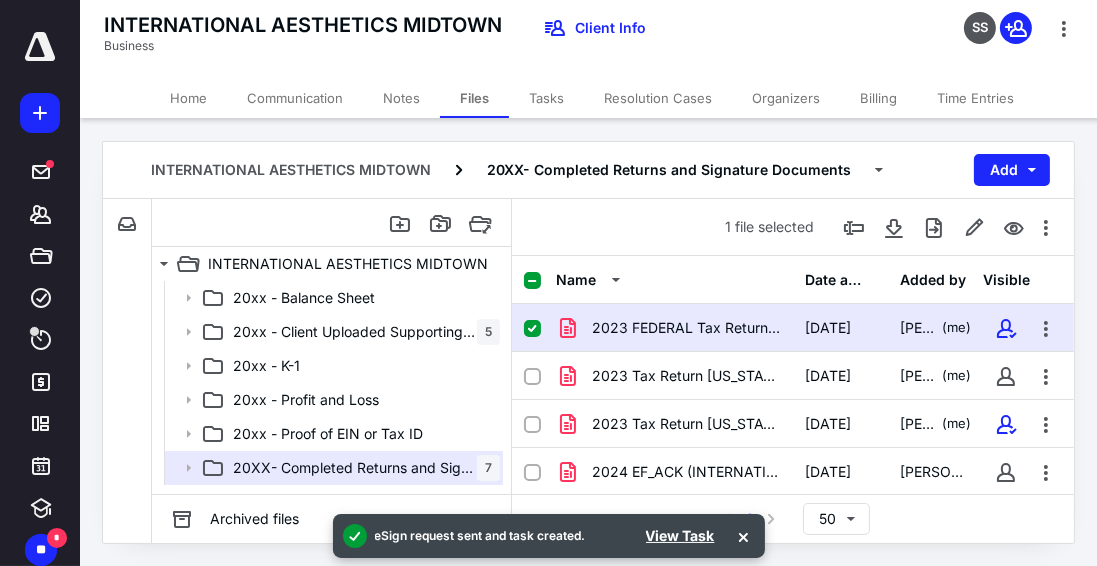 click on "Notes" at bounding box center (401, 98) 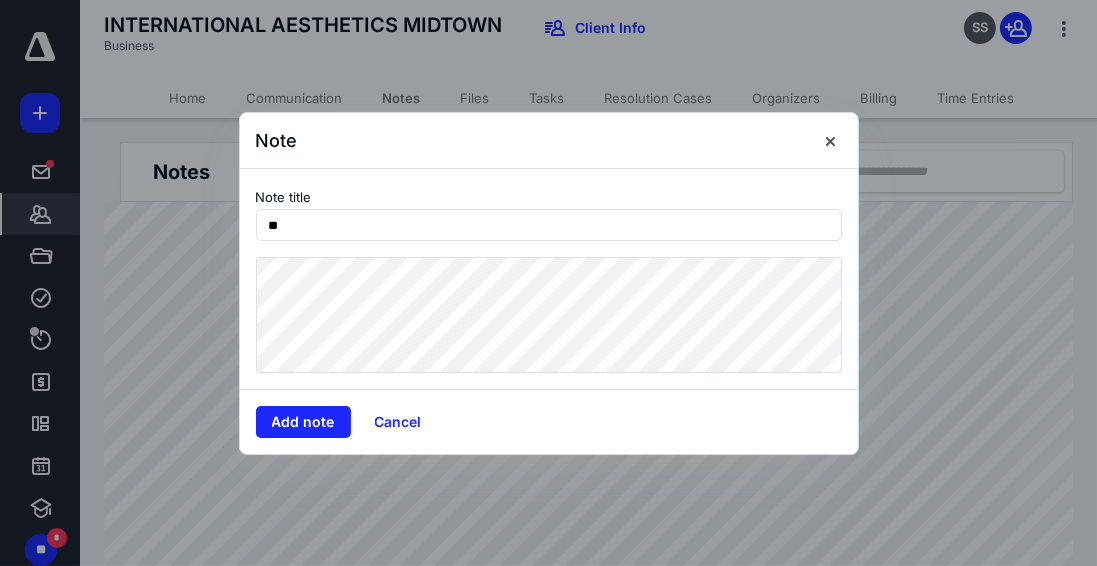 type on "*" 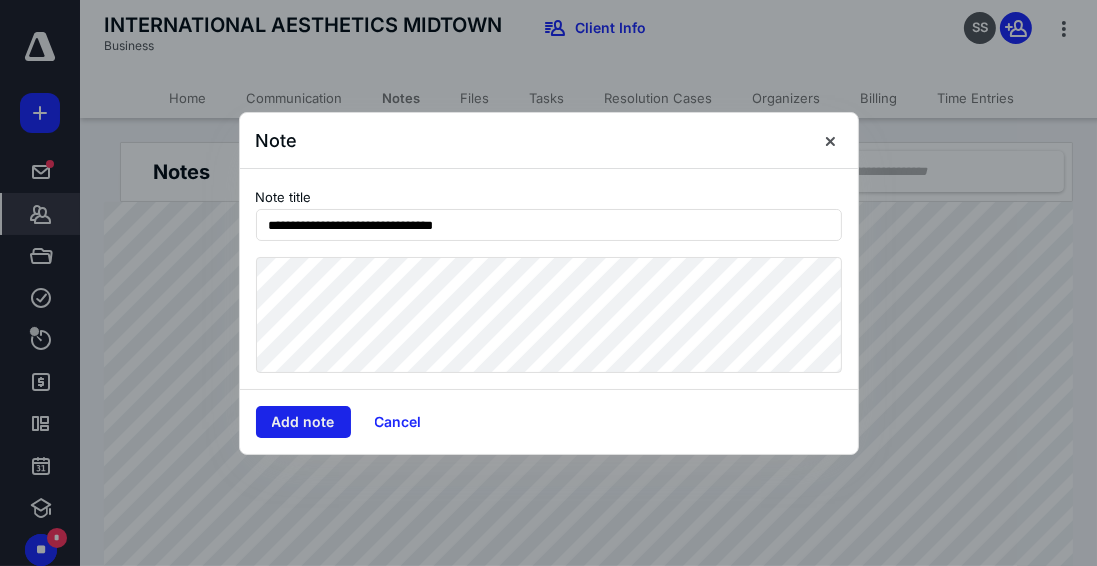 type on "**********" 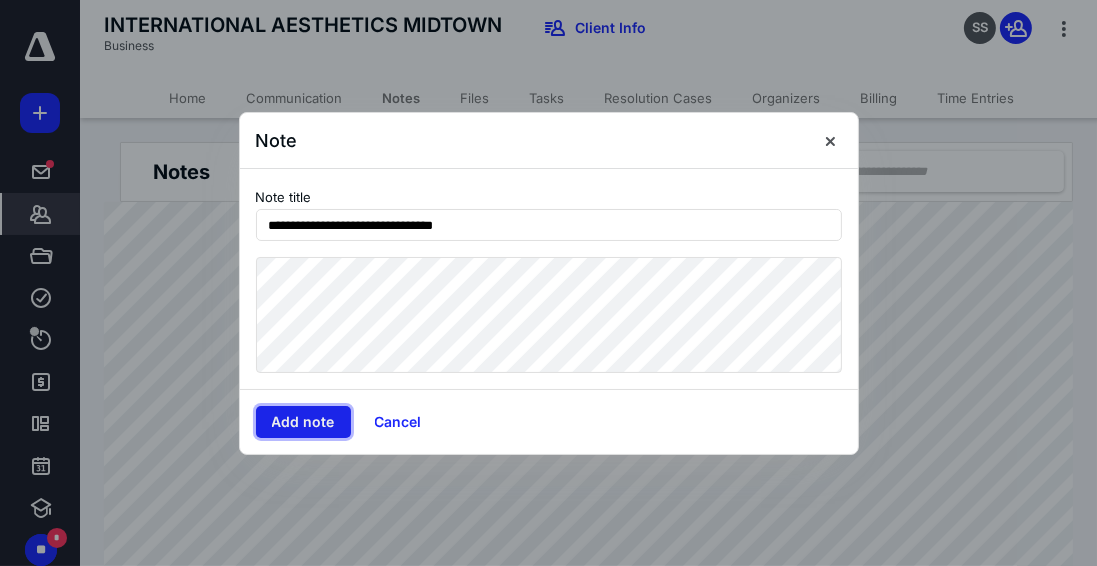 click on "Add note" at bounding box center [303, 422] 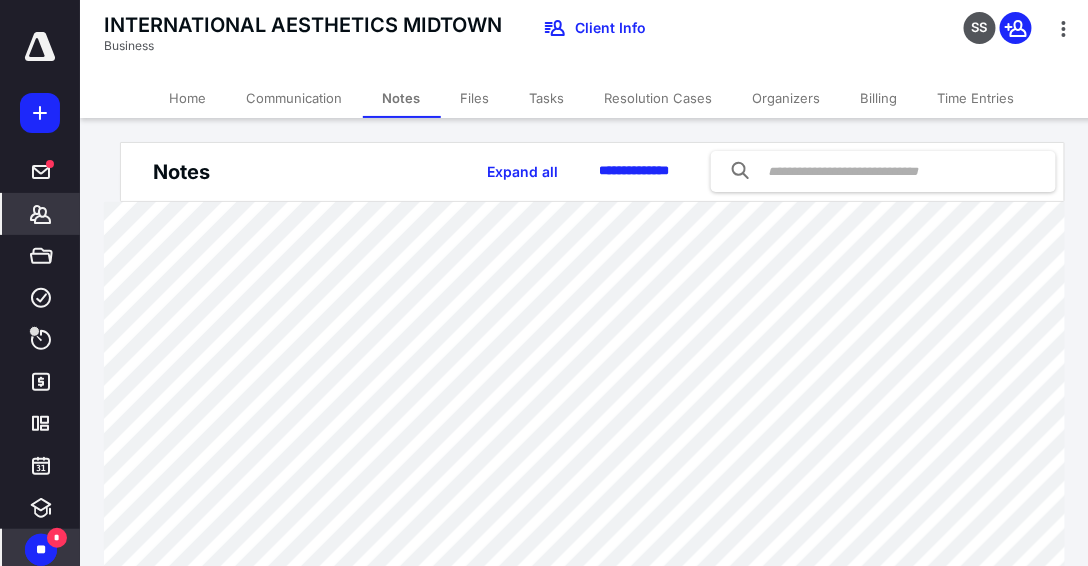 click on "**" at bounding box center [41, 550] 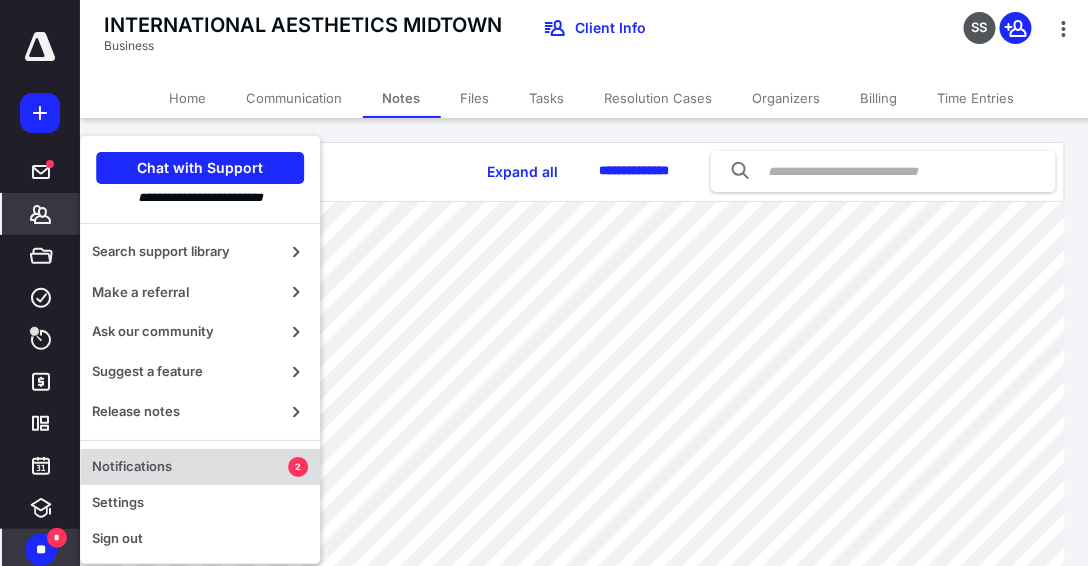 click on "Notifications" at bounding box center (190, 467) 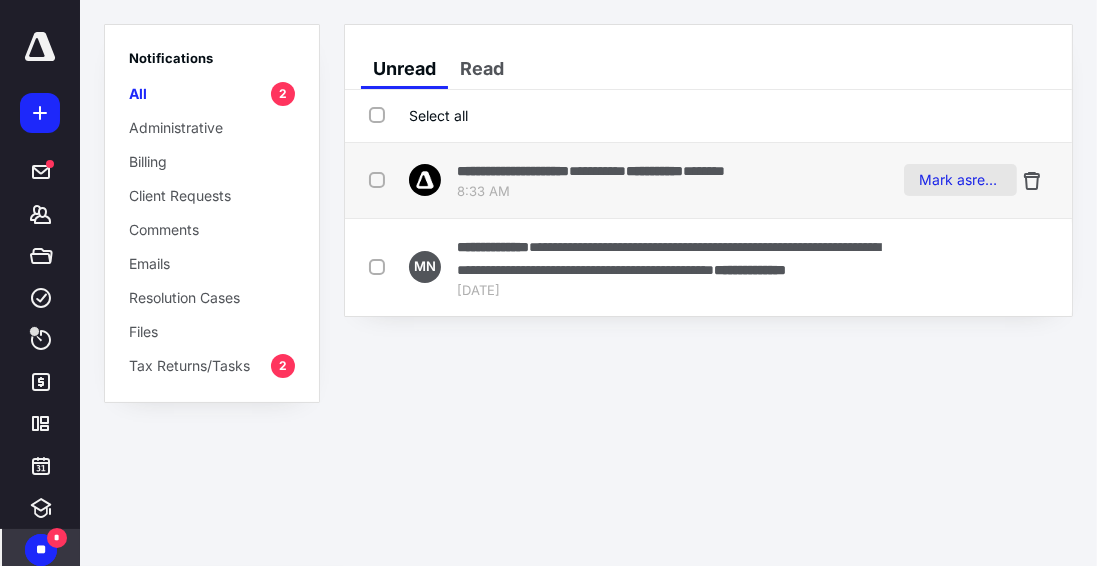 click on "Mark as  read" at bounding box center (960, 180) 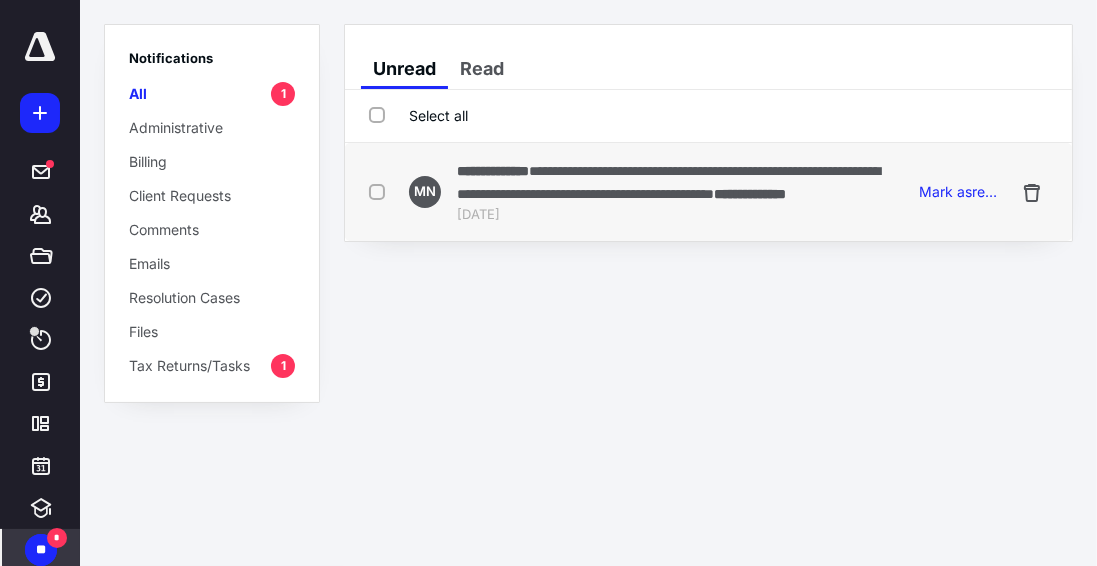 click on "**********" at bounding box center [750, 194] 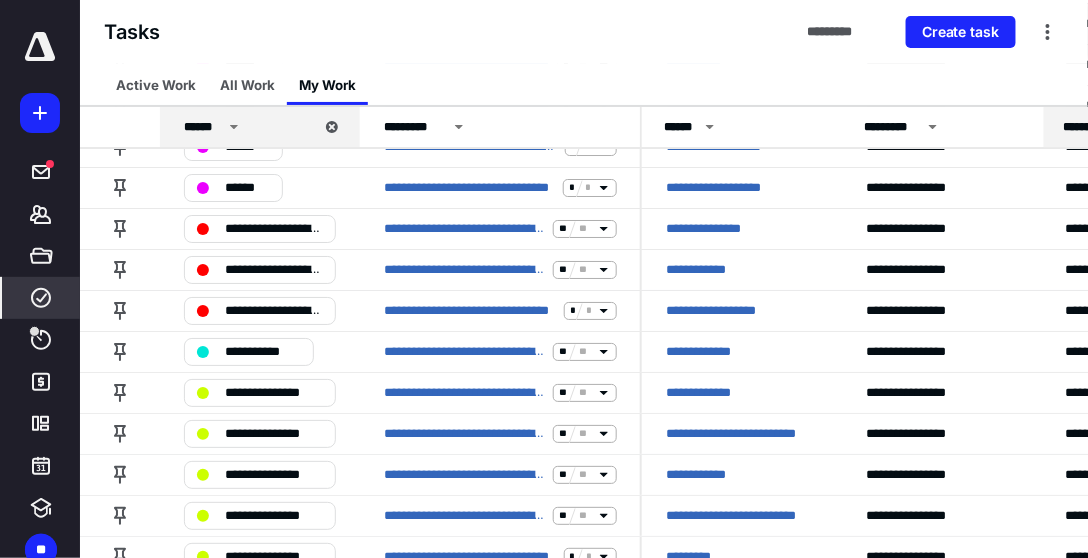 scroll, scrollTop: 1771, scrollLeft: 0, axis: vertical 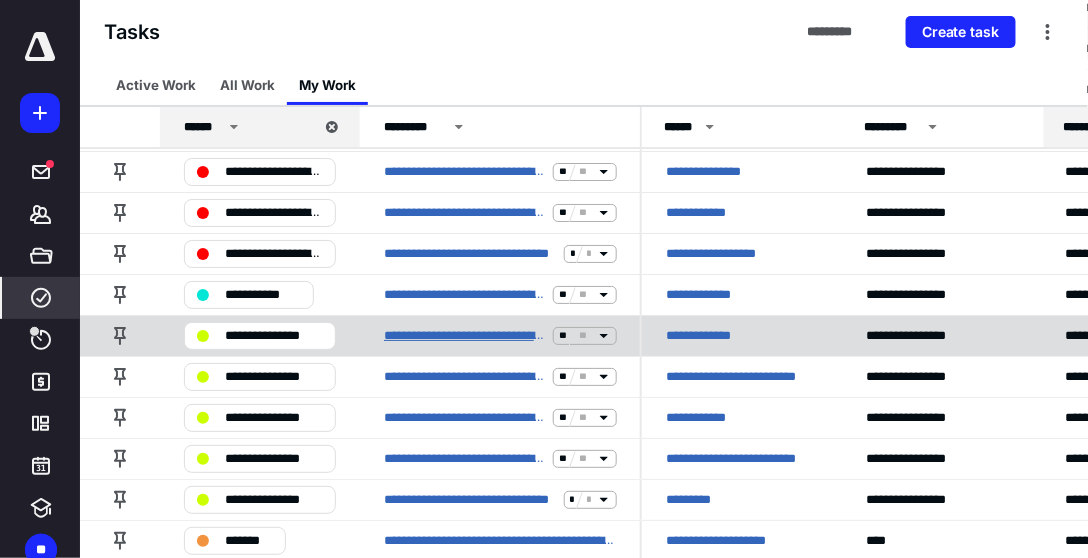 click on "**********" at bounding box center (464, 336) 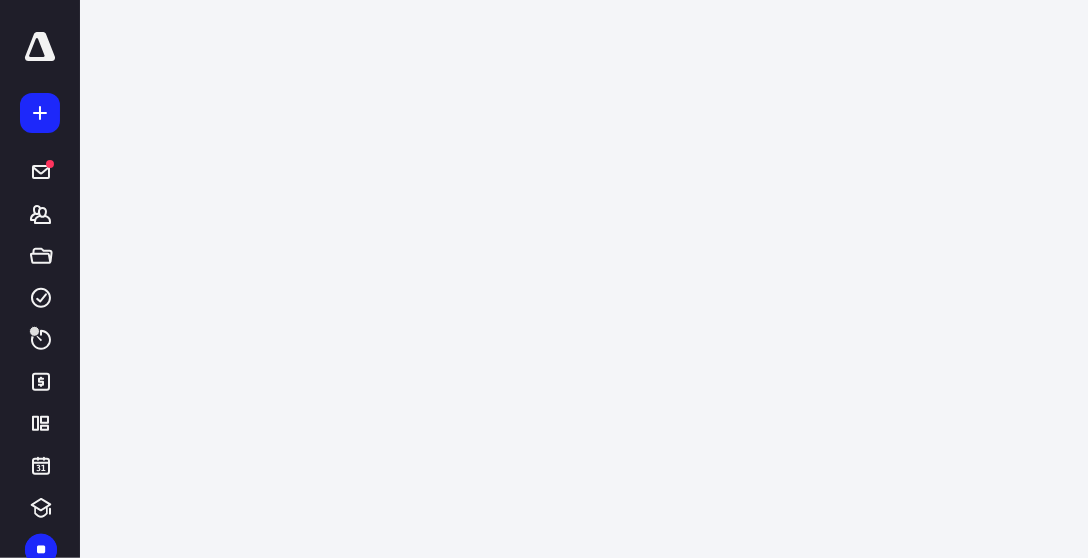 scroll, scrollTop: 0, scrollLeft: 0, axis: both 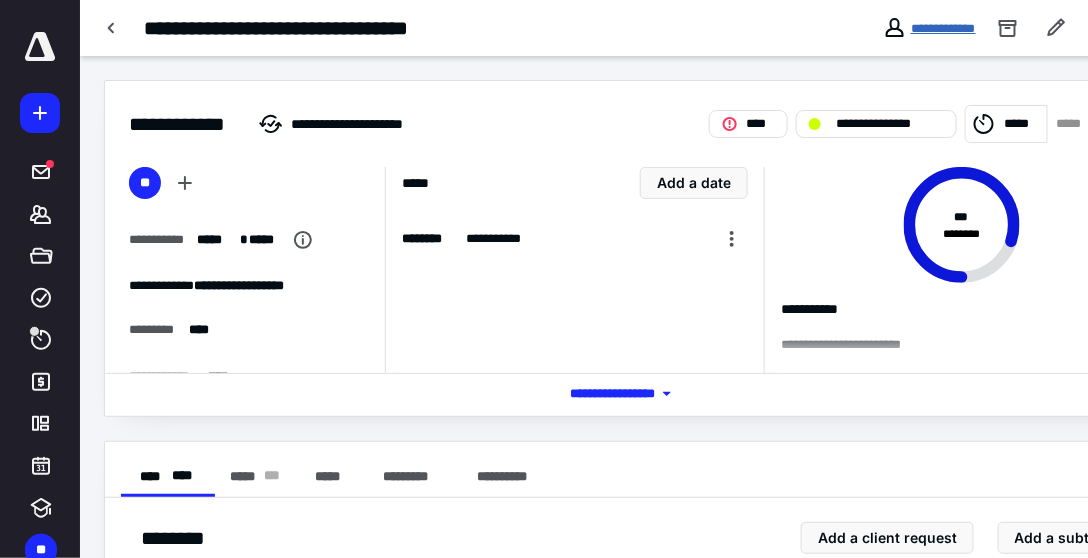click on "**********" at bounding box center (943, 28) 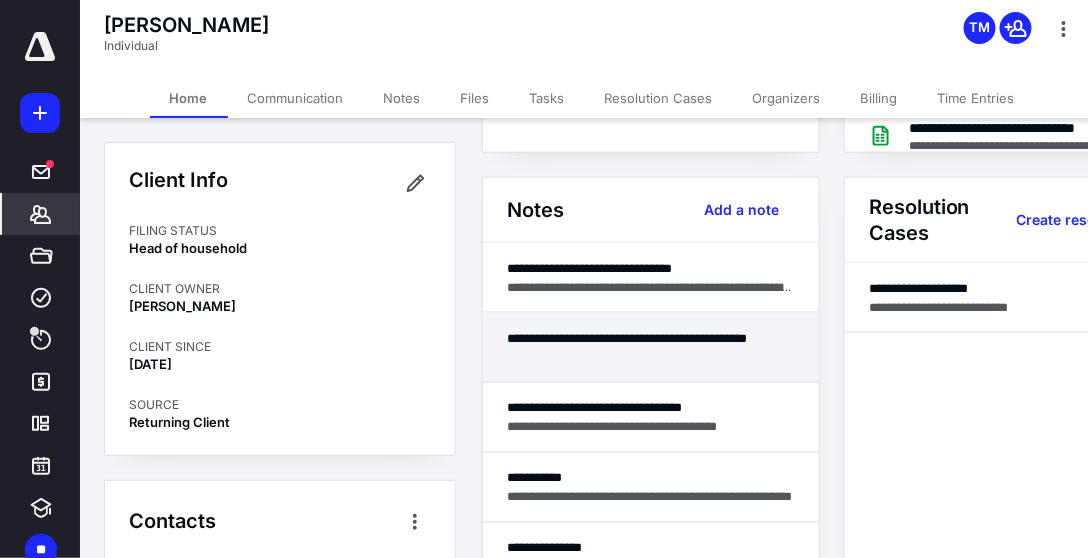 scroll, scrollTop: 514, scrollLeft: 0, axis: vertical 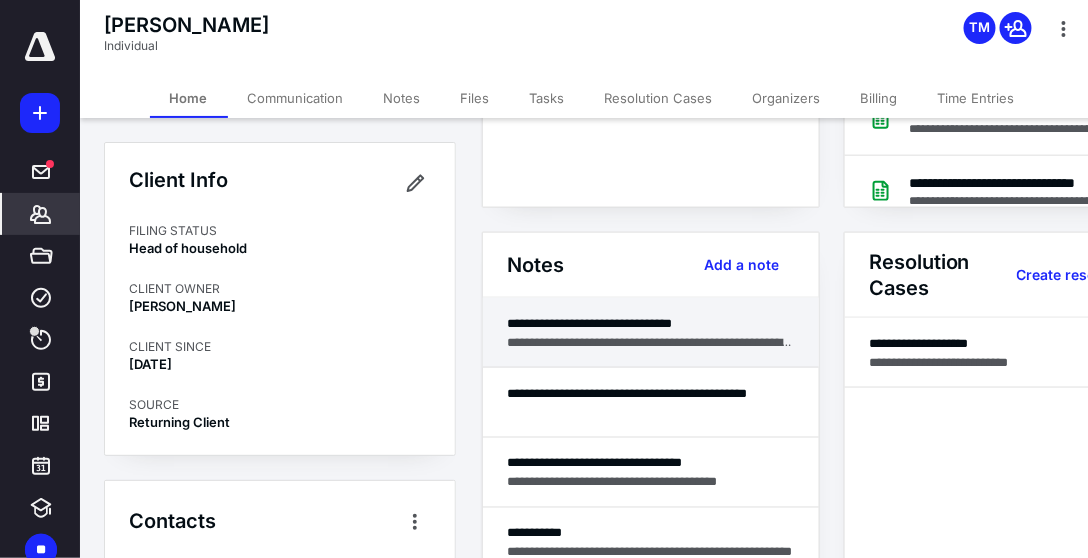 click on "**********" at bounding box center [651, 342] 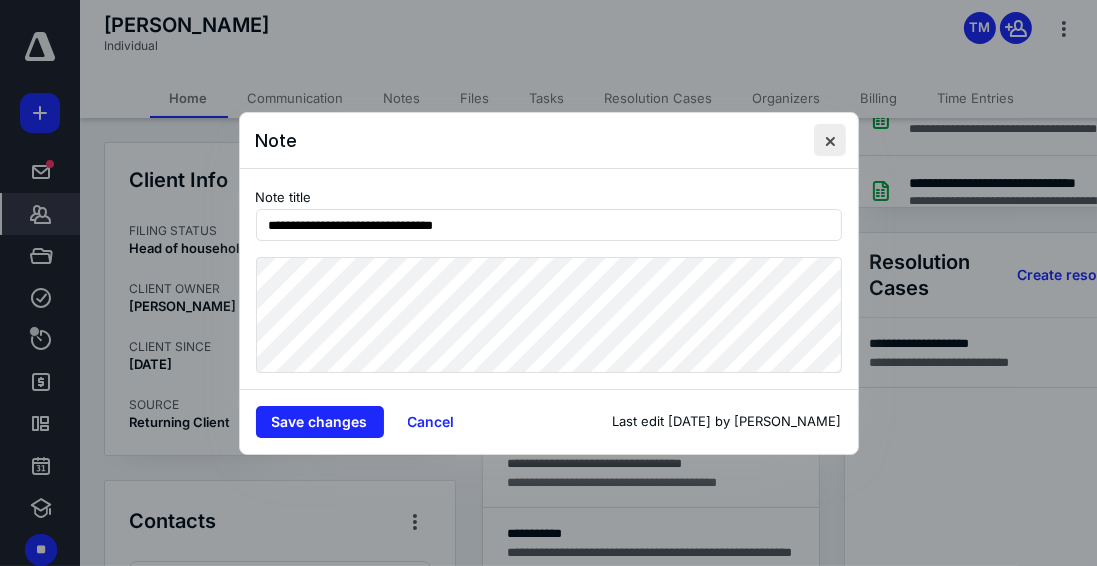 click at bounding box center (830, 140) 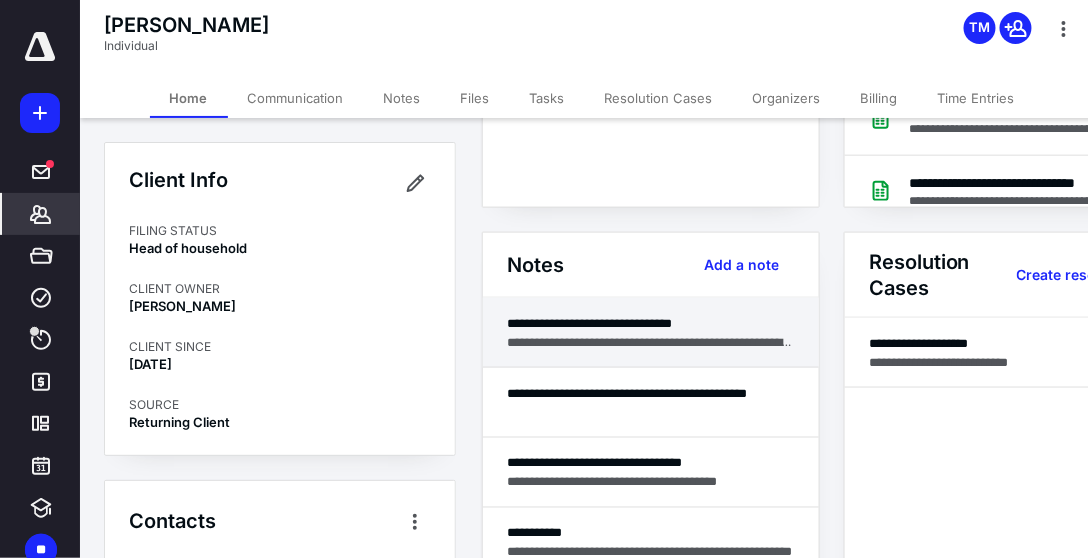 click on "**********" at bounding box center (651, 342) 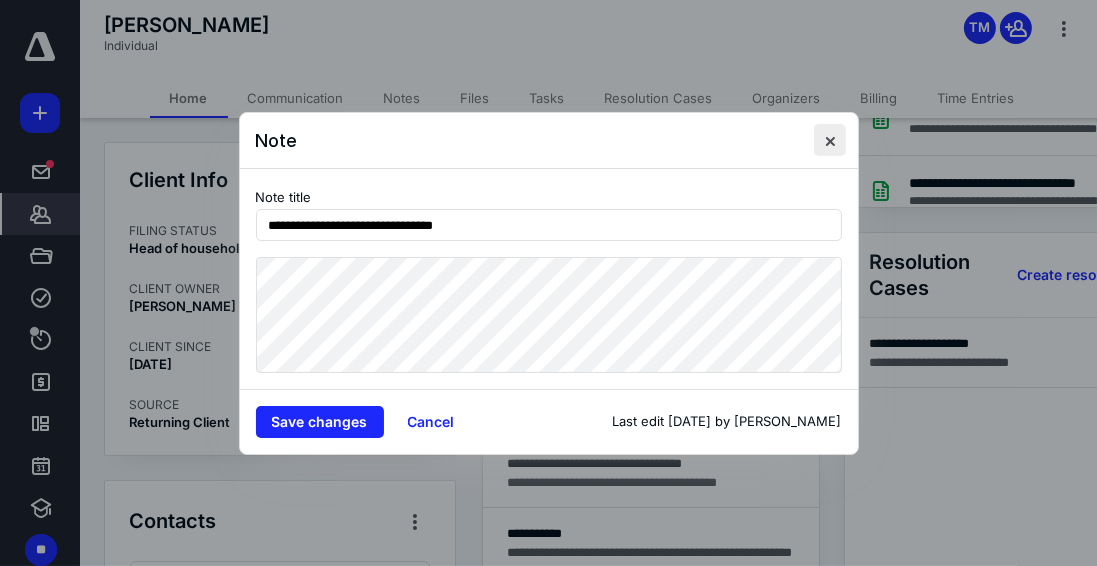 click at bounding box center (830, 140) 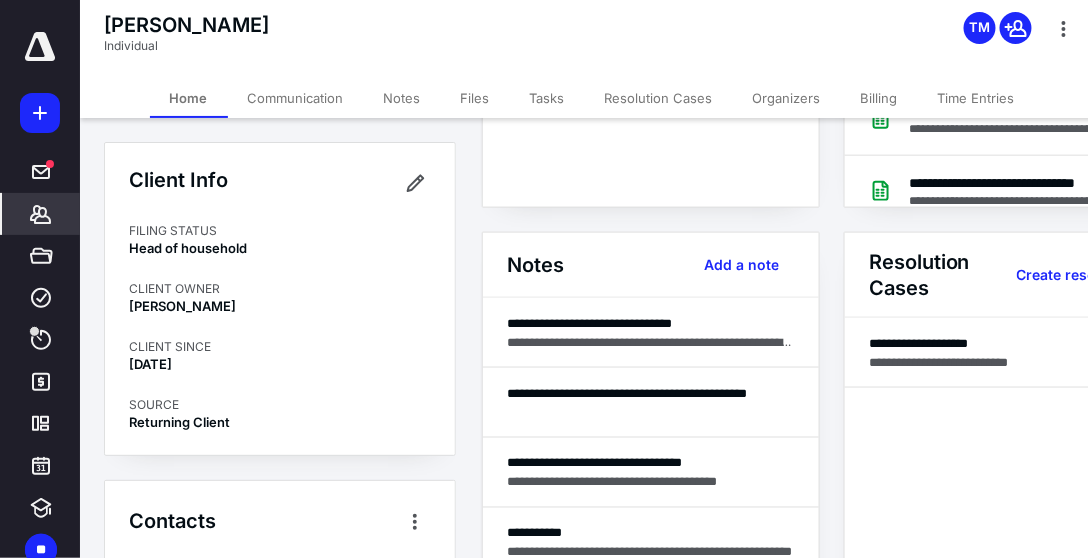 click on "Billing" at bounding box center [879, 98] 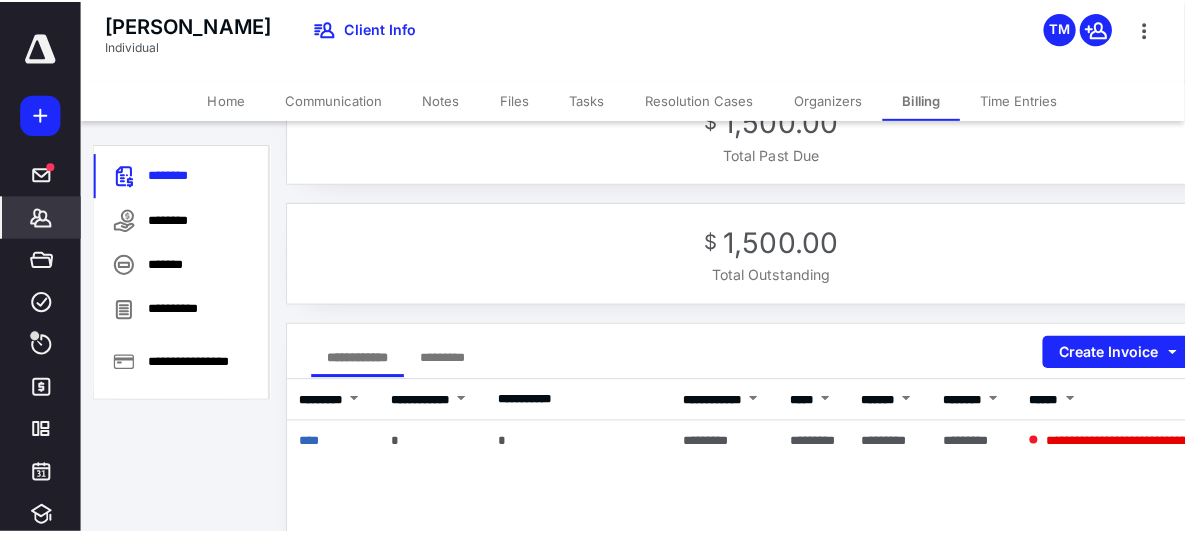 scroll, scrollTop: 171, scrollLeft: 0, axis: vertical 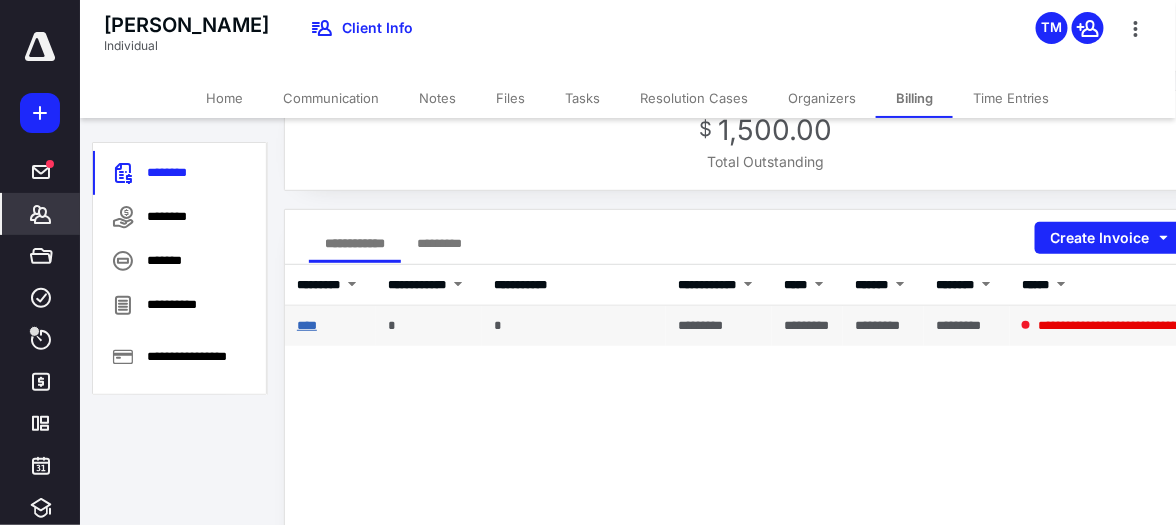 click on "****" at bounding box center (307, 325) 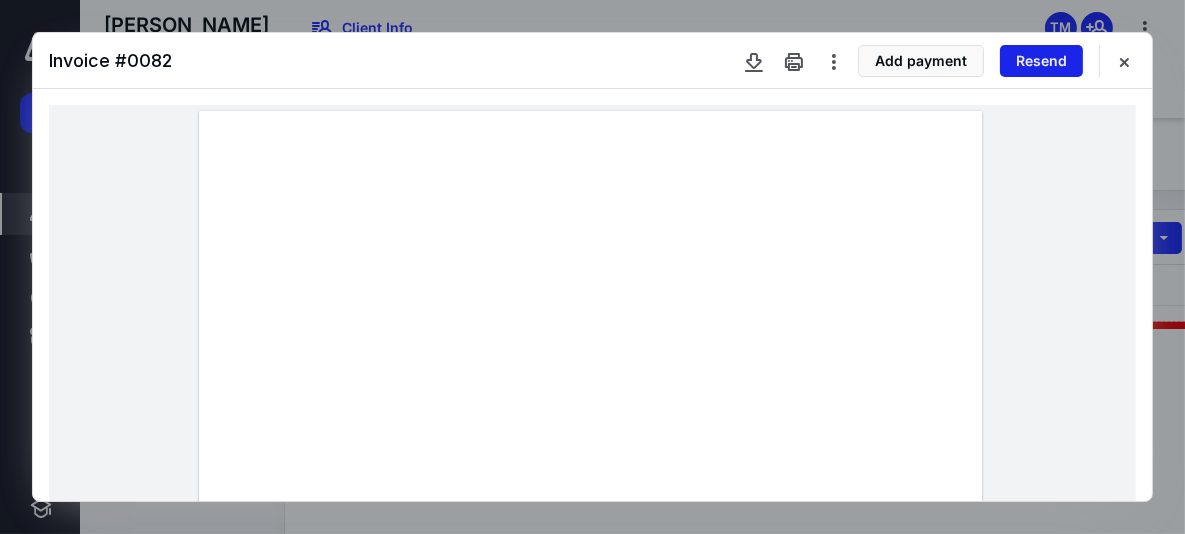 click on "Resend" at bounding box center (1041, 61) 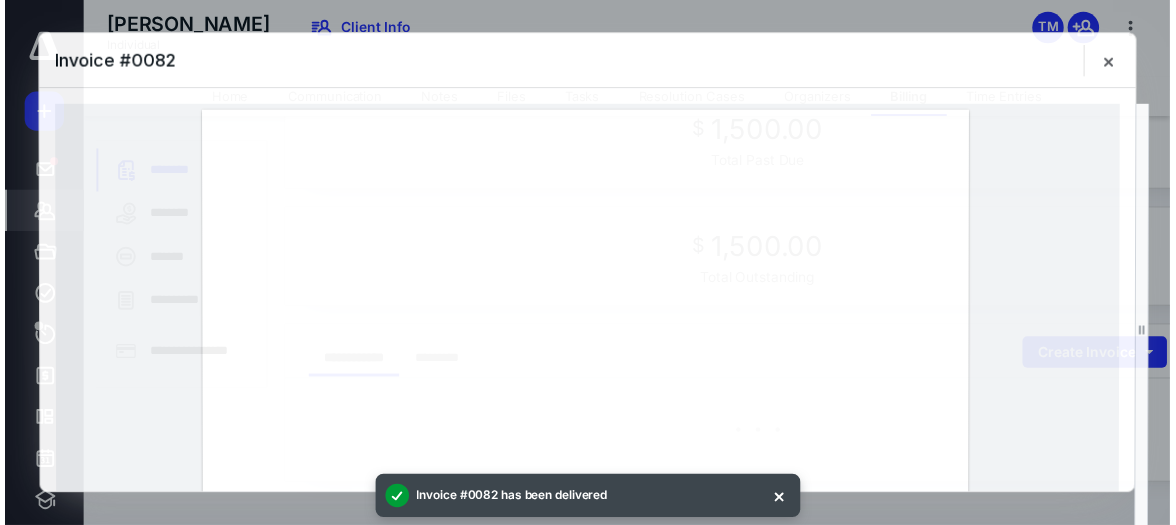scroll, scrollTop: 48, scrollLeft: 0, axis: vertical 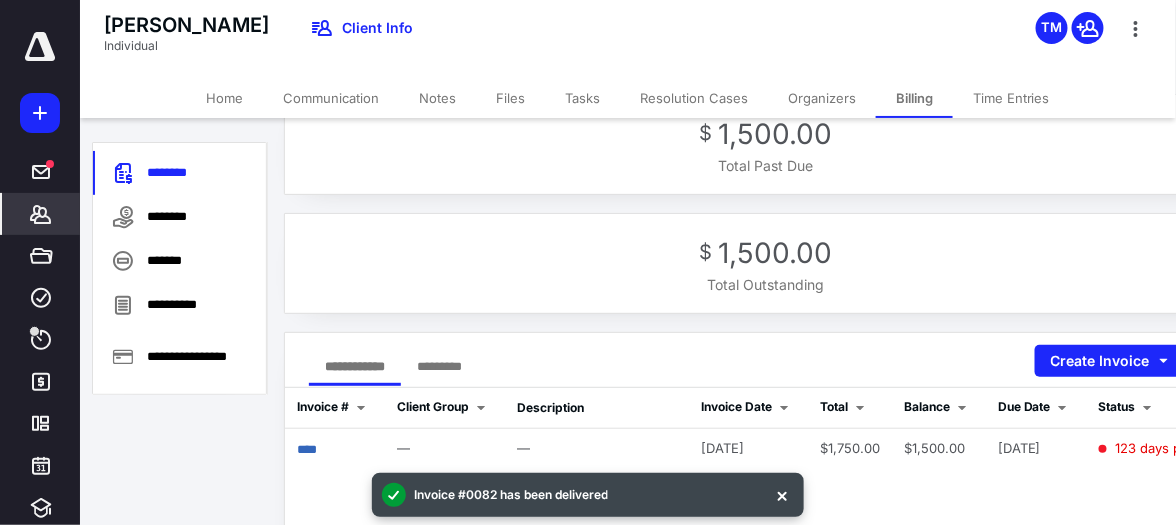 click on "Notes" at bounding box center [437, 98] 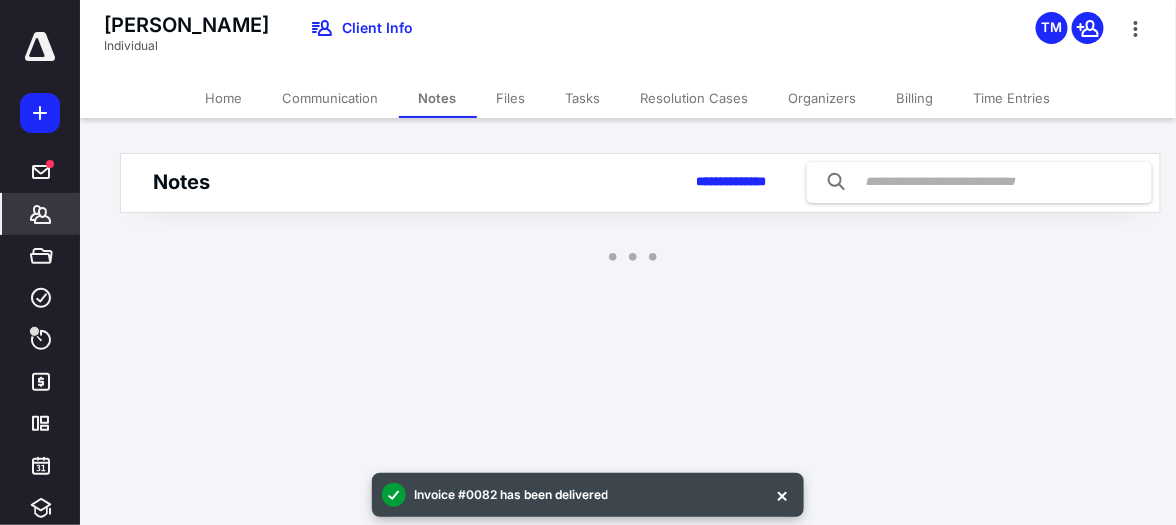 scroll, scrollTop: 0, scrollLeft: 0, axis: both 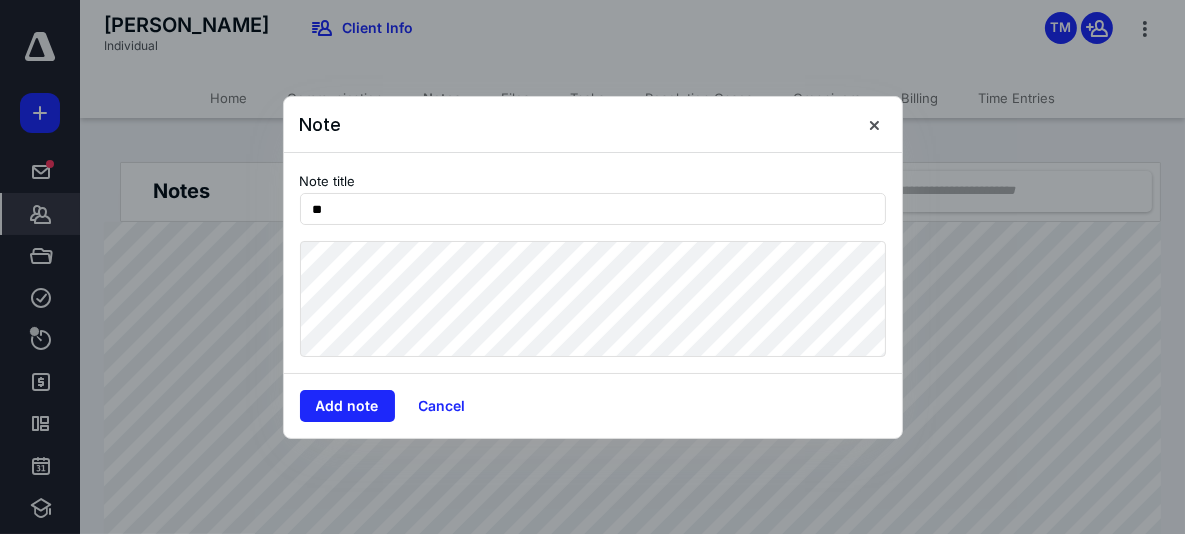 type on "*" 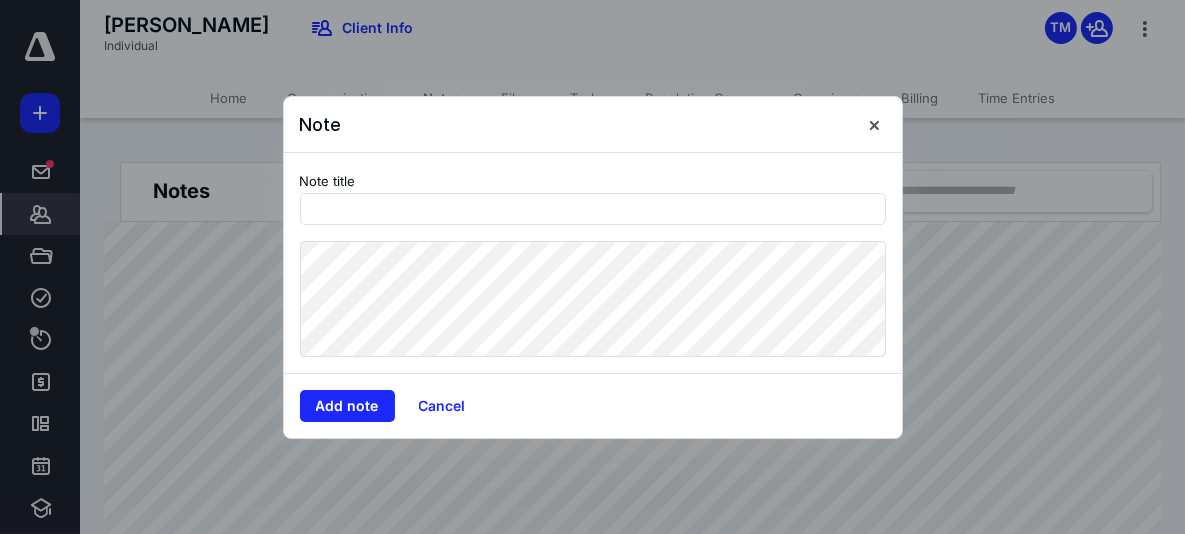 type on "*" 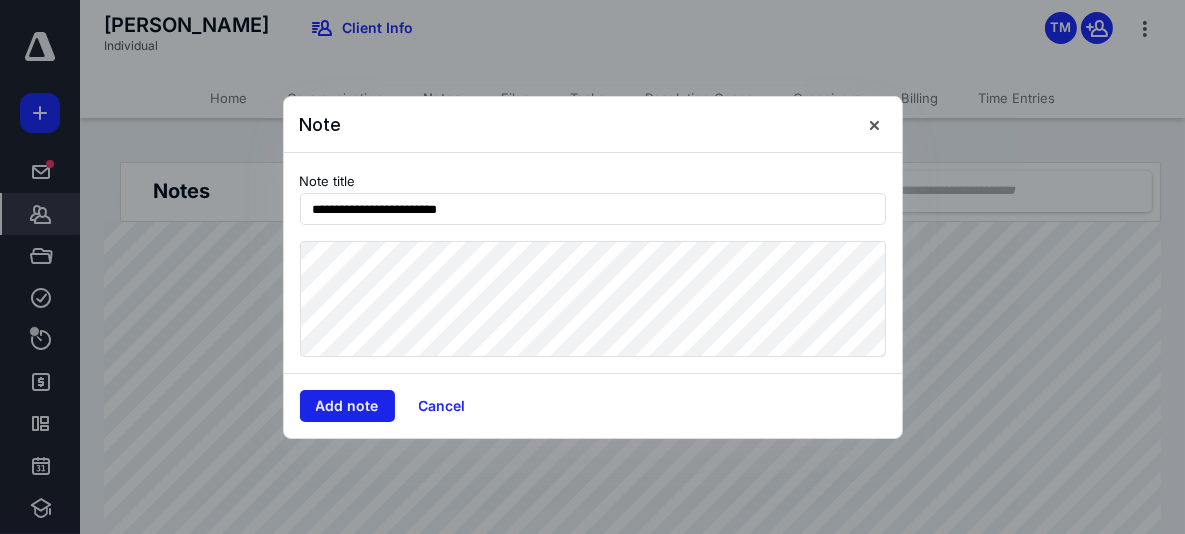 type on "**********" 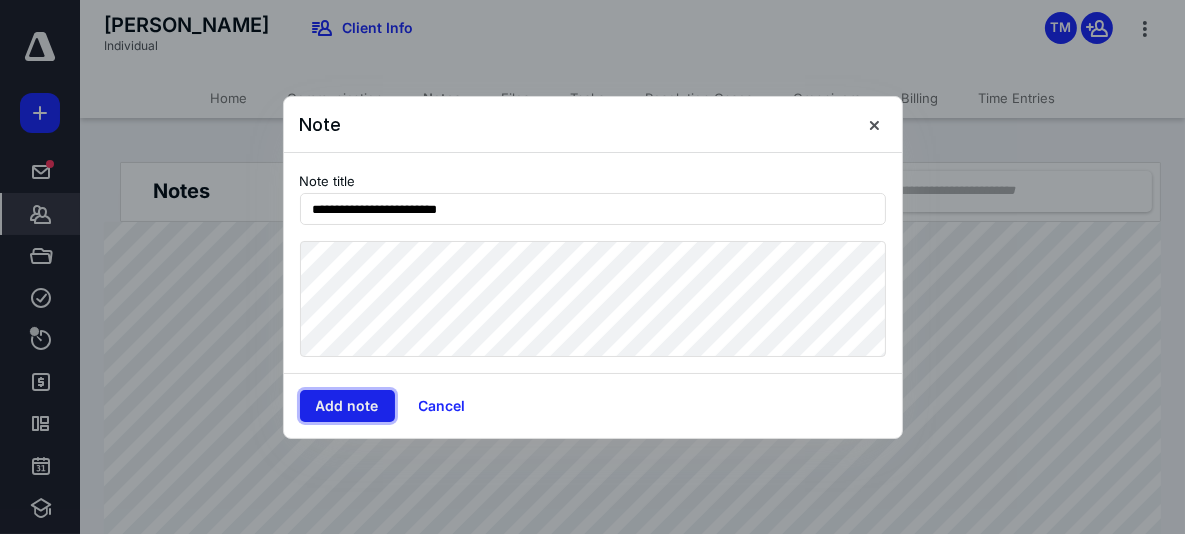 click on "Add note" at bounding box center [347, 406] 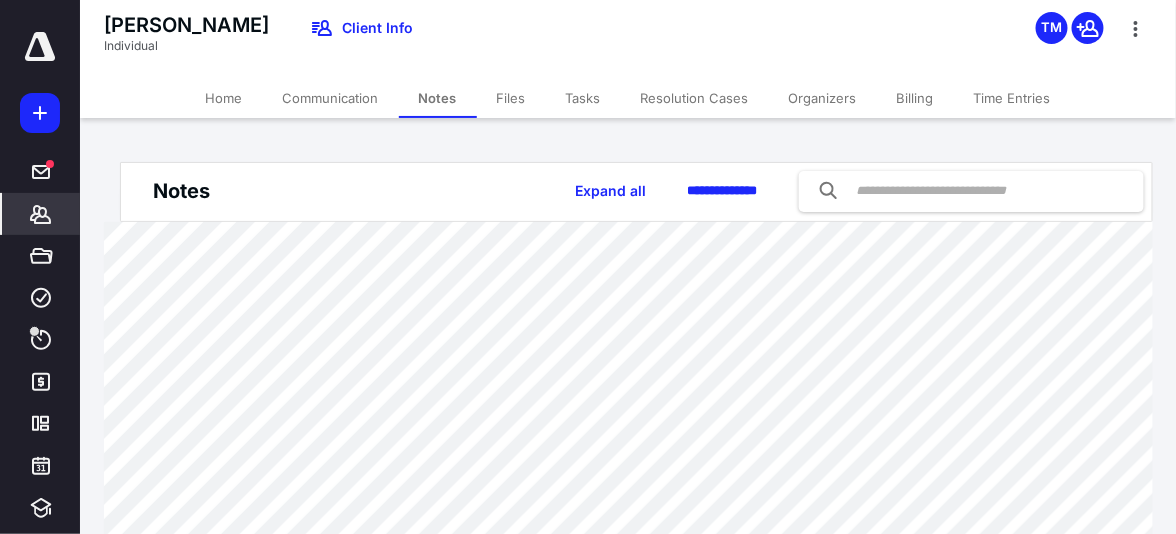 click at bounding box center [40, 47] 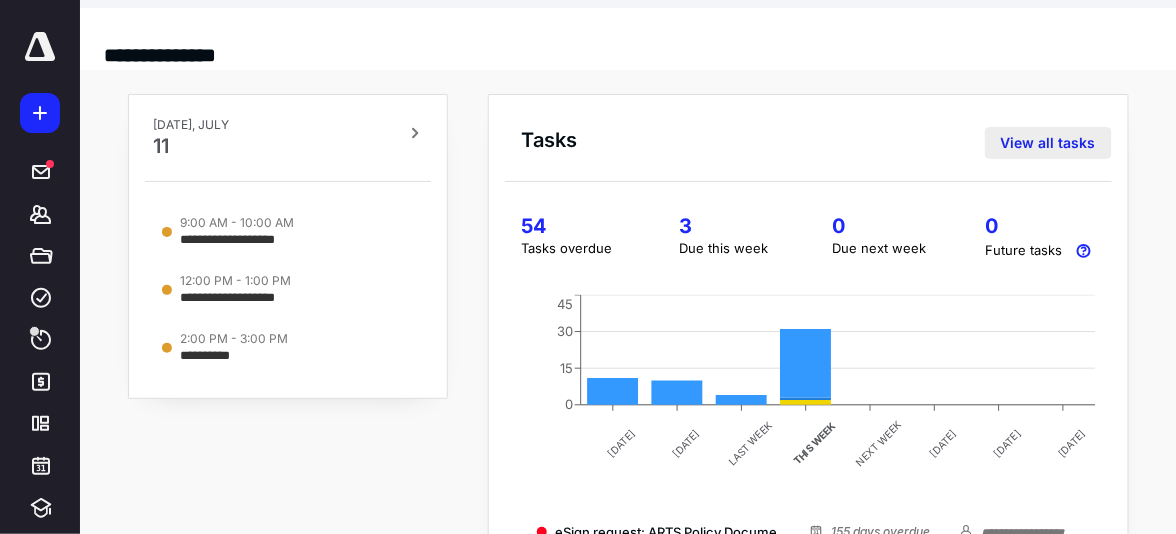 click on "View all tasks" at bounding box center (1048, 143) 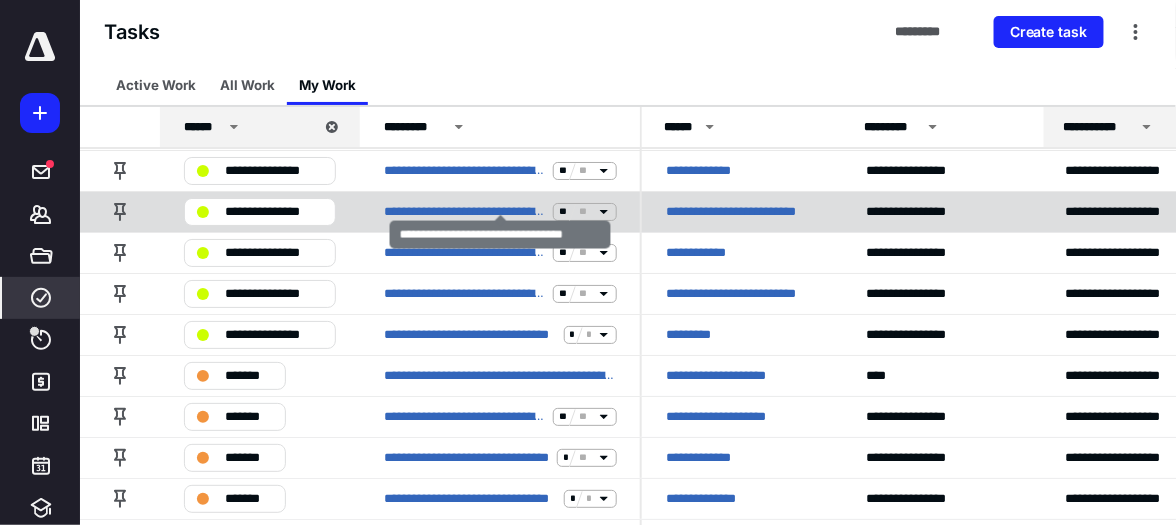 scroll, scrollTop: 1942, scrollLeft: 0, axis: vertical 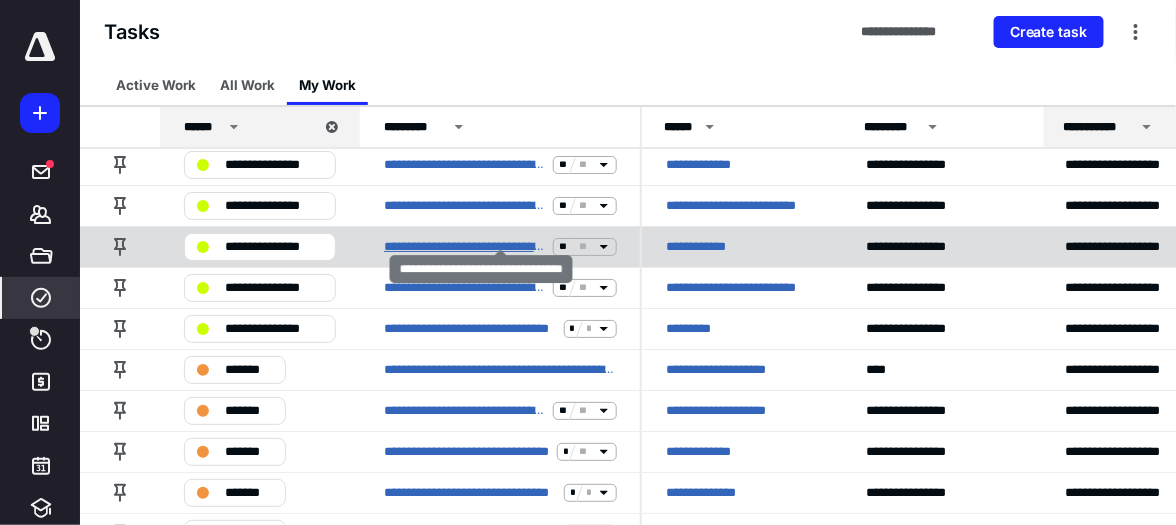 click on "**********" at bounding box center (464, 247) 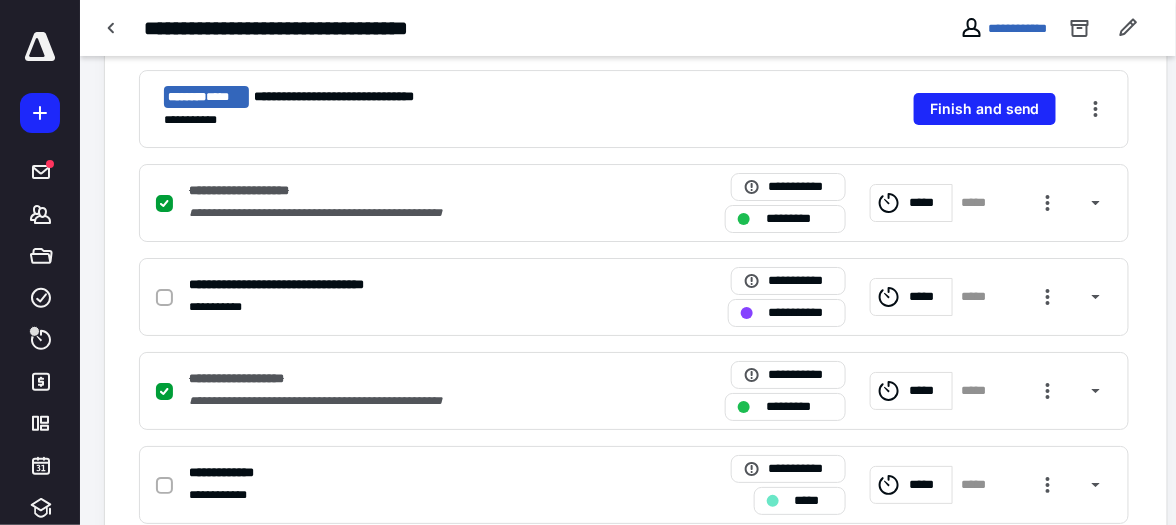 scroll, scrollTop: 1942, scrollLeft: 0, axis: vertical 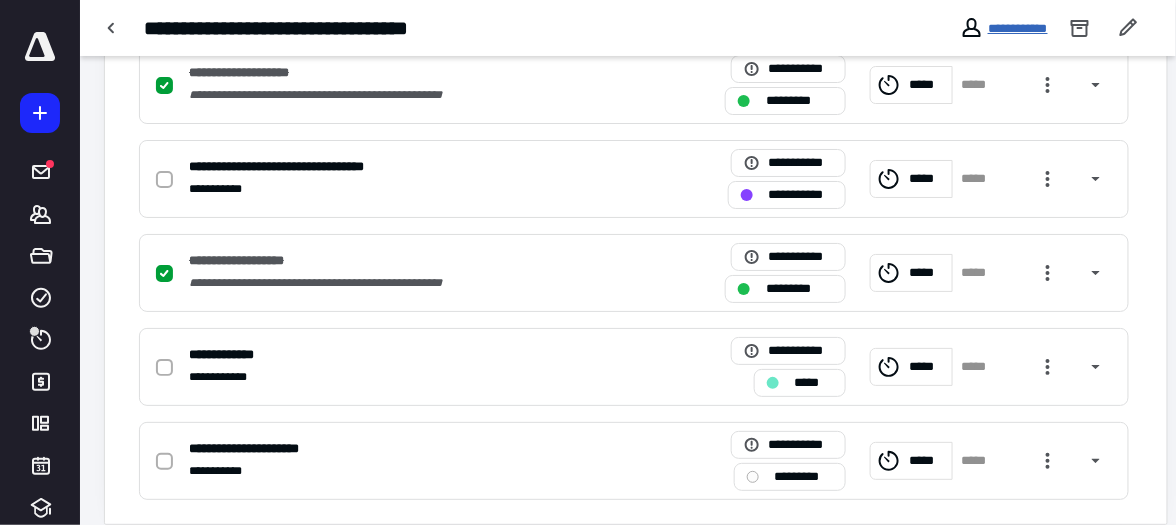 click on "**********" at bounding box center (1018, 28) 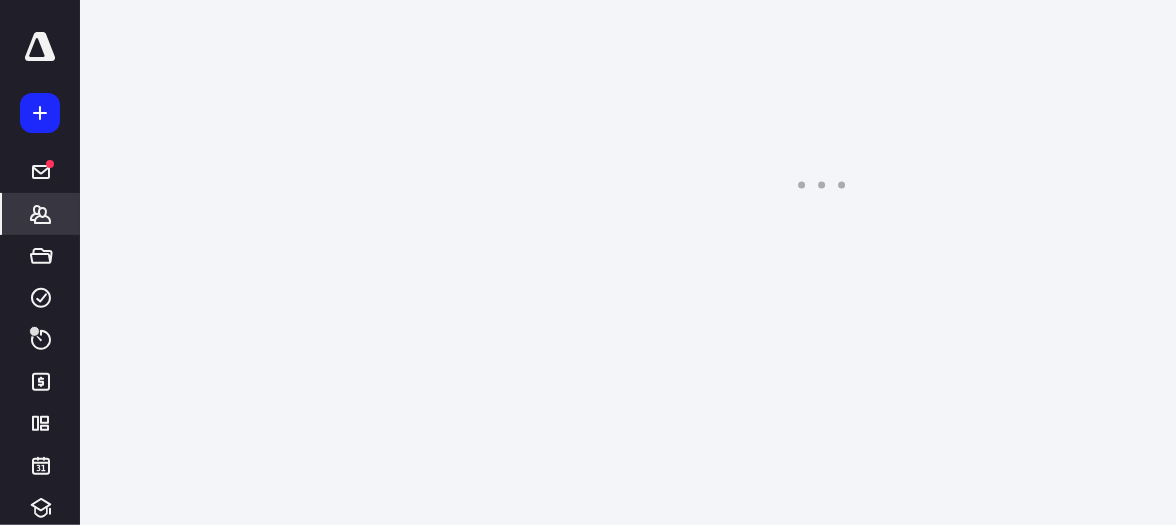 scroll, scrollTop: 0, scrollLeft: 0, axis: both 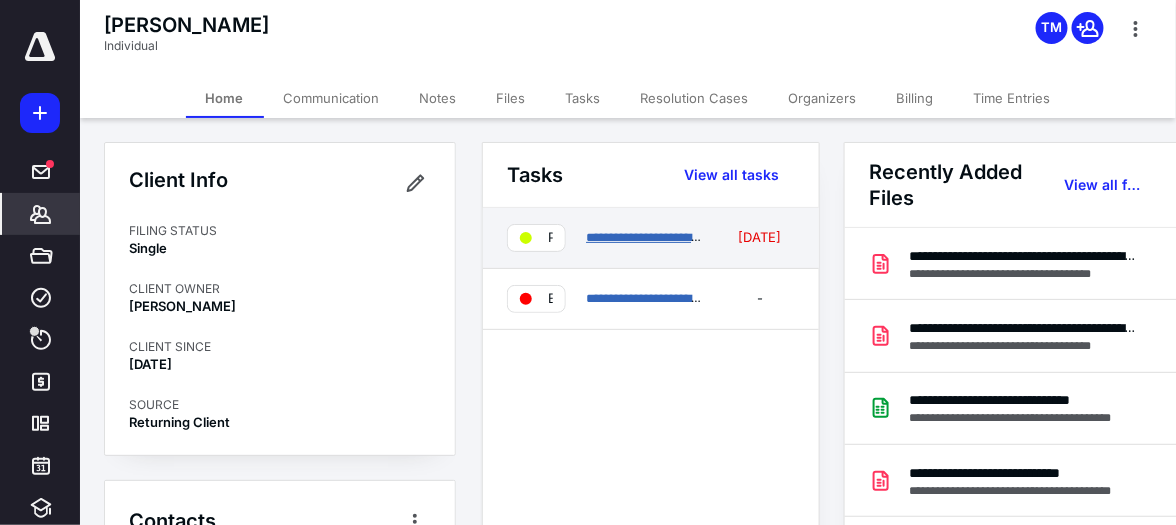 click on "**********" at bounding box center (668, 237) 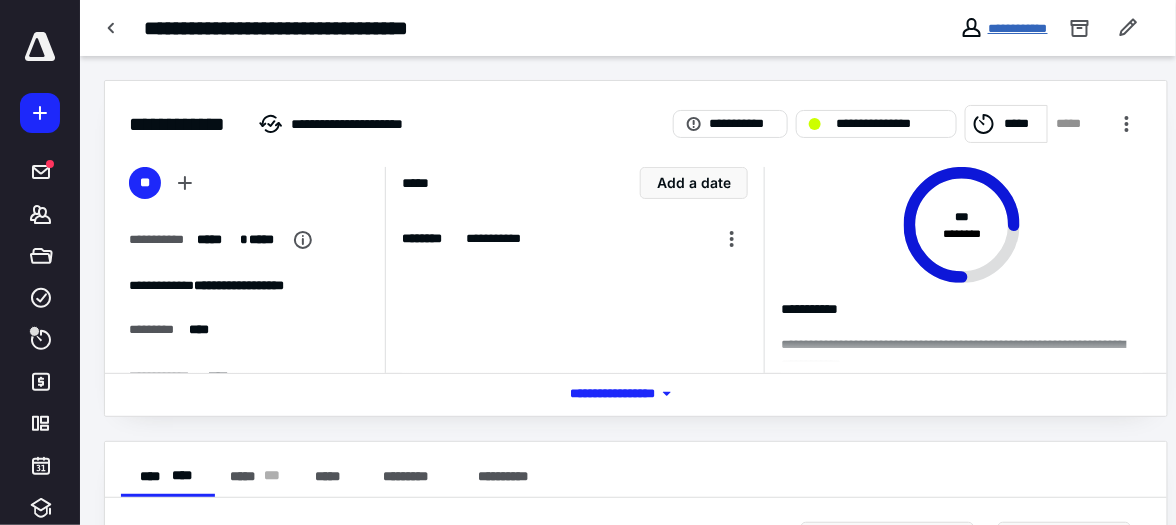 click on "**********" at bounding box center [1018, 28] 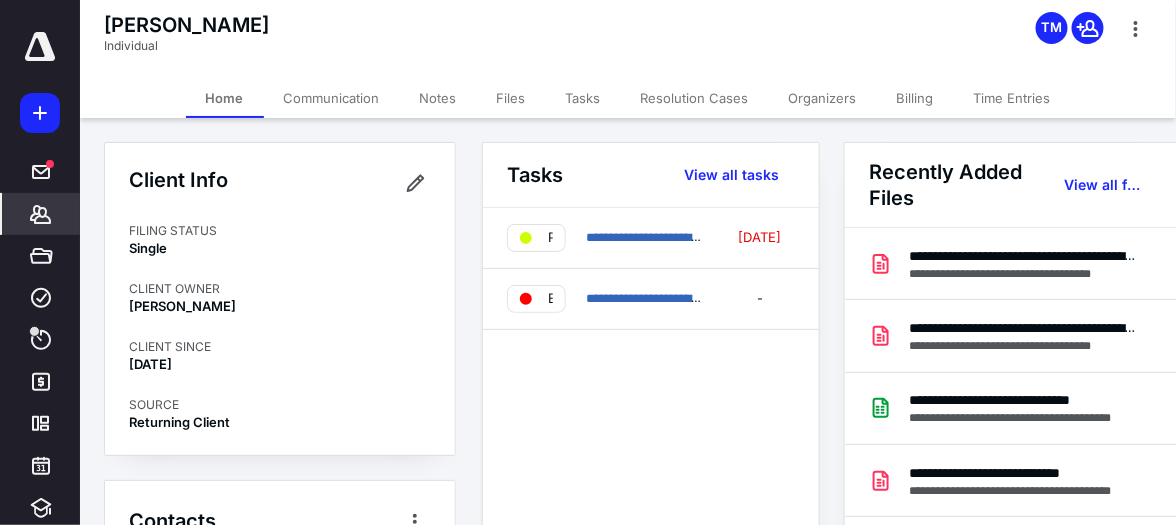 click on "Billing" at bounding box center [915, 98] 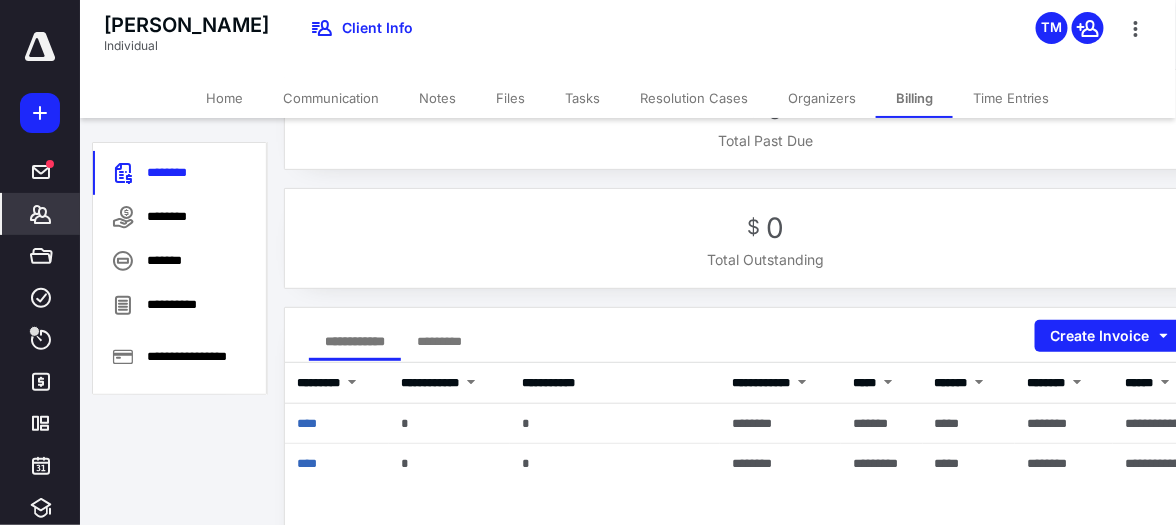 scroll, scrollTop: 228, scrollLeft: 0, axis: vertical 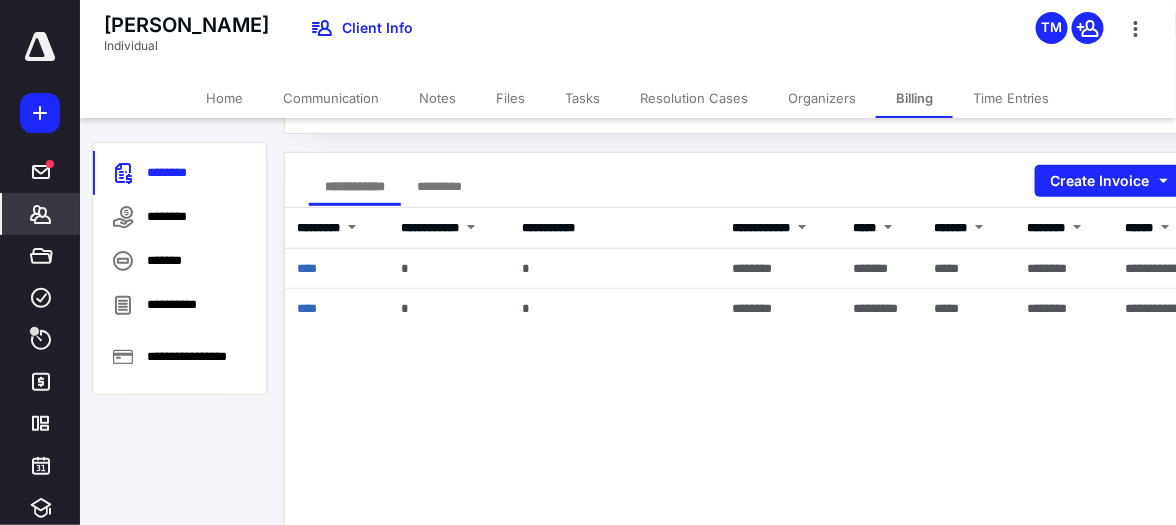 click on "Tasks" at bounding box center (582, 98) 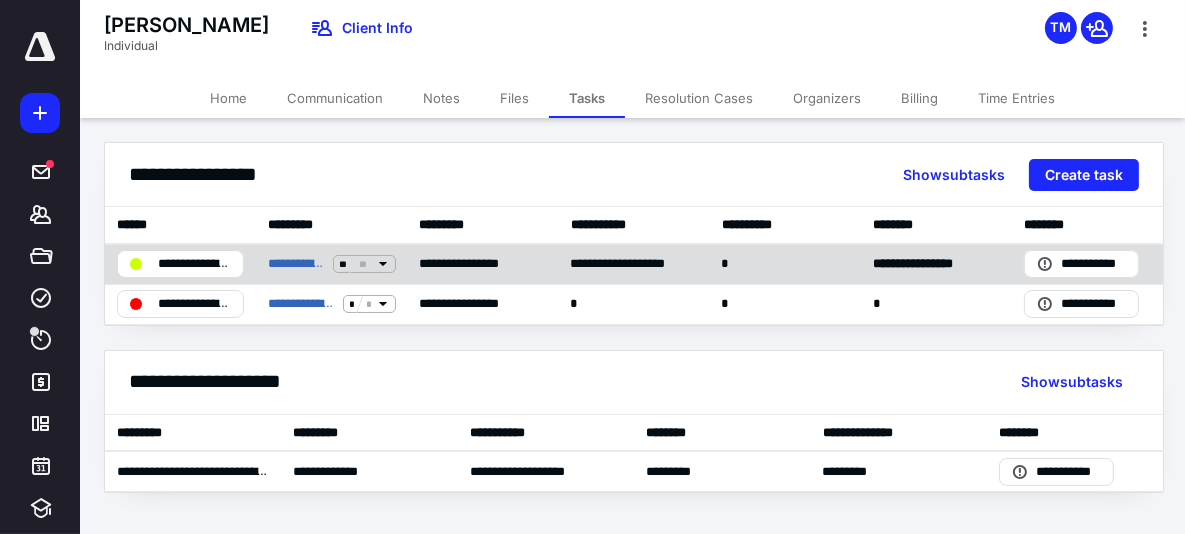 click on "**********" at bounding box center (195, 264) 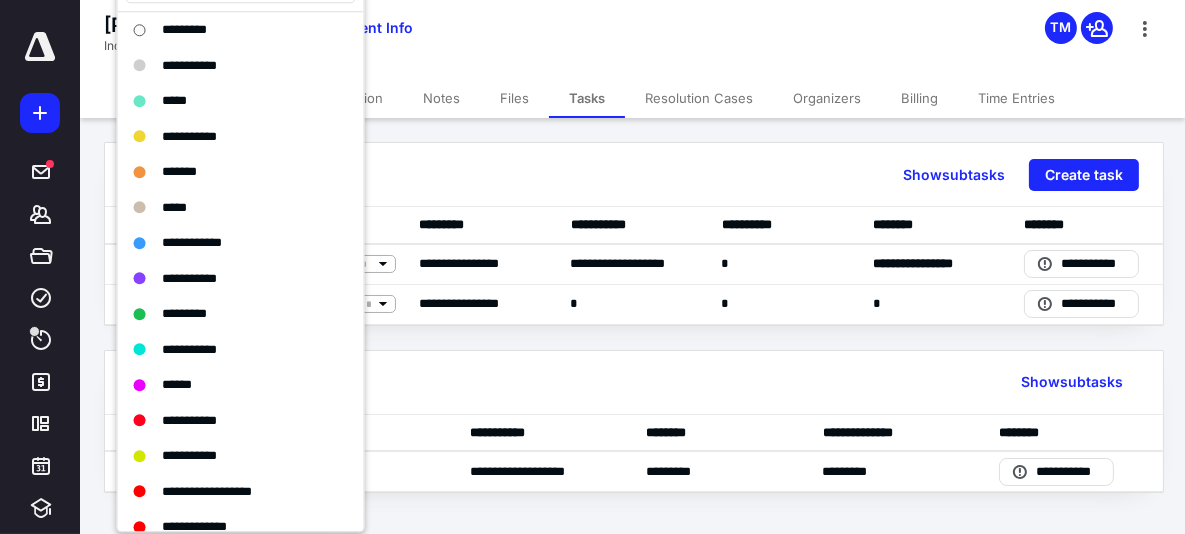 click on "[PERSON_NAME] Individual Client Info TM" at bounding box center (632, 39) 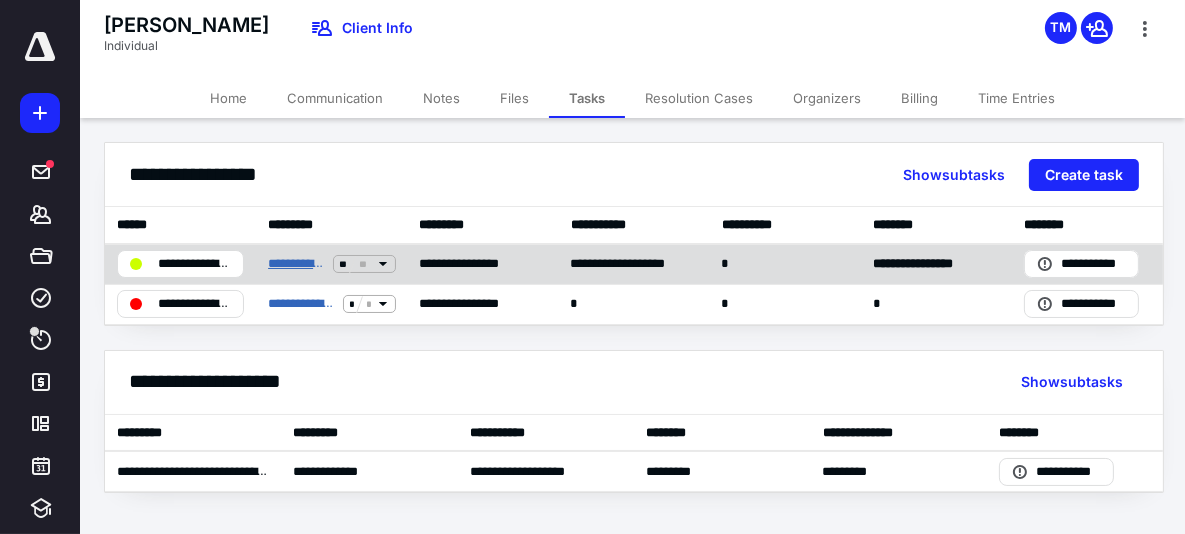 click on "**********" at bounding box center (296, 264) 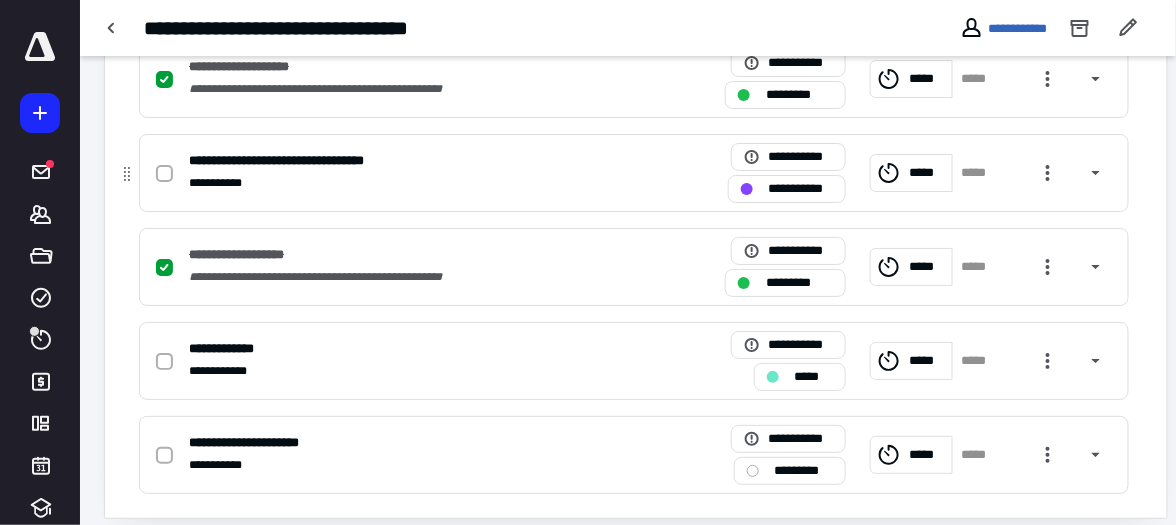 scroll, scrollTop: 1927, scrollLeft: 0, axis: vertical 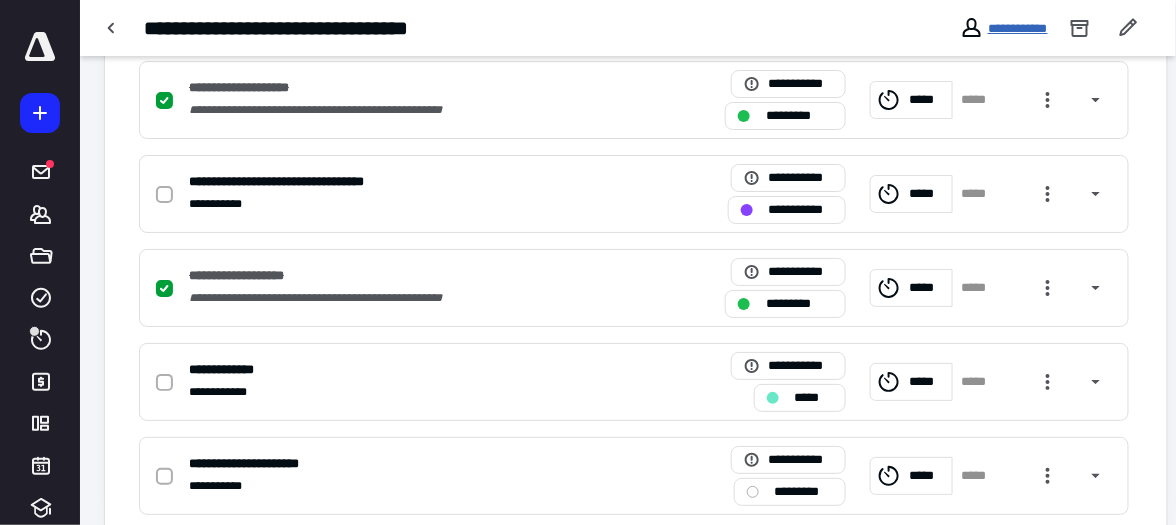 click on "**********" at bounding box center [1018, 28] 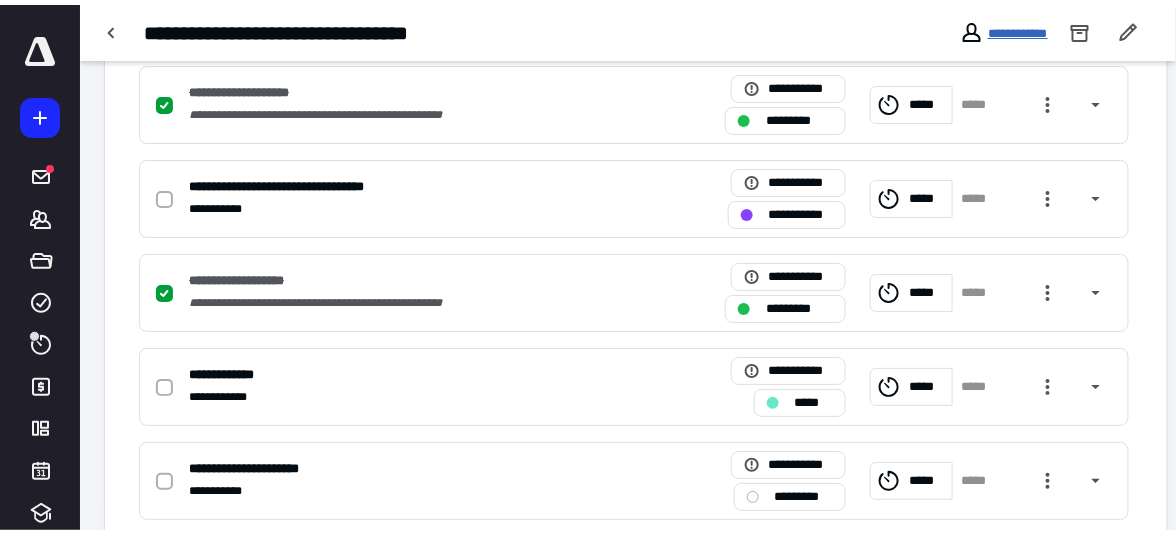 scroll, scrollTop: 0, scrollLeft: 0, axis: both 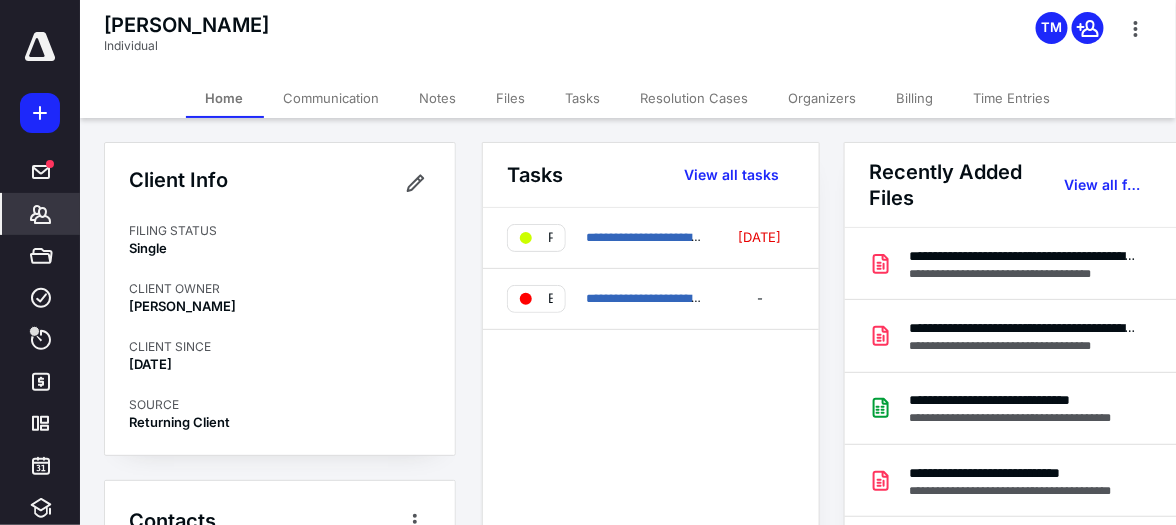 click on "Files" at bounding box center [511, 98] 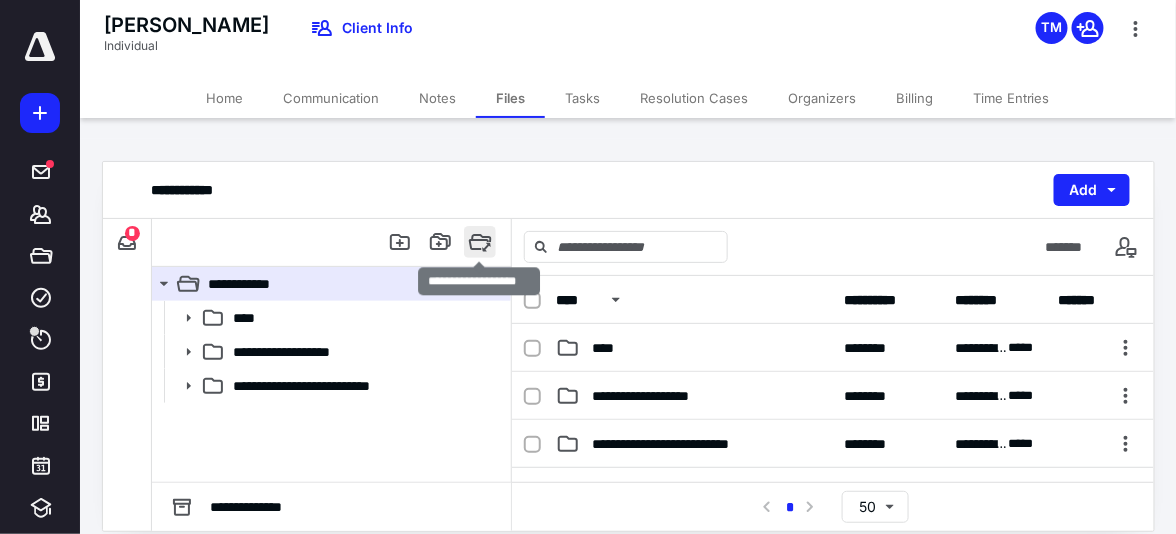 click at bounding box center [480, 242] 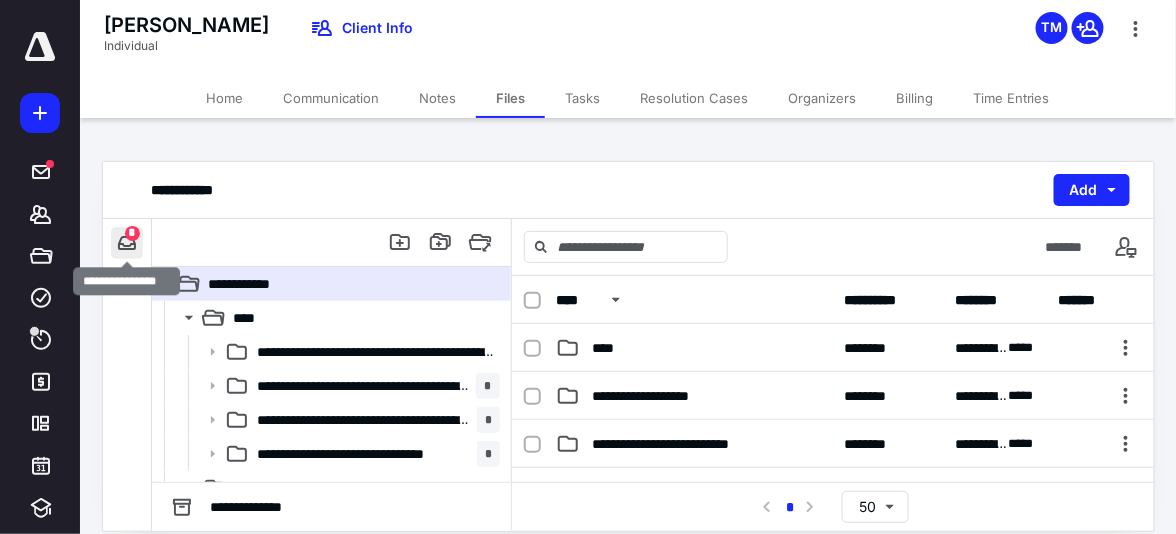 click at bounding box center (127, 243) 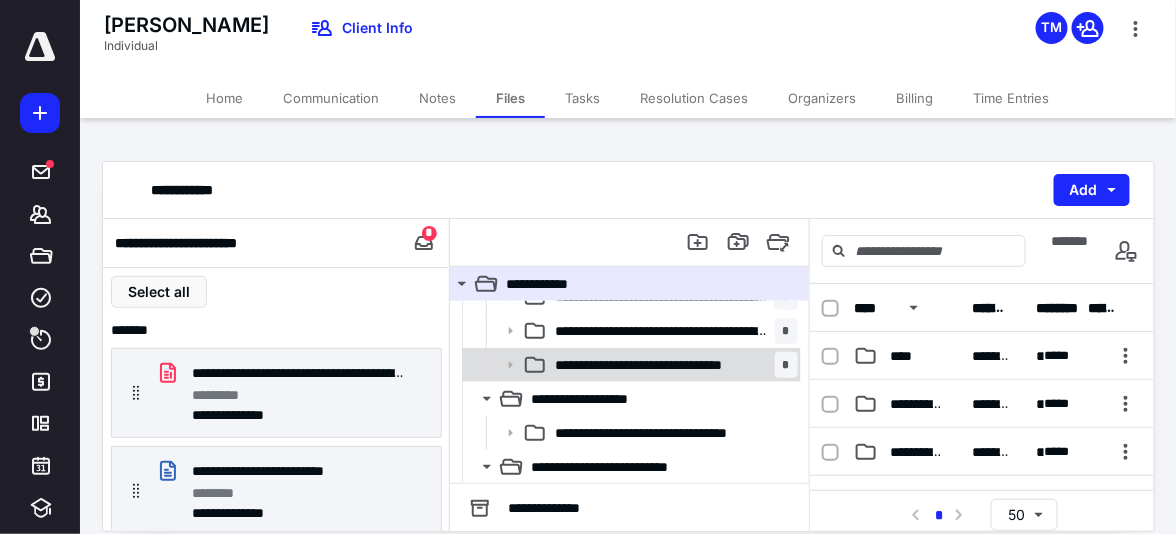 scroll, scrollTop: 77, scrollLeft: 0, axis: vertical 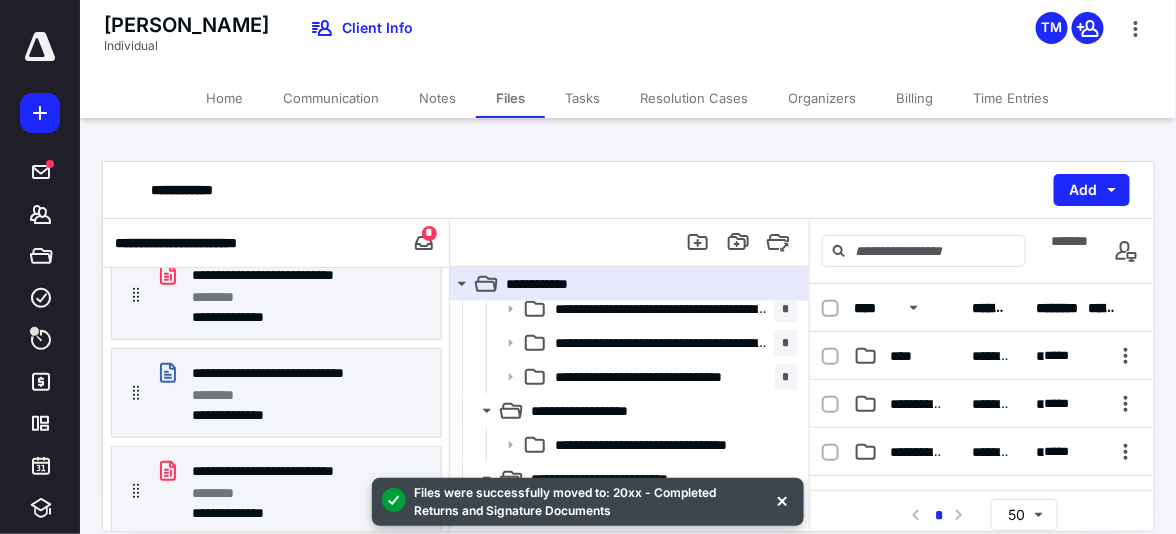 click on "Tasks" at bounding box center (582, 98) 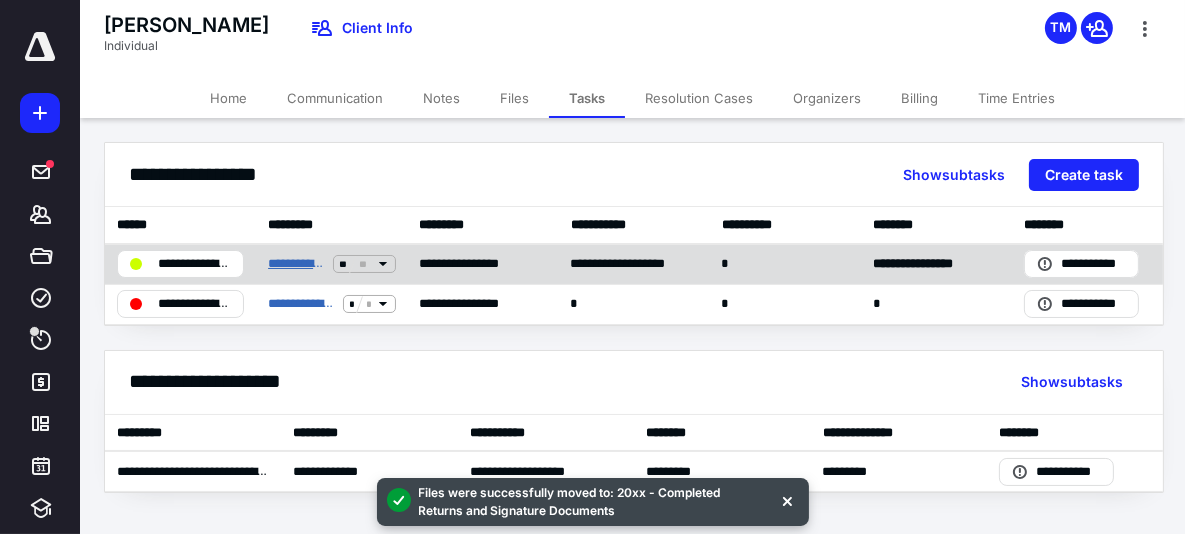 click on "**********" at bounding box center (296, 264) 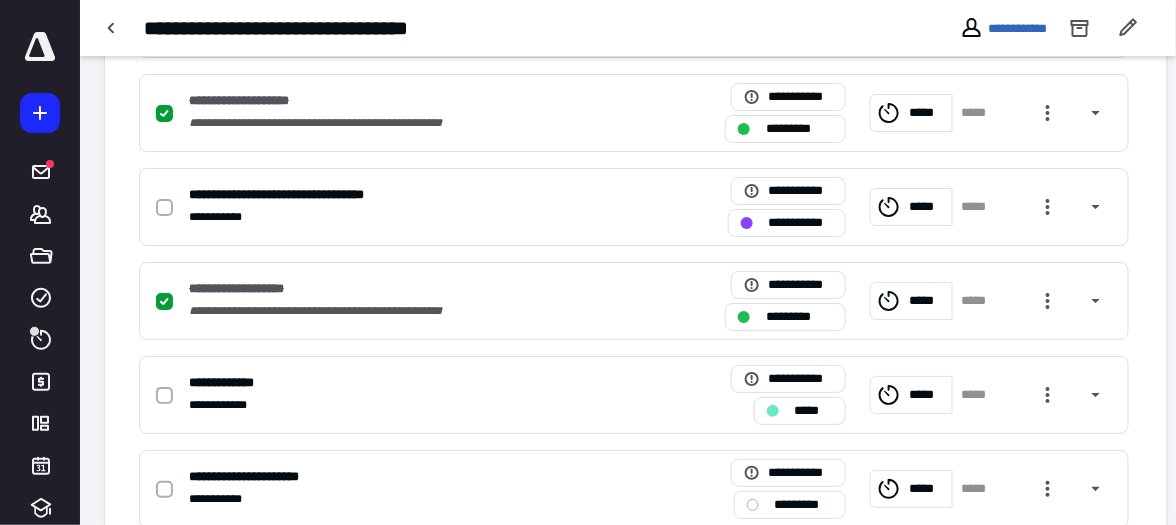 scroll, scrollTop: 1942, scrollLeft: 0, axis: vertical 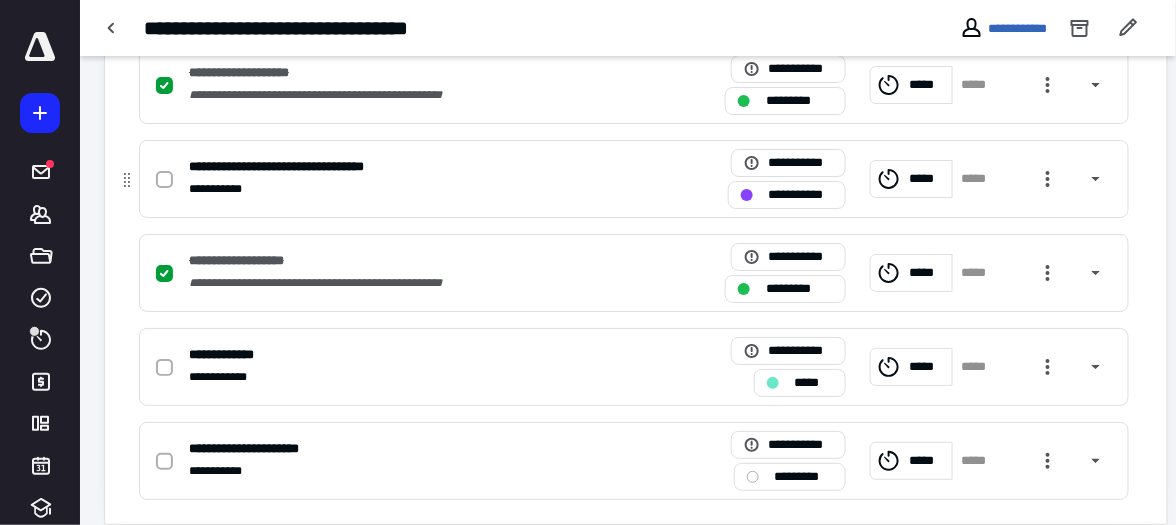 click 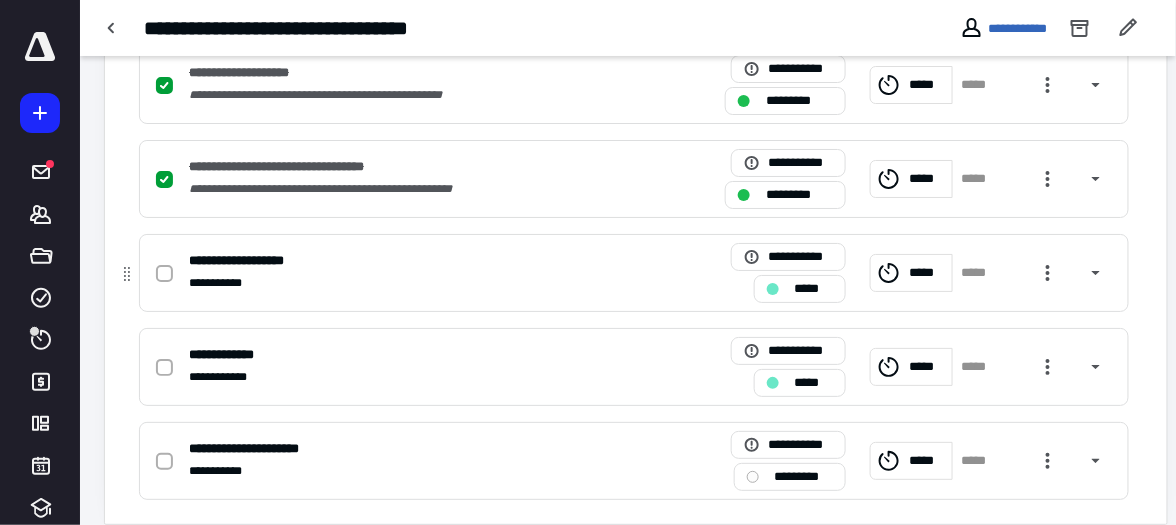 click 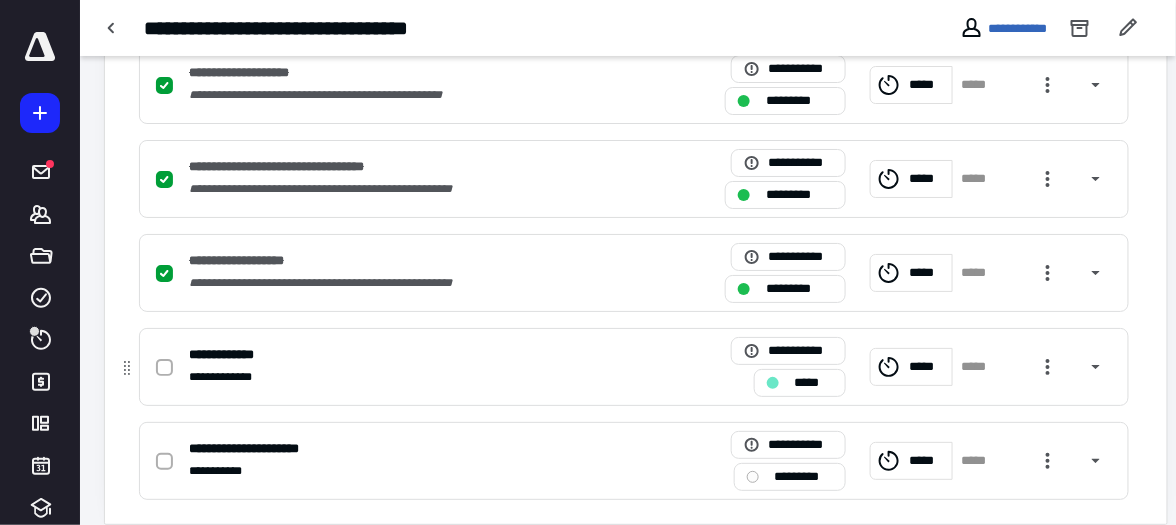 click on "*****" at bounding box center [814, 383] 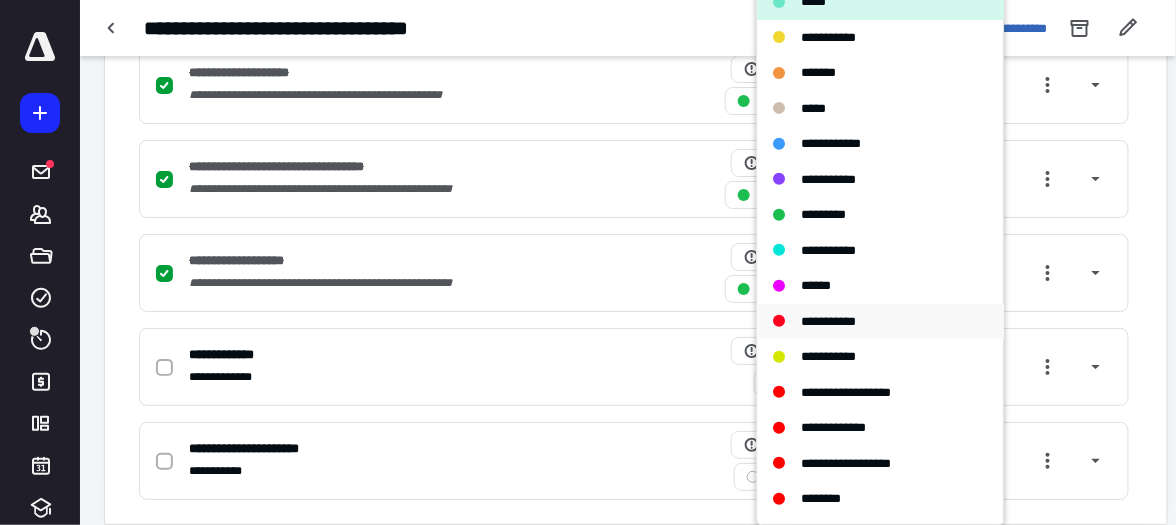 scroll, scrollTop: 114, scrollLeft: 0, axis: vertical 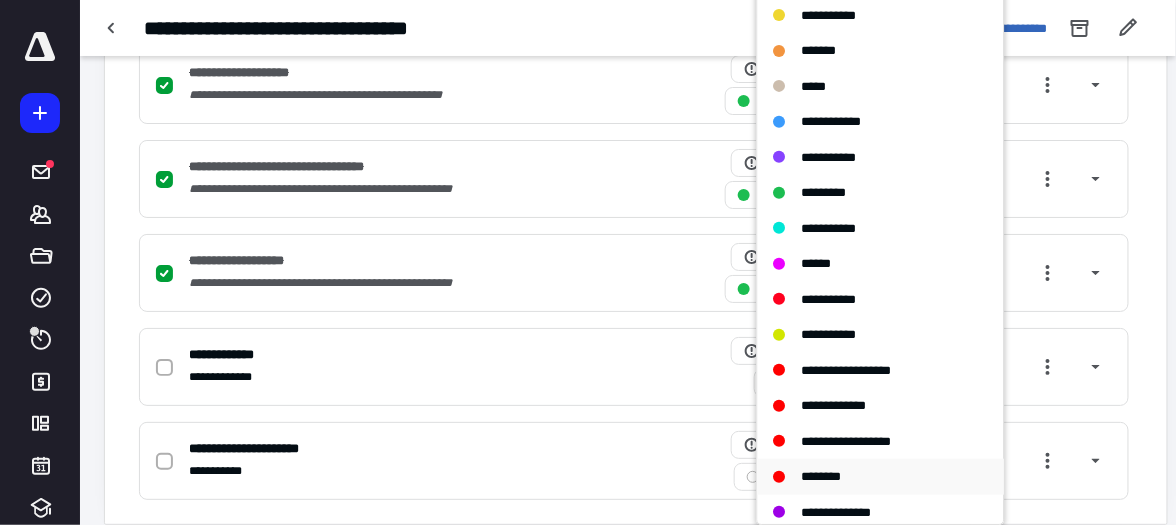click on "********" at bounding box center (869, 477) 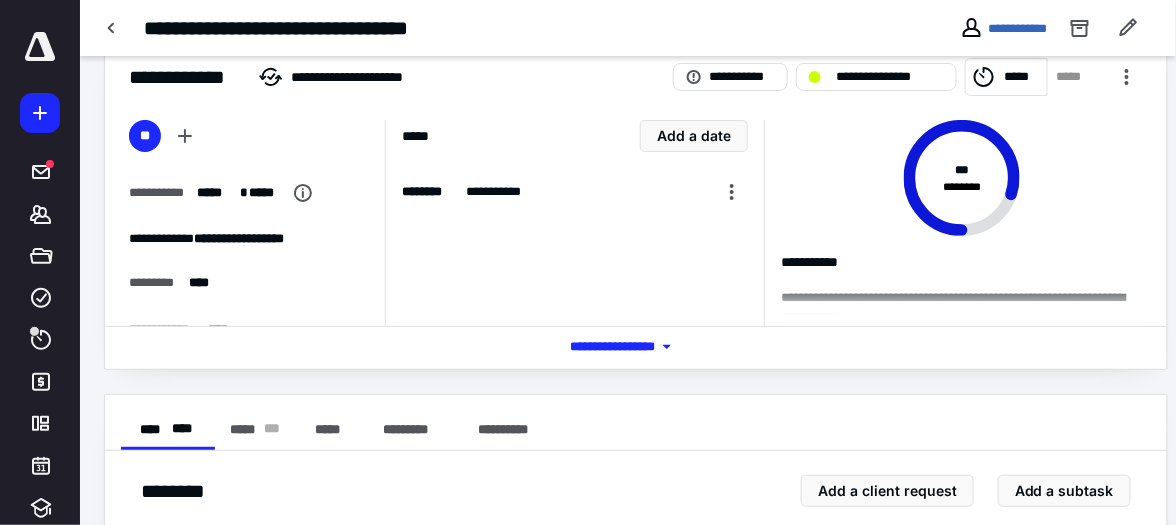 scroll, scrollTop: 0, scrollLeft: 0, axis: both 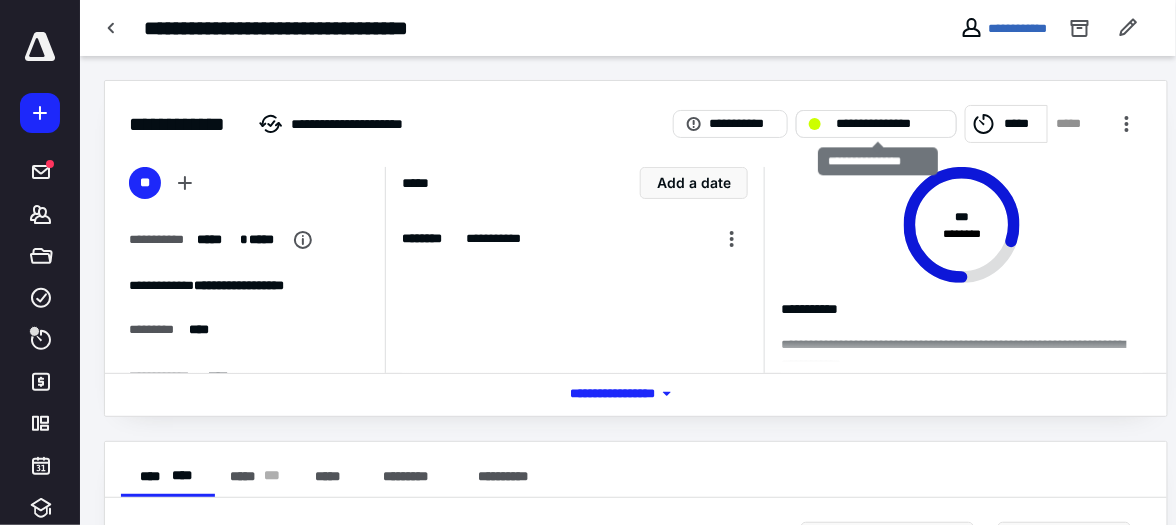 click on "**********" at bounding box center [891, 124] 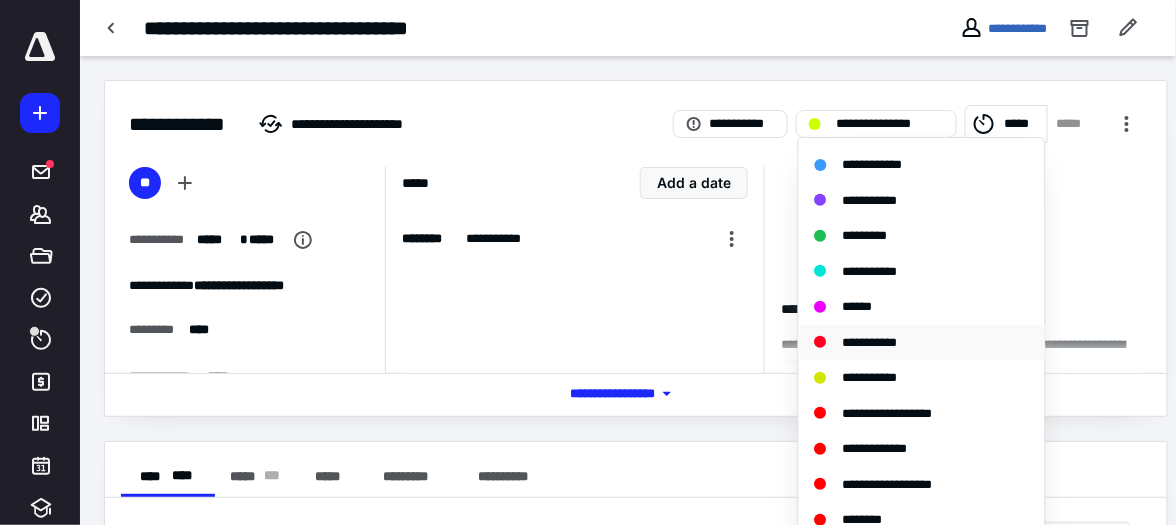 scroll, scrollTop: 262, scrollLeft: 0, axis: vertical 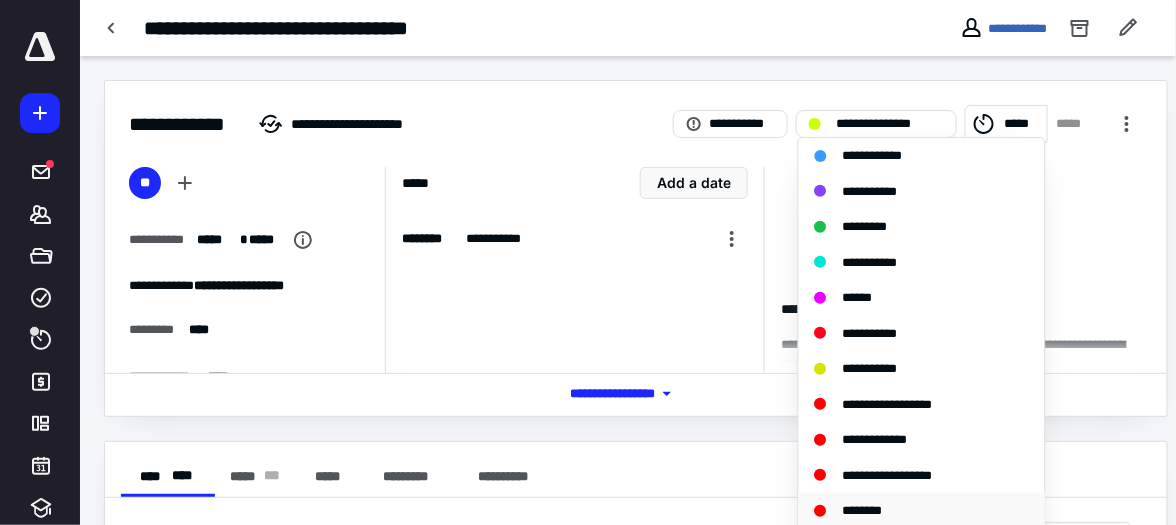 click on "********" at bounding box center [863, 510] 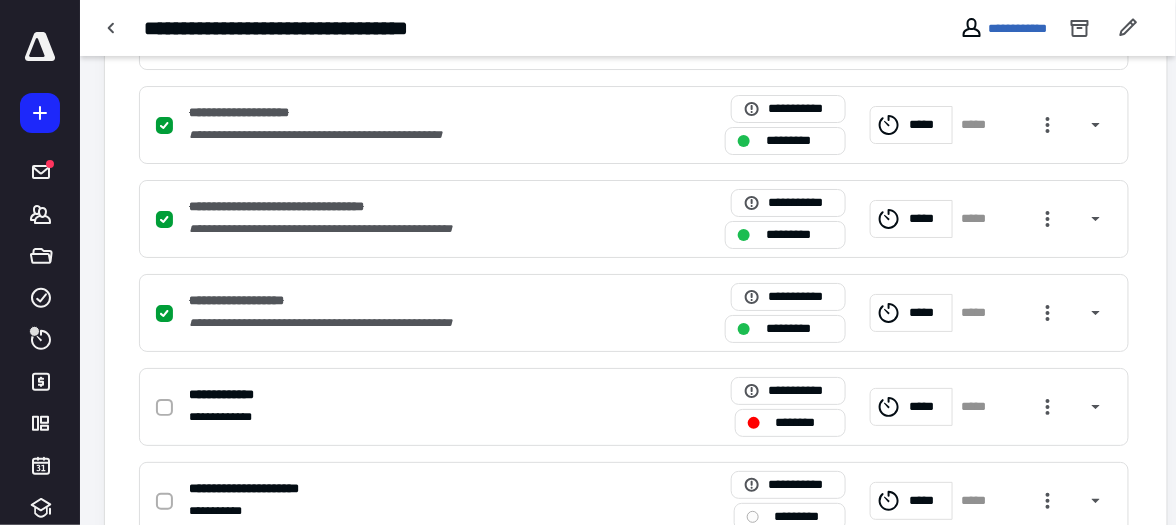 scroll, scrollTop: 1756, scrollLeft: 0, axis: vertical 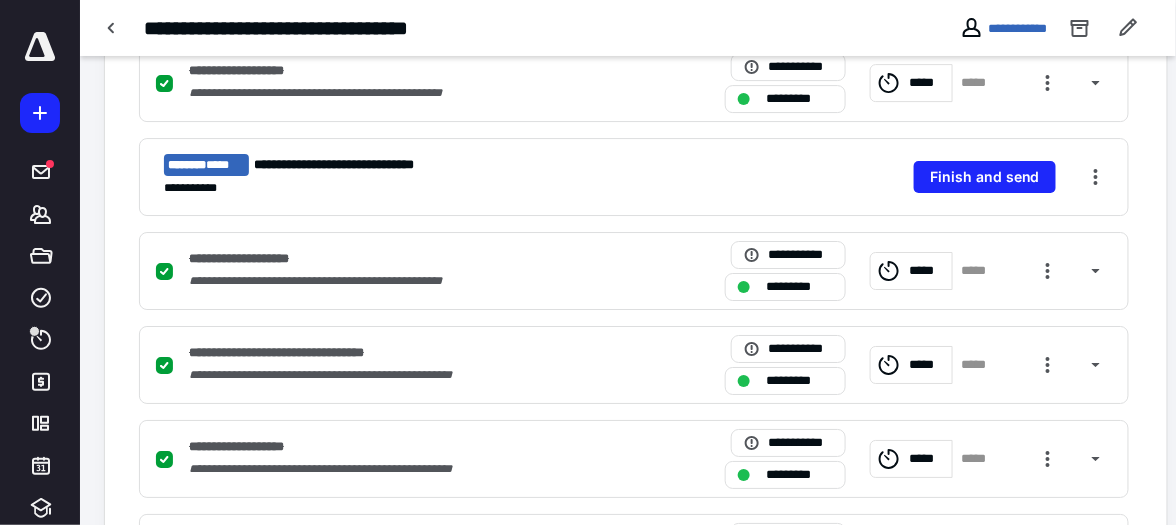 click at bounding box center (40, 47) 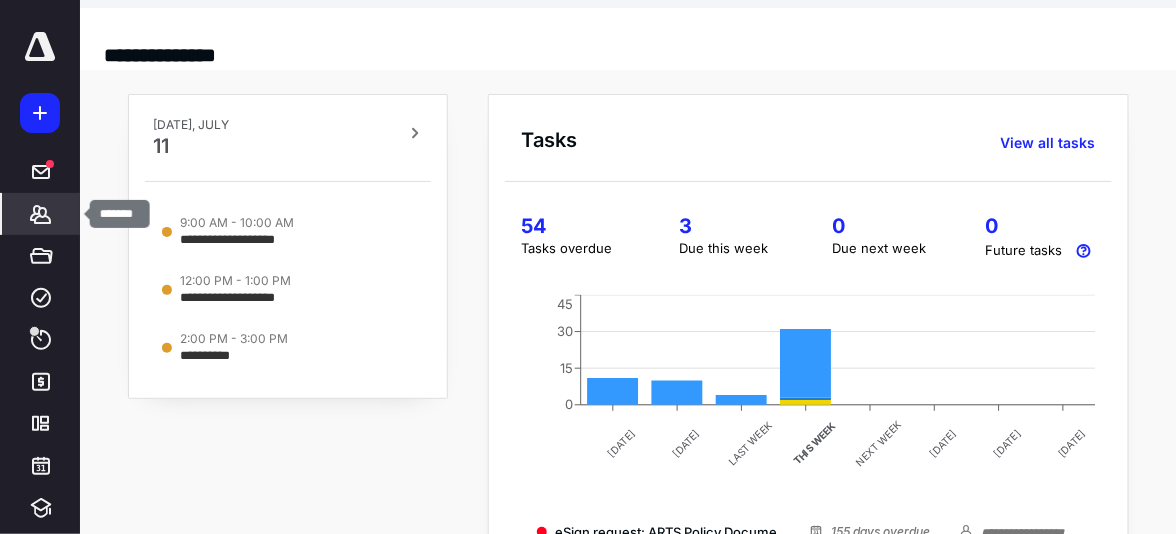 click 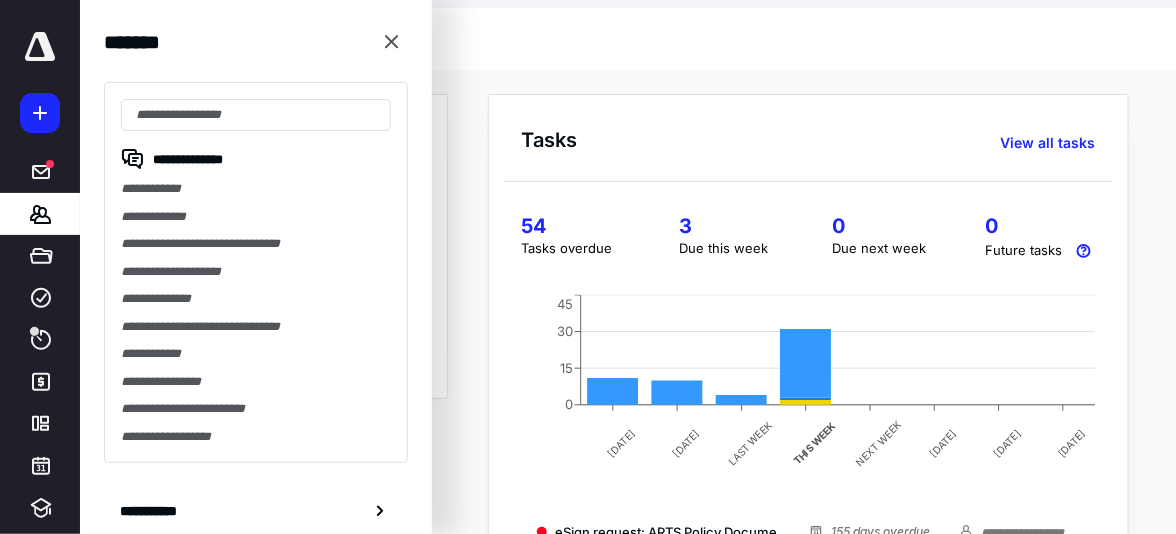 click on "**********" at bounding box center [628, 39] 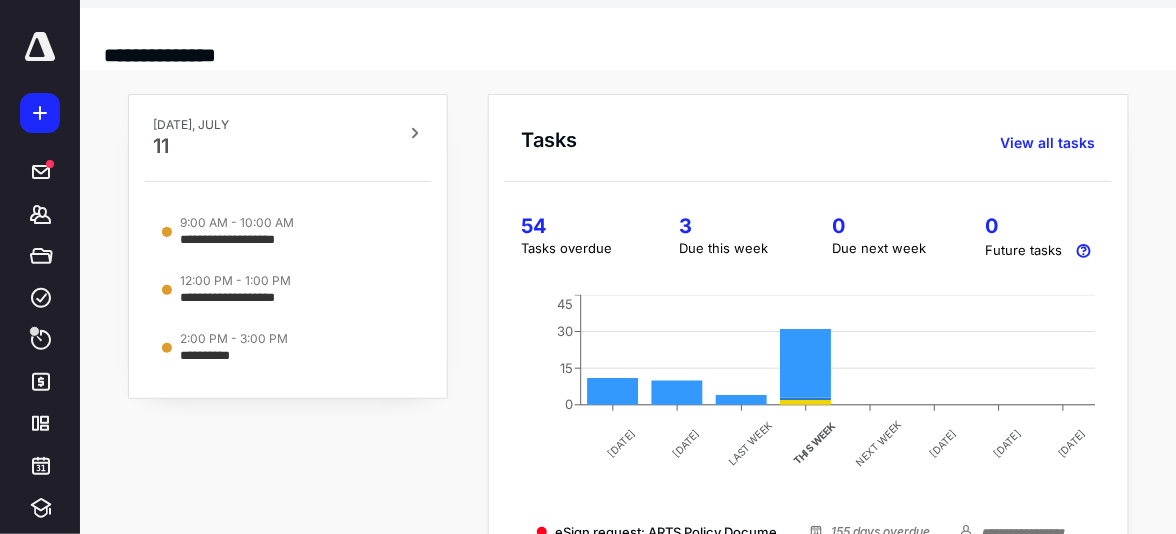 click at bounding box center [40, 47] 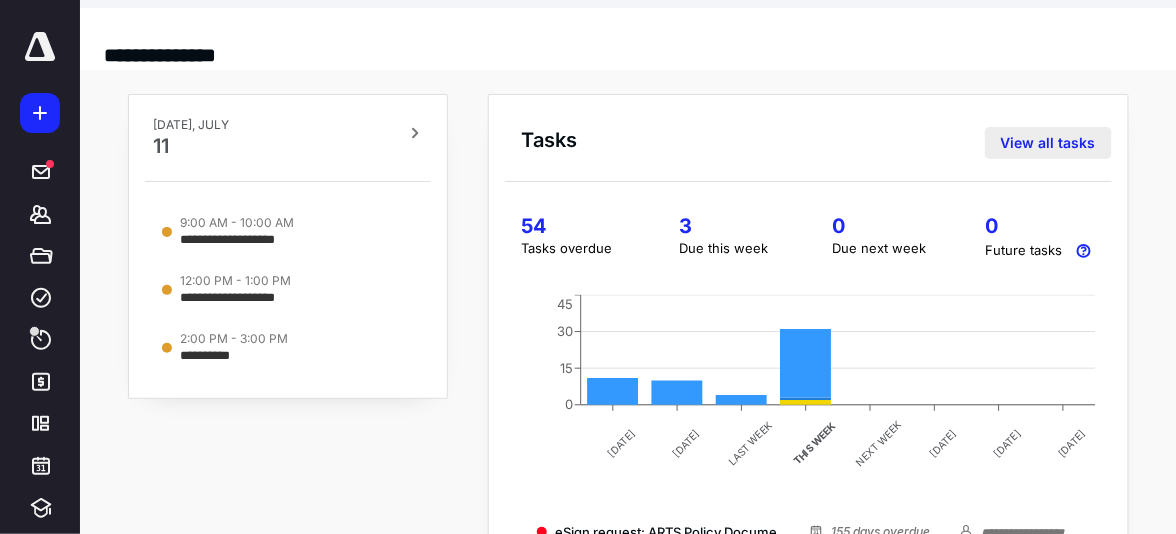 click on "View all tasks" at bounding box center [1048, 143] 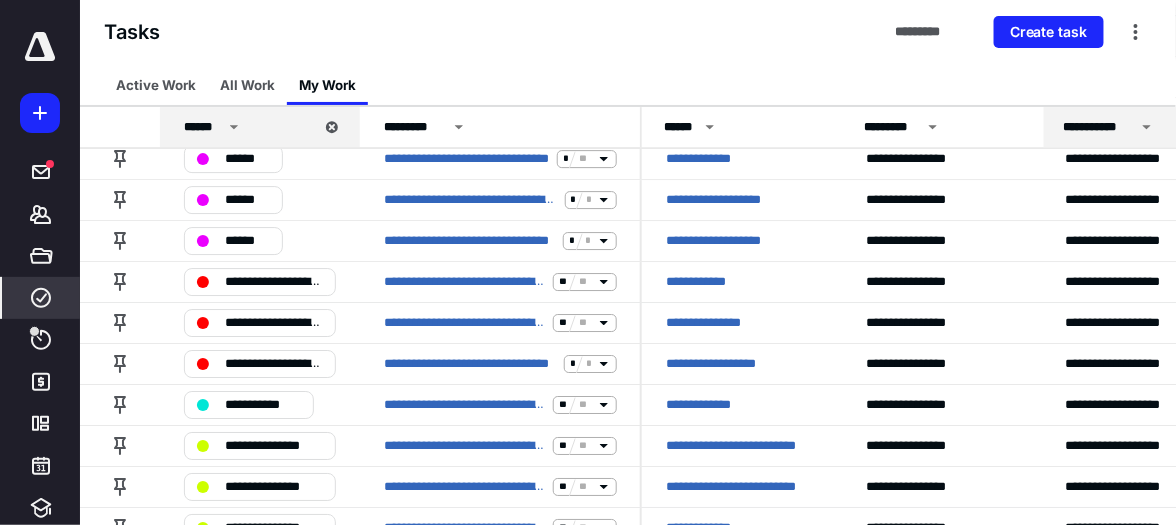 scroll, scrollTop: 1714, scrollLeft: 0, axis: vertical 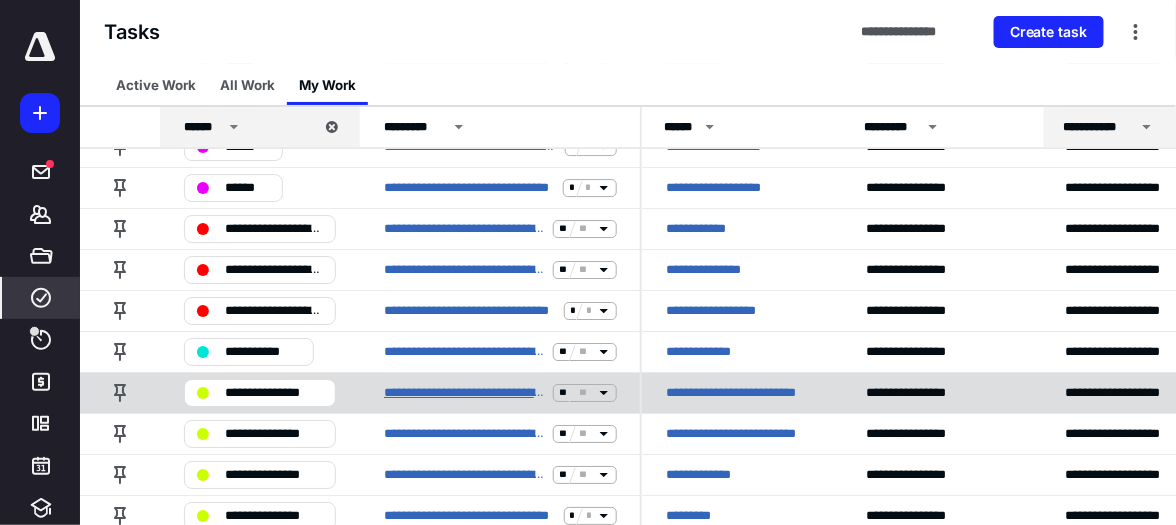 click on "**********" at bounding box center (464, 393) 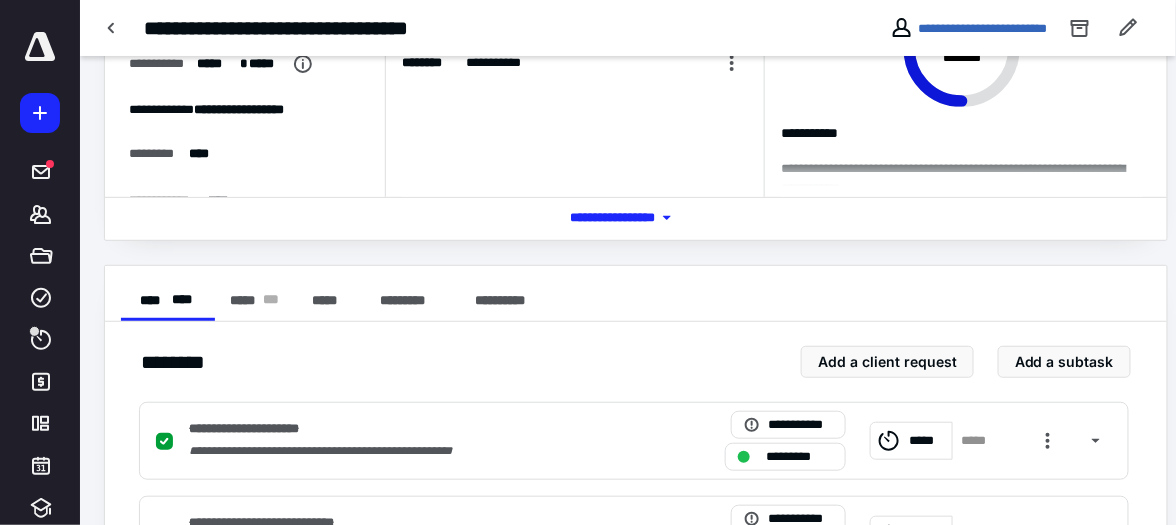 scroll, scrollTop: 0, scrollLeft: 0, axis: both 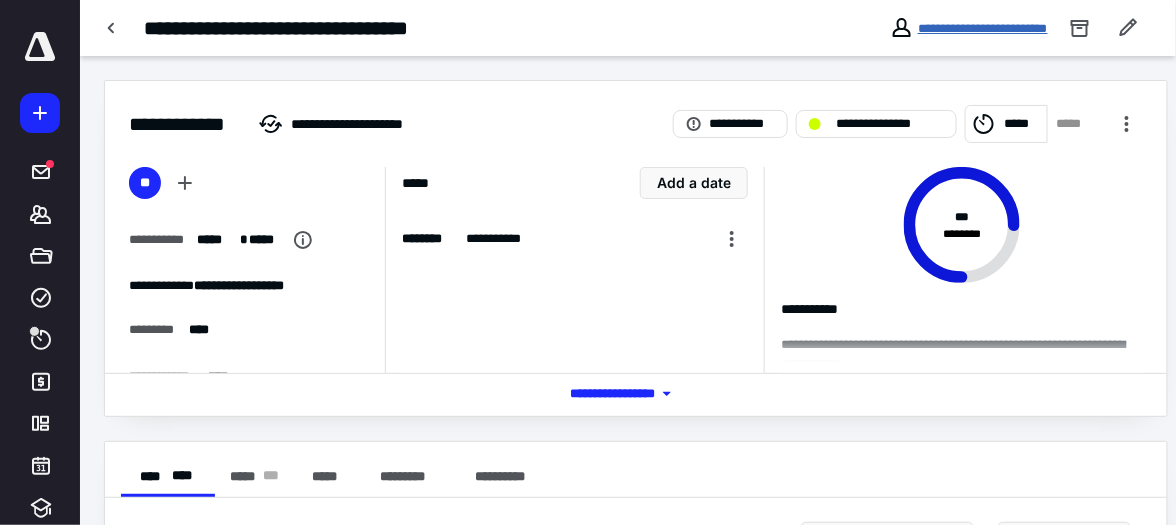 click on "**********" at bounding box center [983, 28] 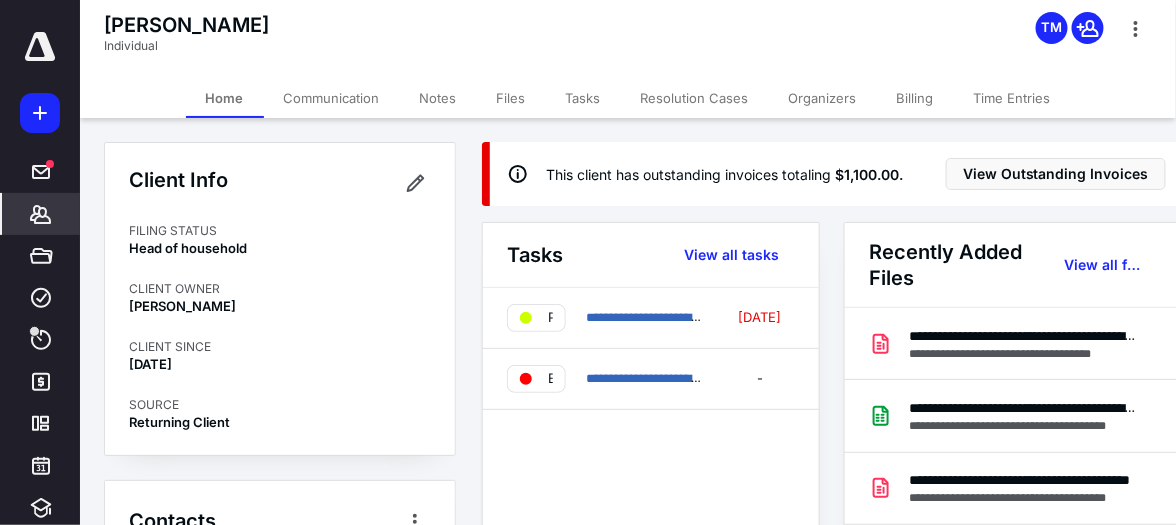 click on "Billing" at bounding box center [915, 98] 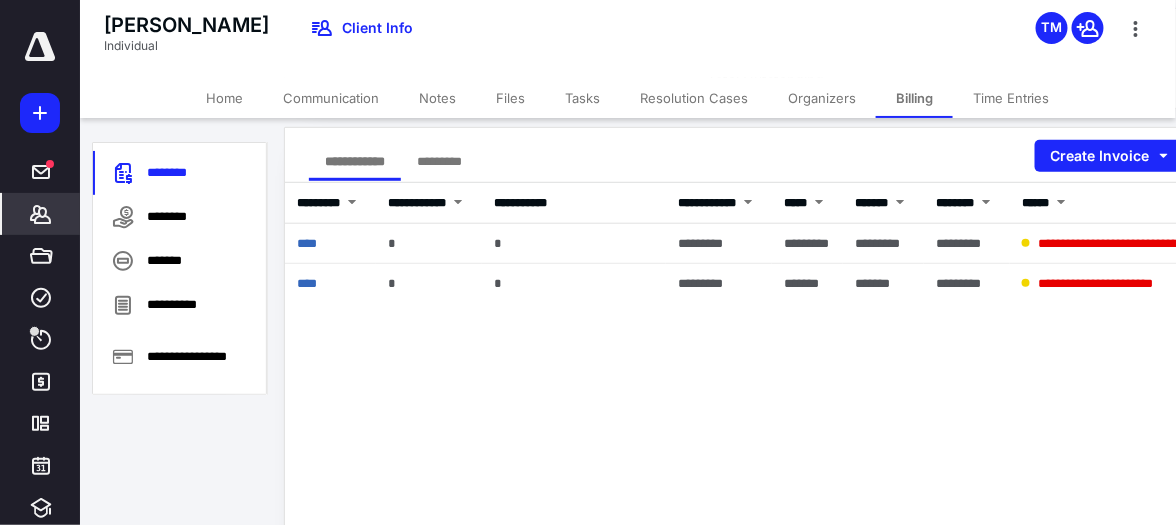 scroll, scrollTop: 228, scrollLeft: 0, axis: vertical 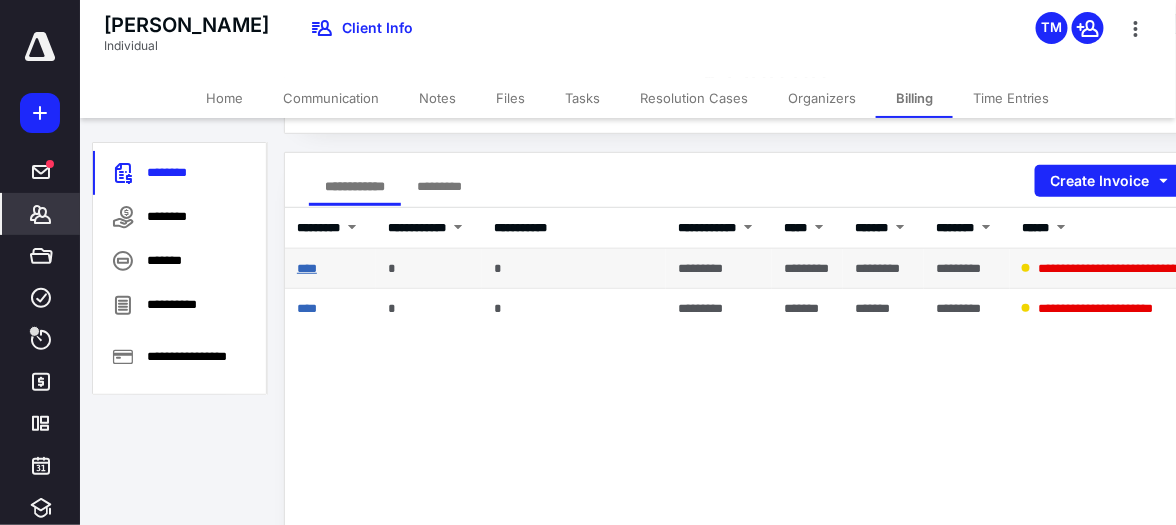 click on "****" at bounding box center (307, 268) 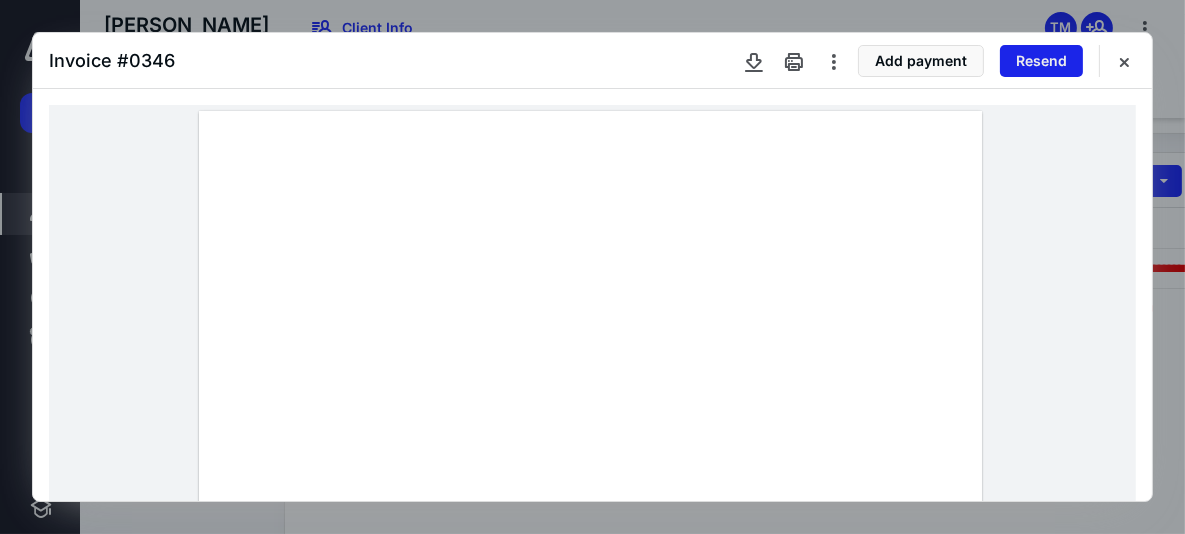 click on "Resend" at bounding box center [1041, 61] 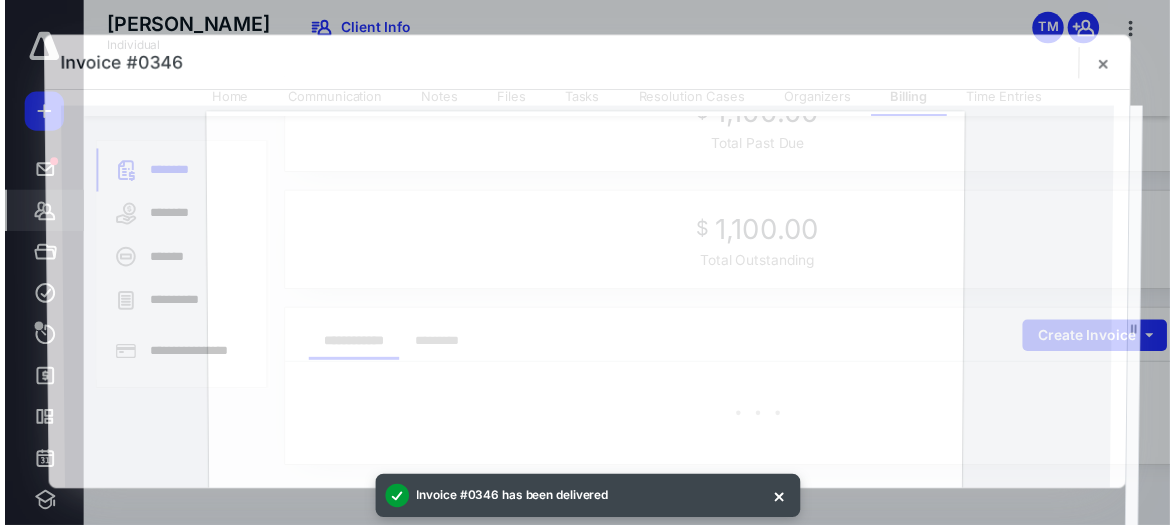 scroll, scrollTop: 228, scrollLeft: 0, axis: vertical 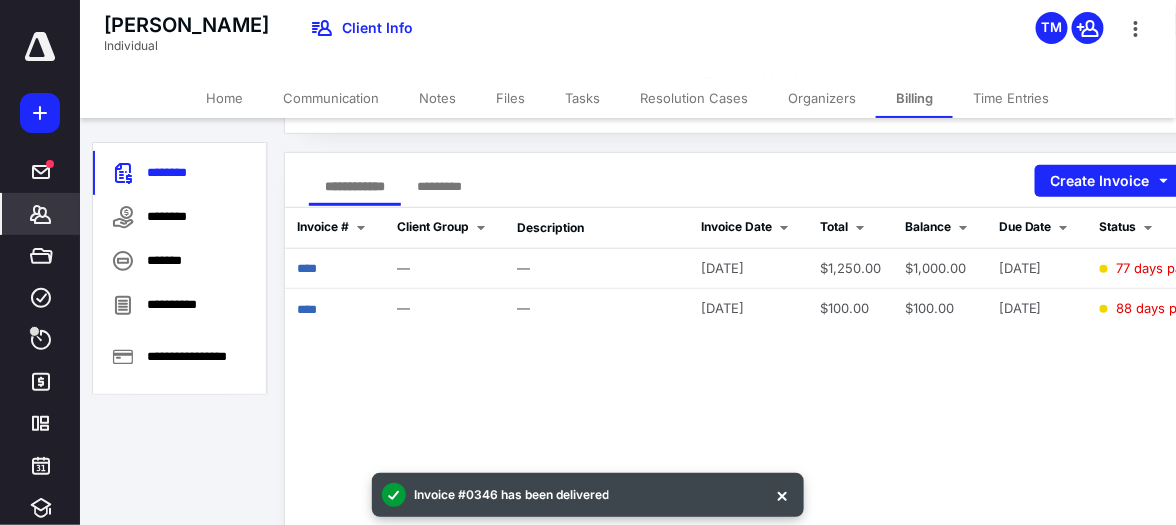 click on "Notes" at bounding box center (437, 98) 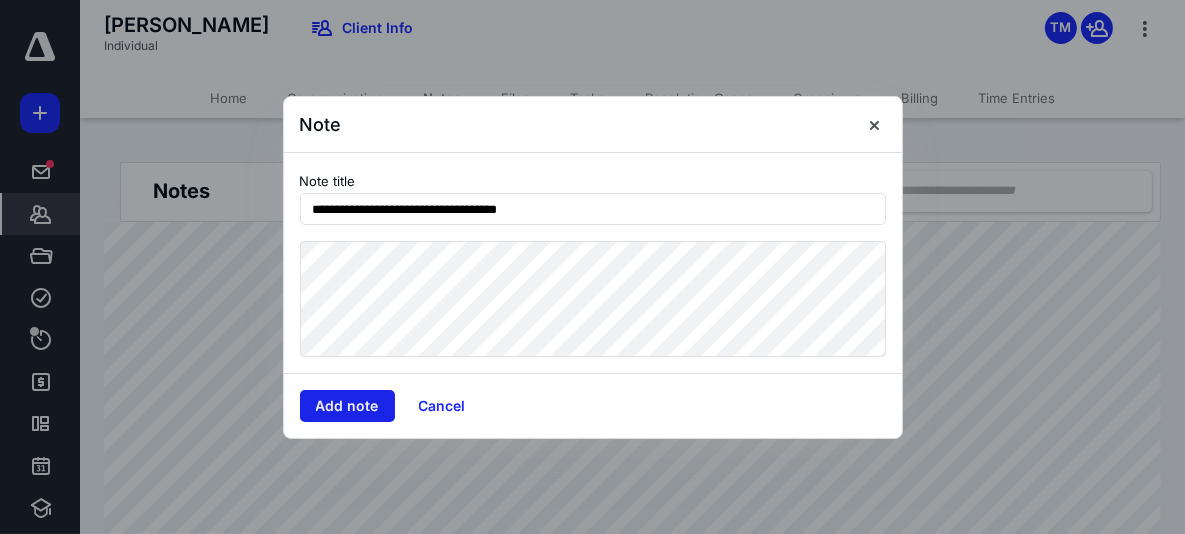 type on "**********" 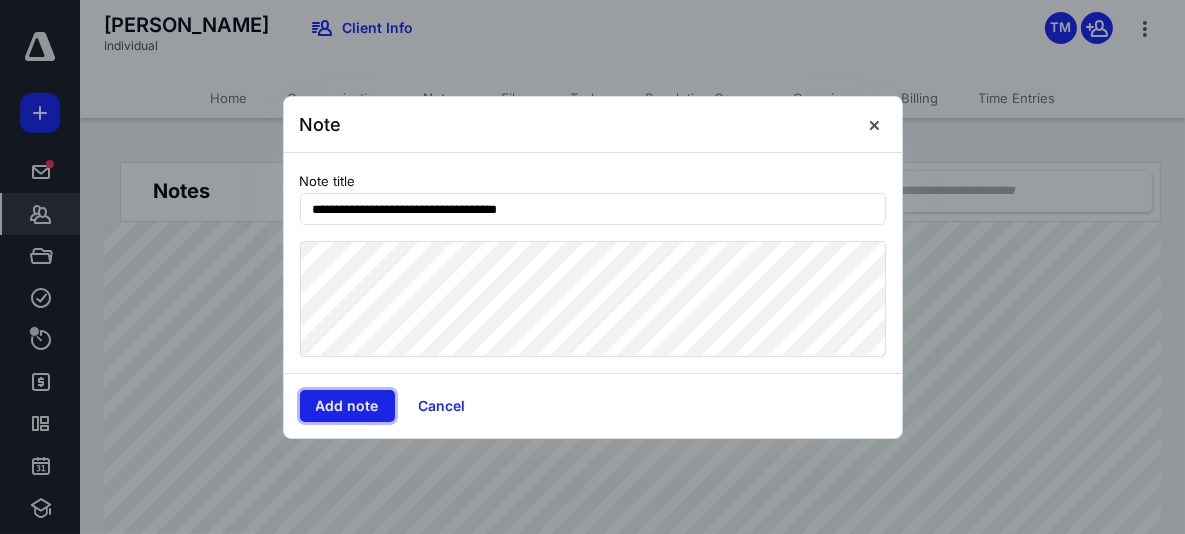 click on "Add note" at bounding box center (347, 406) 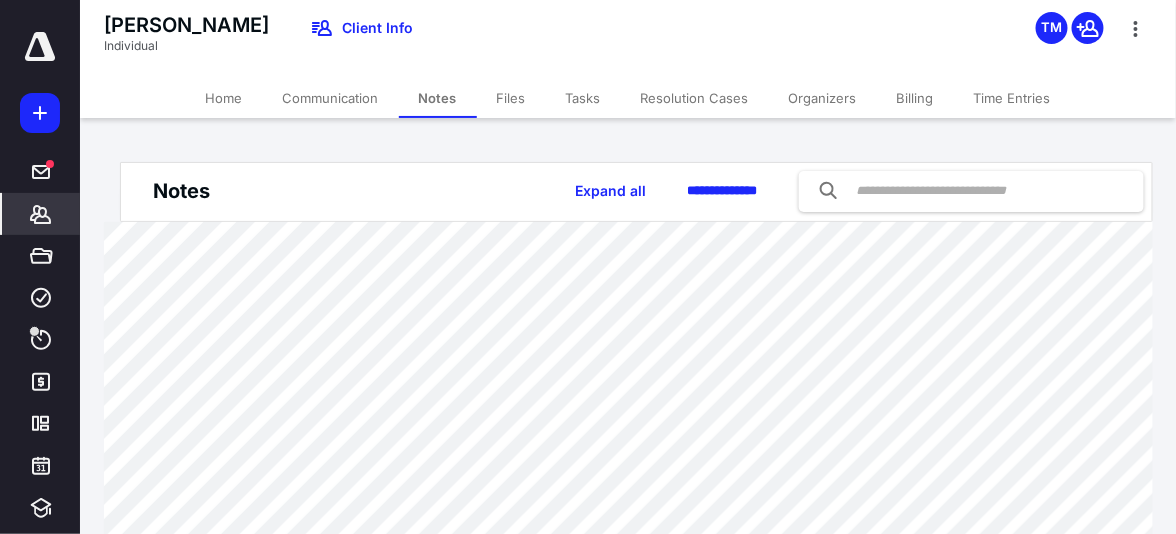 click at bounding box center [40, 47] 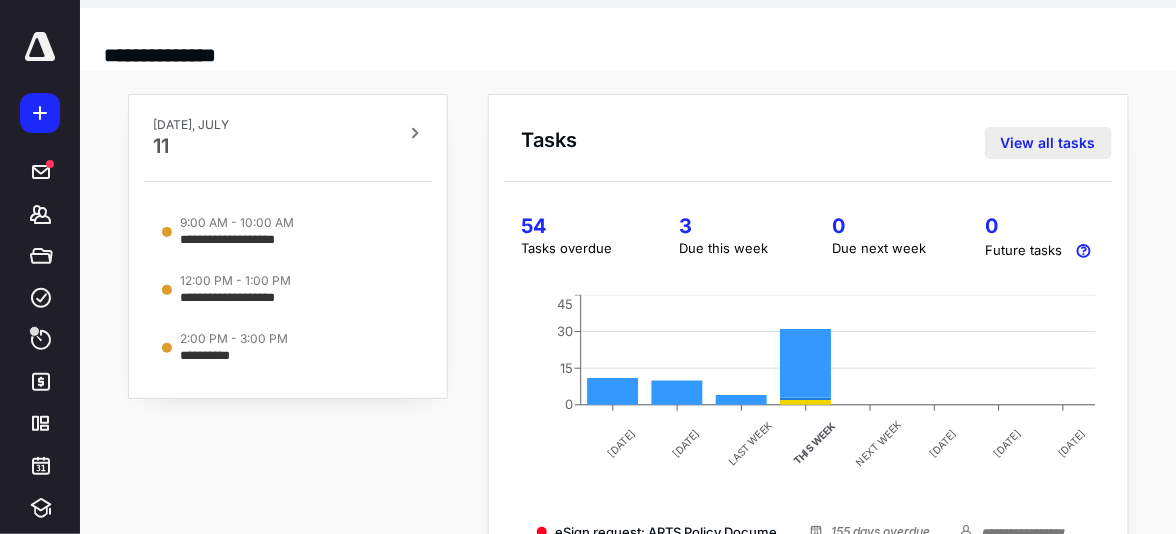 click on "View all tasks" at bounding box center (1048, 143) 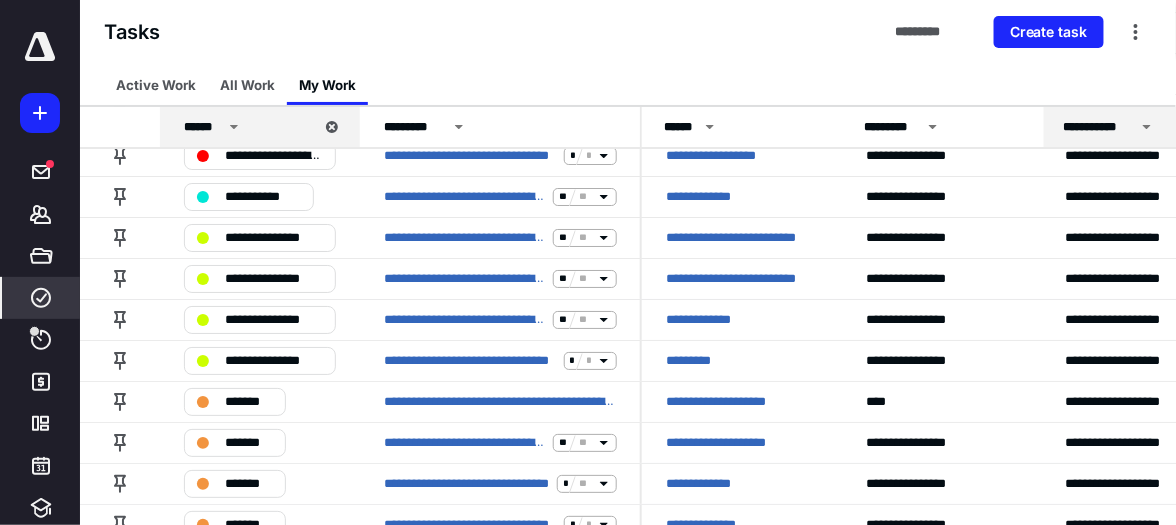 scroll, scrollTop: 1828, scrollLeft: 0, axis: vertical 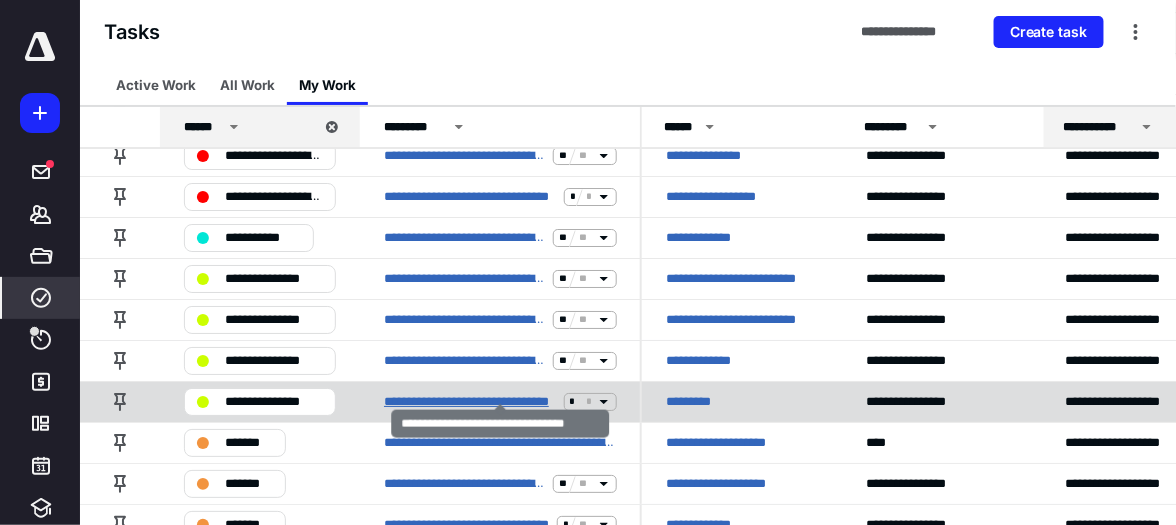 click on "**********" at bounding box center (470, 402) 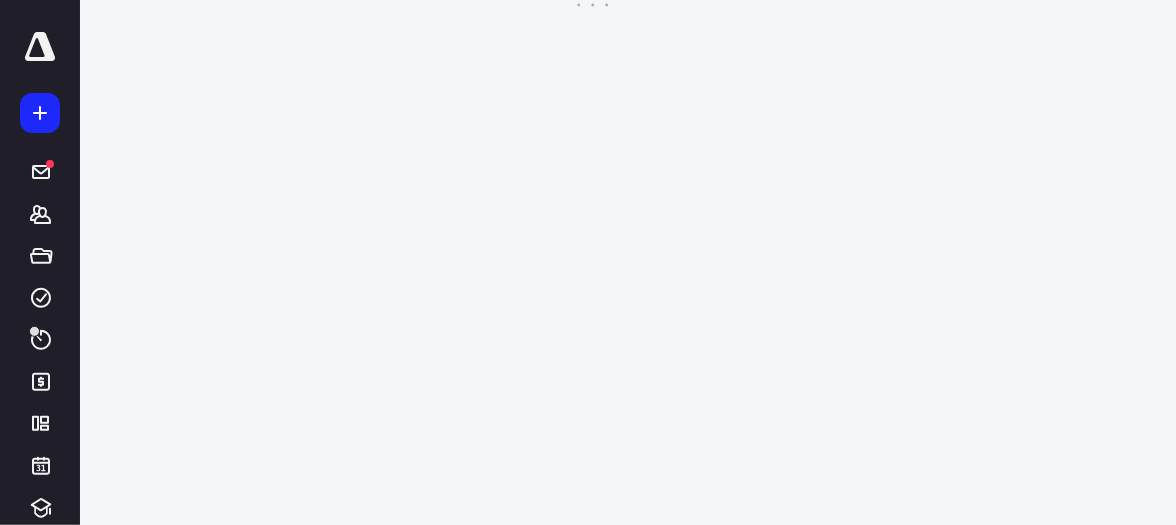 scroll, scrollTop: 0, scrollLeft: 0, axis: both 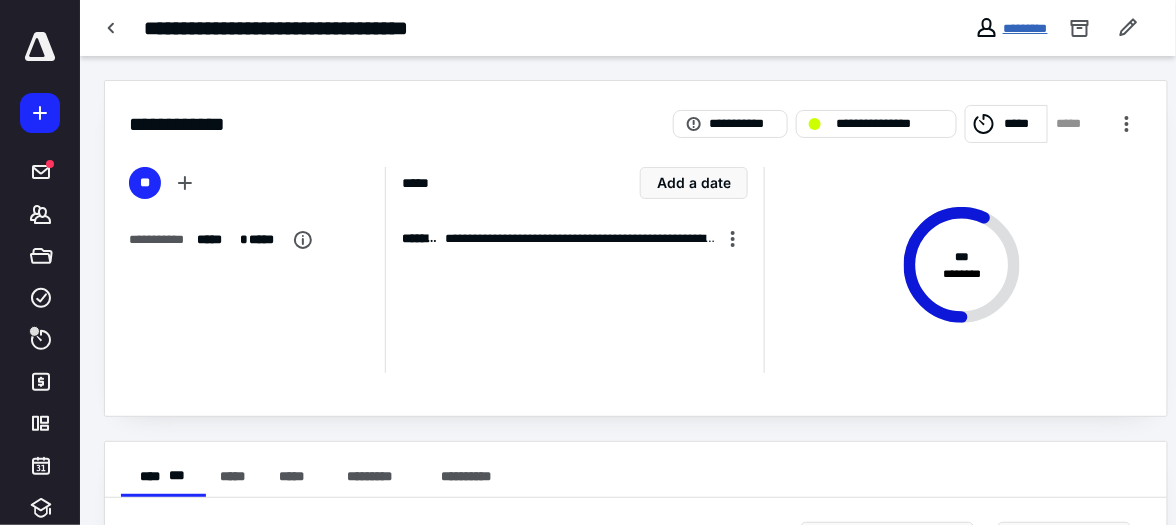 click on "*********" at bounding box center (1025, 28) 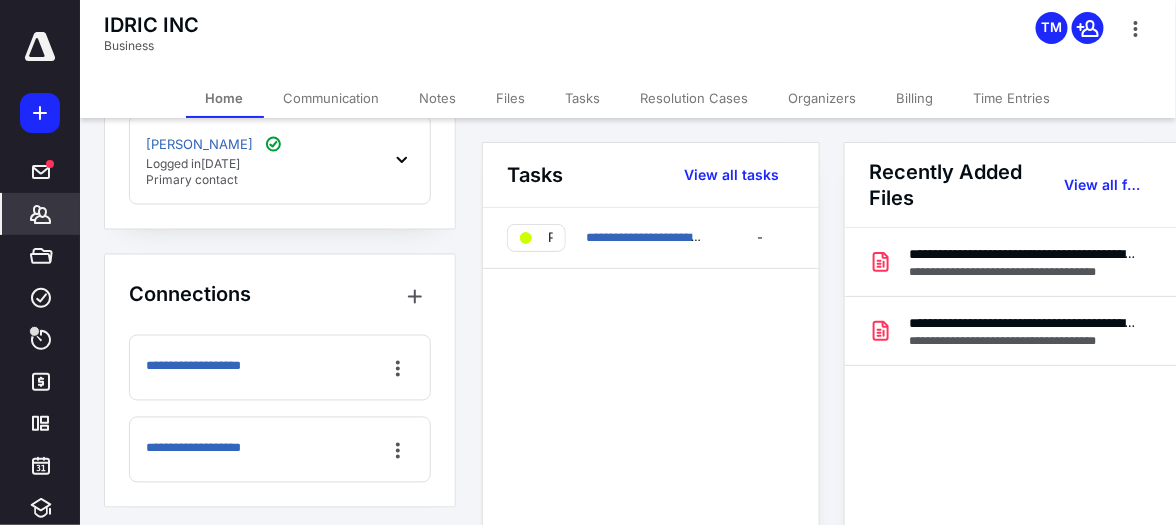 scroll, scrollTop: 832, scrollLeft: 0, axis: vertical 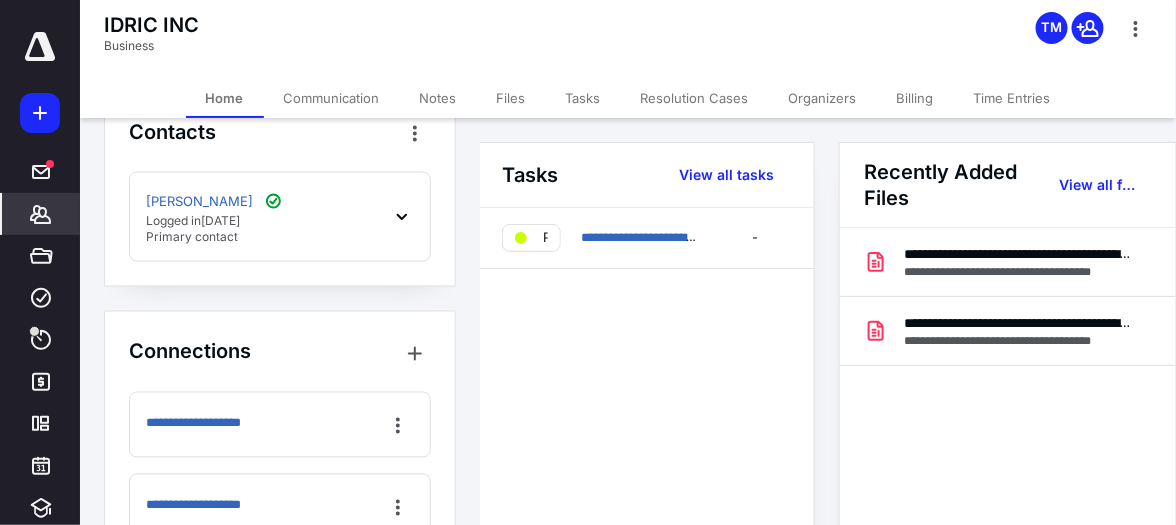 click on "Billing" at bounding box center [915, 98] 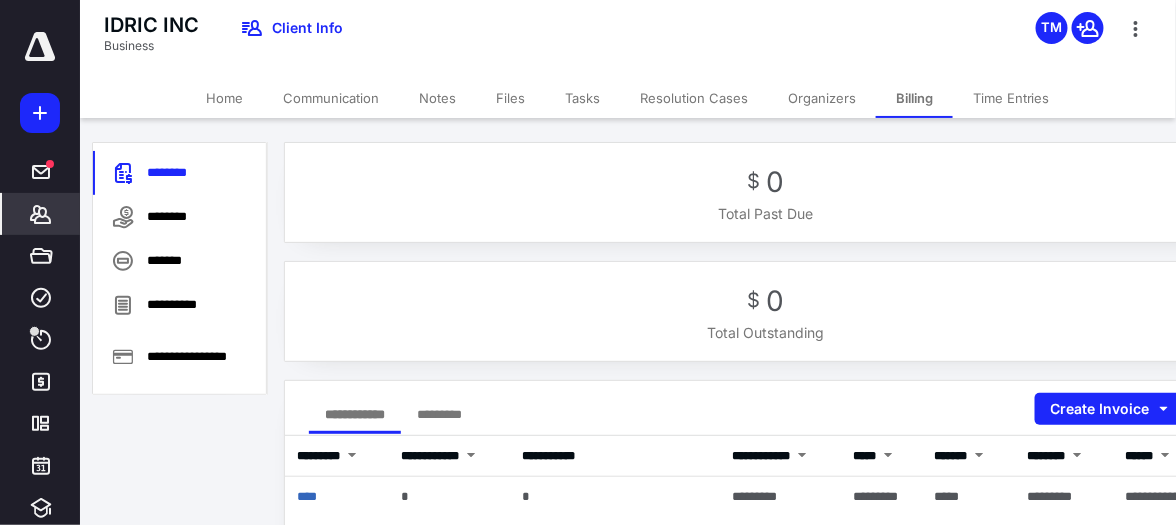 click on "Tasks" at bounding box center [582, 98] 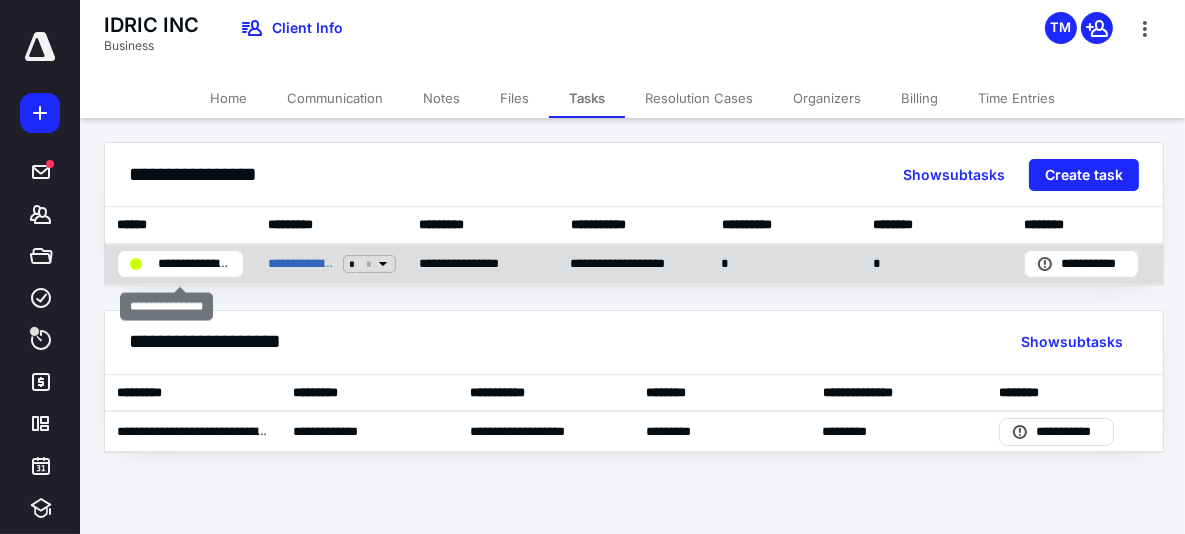 click on "**********" at bounding box center [195, 264] 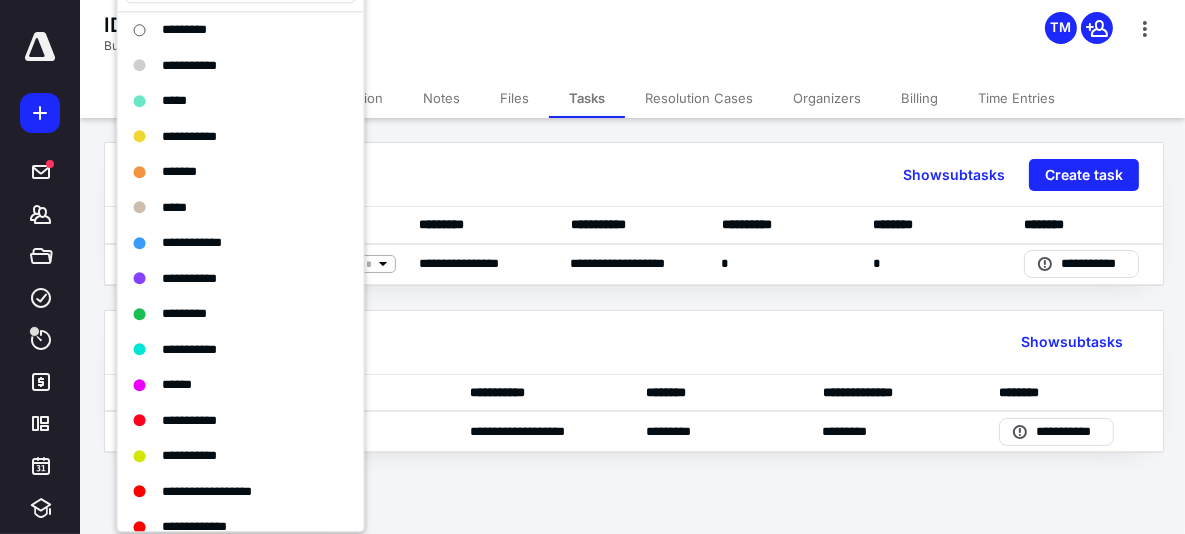 click on "******   *****   *** Show  subtasks Create task" at bounding box center (634, 175) 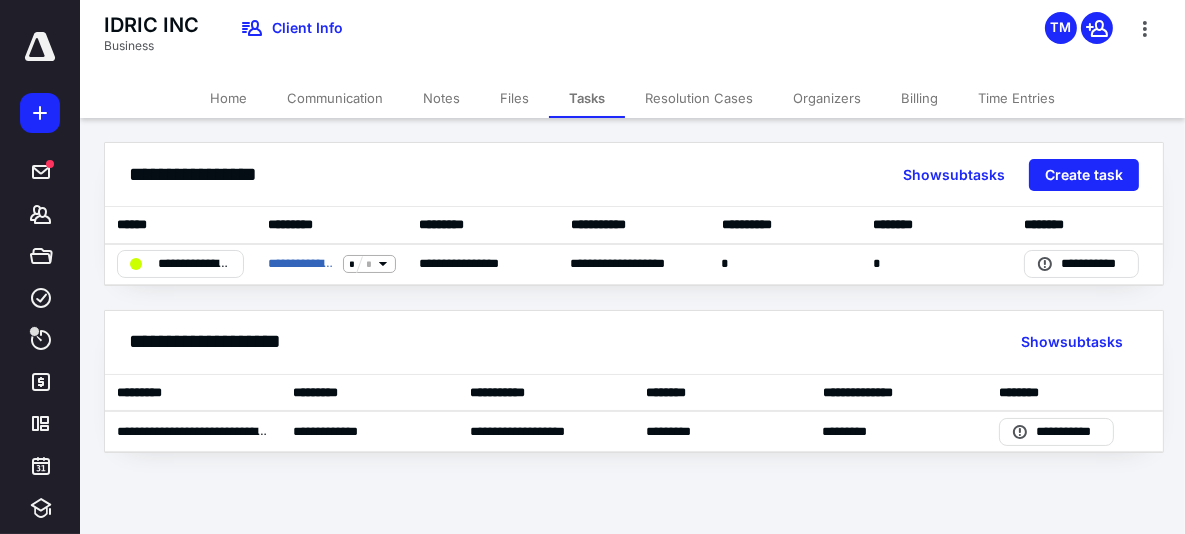 click on "Tasks" at bounding box center [587, 98] 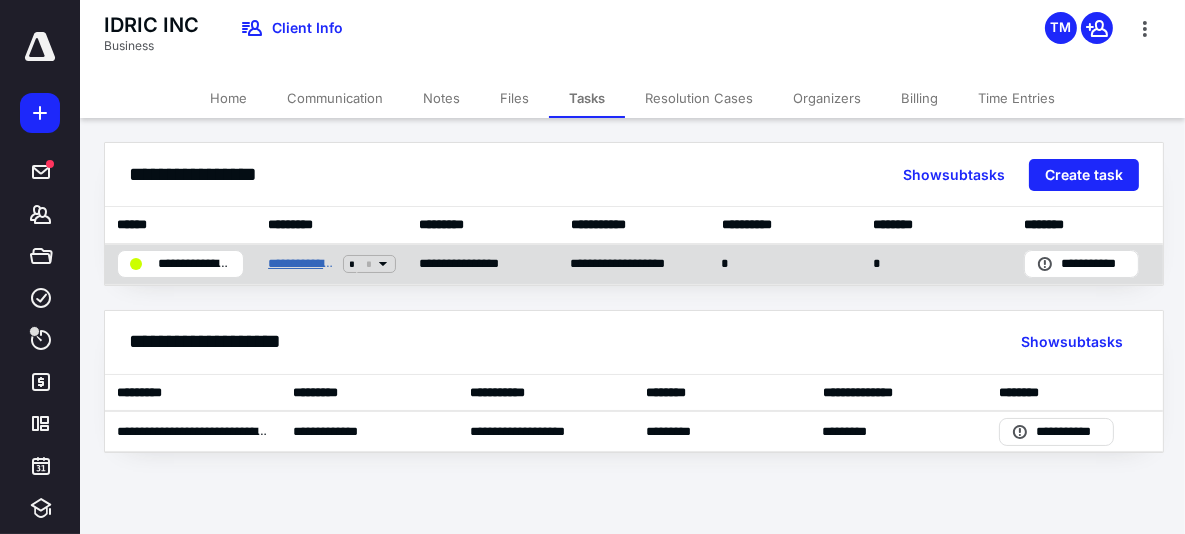 click on "**********" at bounding box center (301, 264) 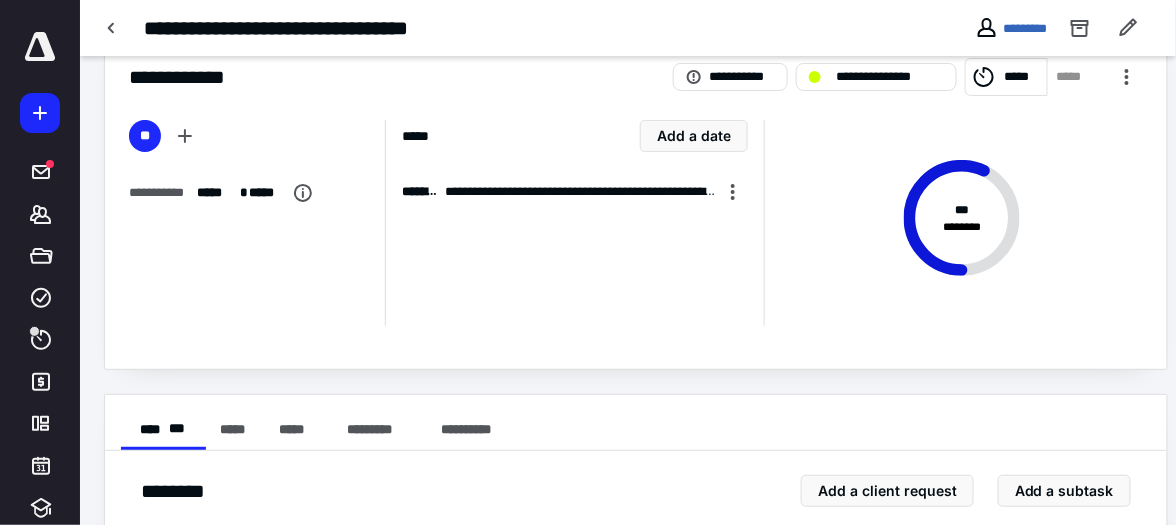 scroll, scrollTop: 0, scrollLeft: 0, axis: both 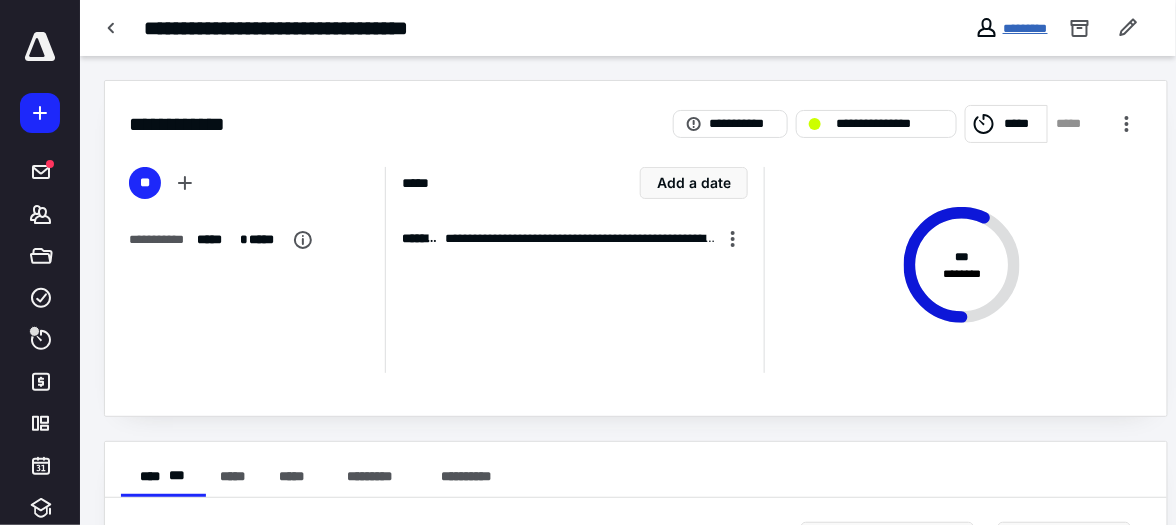 click on "*********" at bounding box center (1025, 28) 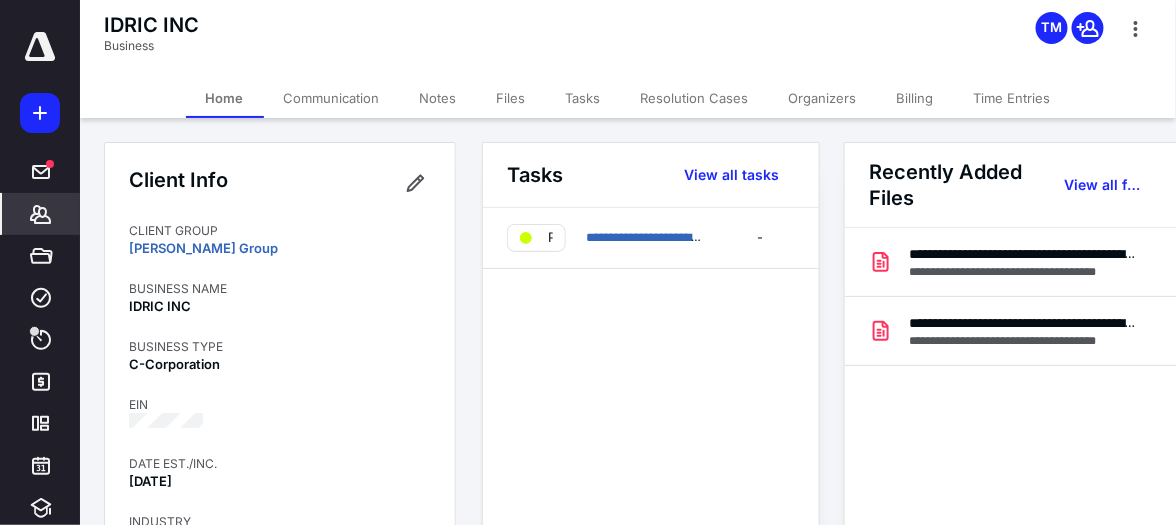click on "Billing" at bounding box center (915, 98) 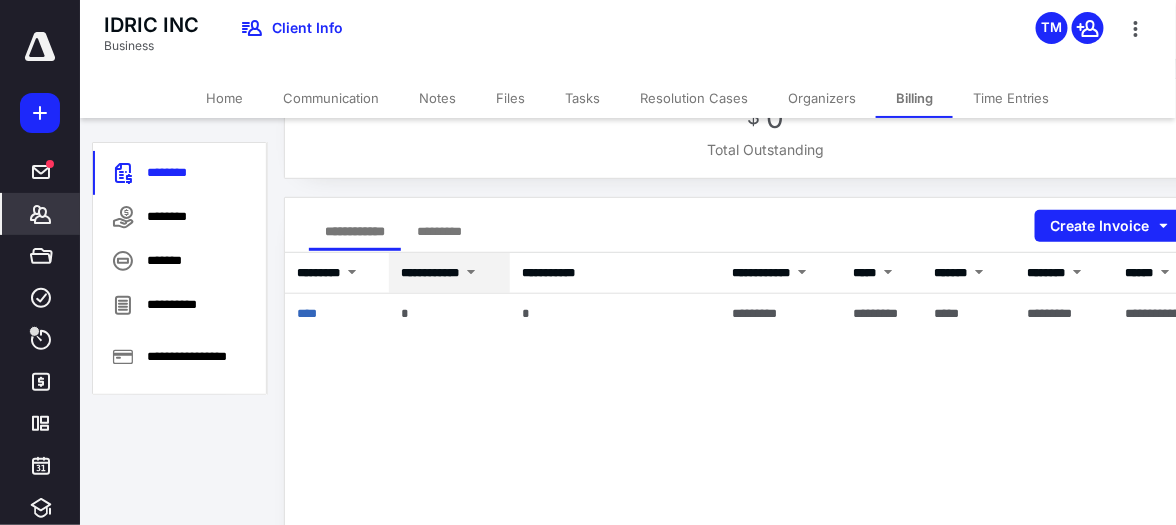 scroll, scrollTop: 228, scrollLeft: 0, axis: vertical 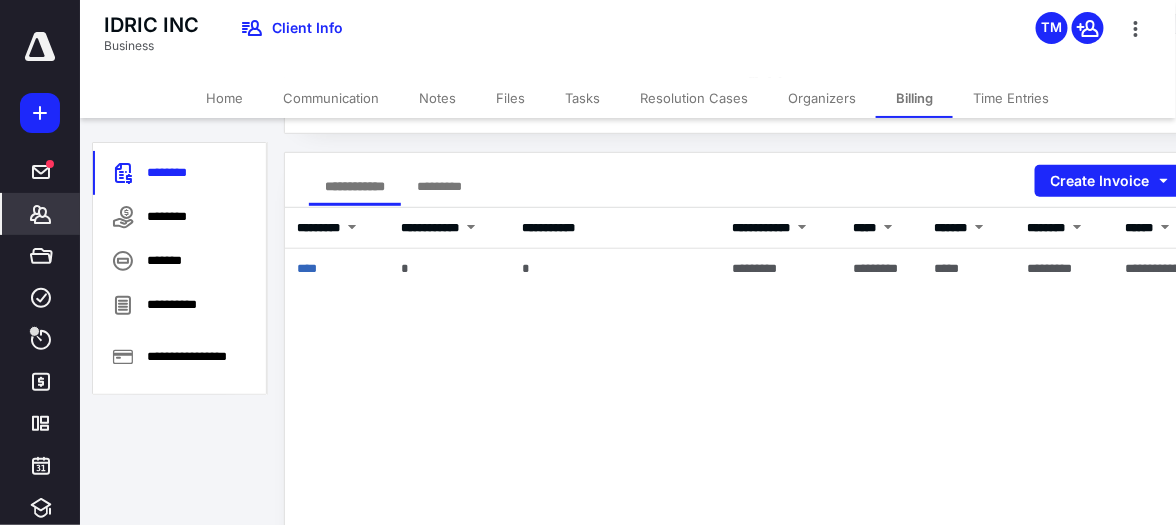 click on "Tasks" at bounding box center [582, 98] 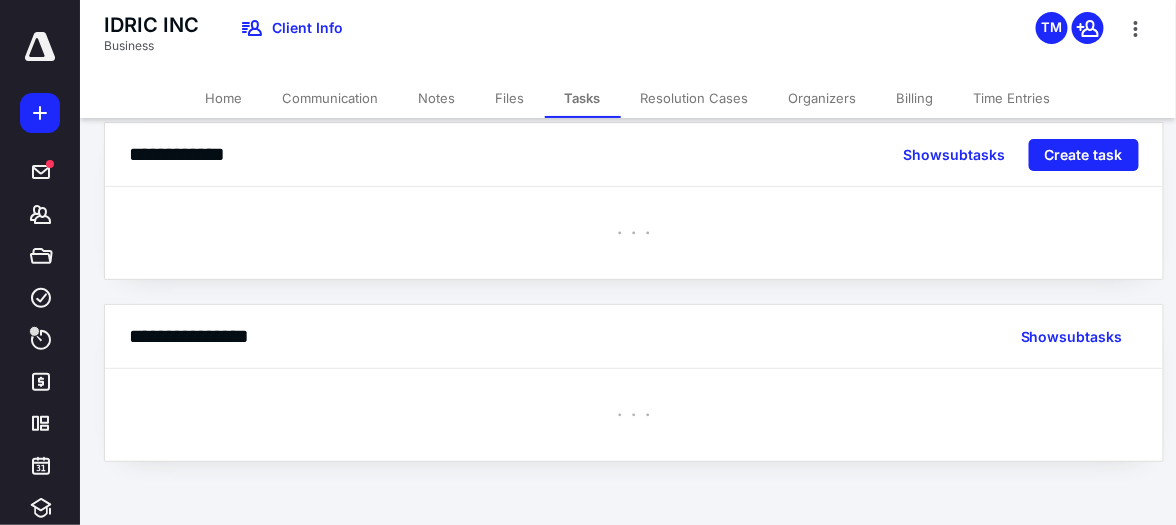 scroll, scrollTop: 0, scrollLeft: 0, axis: both 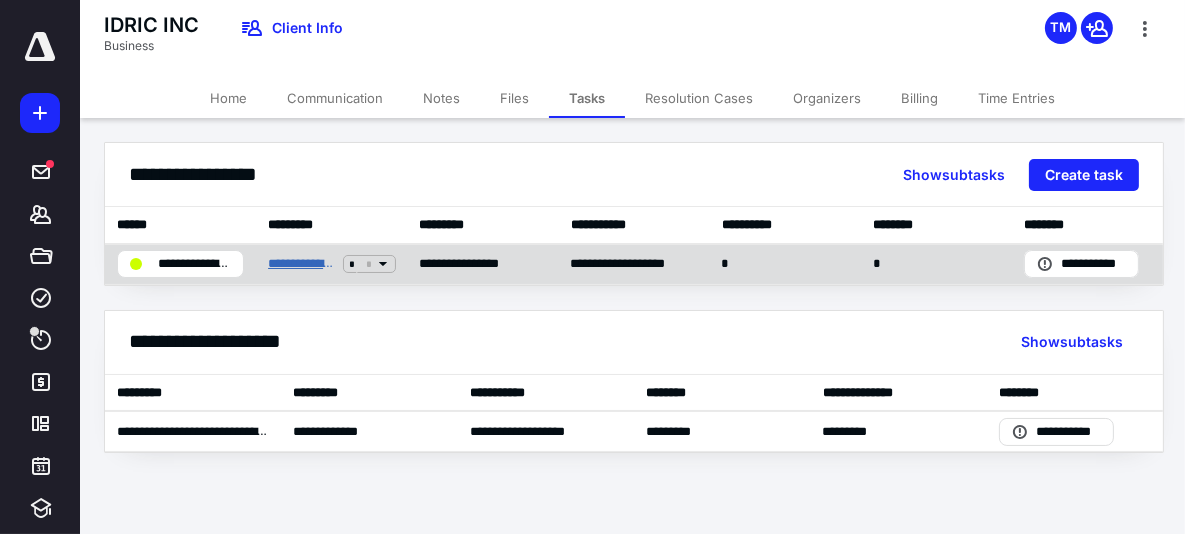click on "**********" at bounding box center (301, 264) 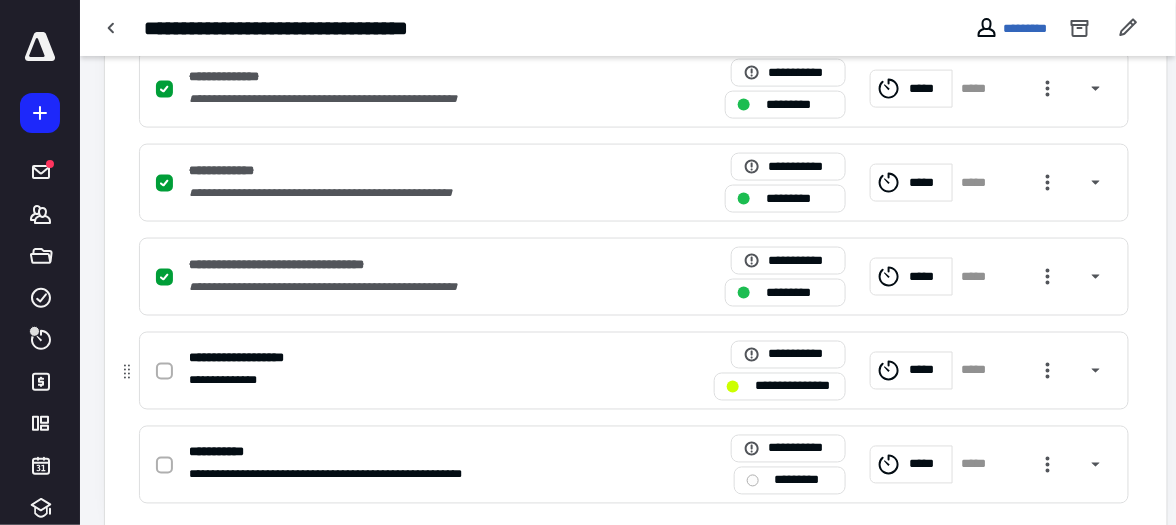 scroll, scrollTop: 782, scrollLeft: 0, axis: vertical 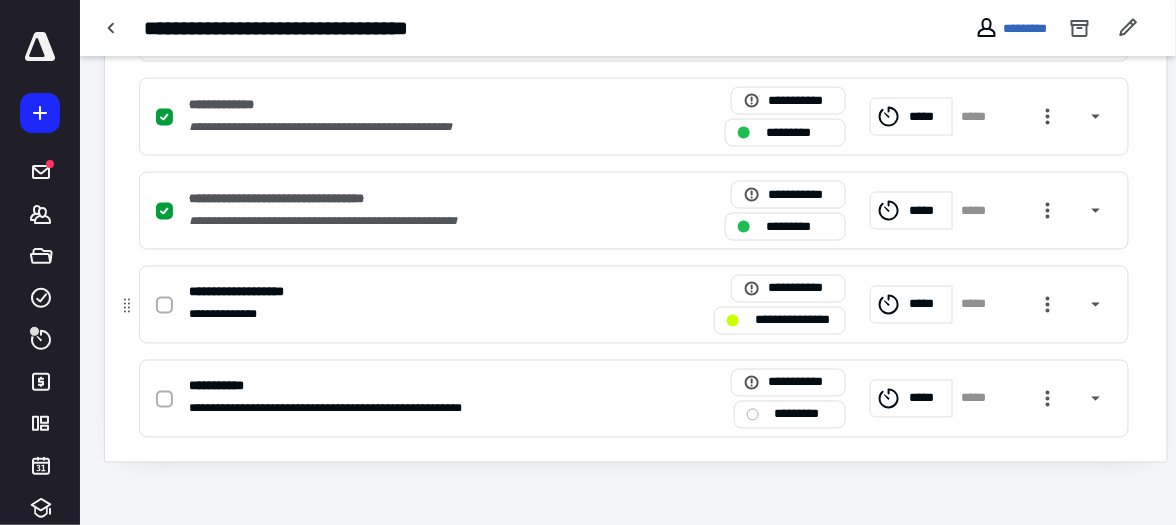 click 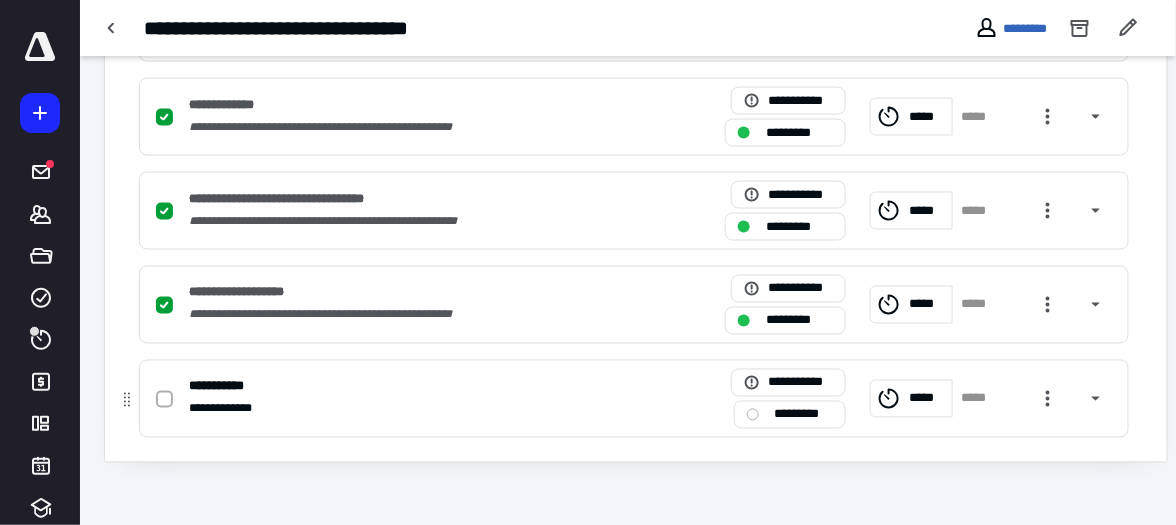 click on "*********" at bounding box center [804, 415] 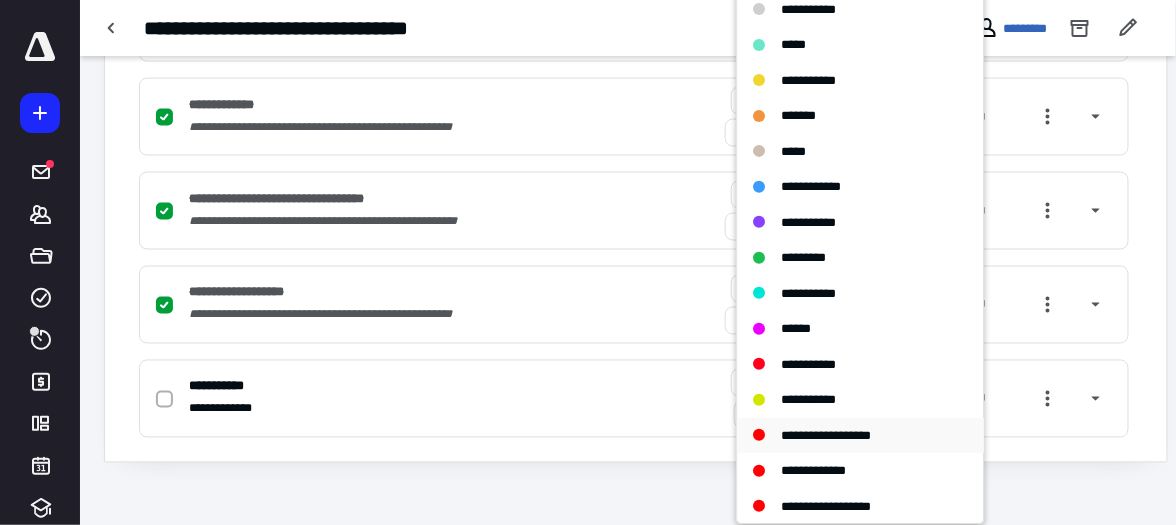 scroll, scrollTop: 114, scrollLeft: 0, axis: vertical 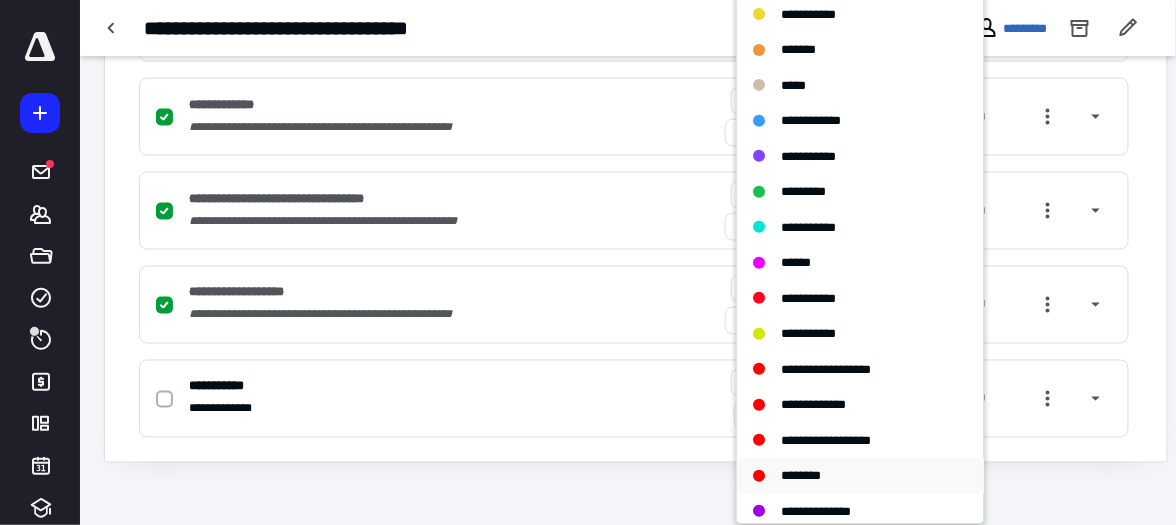 click on "********" at bounding box center (802, 476) 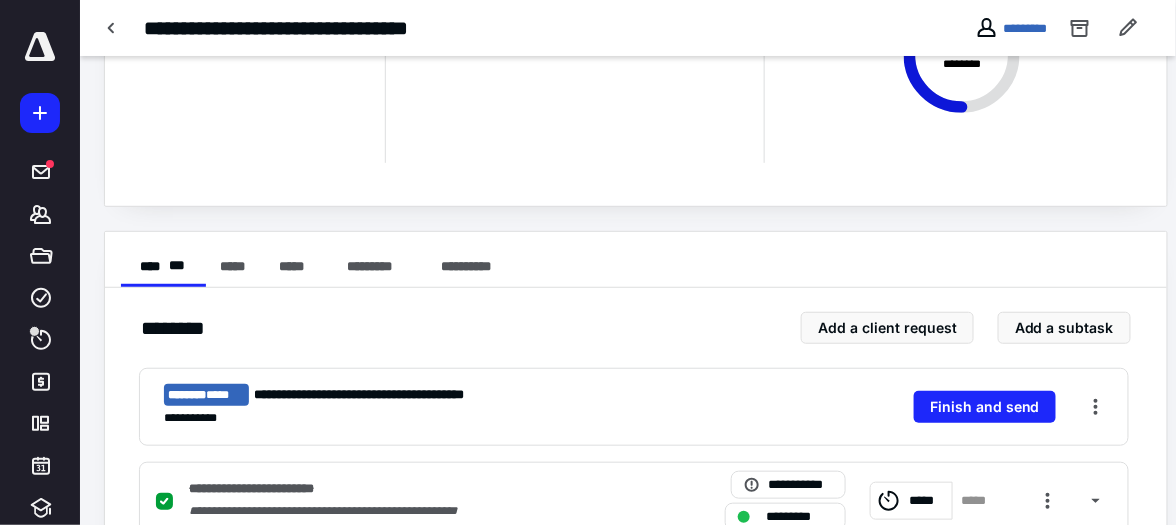 scroll, scrollTop: 0, scrollLeft: 0, axis: both 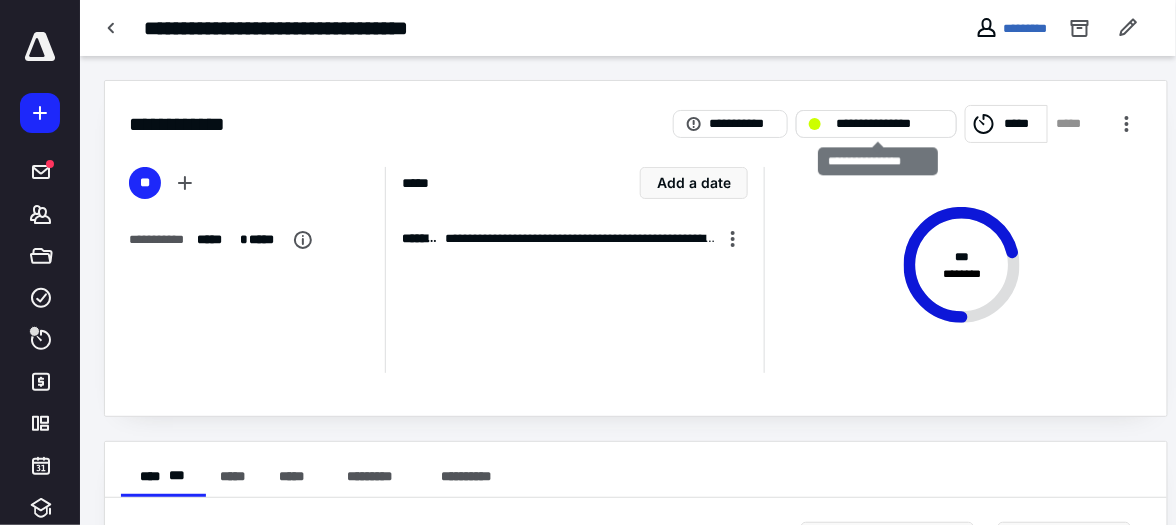 click on "**********" at bounding box center [891, 124] 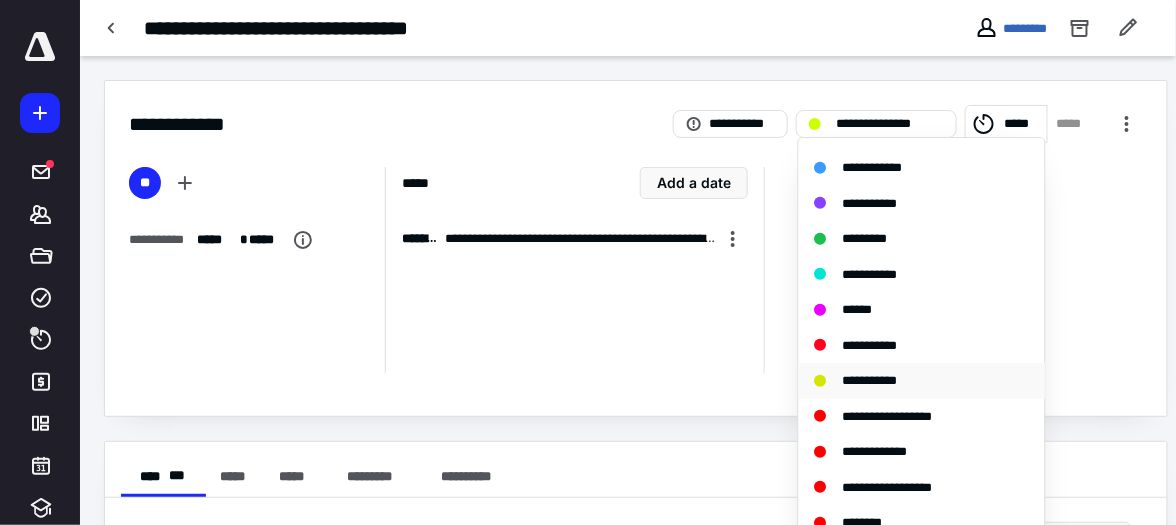 scroll, scrollTop: 262, scrollLeft: 0, axis: vertical 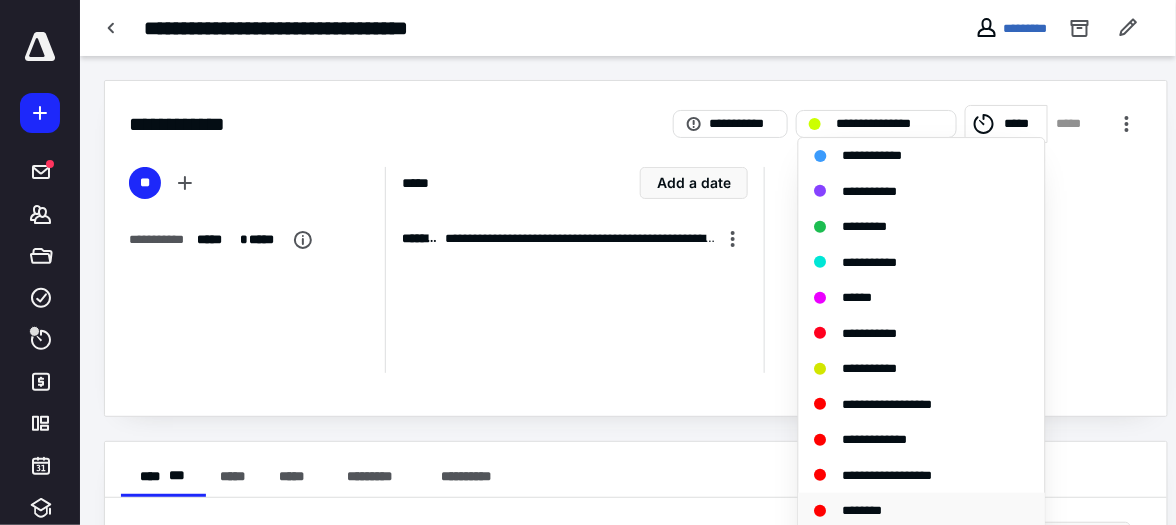 click on "********" at bounding box center (863, 510) 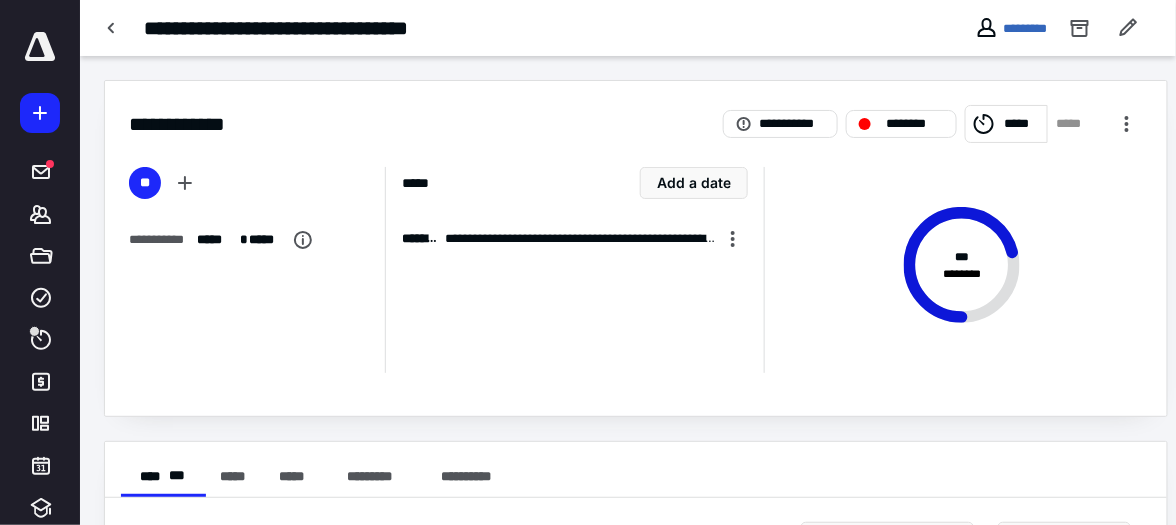 scroll, scrollTop: 0, scrollLeft: 55, axis: horizontal 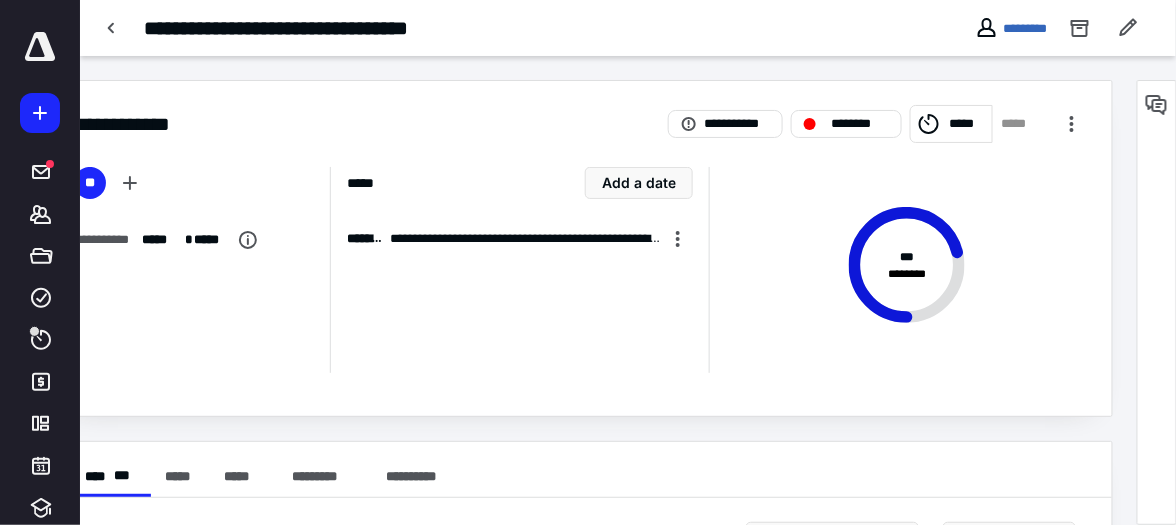 click at bounding box center [40, 47] 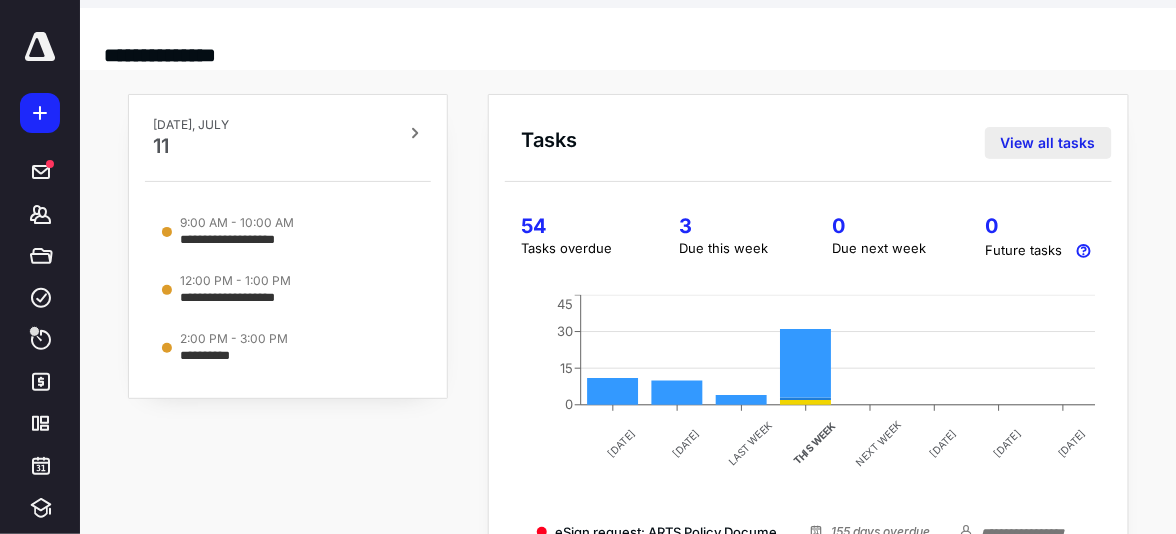 click on "View all tasks" at bounding box center [1048, 143] 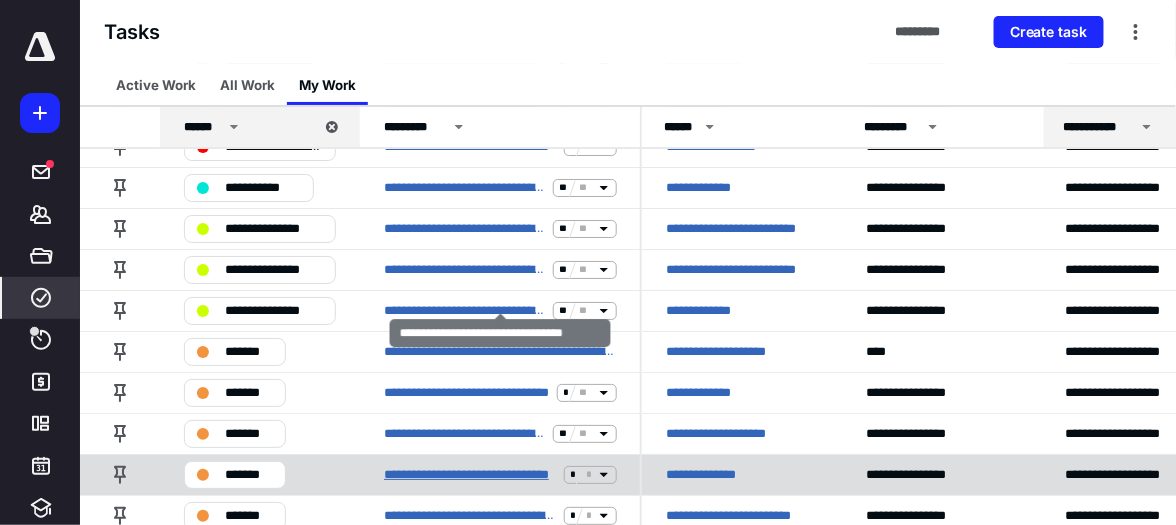 scroll, scrollTop: 1885, scrollLeft: 0, axis: vertical 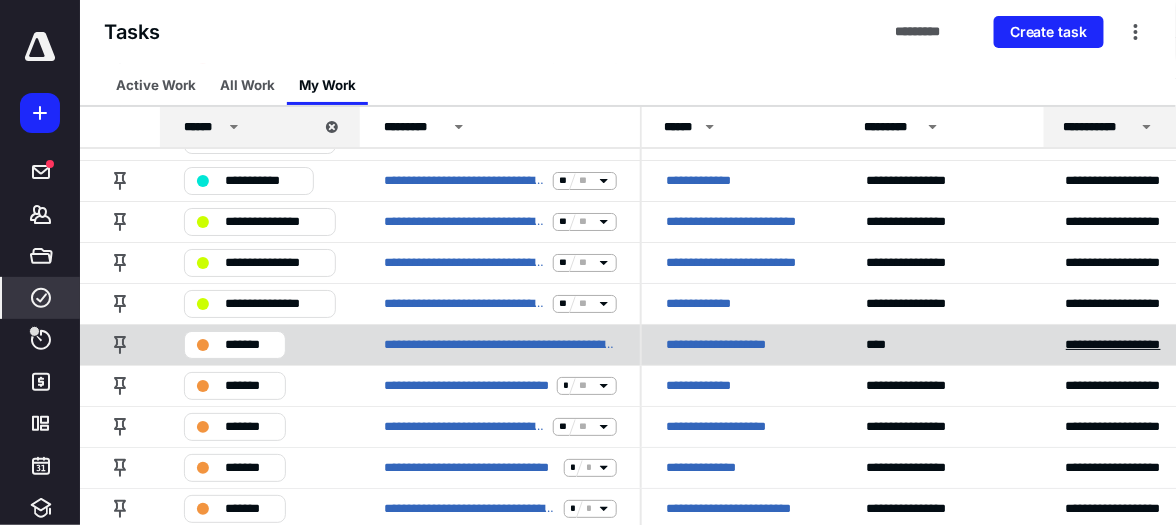 click on "**********" at bounding box center (1130, 345) 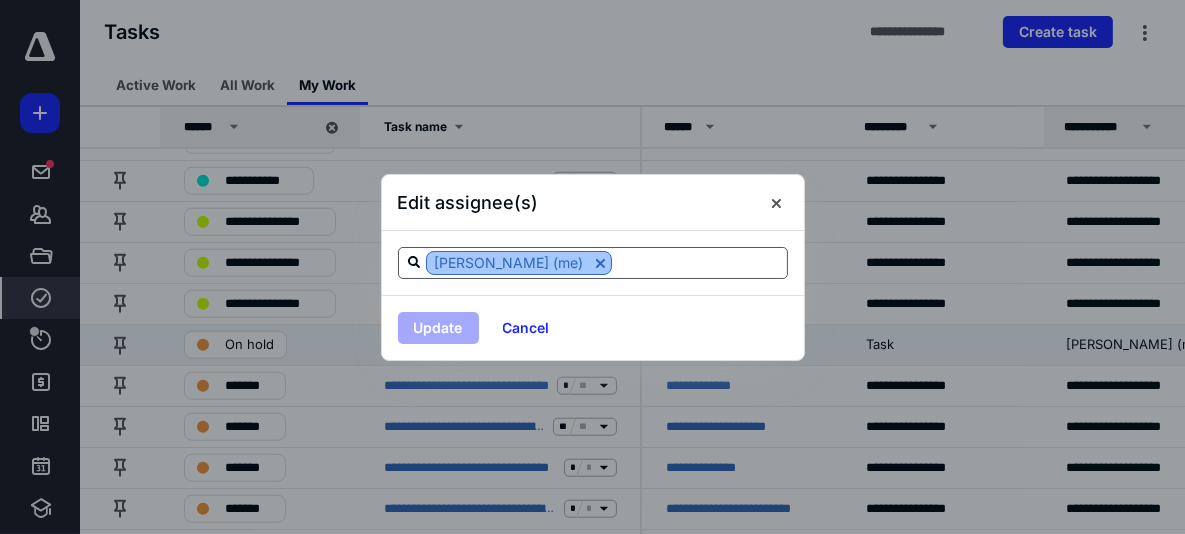 click at bounding box center [600, 263] 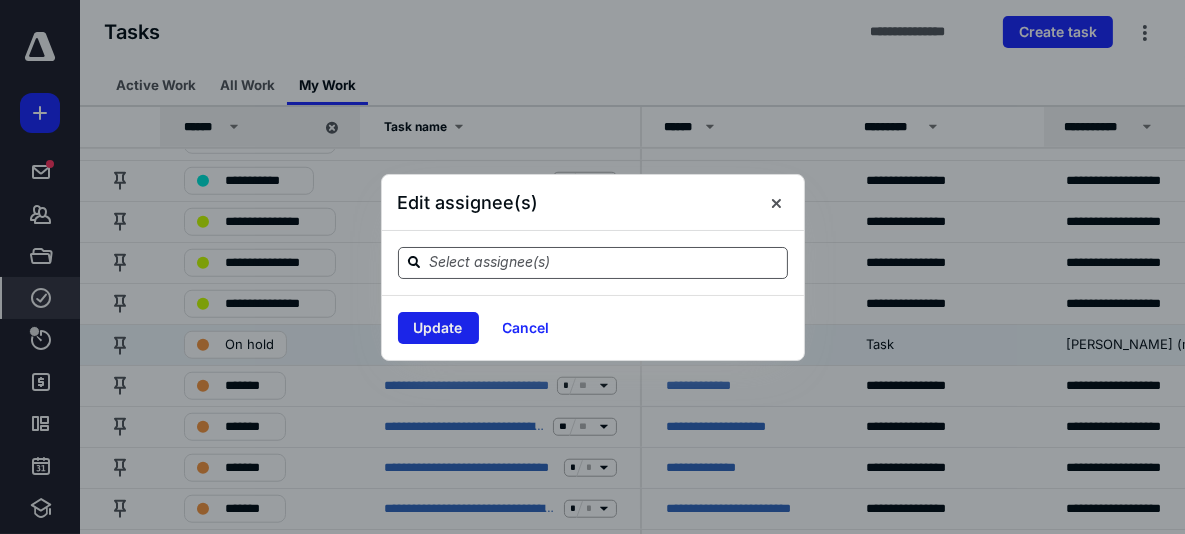 click on "Update" at bounding box center (438, 328) 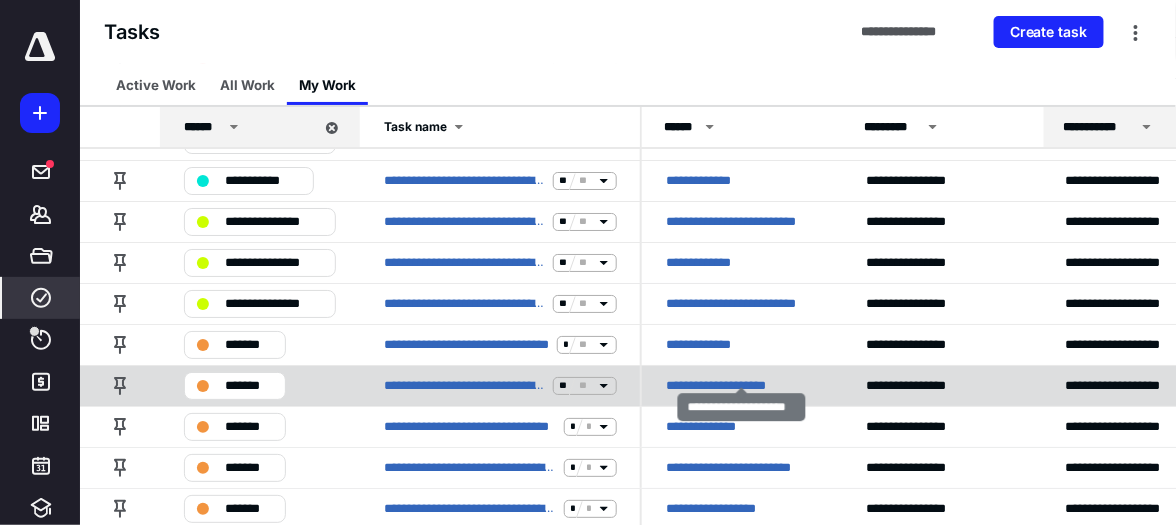click on "**********" at bounding box center [724, 386] 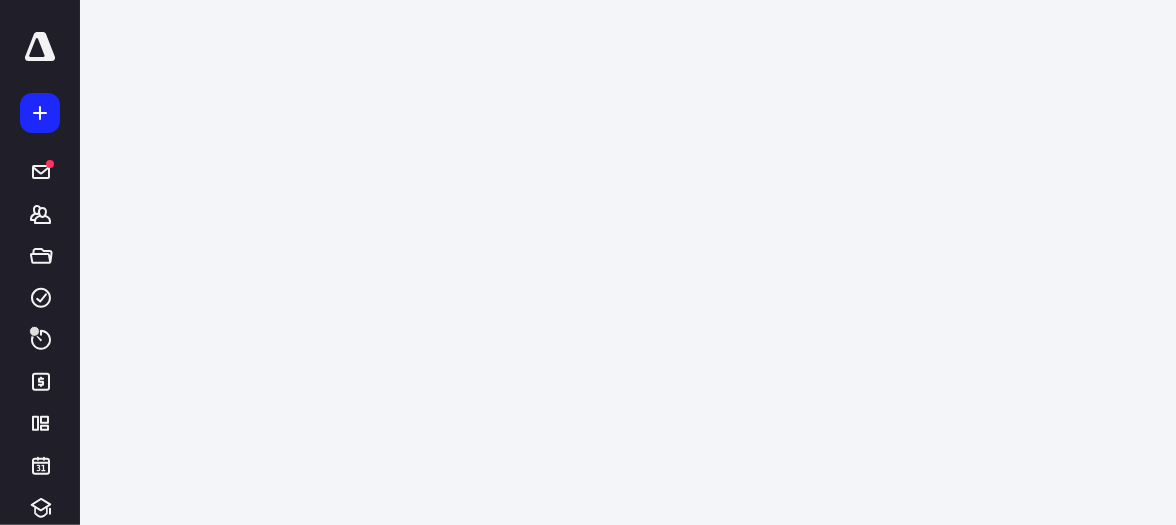 scroll, scrollTop: 0, scrollLeft: 0, axis: both 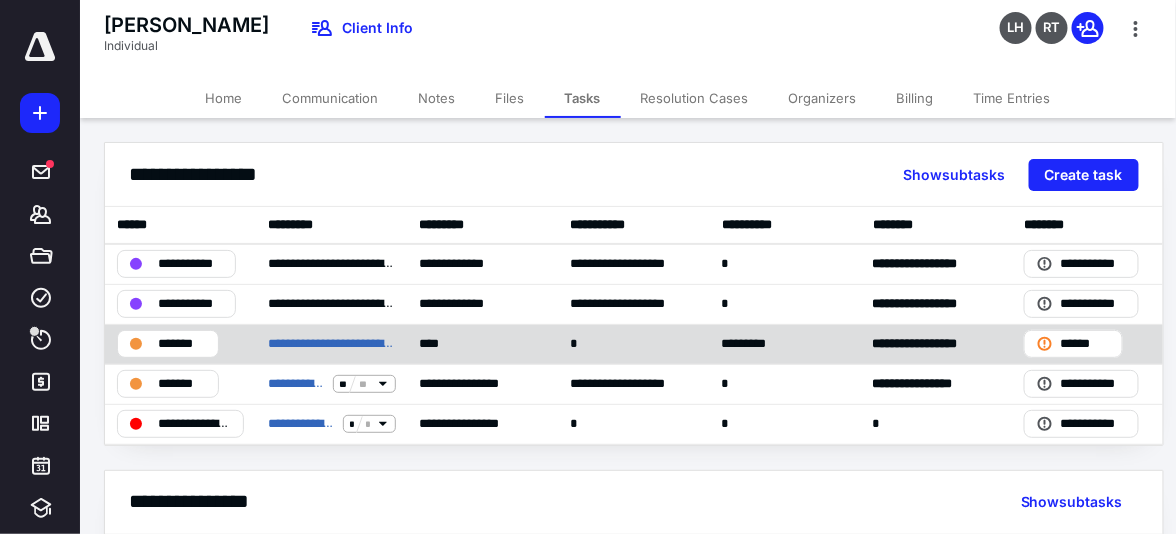 click on "*" at bounding box center (633, 344) 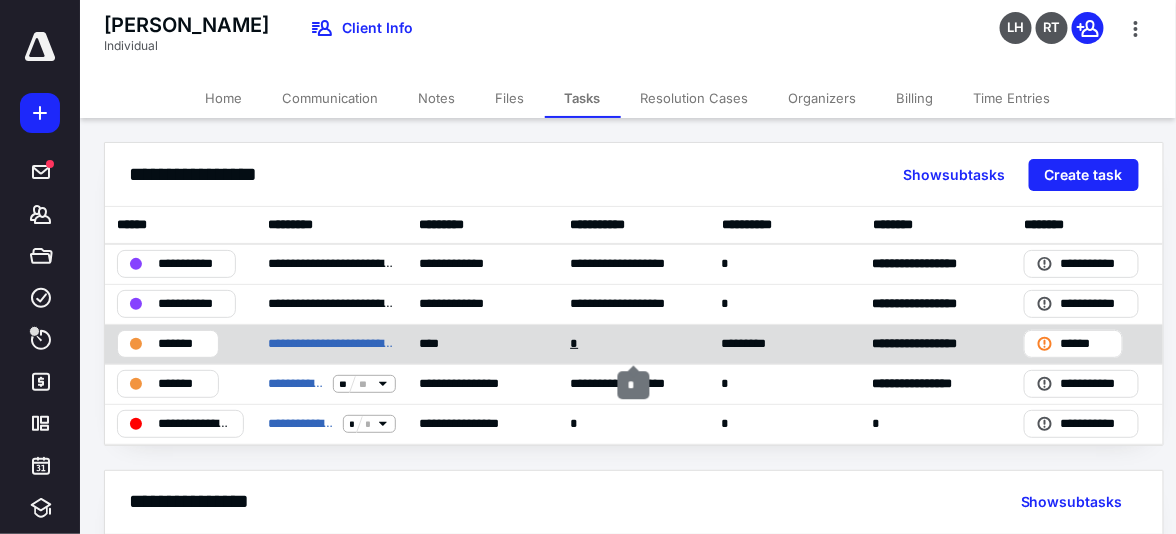 click on "*" at bounding box center [576, 344] 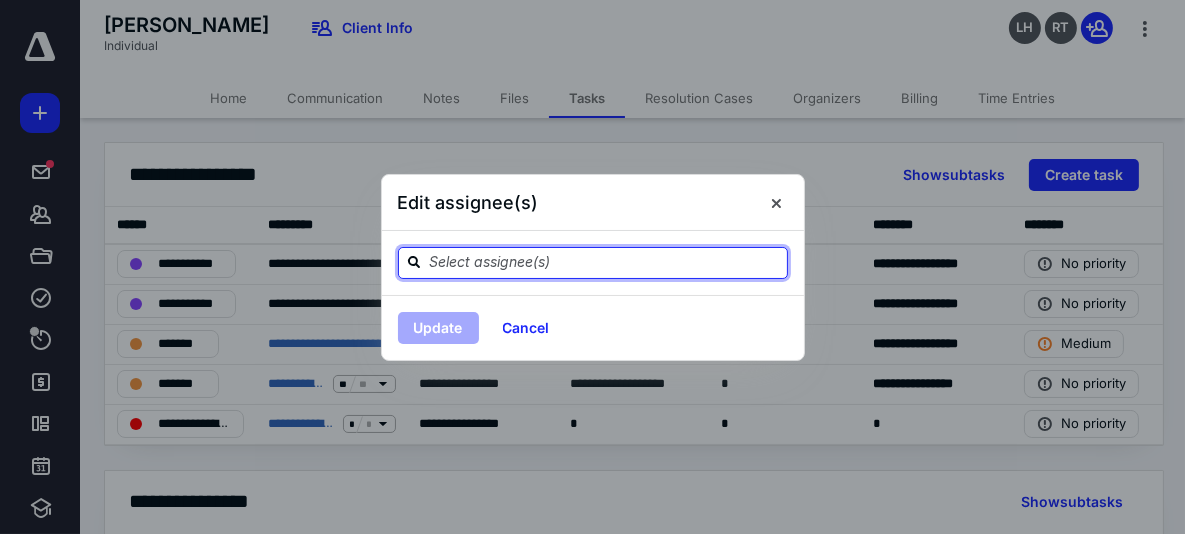click at bounding box center (605, 262) 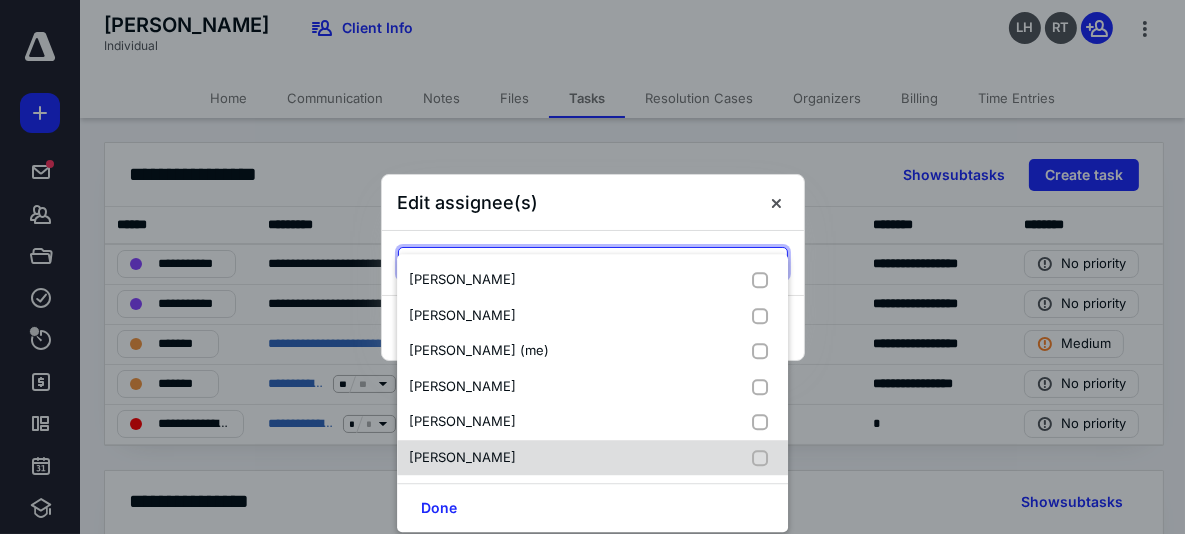 click at bounding box center (764, 458) 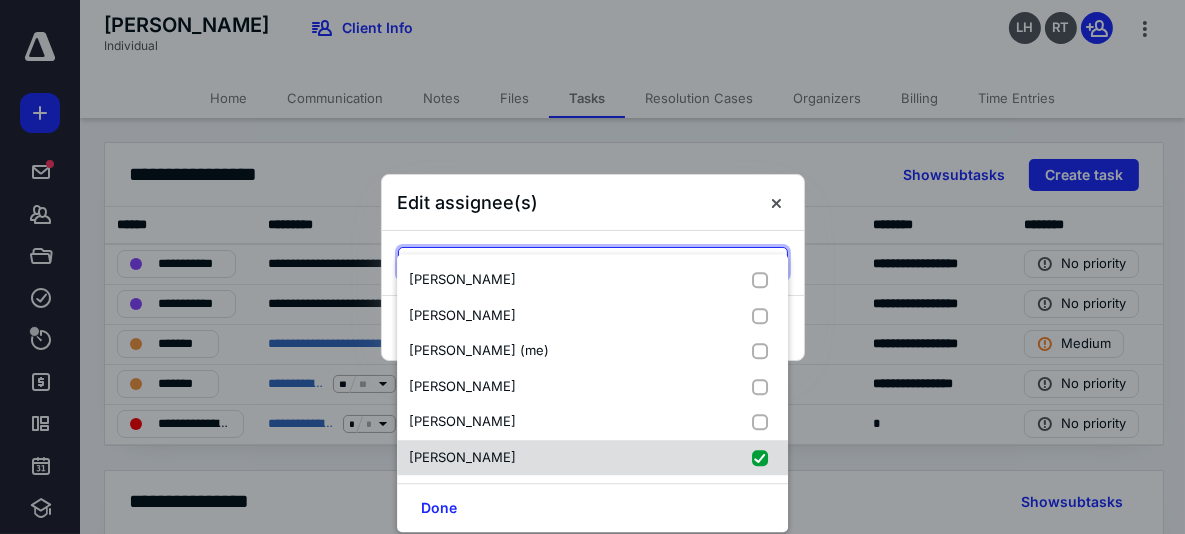 checkbox on "true" 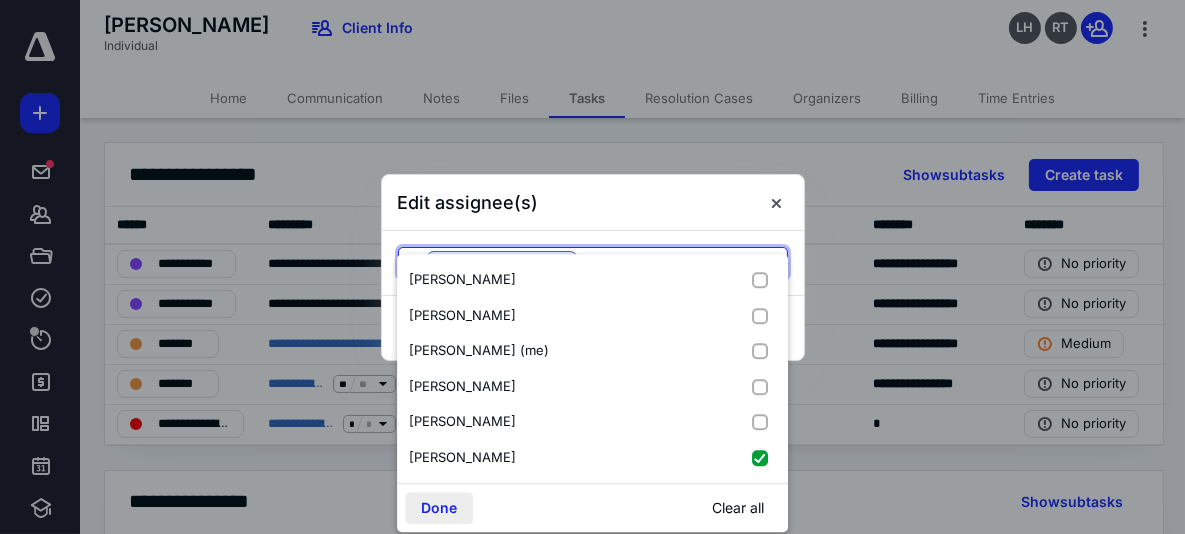 click on "Done" at bounding box center (439, 508) 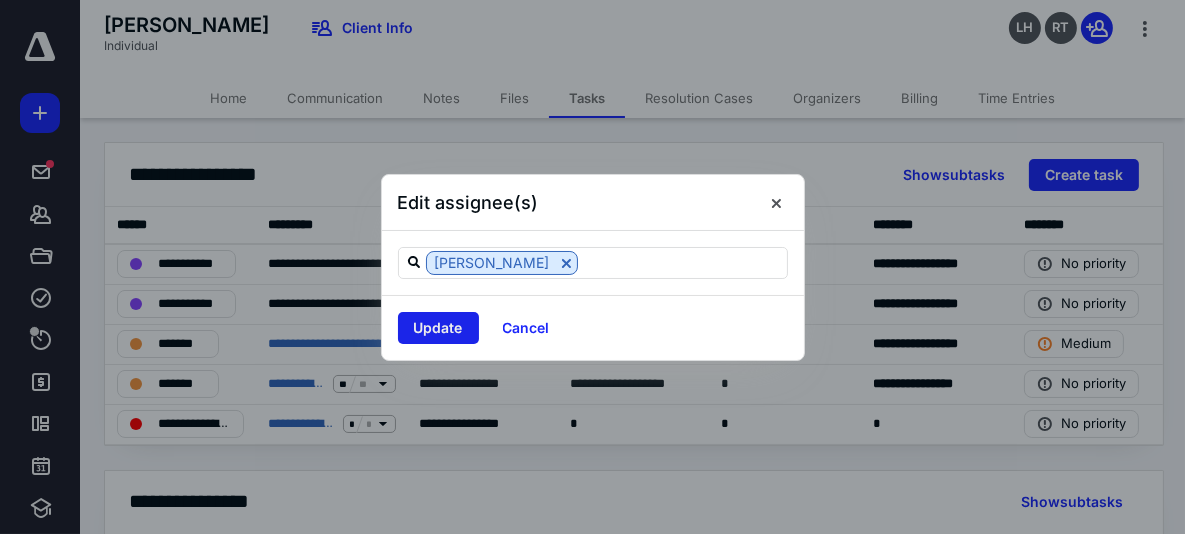 click on "Update" at bounding box center [438, 328] 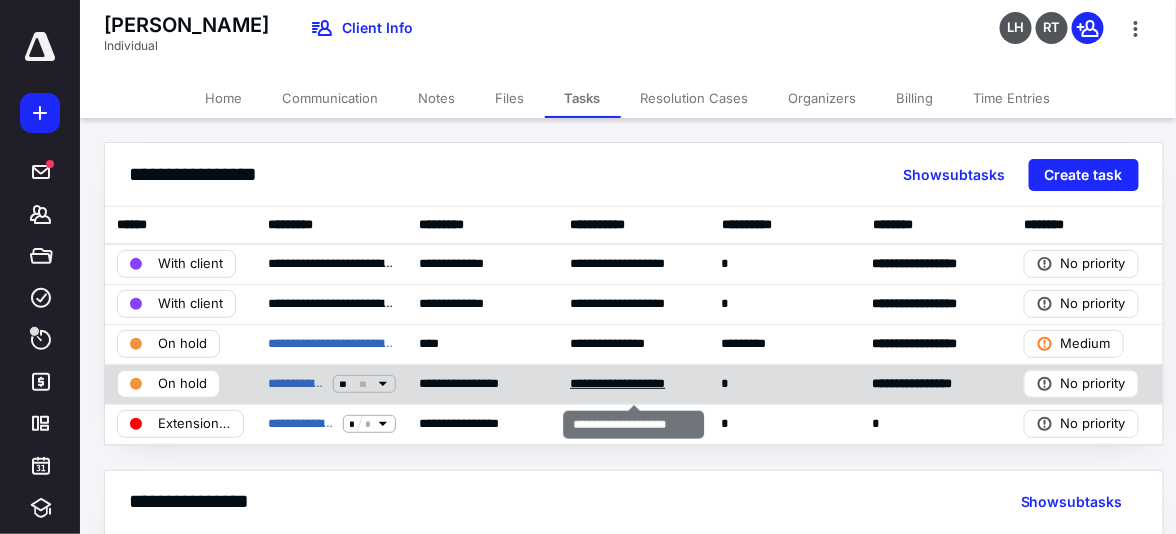 click on "**********" at bounding box center [633, 384] 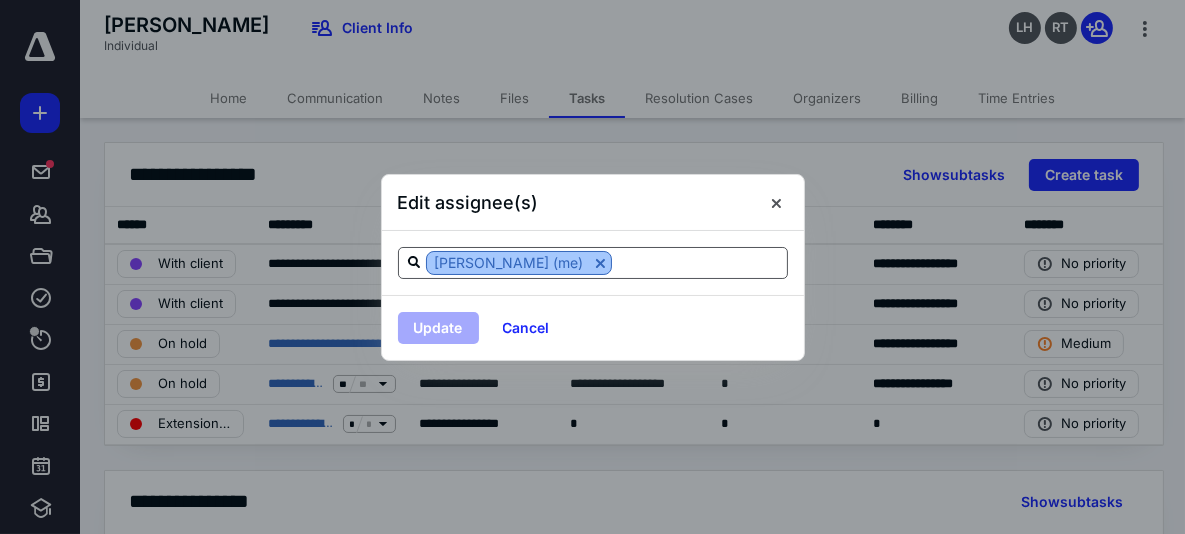 click at bounding box center (600, 263) 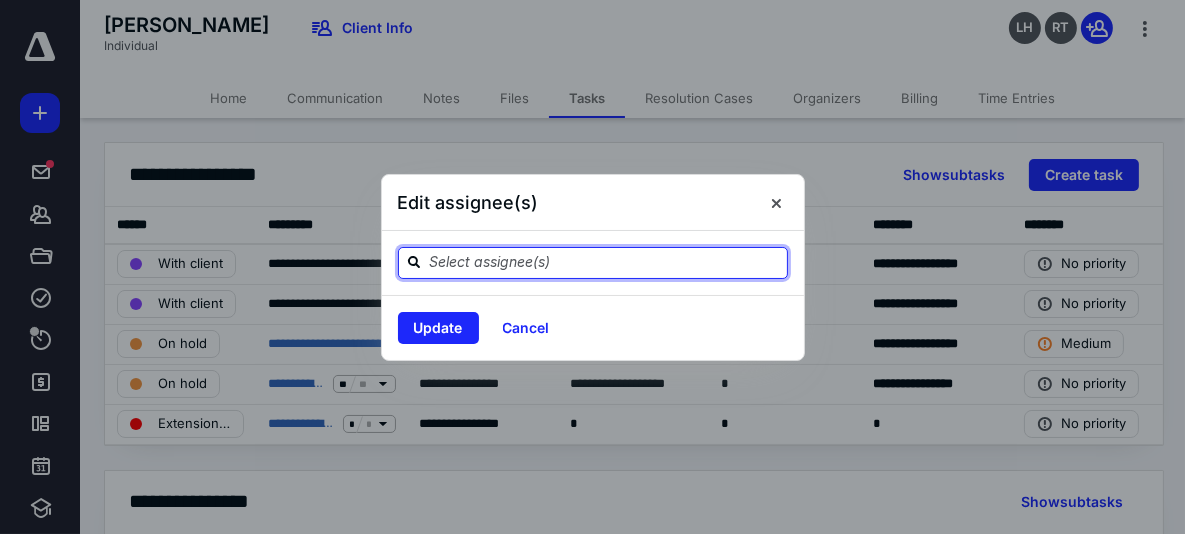 click at bounding box center [605, 262] 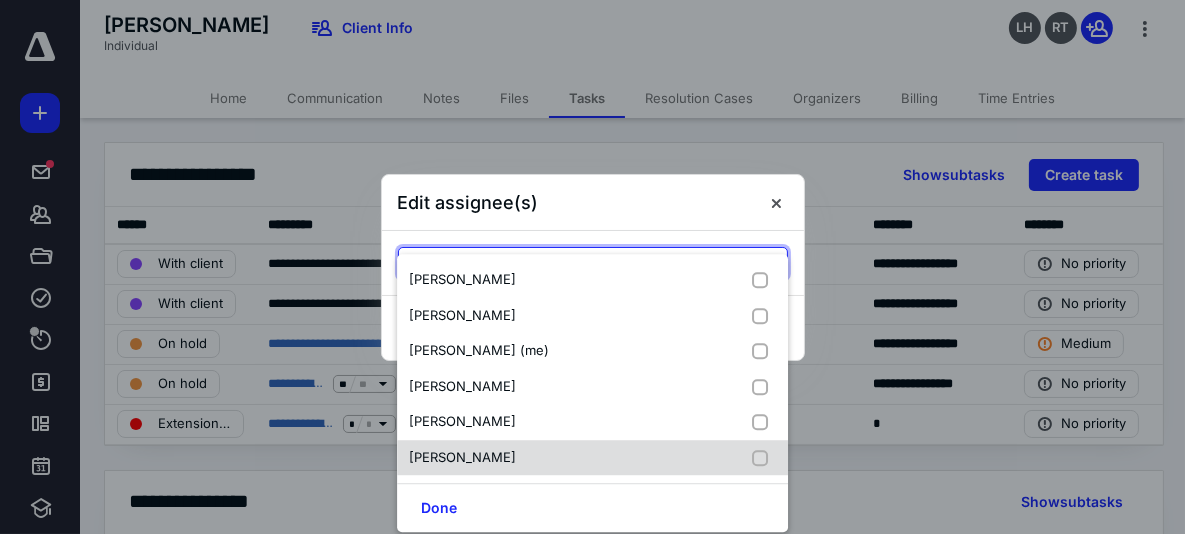 click at bounding box center [764, 458] 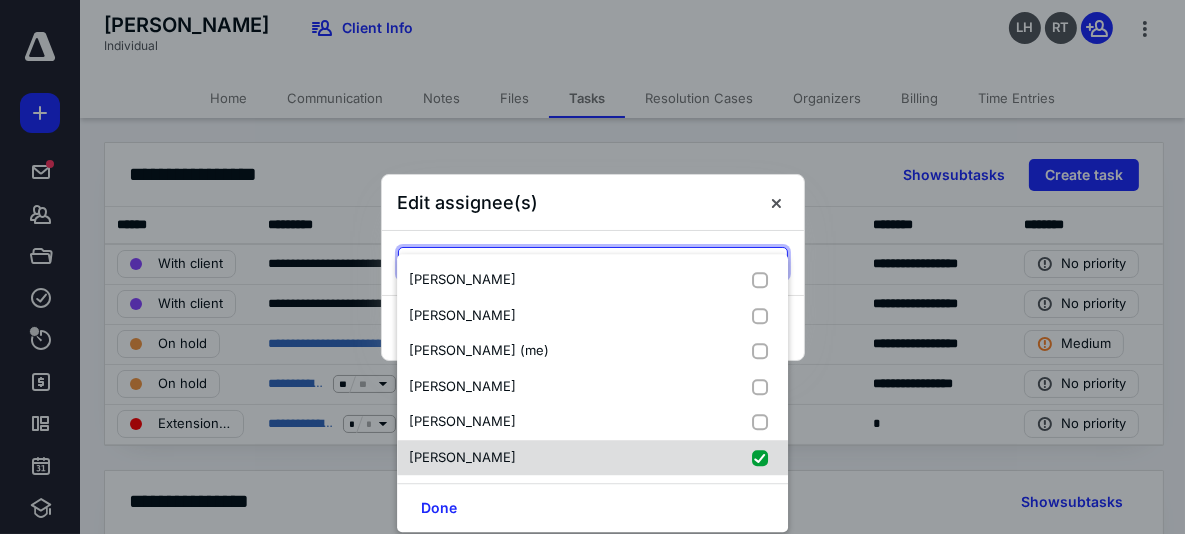 checkbox on "true" 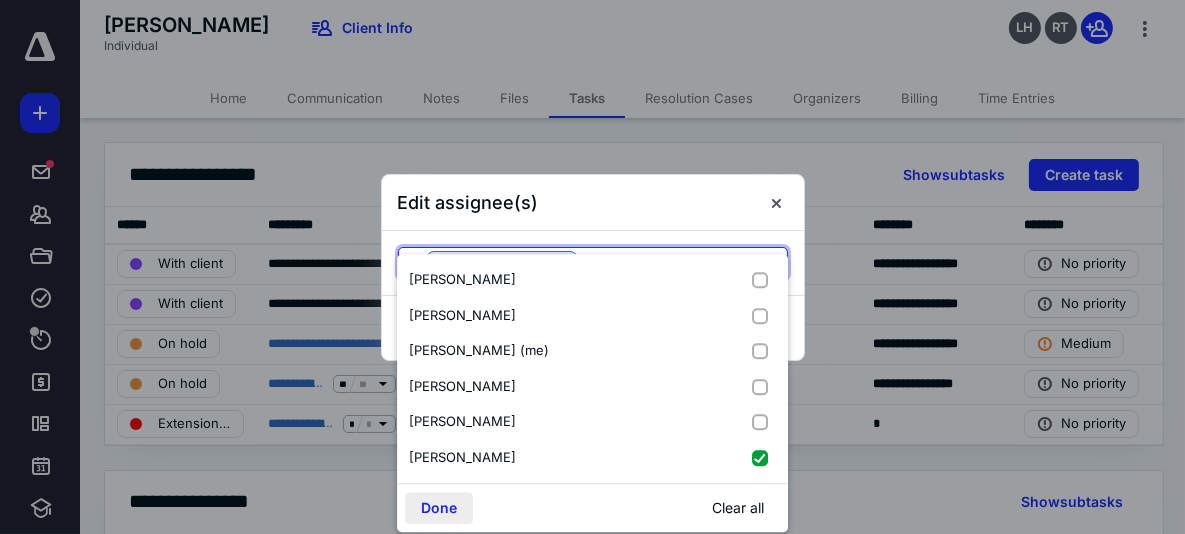 click on "Done" at bounding box center (439, 508) 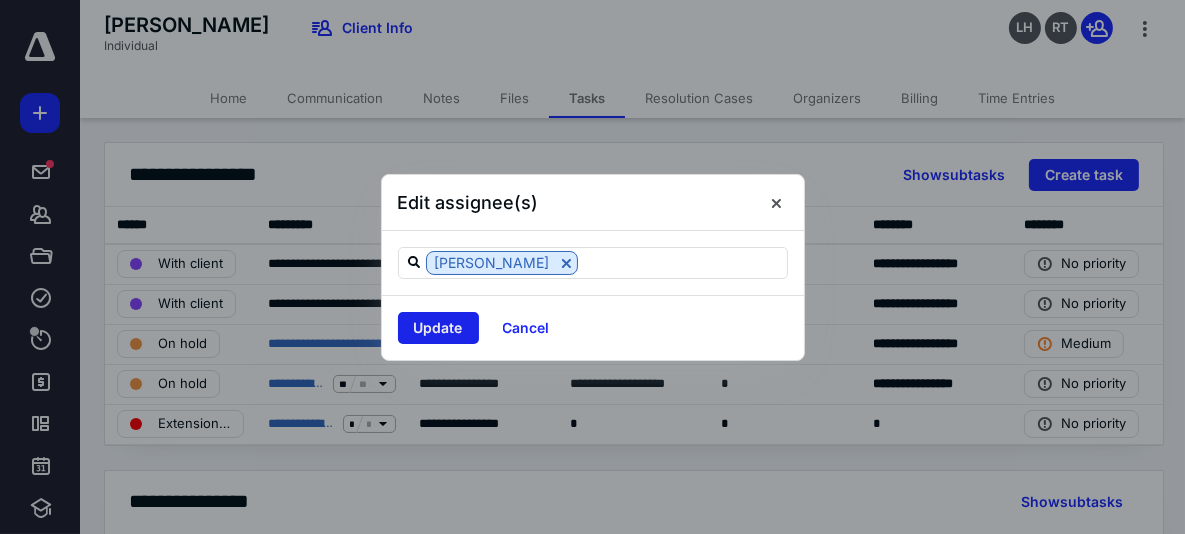 click on "Update" at bounding box center [438, 328] 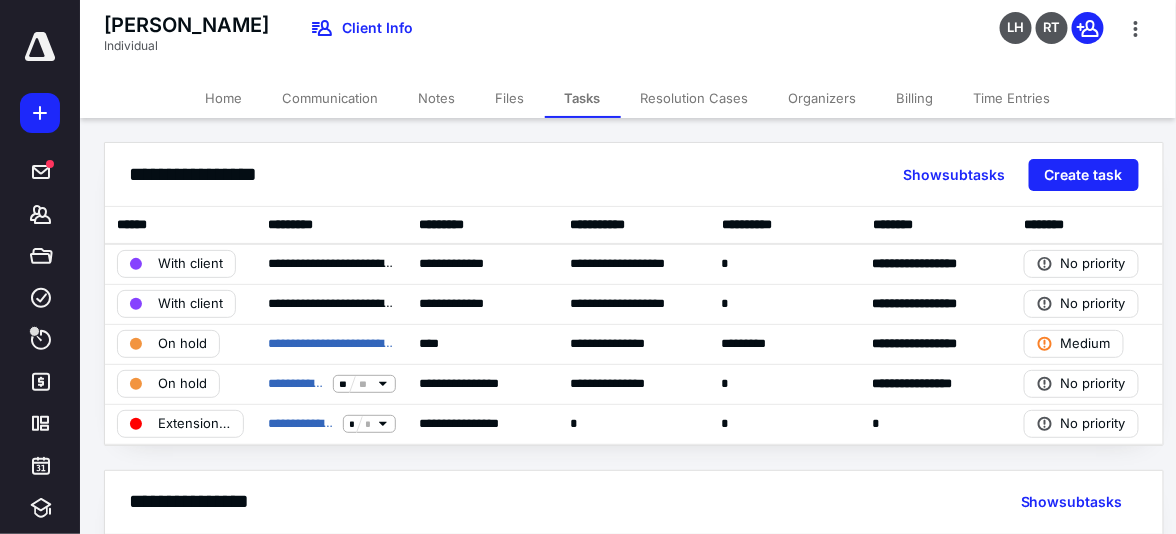 click at bounding box center [40, 47] 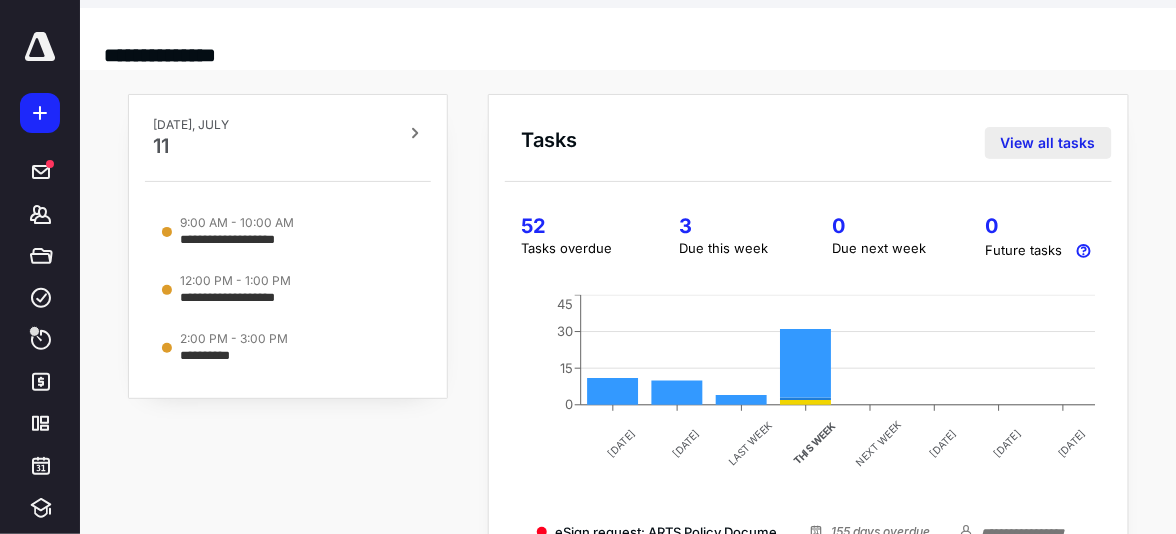 click on "View all tasks" at bounding box center [1048, 143] 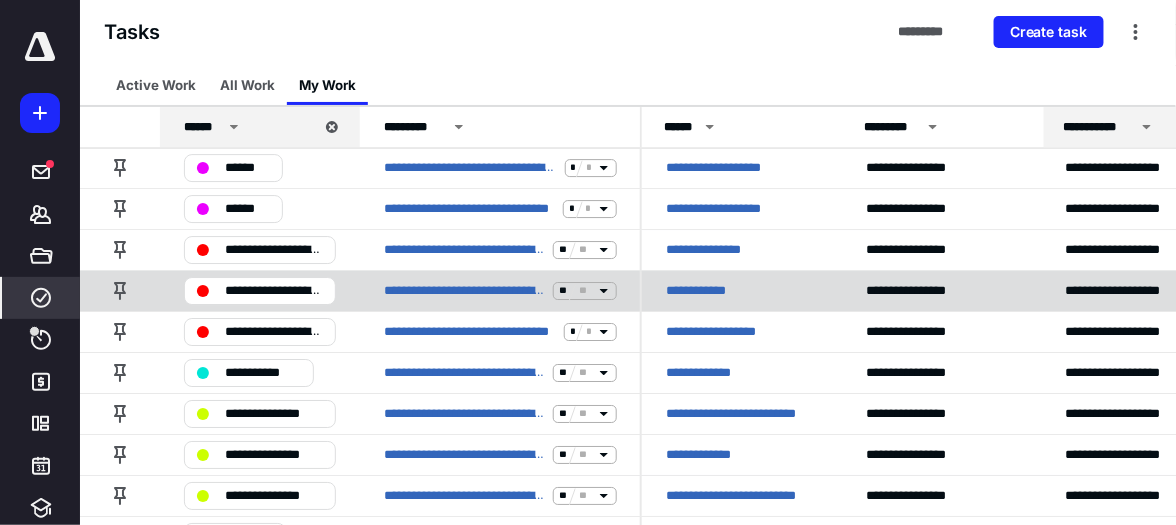 scroll, scrollTop: 1714, scrollLeft: 0, axis: vertical 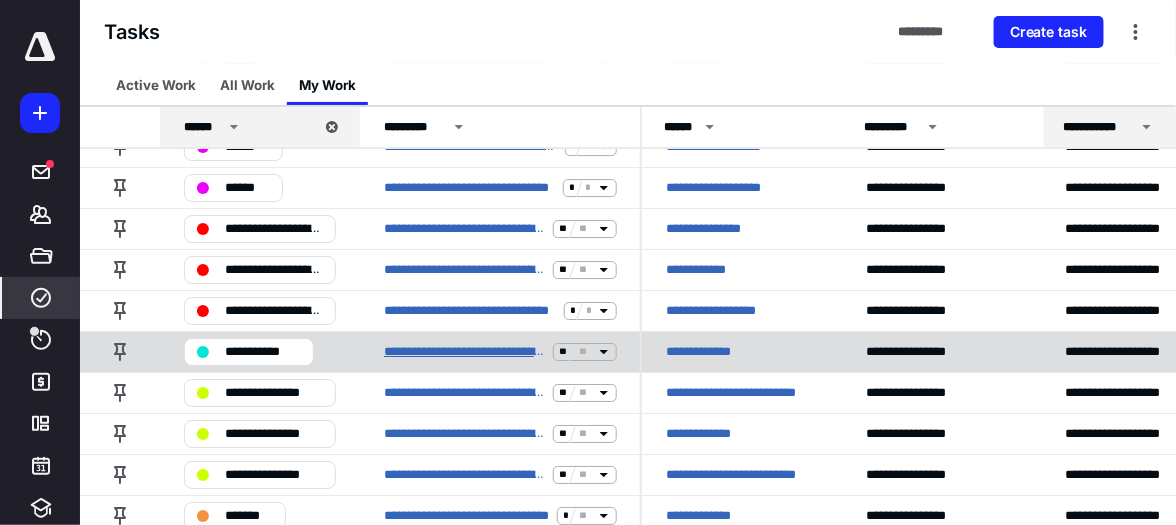click on "**********" at bounding box center [464, 352] 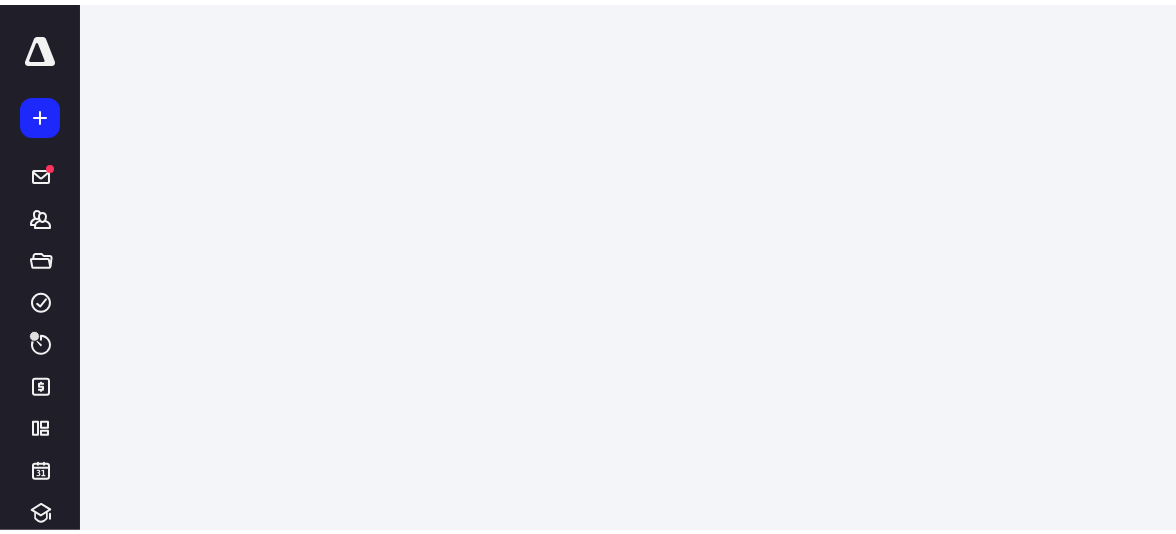 scroll, scrollTop: 0, scrollLeft: 0, axis: both 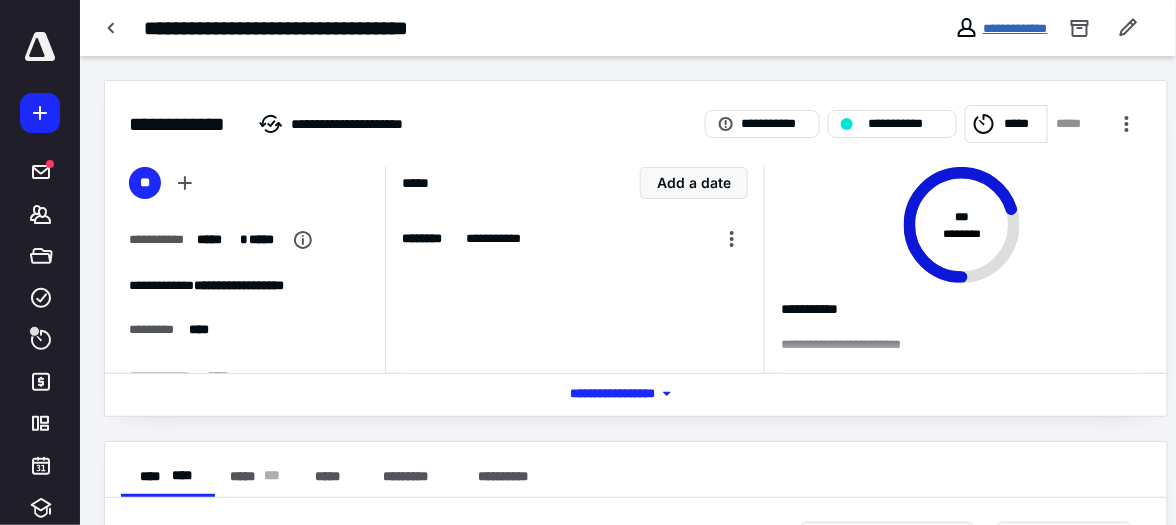 click on "**********" at bounding box center (1015, 28) 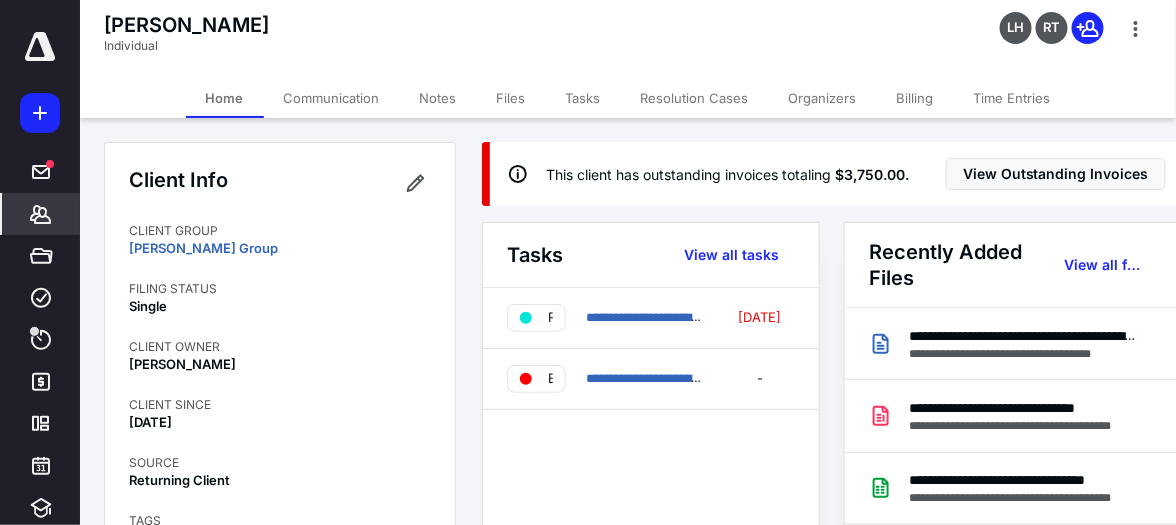 click on "Notes" at bounding box center [438, 98] 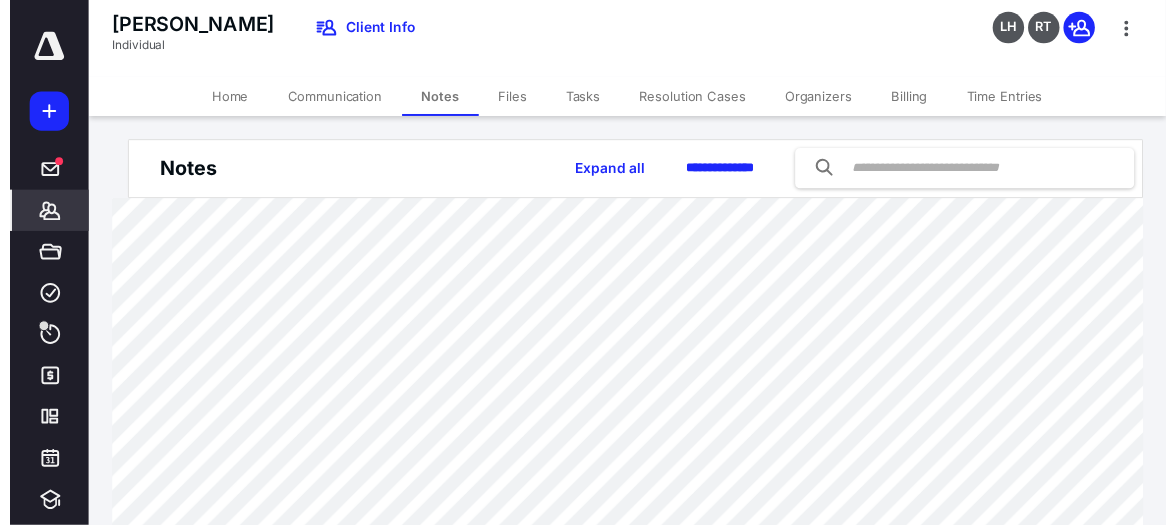scroll, scrollTop: 0, scrollLeft: 0, axis: both 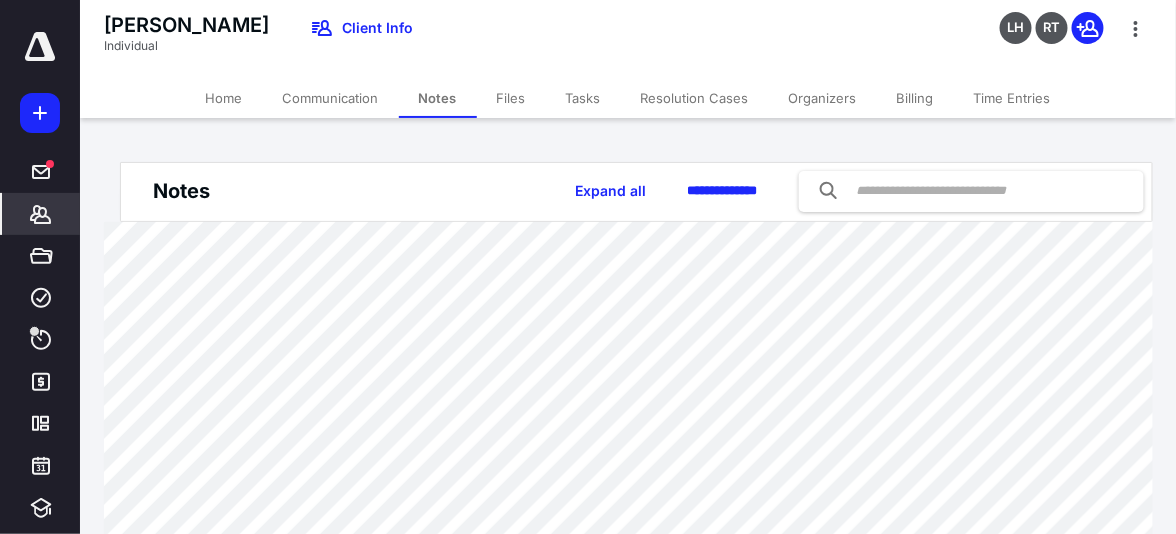 click on "Home" at bounding box center (224, 98) 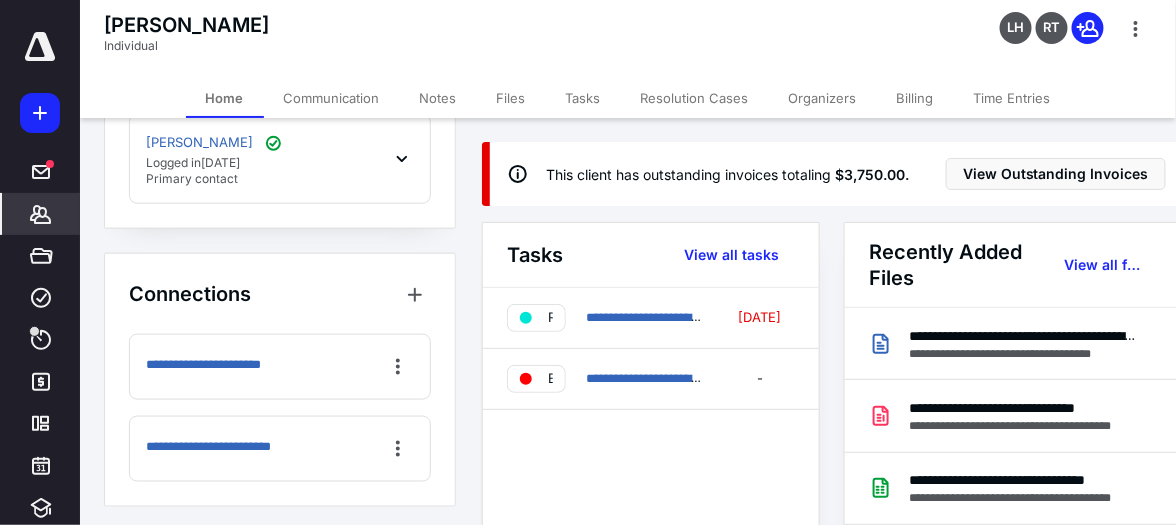 scroll, scrollTop: 572, scrollLeft: 0, axis: vertical 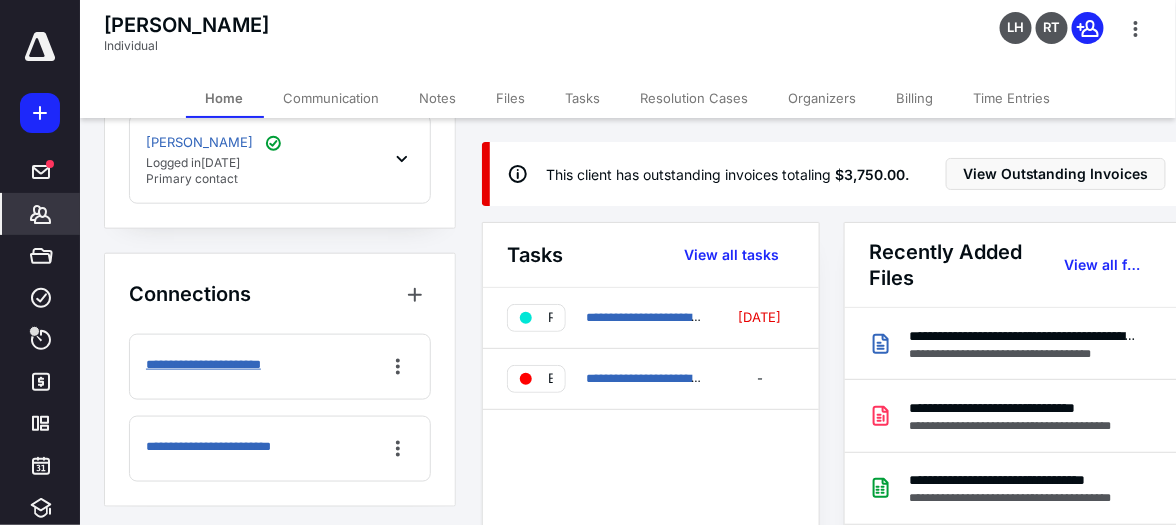 click on "**********" at bounding box center [218, 365] 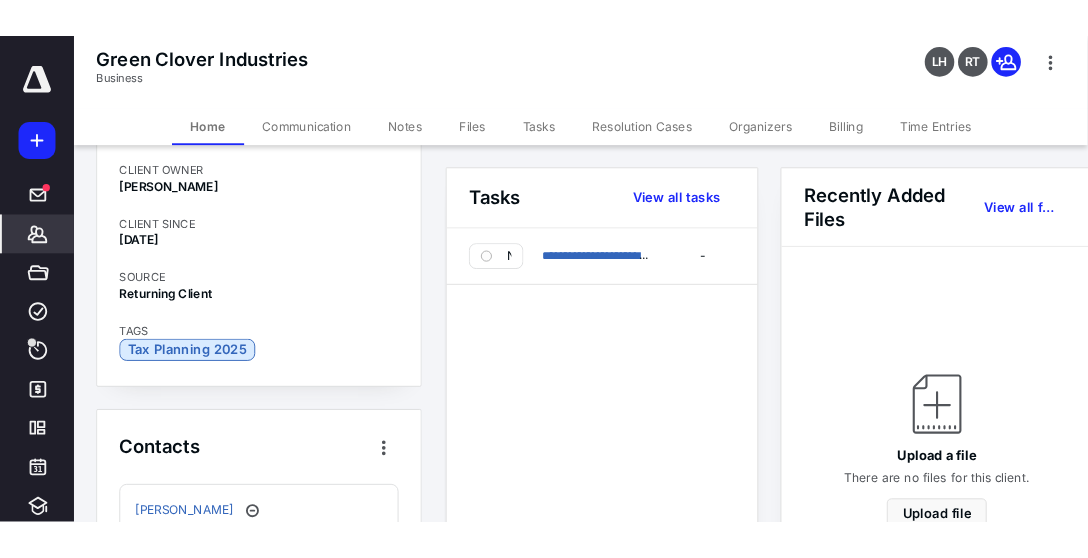 scroll, scrollTop: 206, scrollLeft: 0, axis: vertical 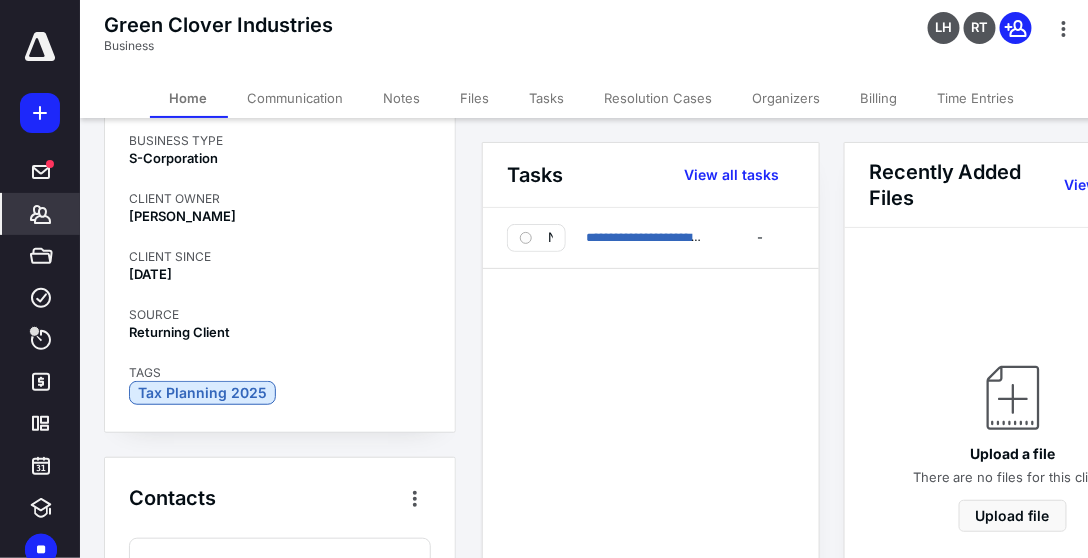 click at bounding box center [40, 47] 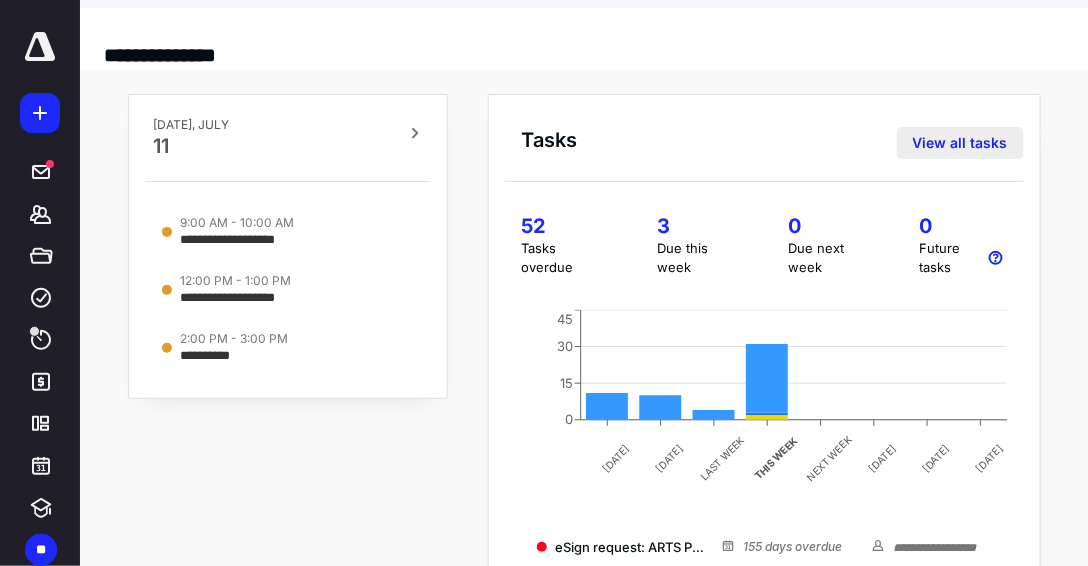 click on "View all tasks" at bounding box center [960, 143] 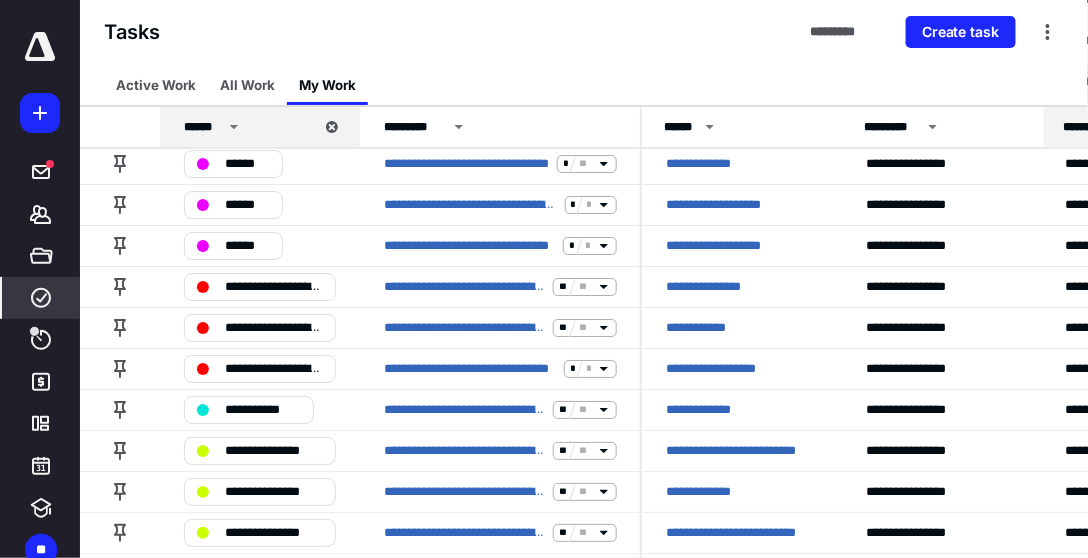 scroll, scrollTop: 1885, scrollLeft: 0, axis: vertical 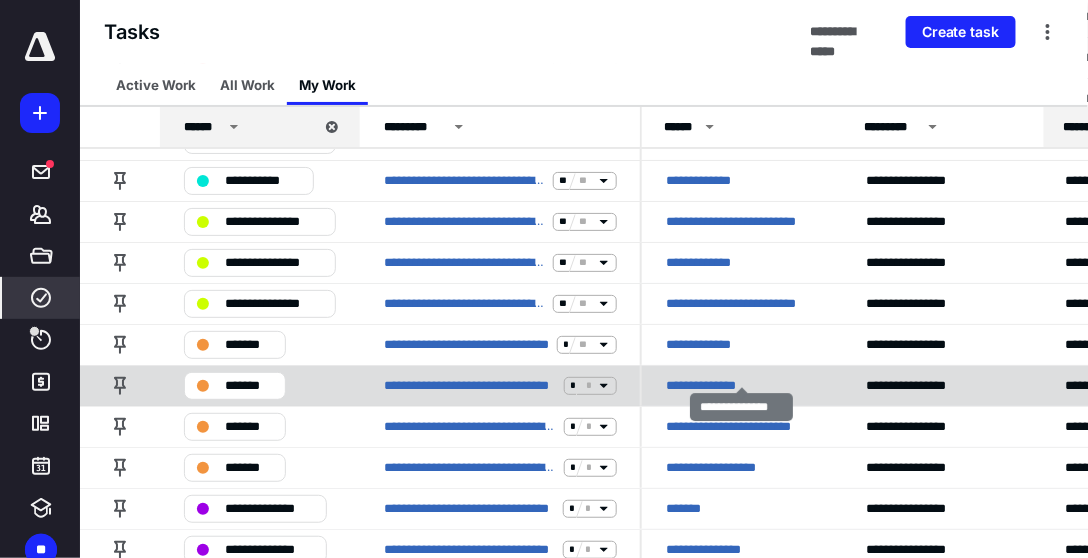 click on "**********" at bounding box center [710, 386] 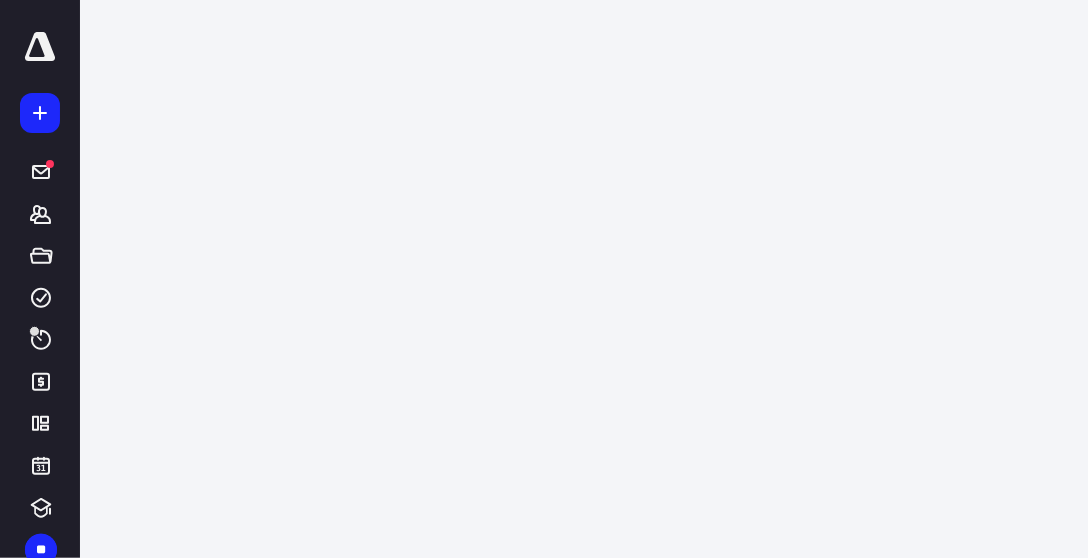 scroll, scrollTop: 0, scrollLeft: 0, axis: both 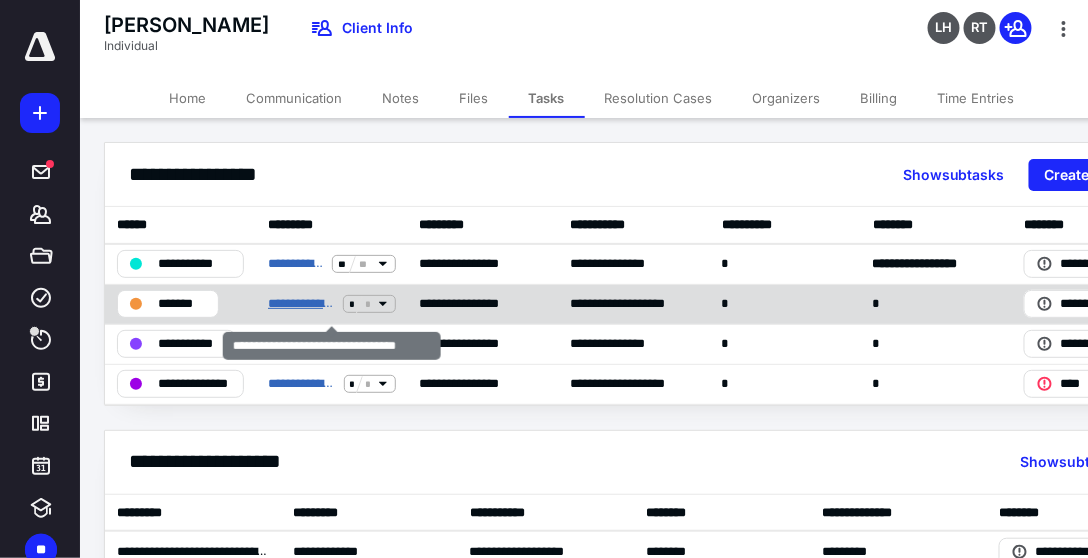 click on "**********" at bounding box center [301, 304] 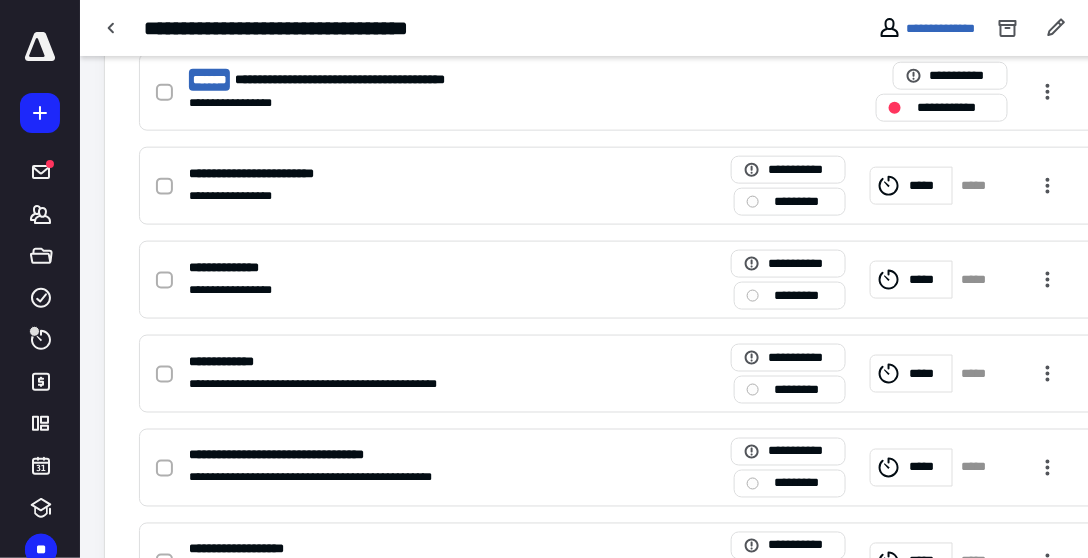 scroll, scrollTop: 628, scrollLeft: 0, axis: vertical 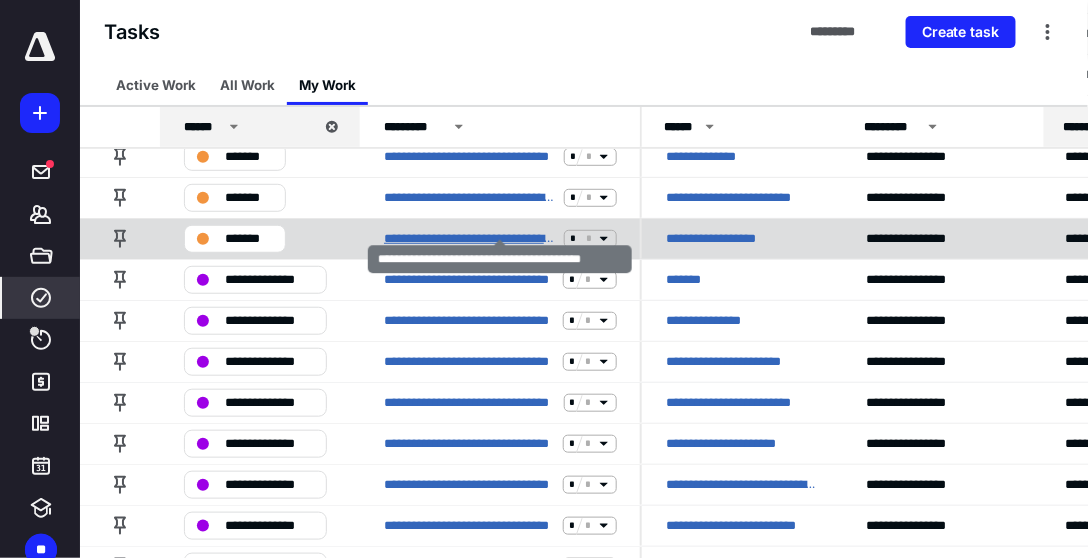 click on "**********" at bounding box center (470, 239) 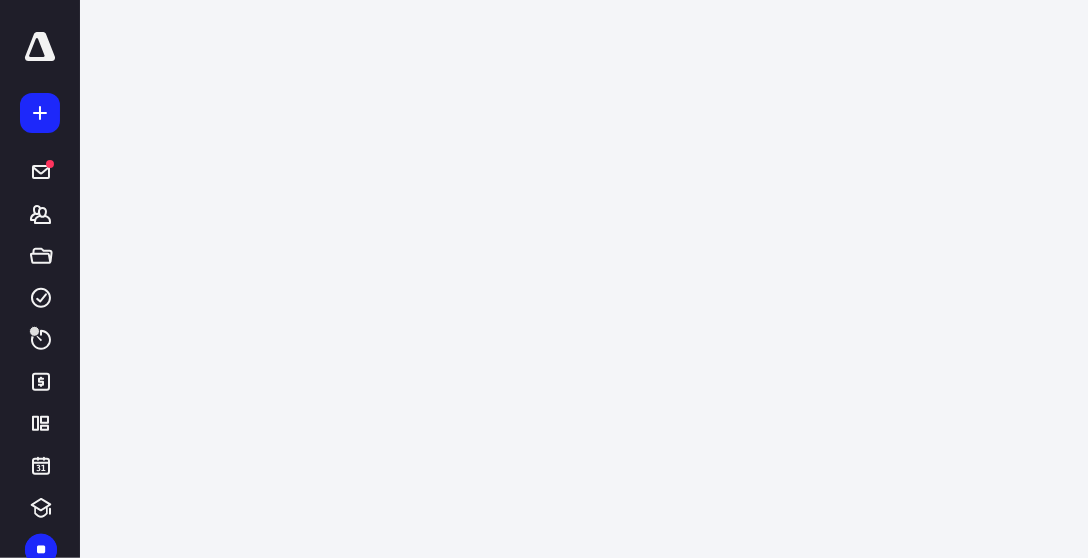 scroll, scrollTop: 0, scrollLeft: 0, axis: both 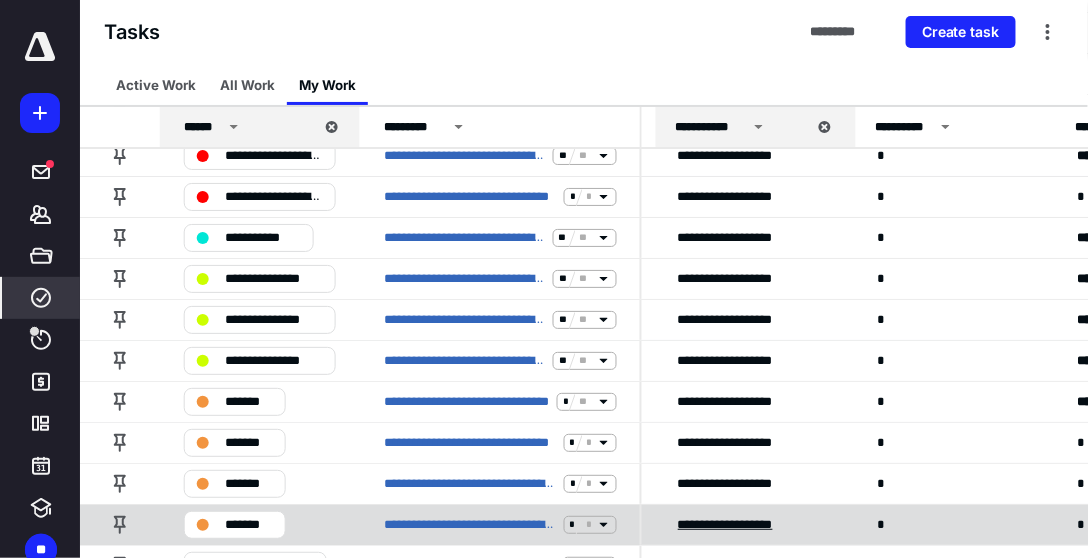 click on "**********" at bounding box center [742, 525] 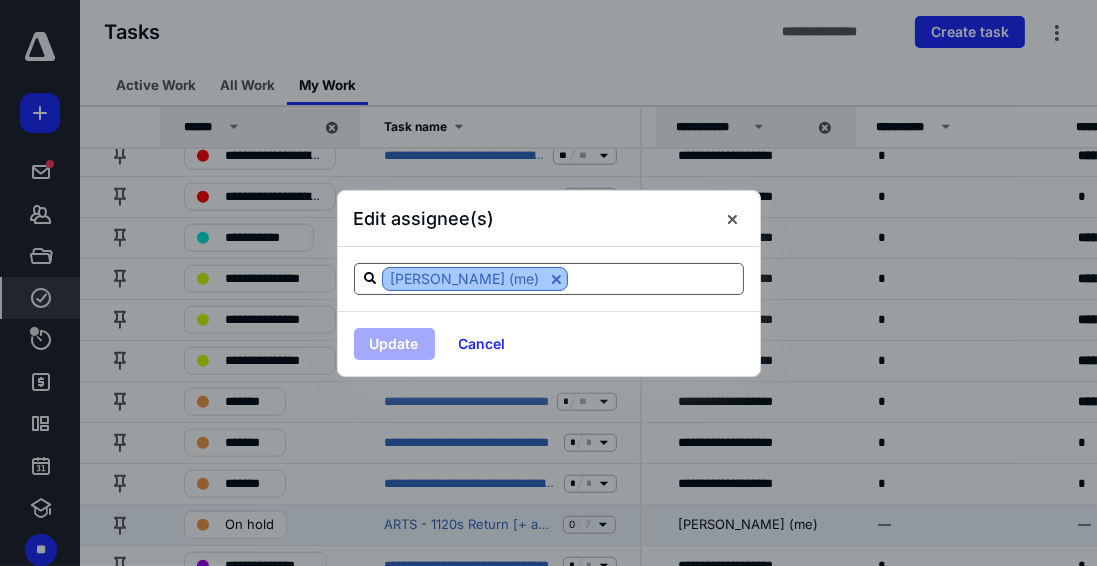 click at bounding box center (556, 279) 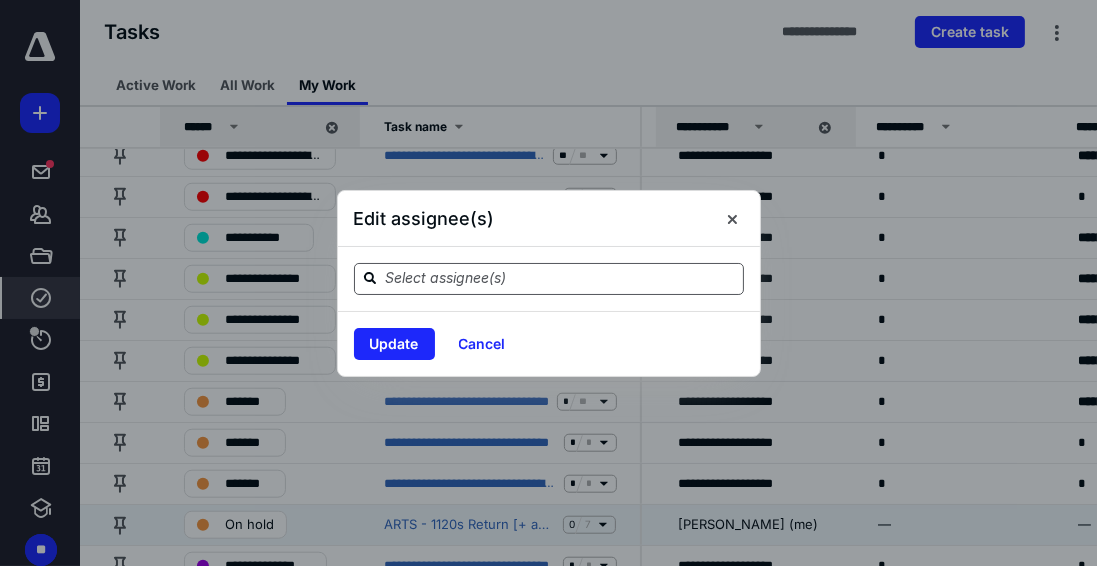 click at bounding box center [561, 278] 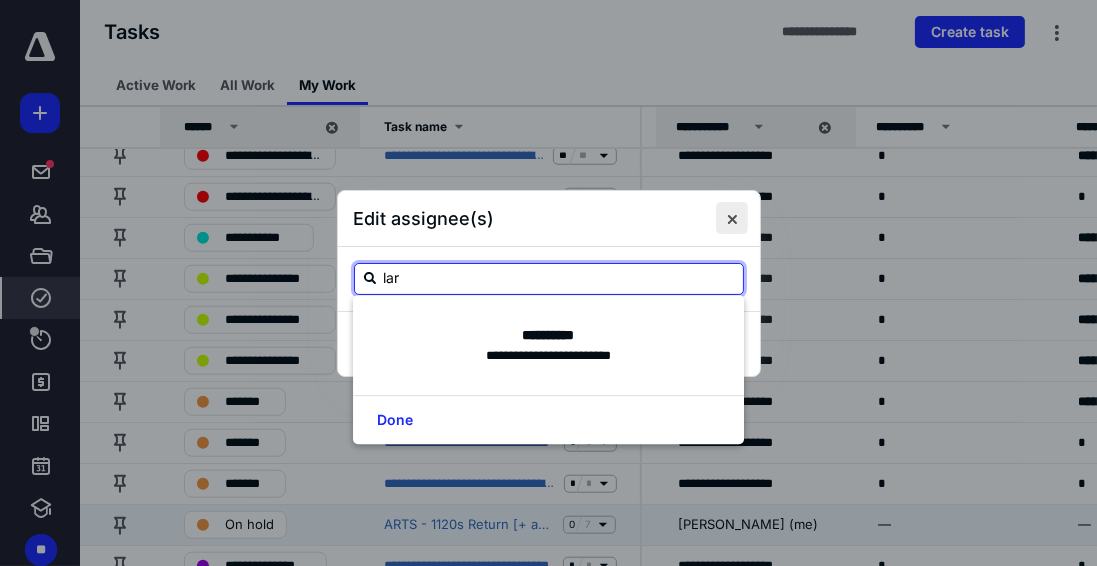 type on "lar" 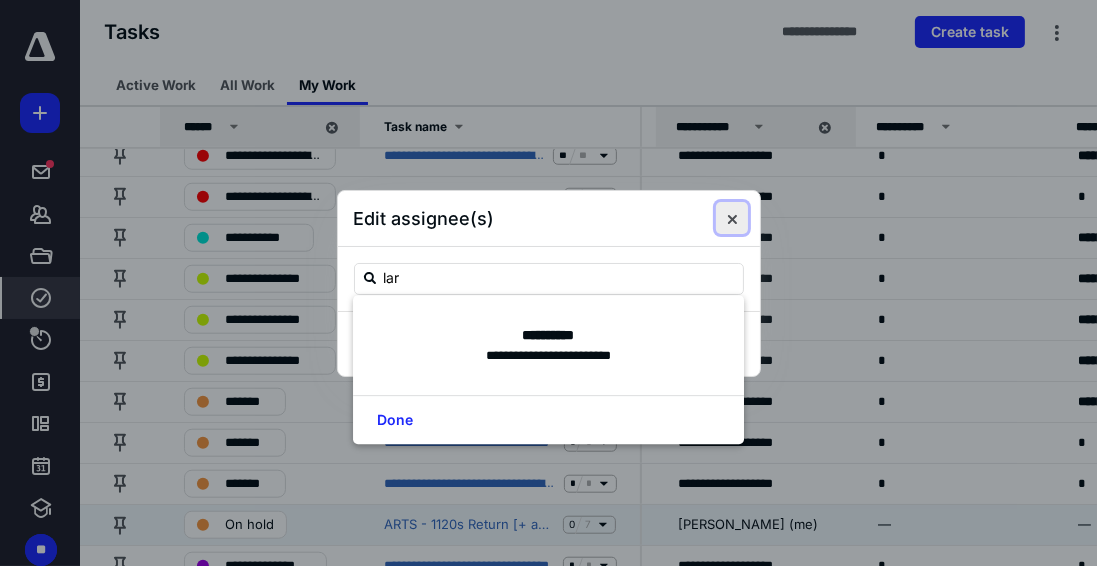 click at bounding box center [732, 218] 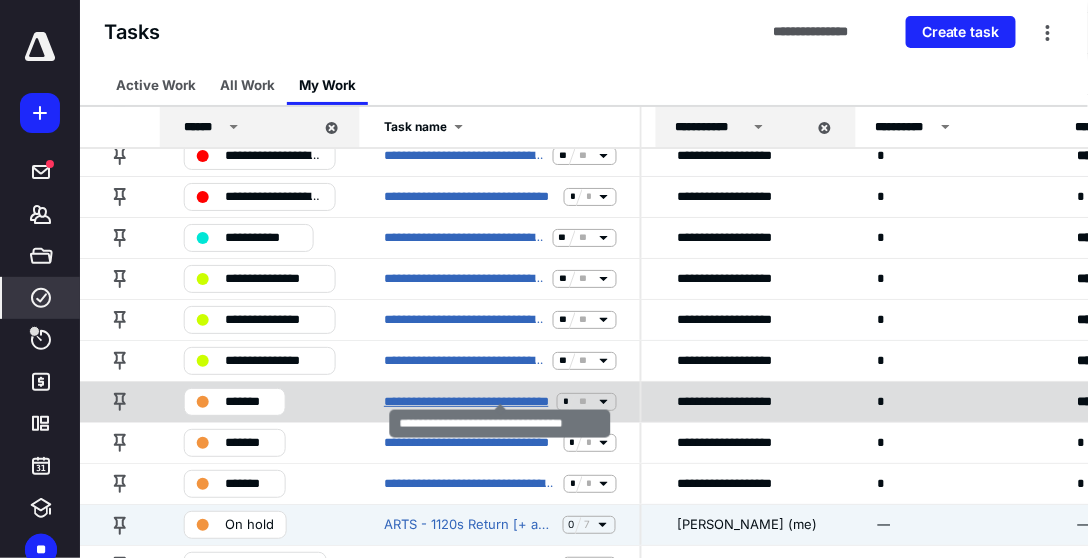 click on "**********" at bounding box center (466, 402) 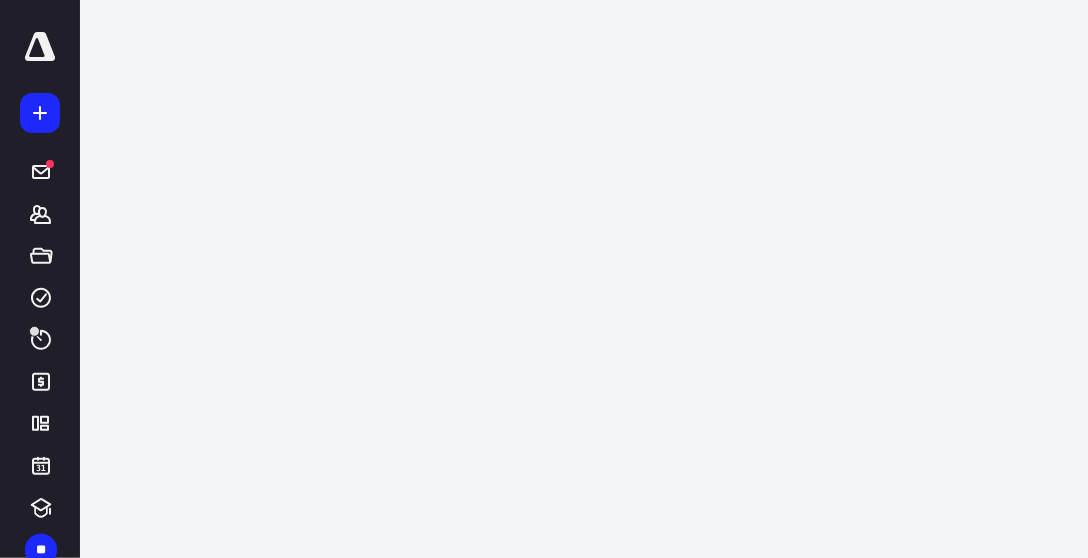 scroll, scrollTop: 0, scrollLeft: 0, axis: both 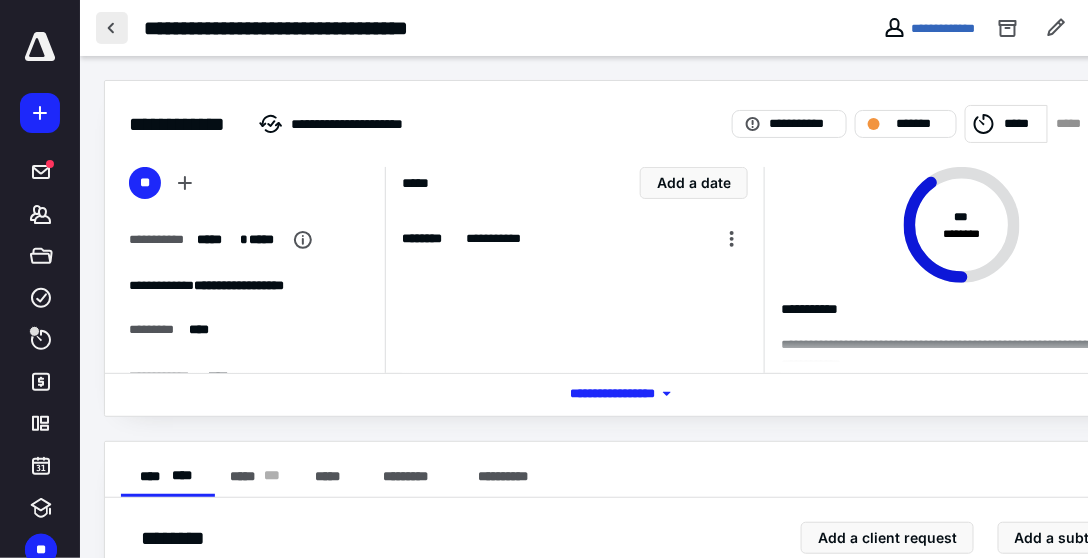 click at bounding box center [112, 28] 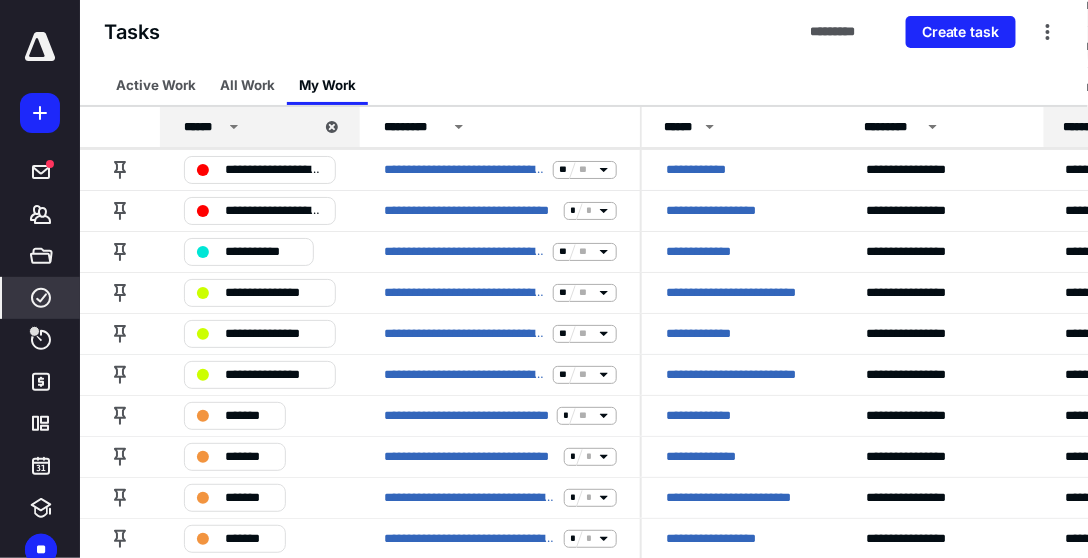 scroll, scrollTop: 2000, scrollLeft: 0, axis: vertical 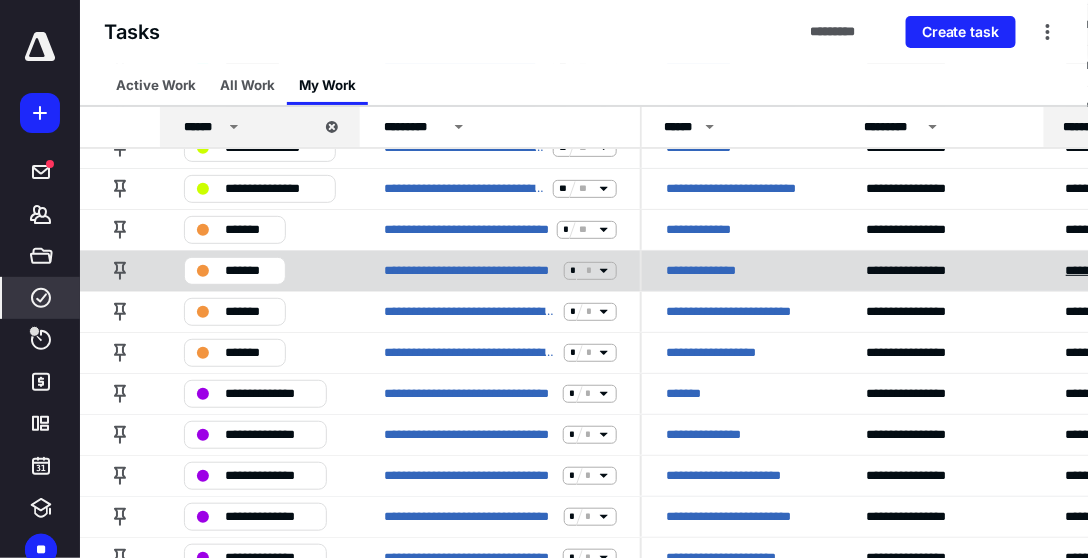 click on "**********" at bounding box center (1130, 271) 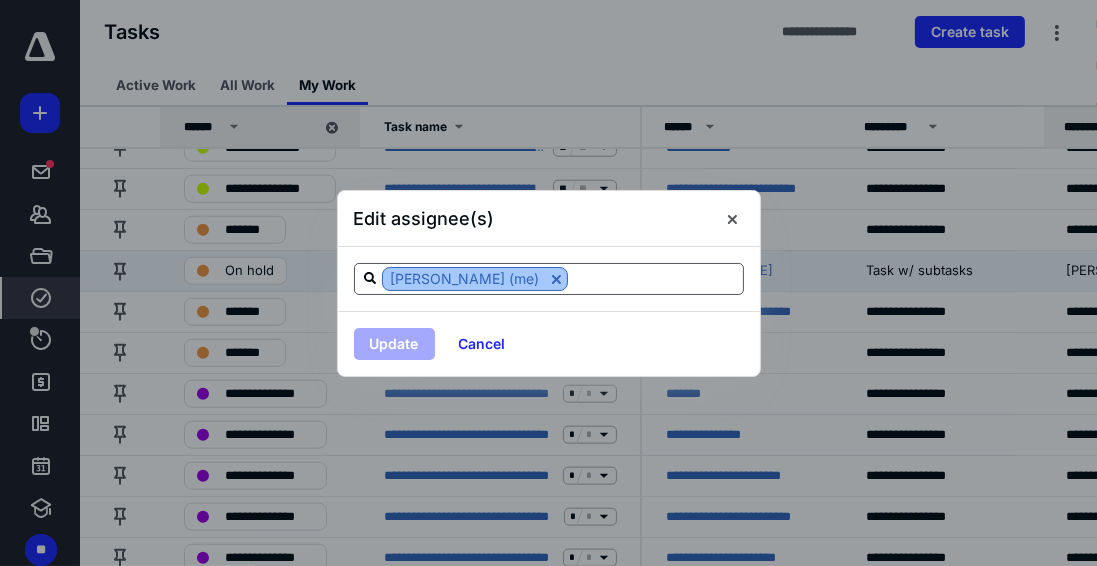 click at bounding box center (556, 279) 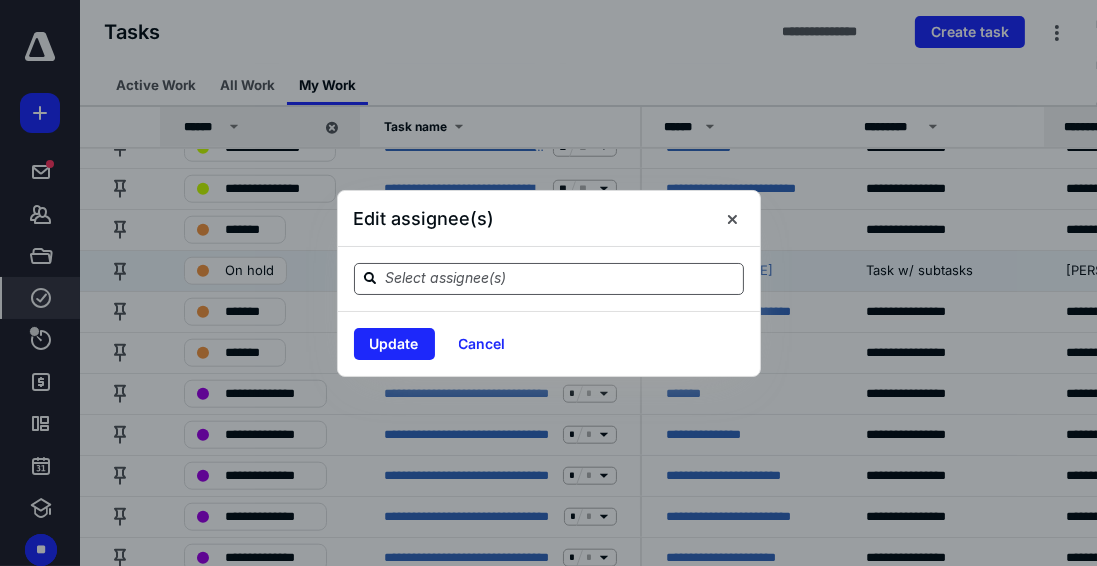 click at bounding box center [561, 278] 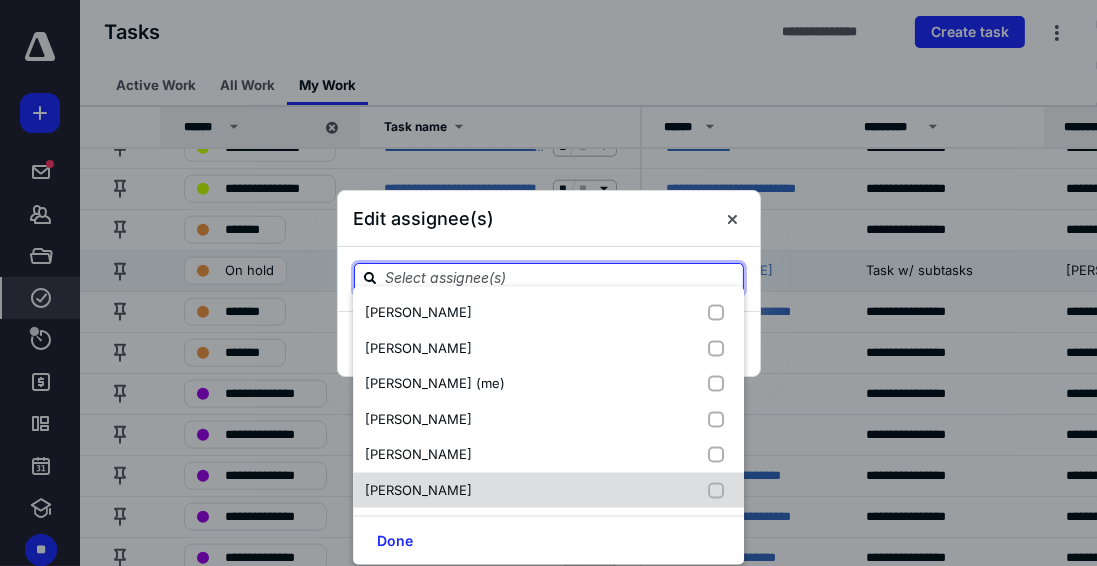 click at bounding box center [720, 490] 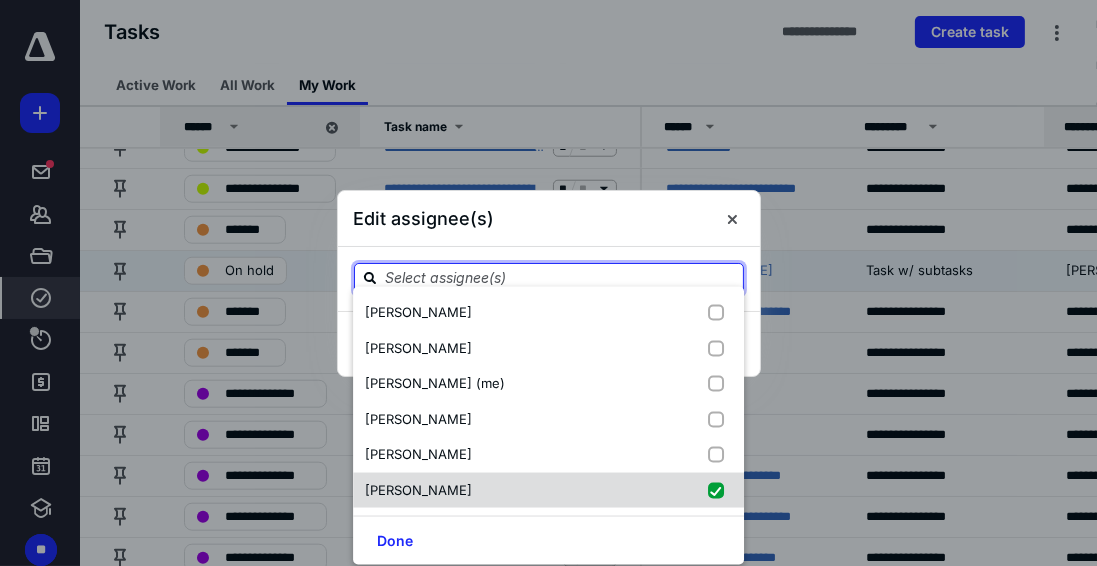 checkbox on "true" 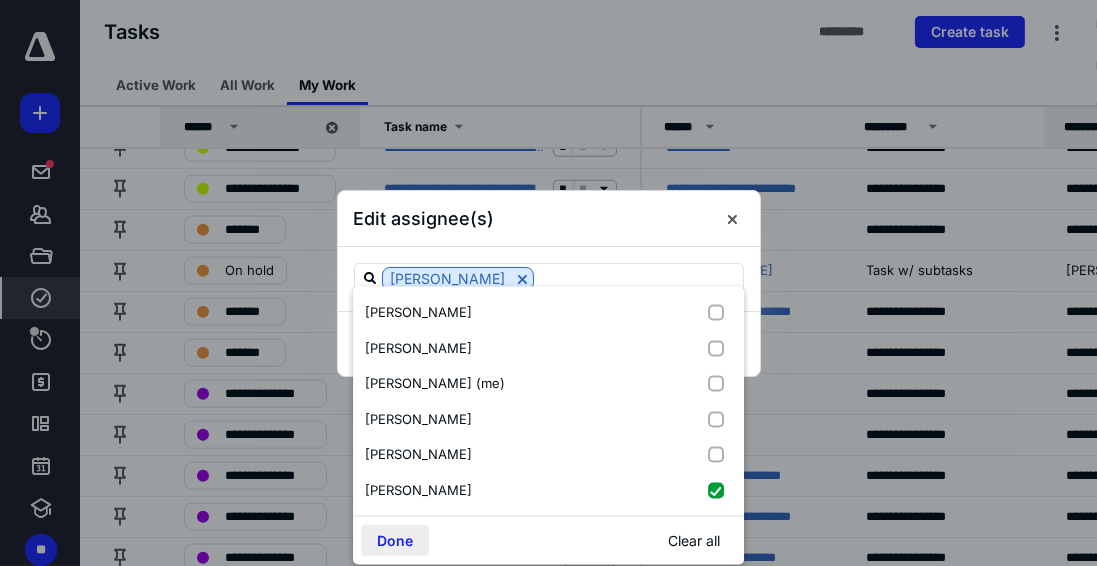 click on "Done" at bounding box center [395, 541] 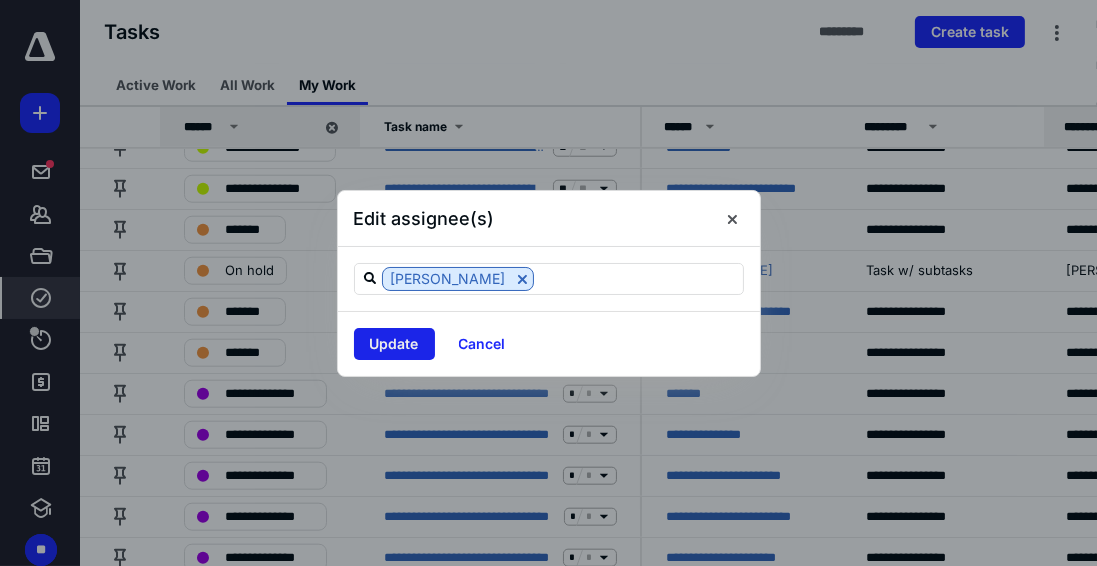 click on "Update" at bounding box center (394, 344) 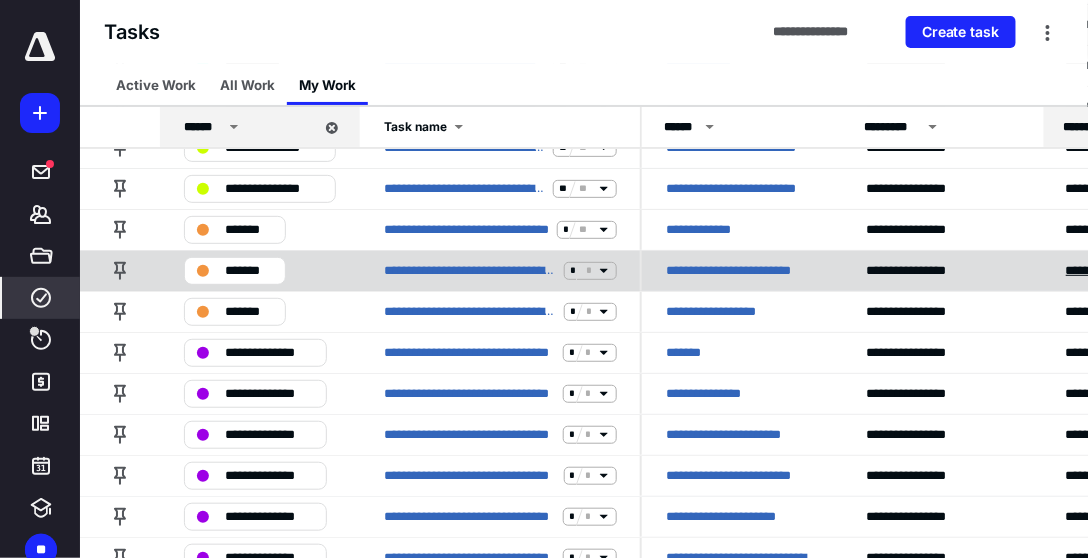click on "**********" at bounding box center [1130, 271] 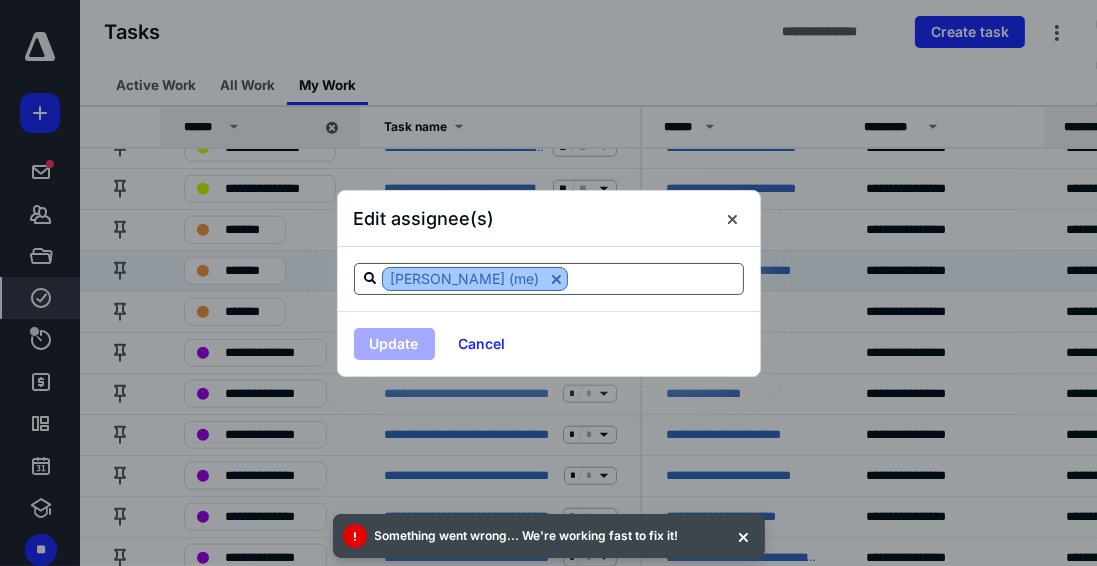 click at bounding box center [556, 279] 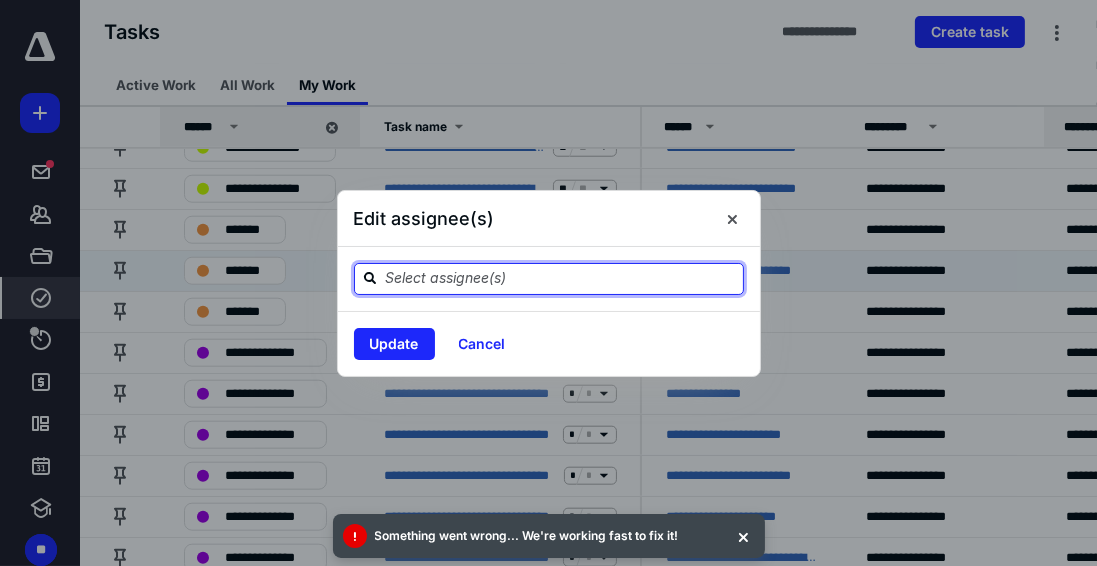 click at bounding box center (561, 278) 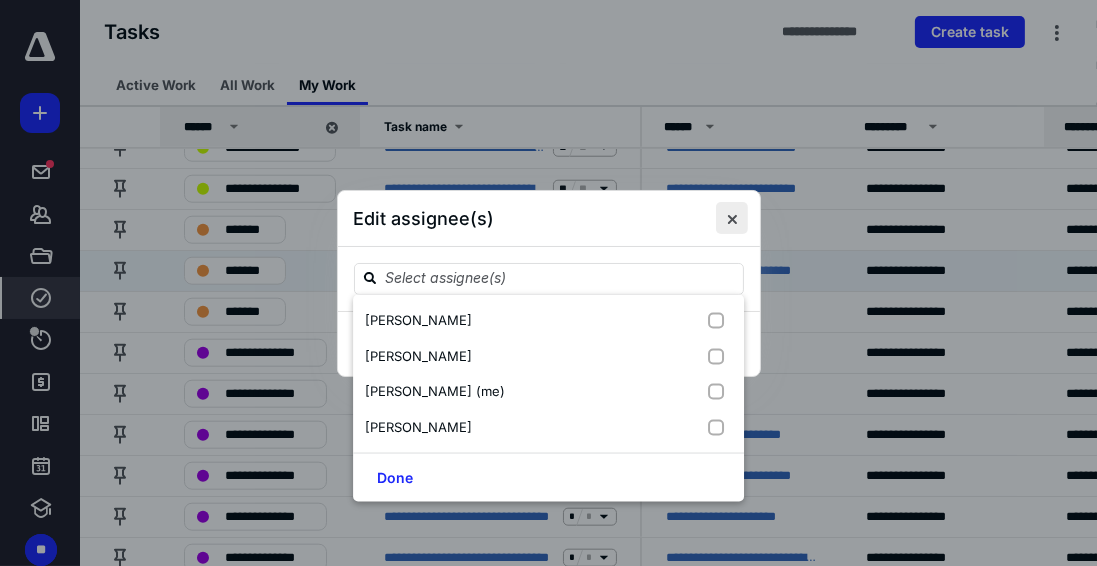 click at bounding box center (732, 218) 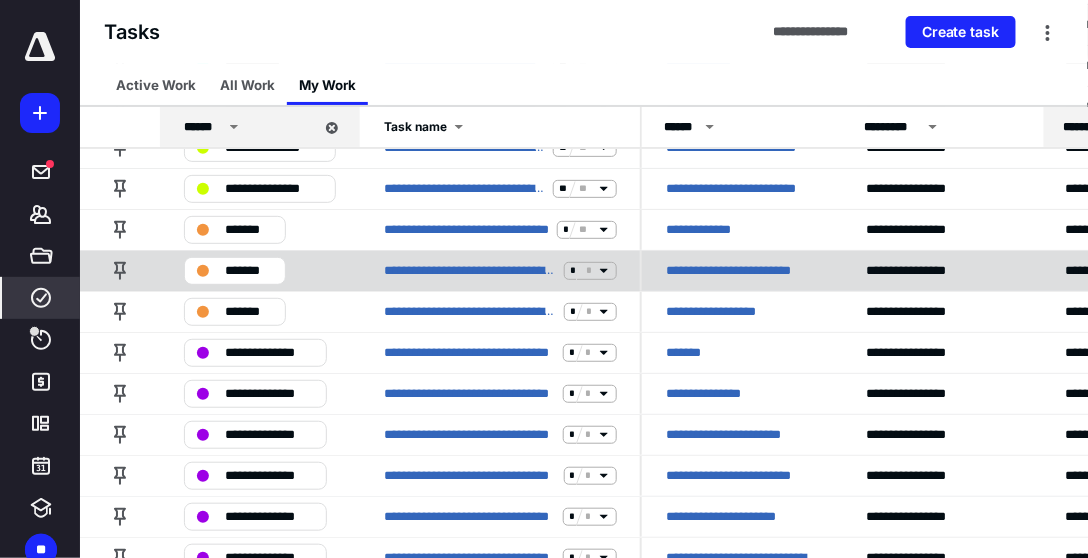 click on "**********" at bounding box center (742, 271) 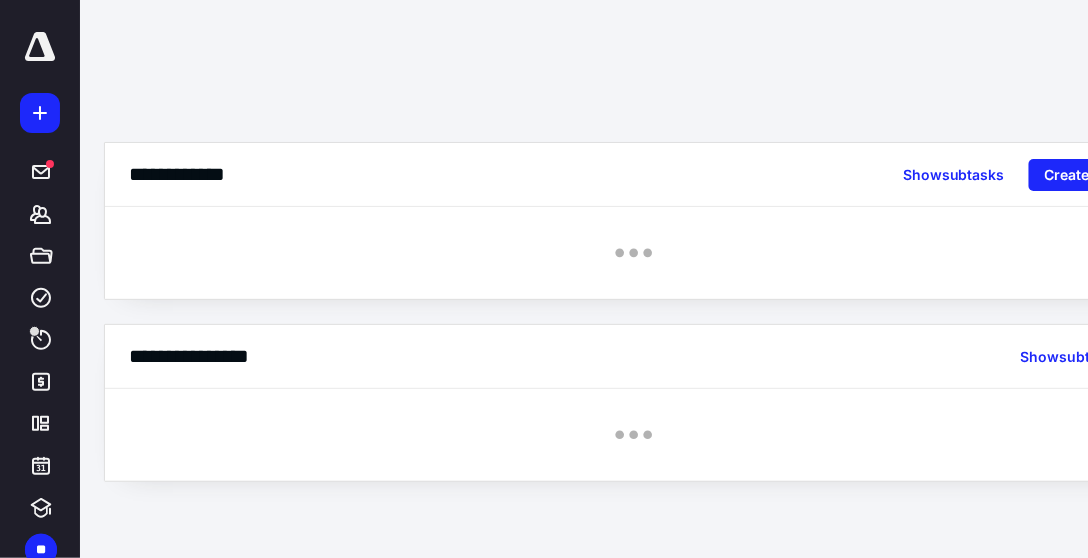 scroll, scrollTop: 0, scrollLeft: 0, axis: both 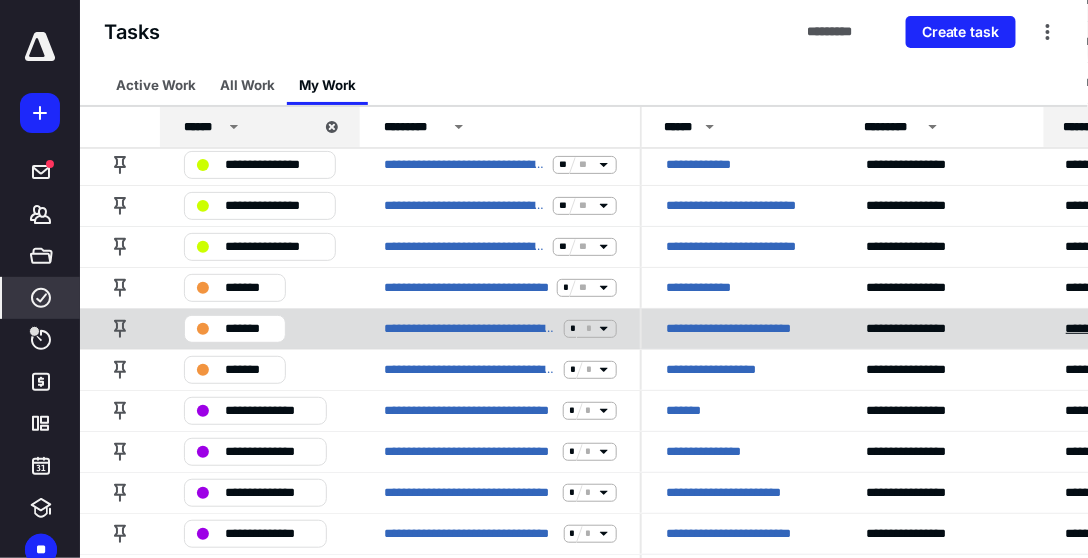 click on "**********" at bounding box center [1130, 329] 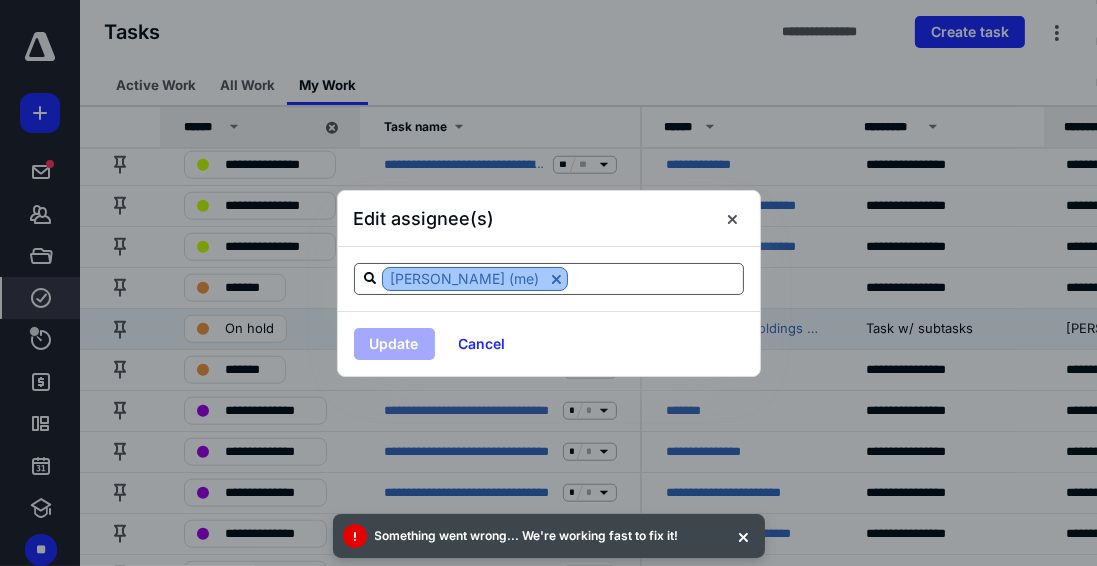 click at bounding box center (556, 279) 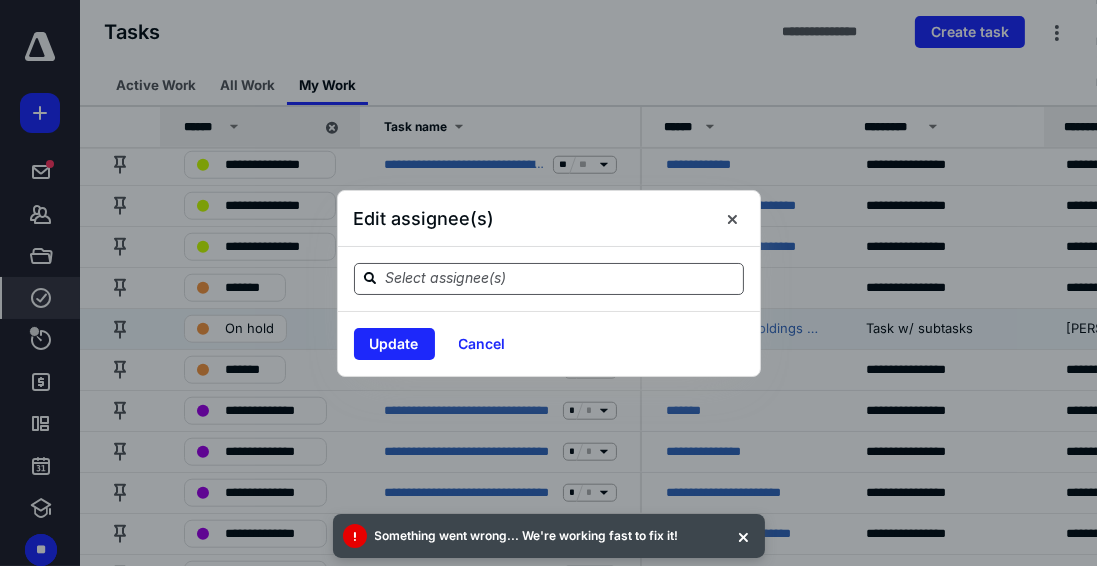 click at bounding box center [561, 278] 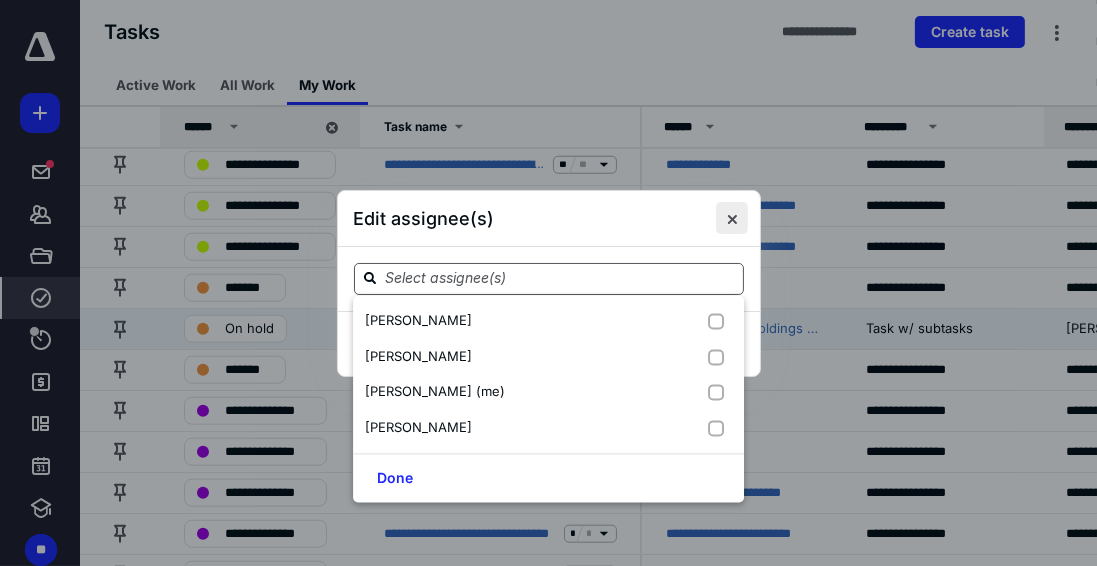click at bounding box center (732, 218) 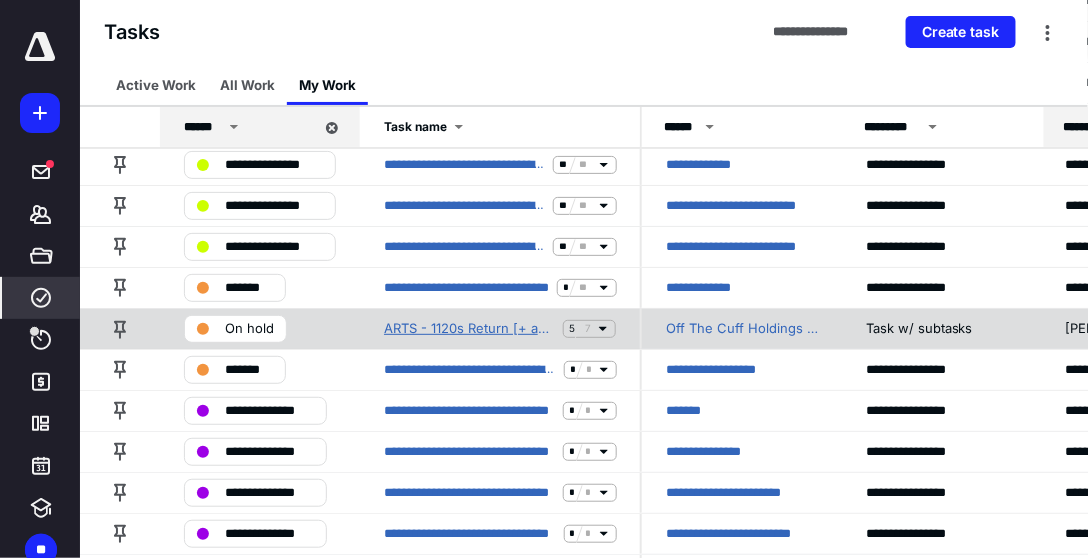 click on "ARTS - 1120s Return [+ automation] (copy)" at bounding box center (469, 329) 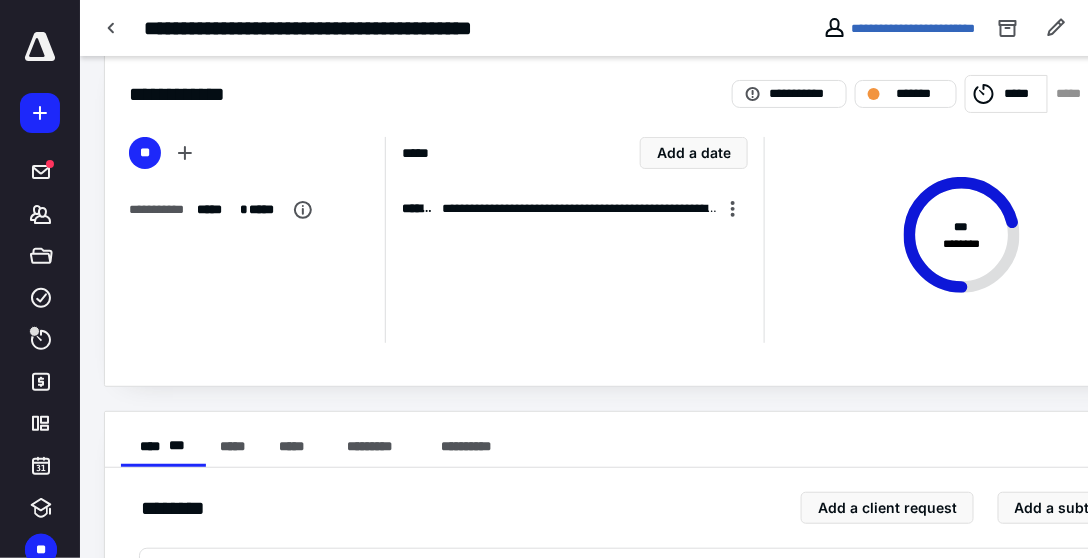 scroll, scrollTop: 0, scrollLeft: 0, axis: both 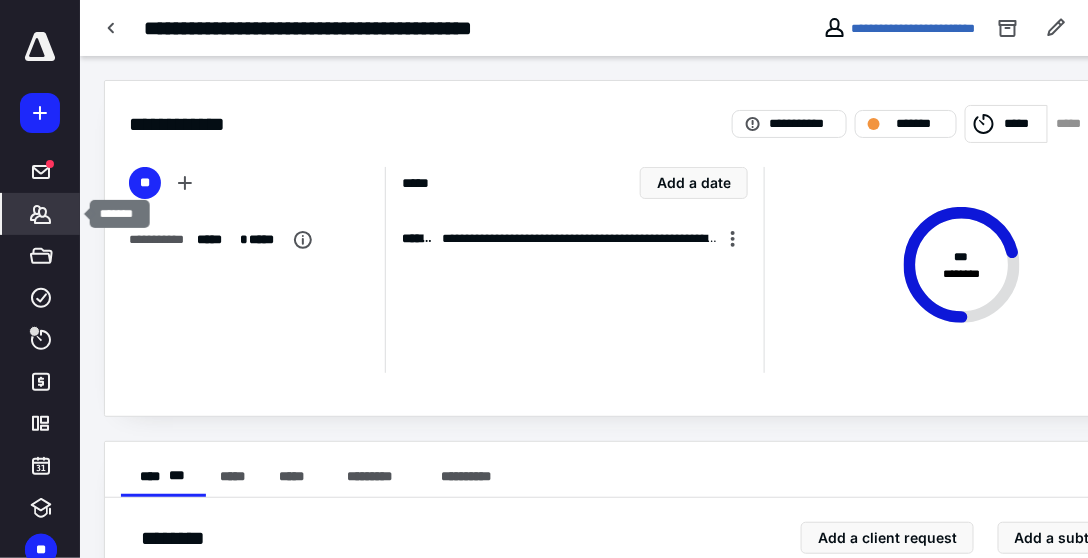 click 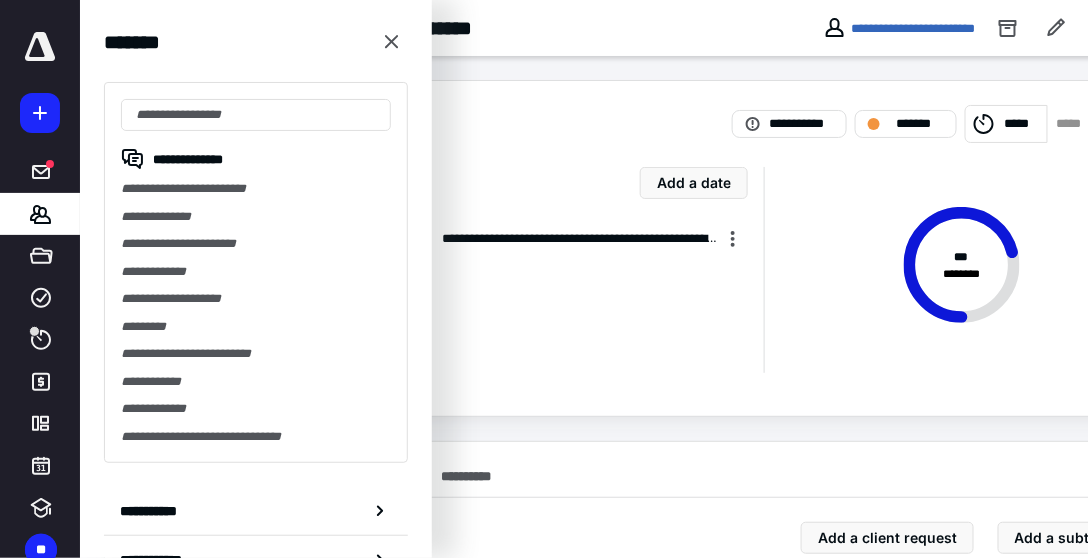 click on "**********" at bounding box center [636, 112] 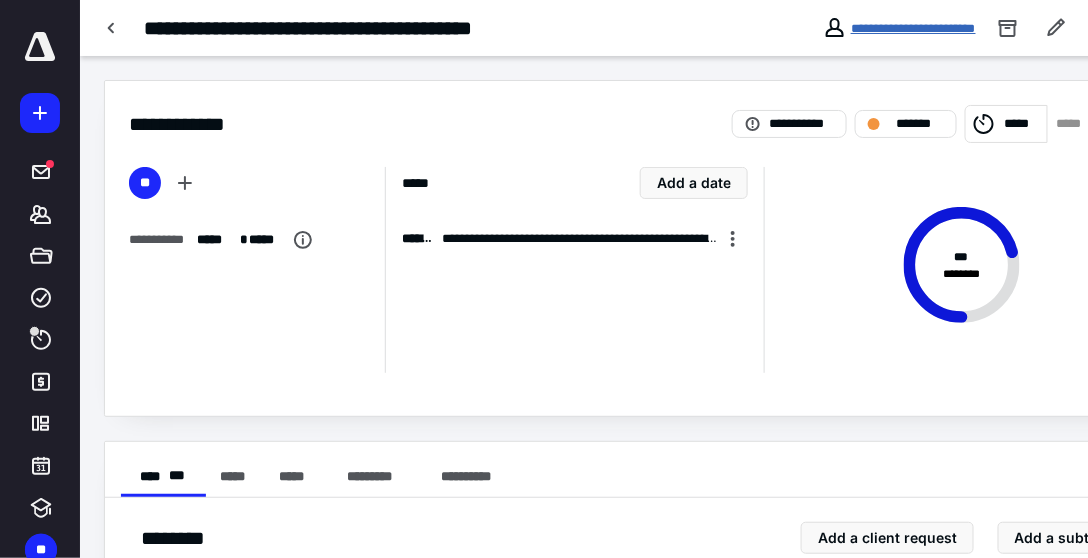 click on "**********" at bounding box center (913, 28) 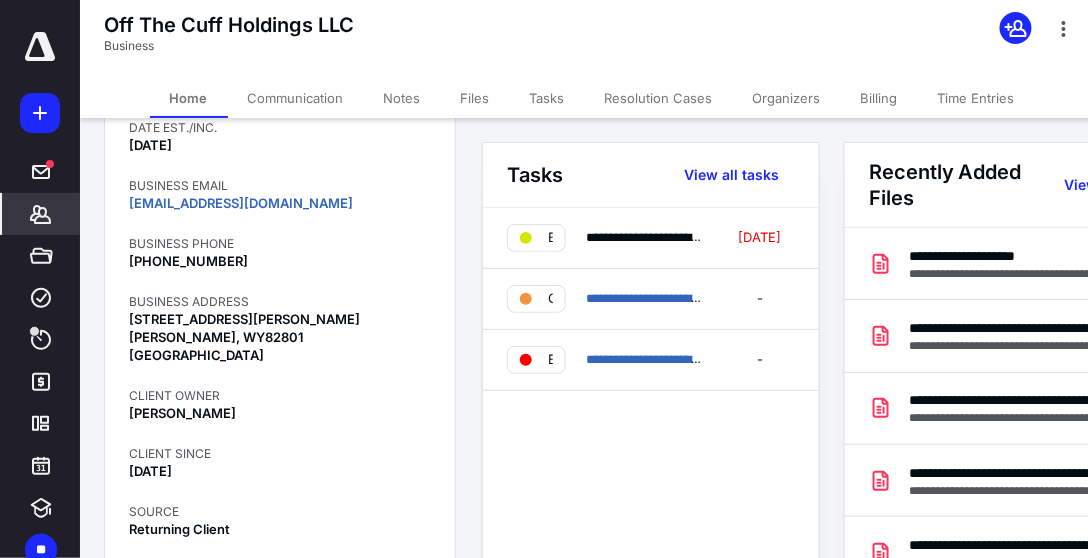 scroll, scrollTop: 271, scrollLeft: 0, axis: vertical 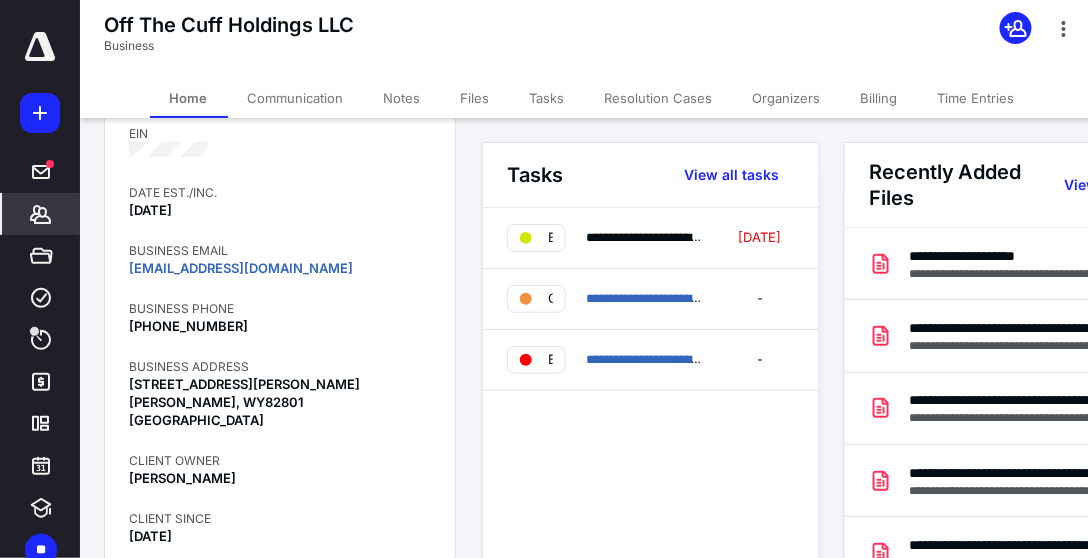 click at bounding box center (40, 47) 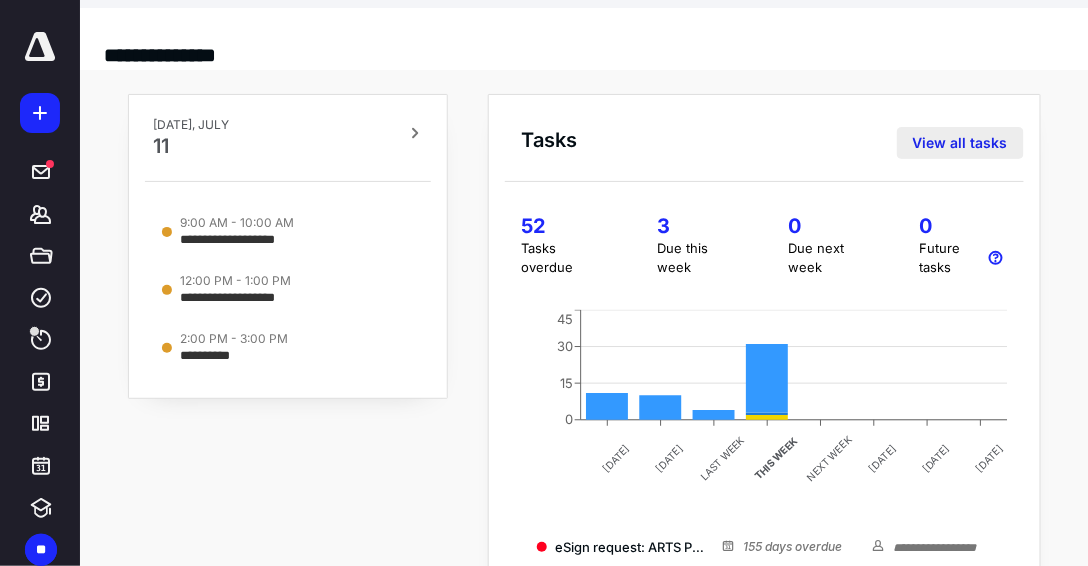 click on "View all tasks" at bounding box center (960, 143) 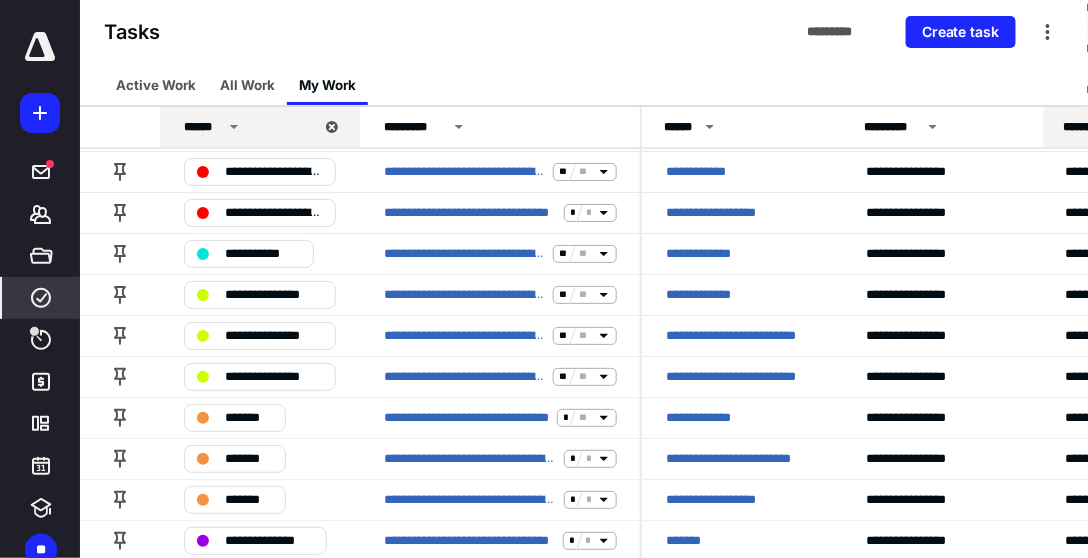 scroll, scrollTop: 1828, scrollLeft: 0, axis: vertical 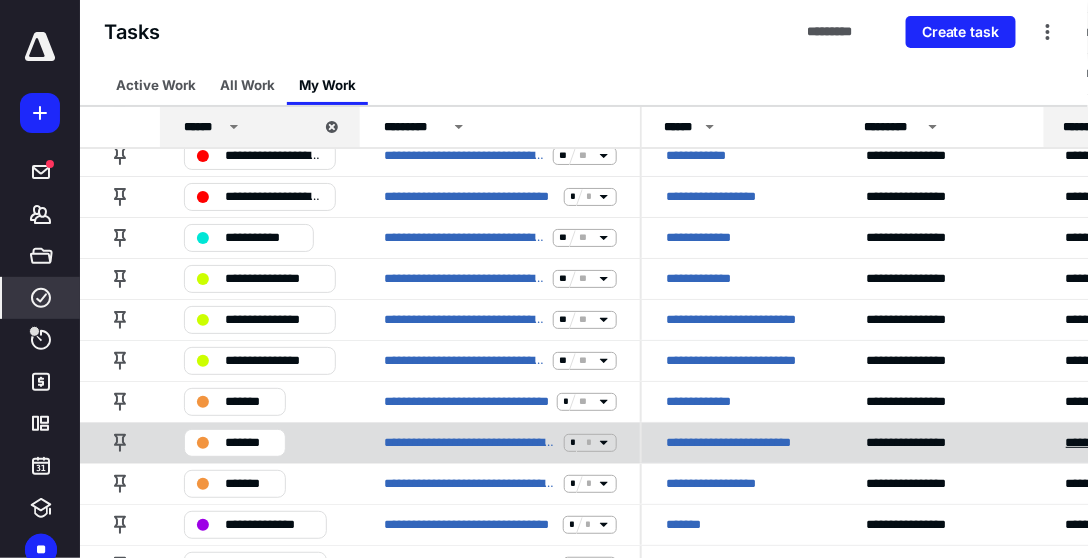 click on "**********" at bounding box center [1130, 443] 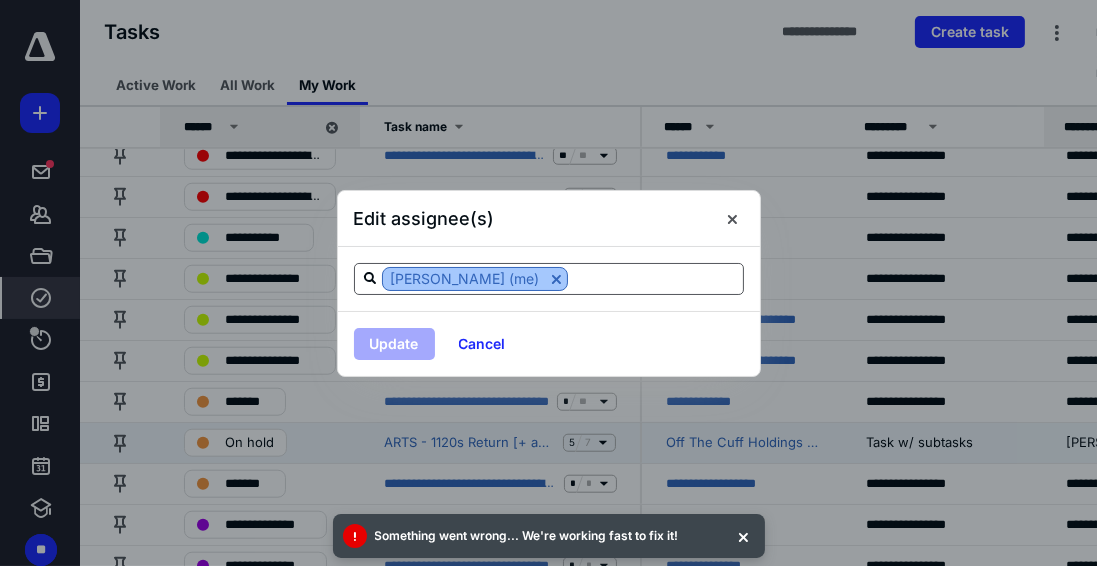 click at bounding box center (556, 279) 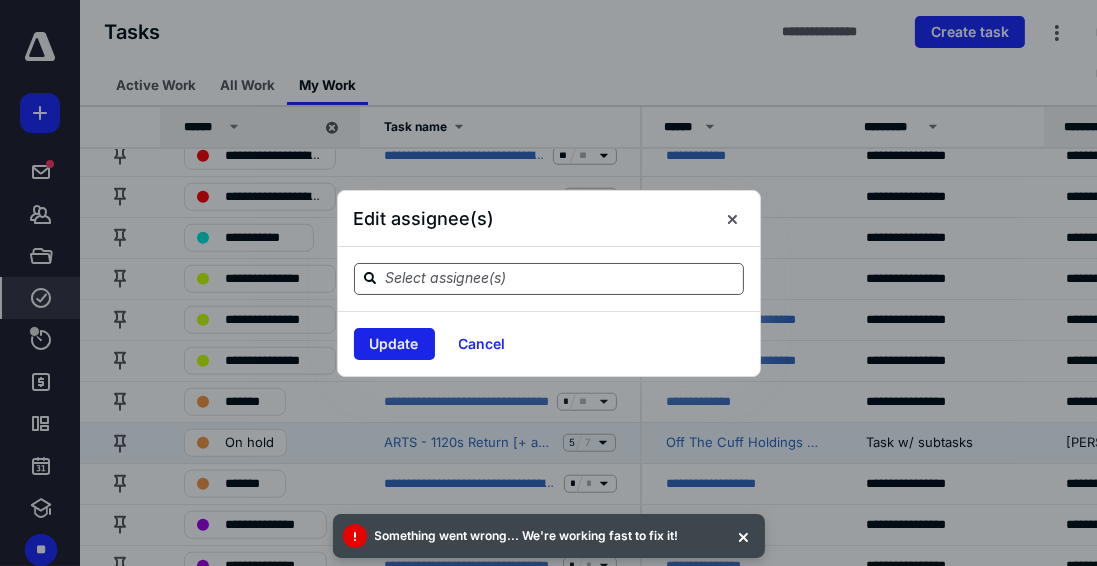 click on "Update" at bounding box center [394, 344] 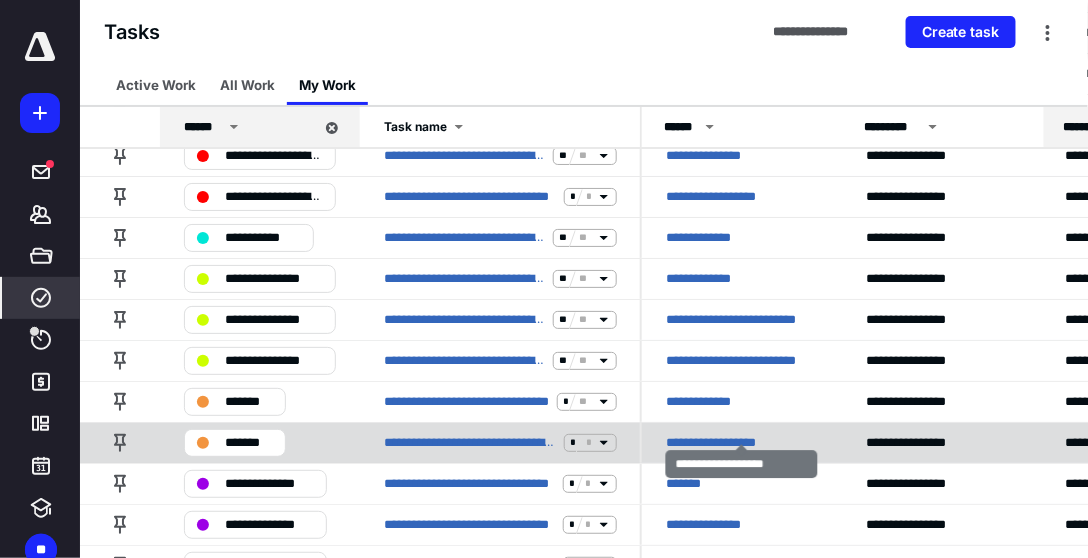 click on "**********" at bounding box center (737, 443) 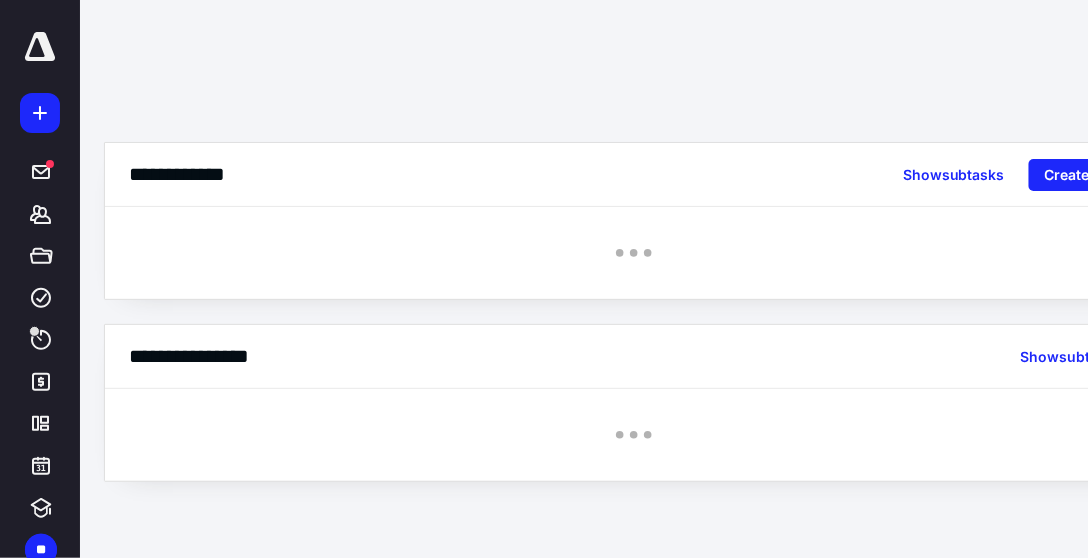 scroll, scrollTop: 0, scrollLeft: 0, axis: both 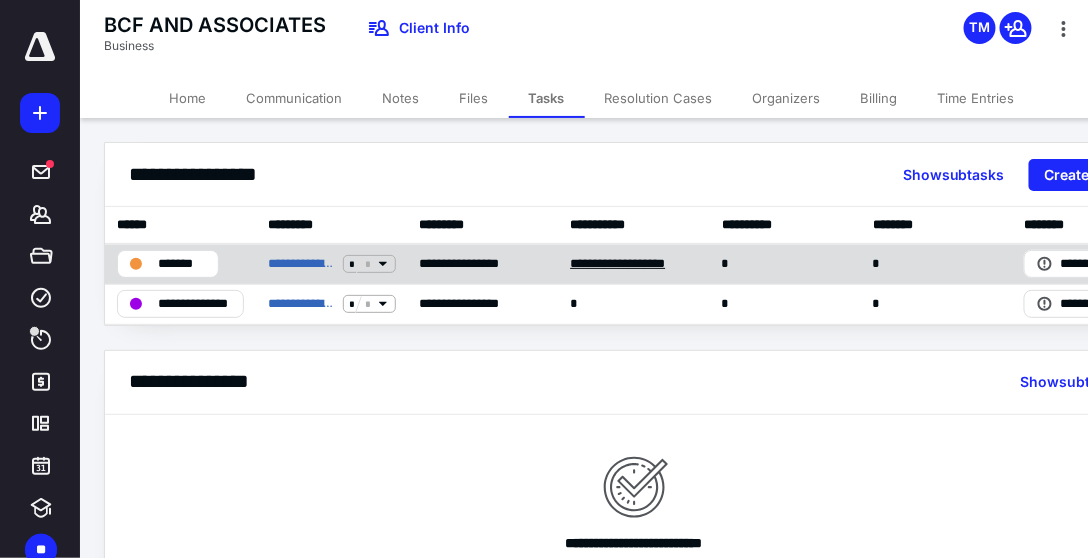 click on "**********" at bounding box center [633, 264] 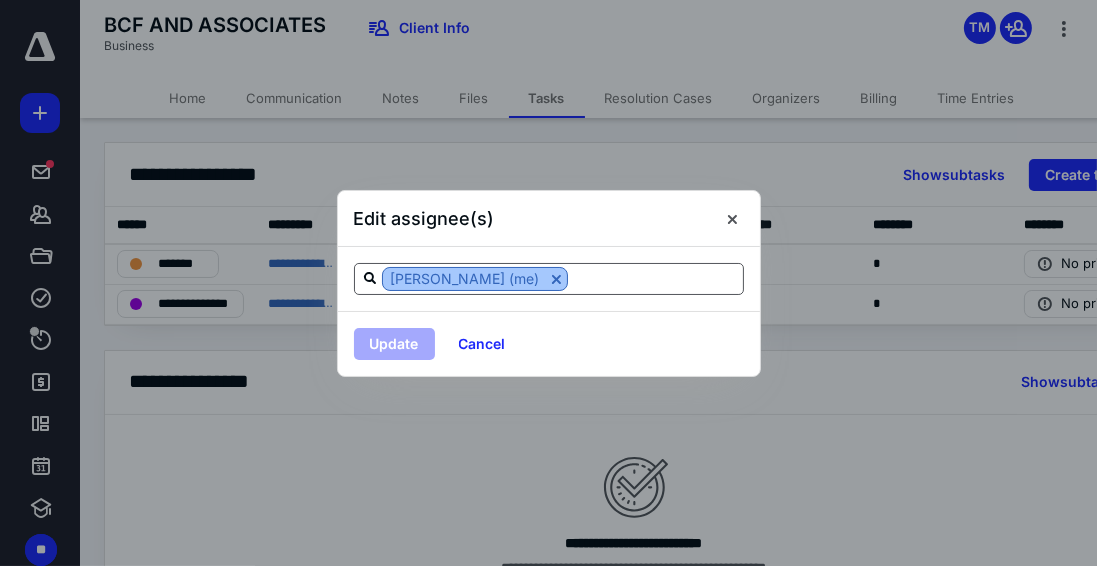 click at bounding box center [556, 279] 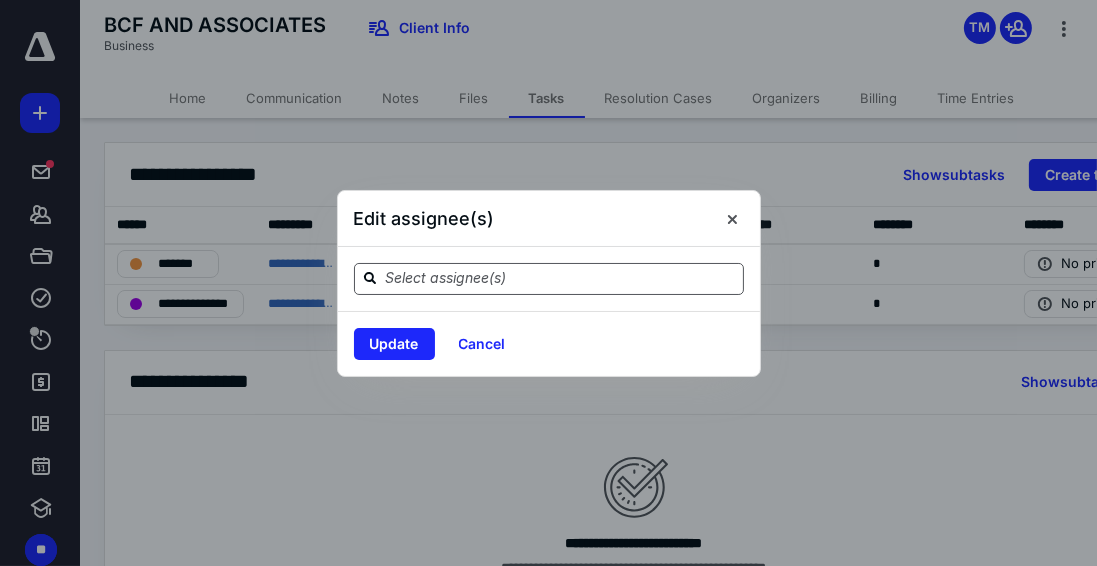 click at bounding box center (561, 278) 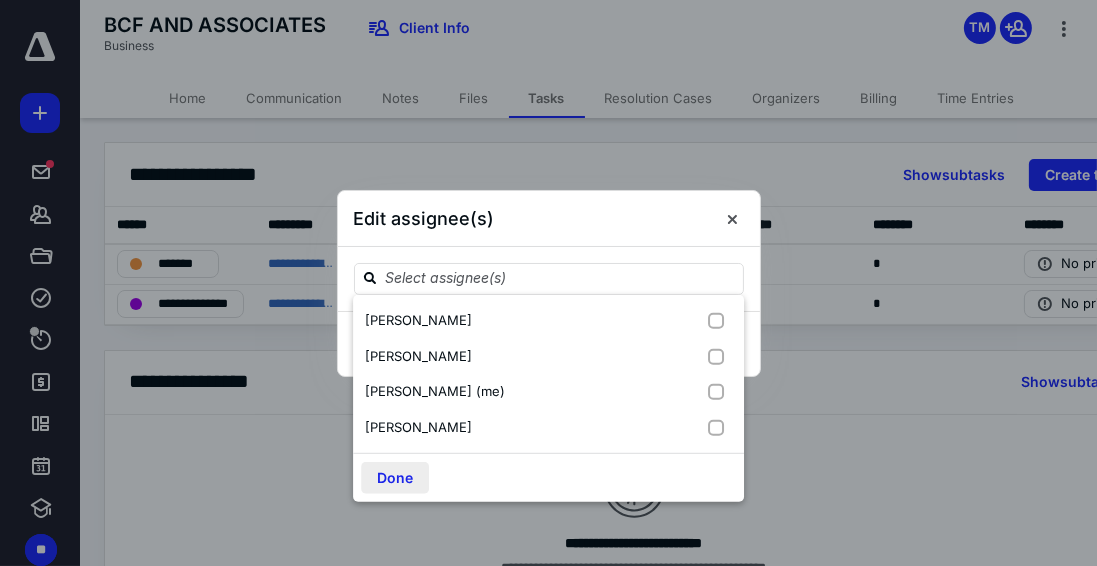 click on "Done" at bounding box center [395, 478] 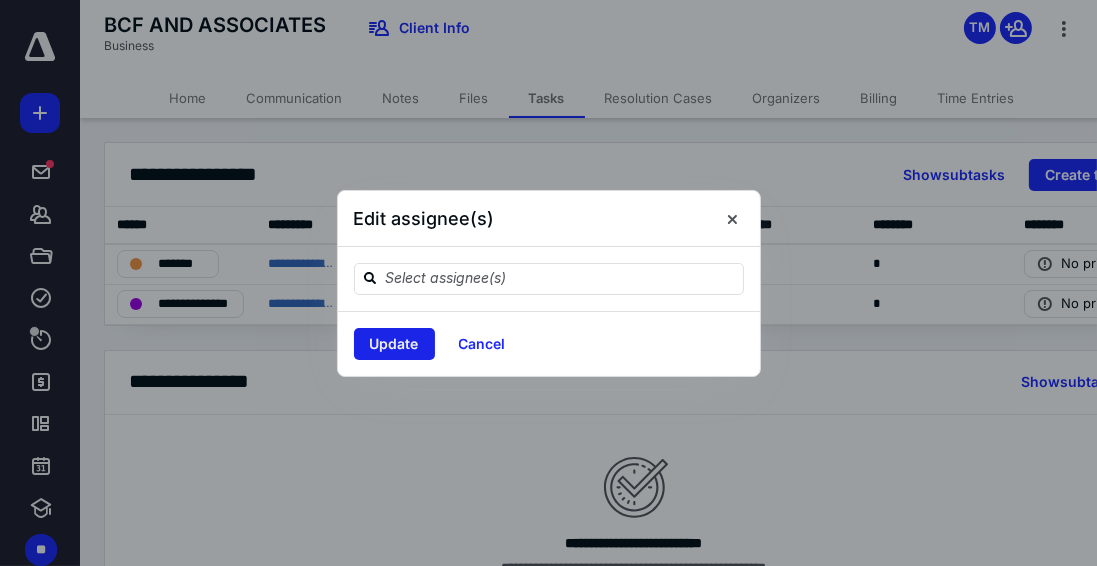 click on "Update" at bounding box center (394, 344) 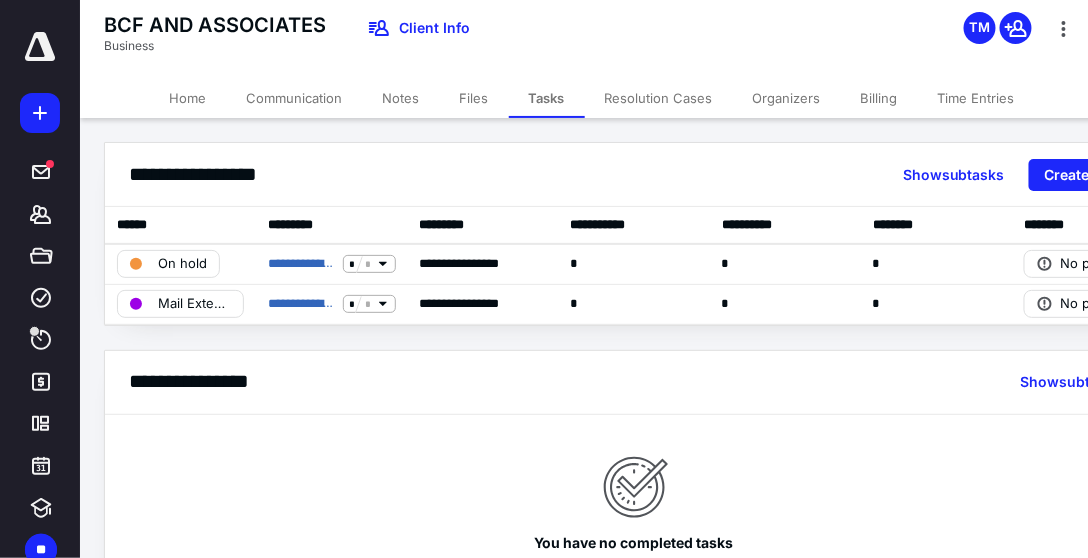 click at bounding box center (40, 47) 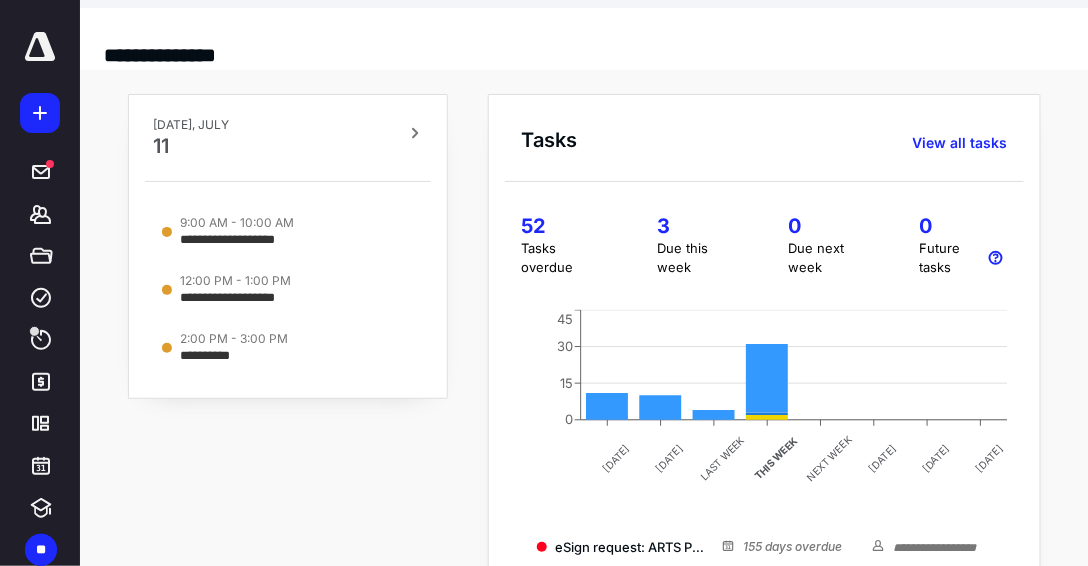click at bounding box center [40, 47] 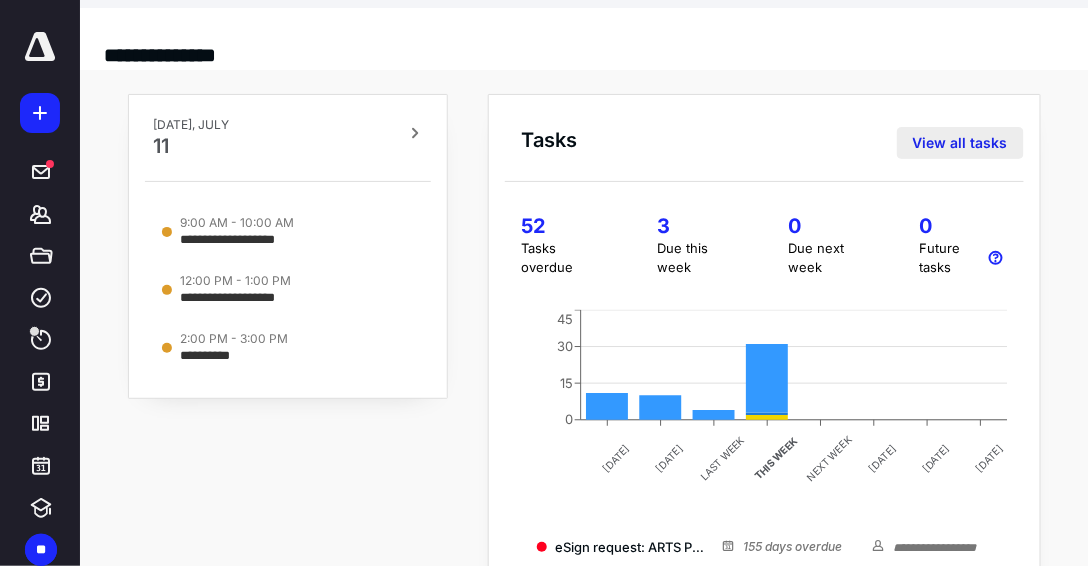 click on "View all tasks" at bounding box center (960, 143) 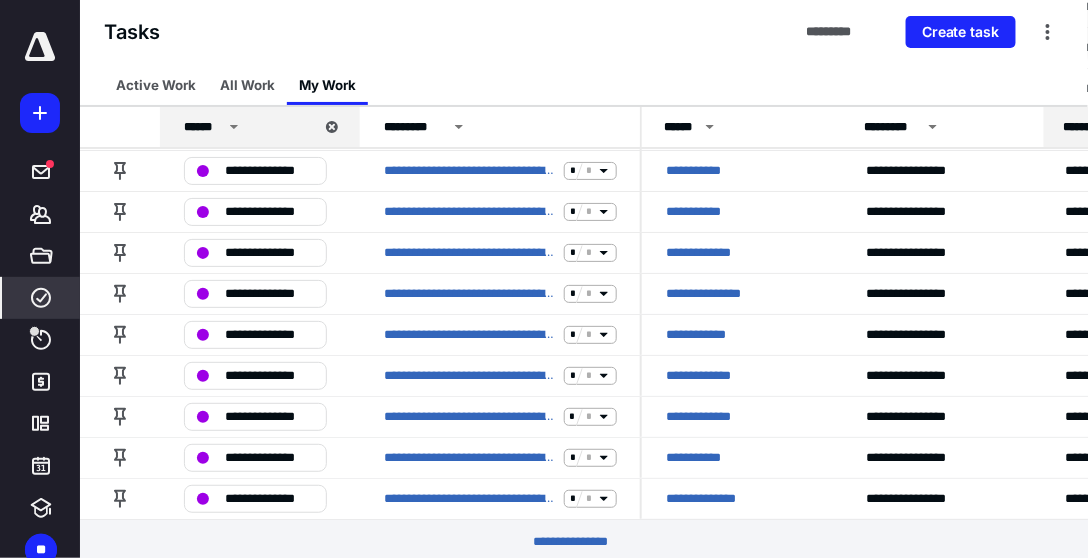 scroll, scrollTop: 3782, scrollLeft: 0, axis: vertical 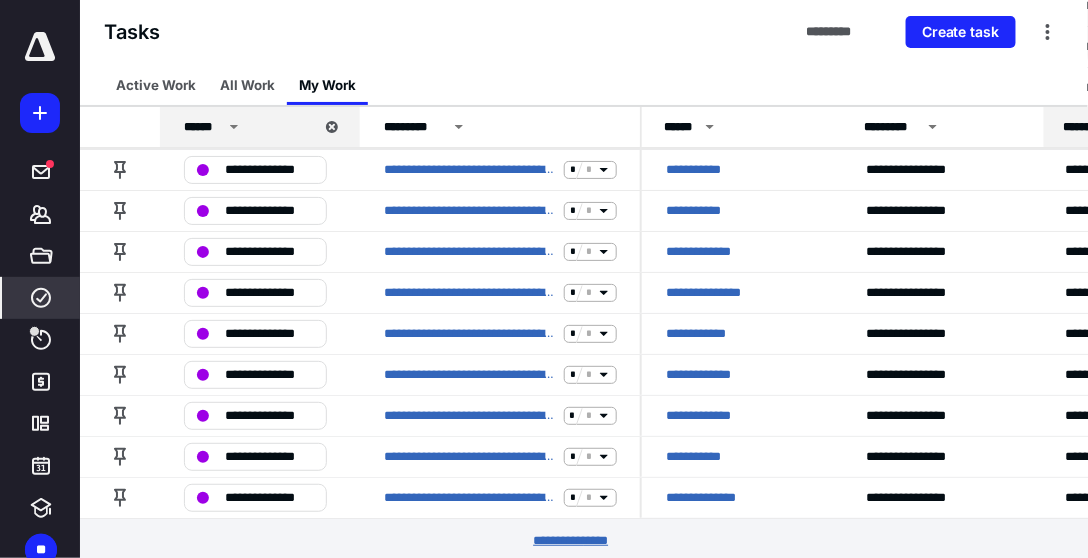 click on "********* *****" at bounding box center (584, 541) 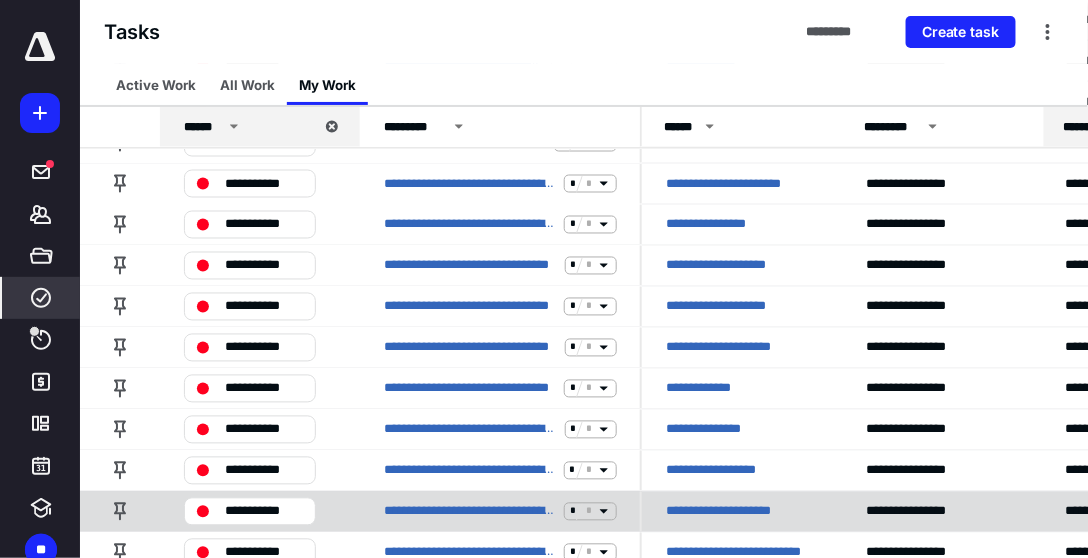 scroll, scrollTop: 6522, scrollLeft: 0, axis: vertical 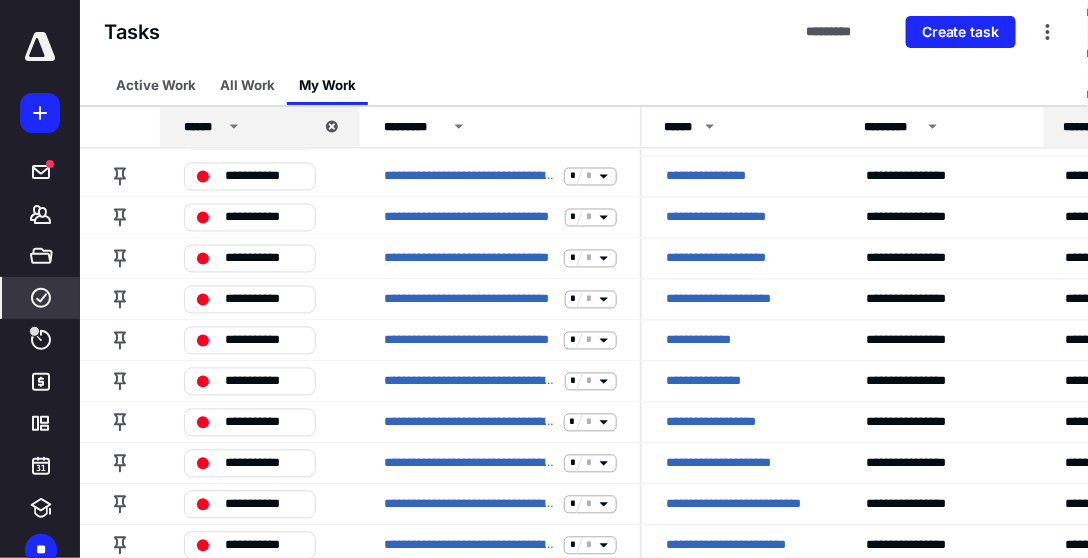 click 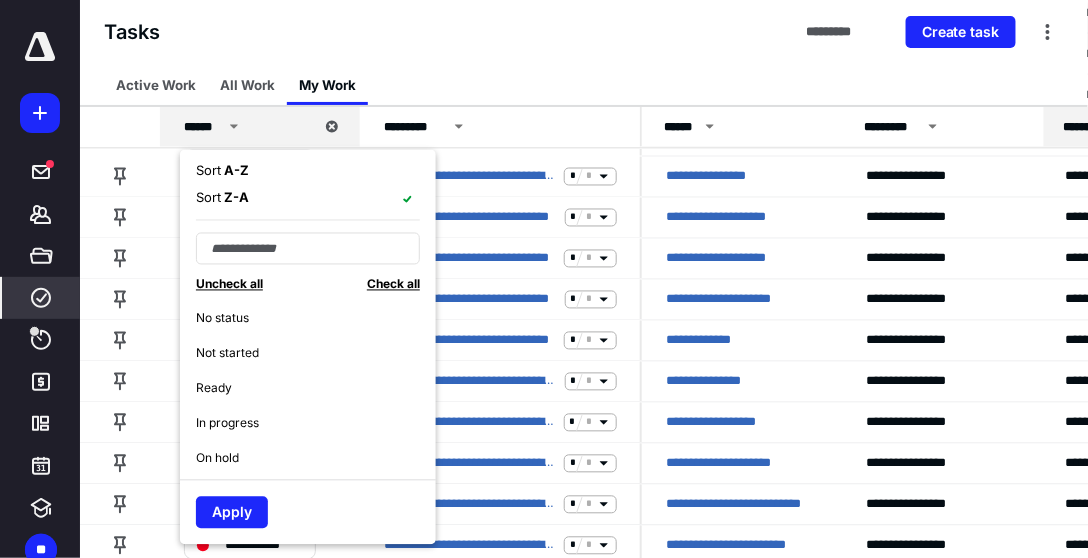 click on "A  -  Z" at bounding box center (235, 171) 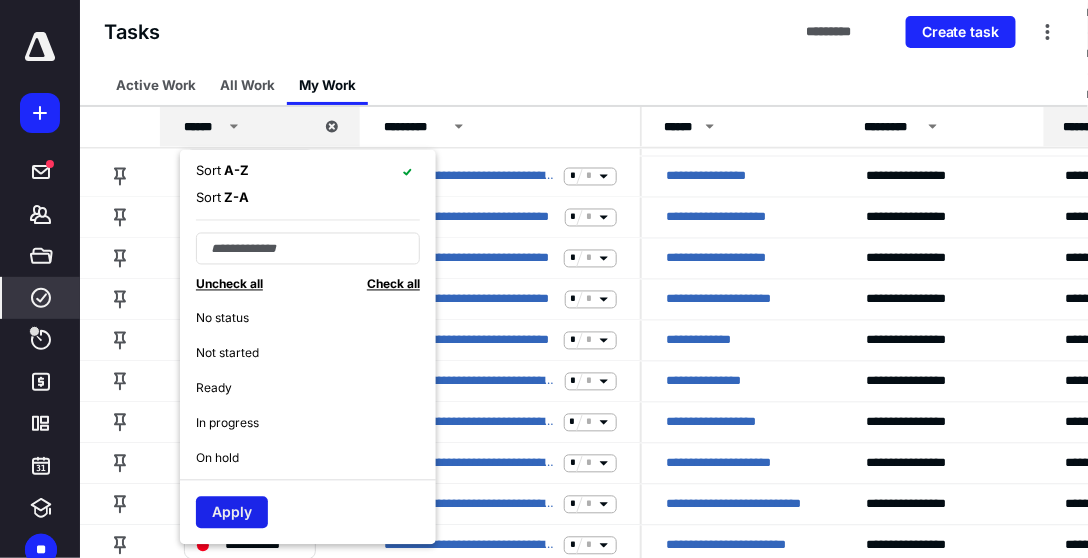 click on "Apply" at bounding box center (232, 513) 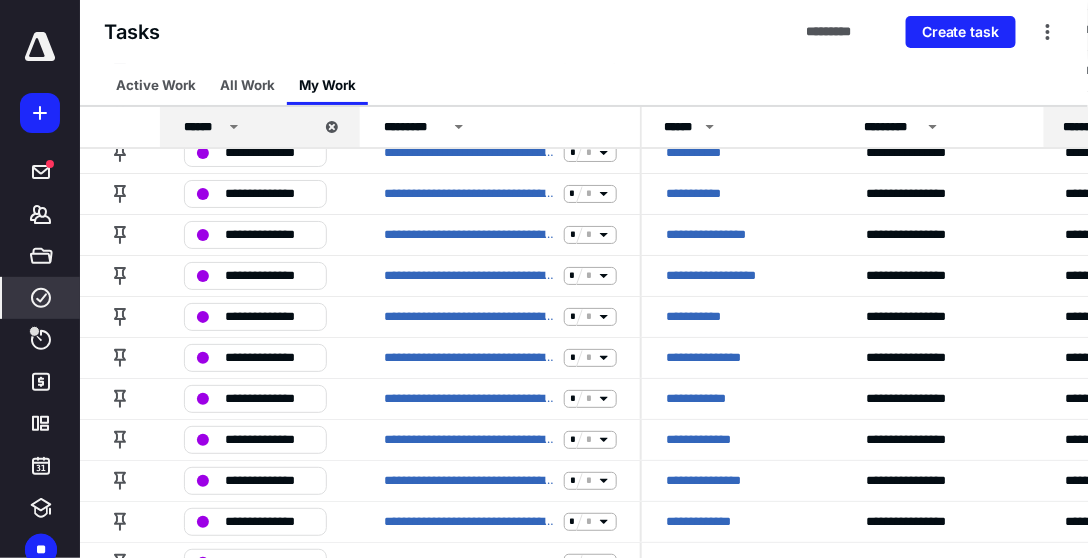 scroll, scrollTop: 3782, scrollLeft: 0, axis: vertical 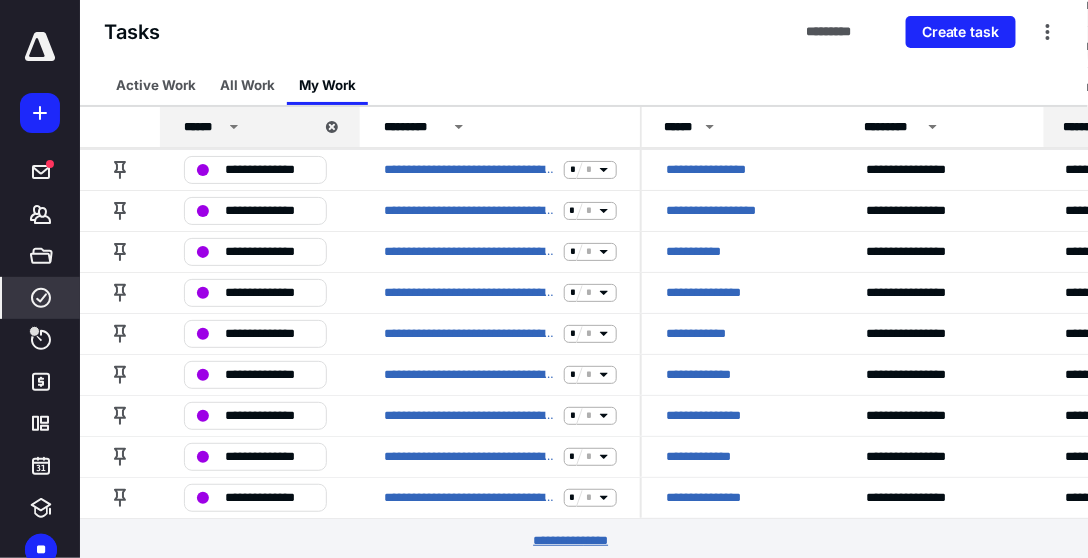 click on "********* *****" at bounding box center [584, 541] 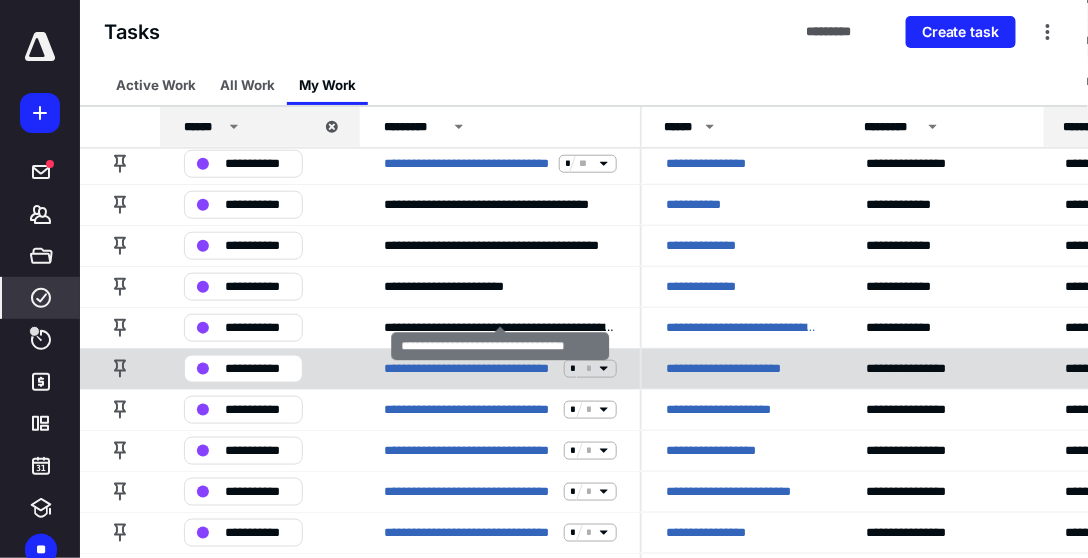 scroll, scrollTop: 6125, scrollLeft: 0, axis: vertical 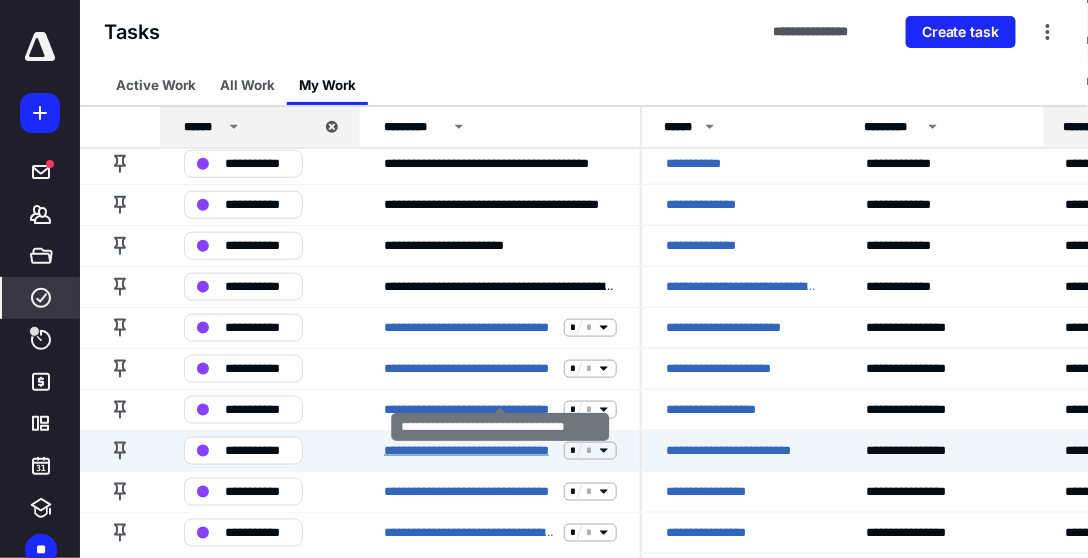 click on "**********" at bounding box center (470, 451) 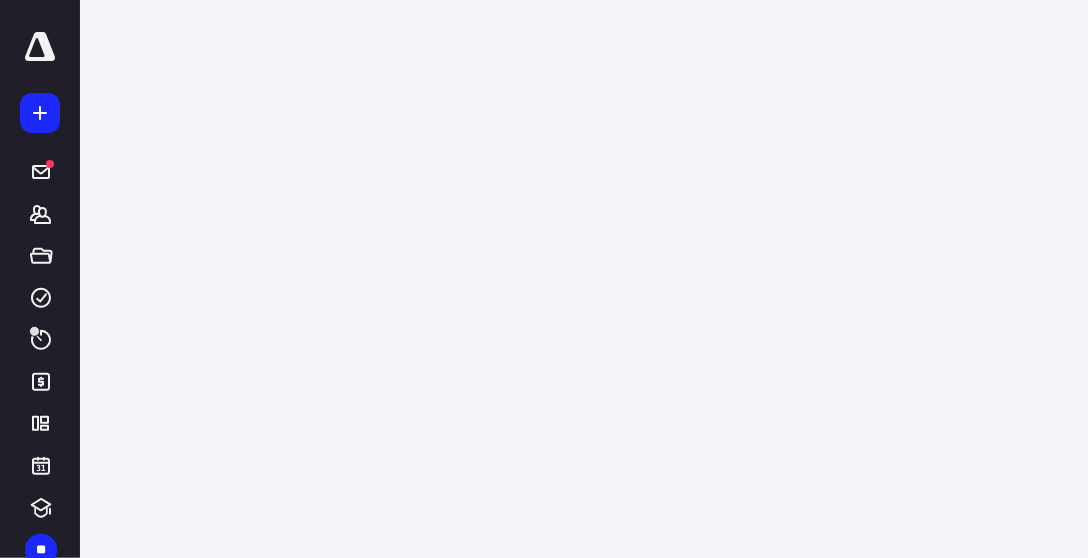 scroll, scrollTop: 0, scrollLeft: 0, axis: both 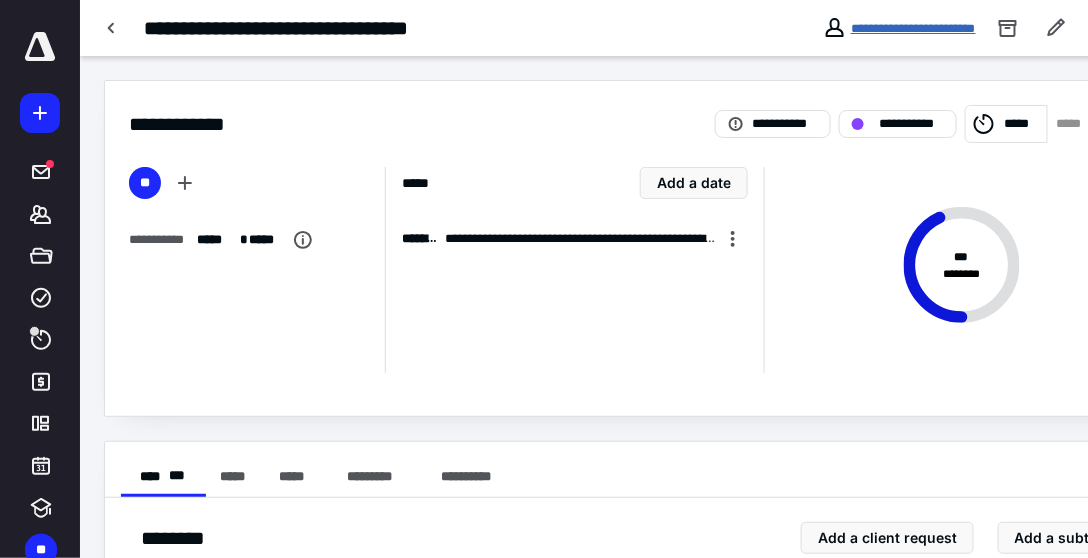 click on "**********" at bounding box center [913, 28] 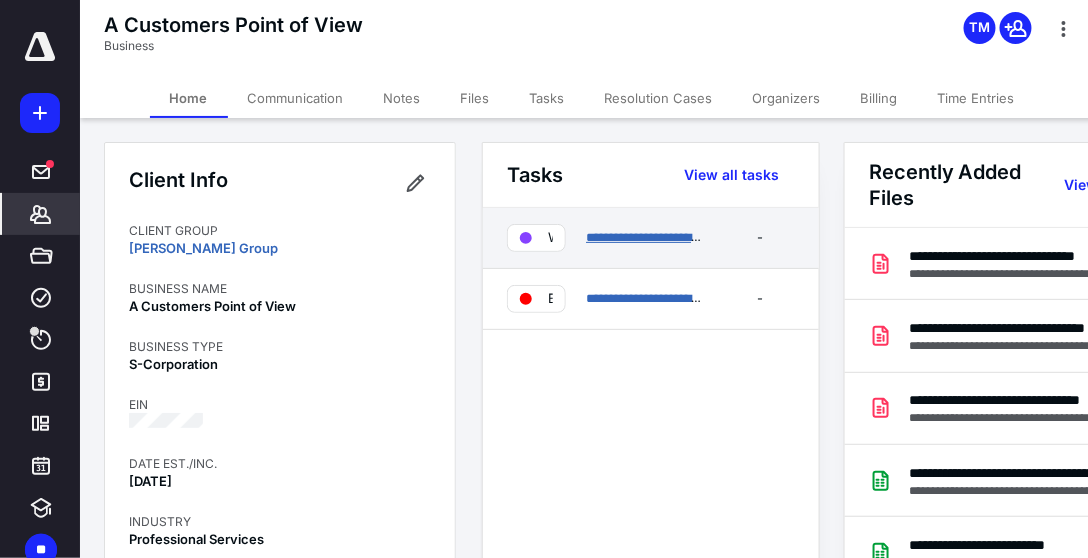 click on "**********" at bounding box center [668, 237] 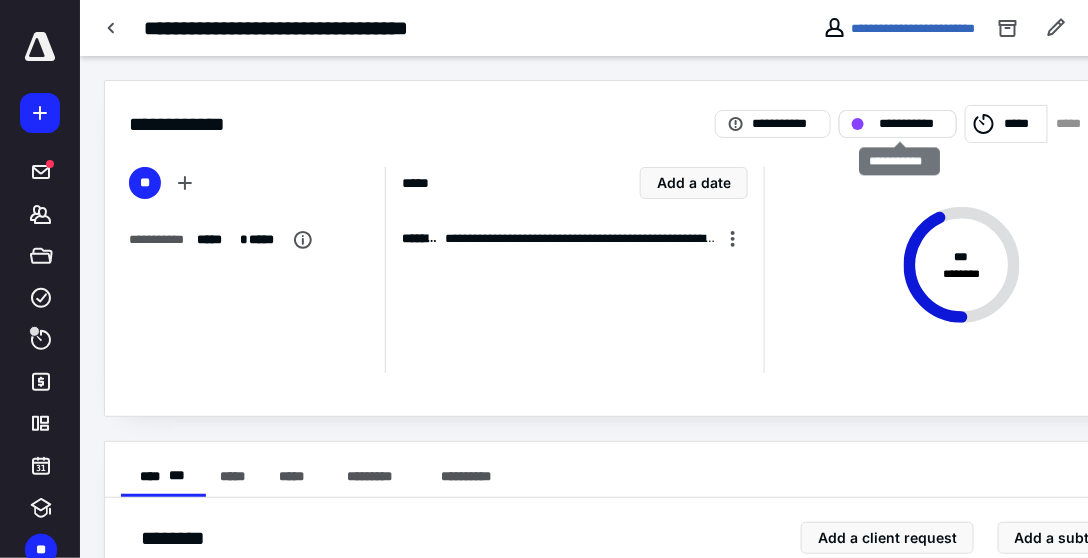 click on "**********" at bounding box center (912, 124) 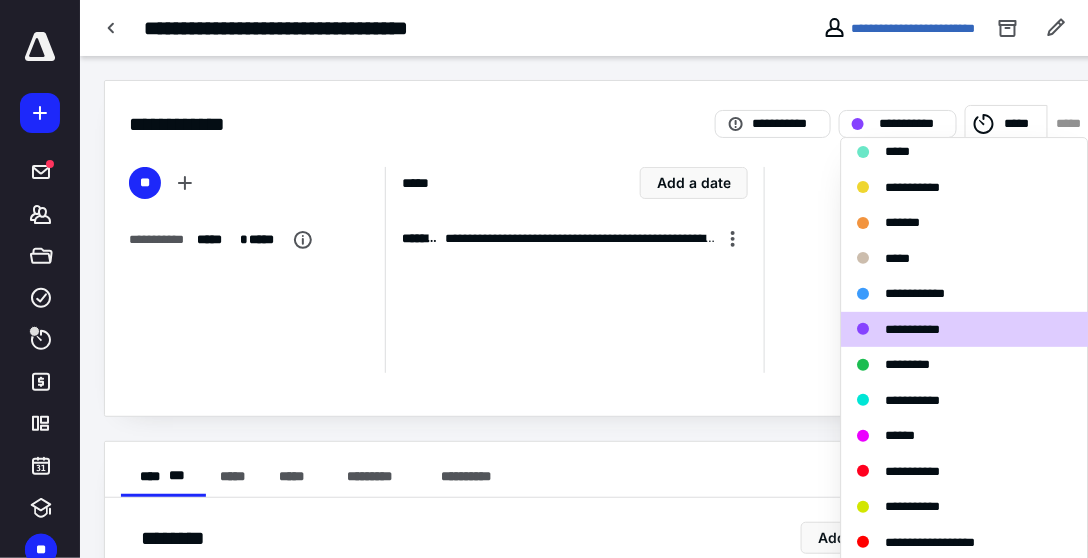 scroll, scrollTop: 262, scrollLeft: 0, axis: vertical 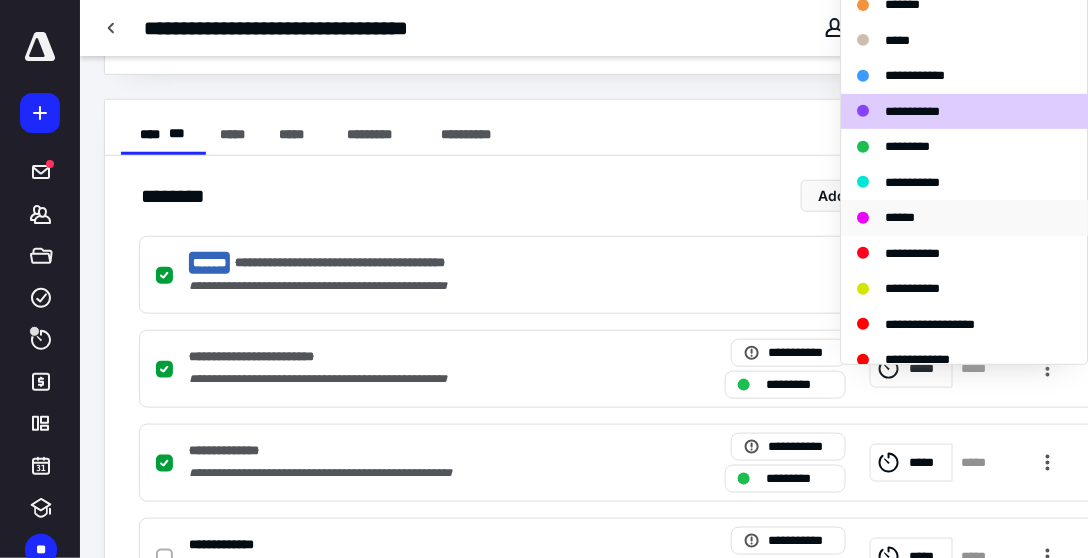 click at bounding box center (864, 218) 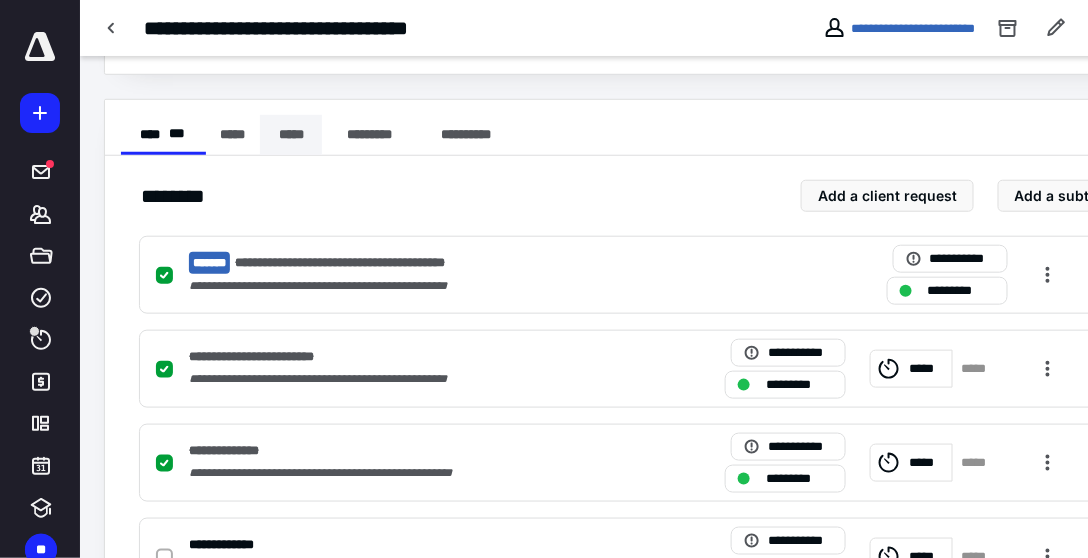 click on "*****" at bounding box center (291, 135) 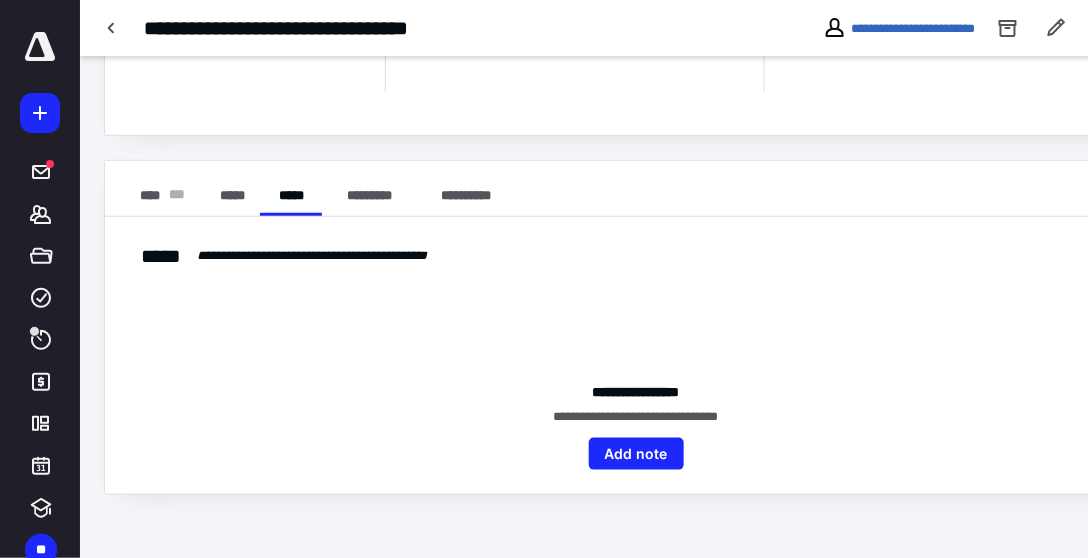 scroll, scrollTop: 279, scrollLeft: 0, axis: vertical 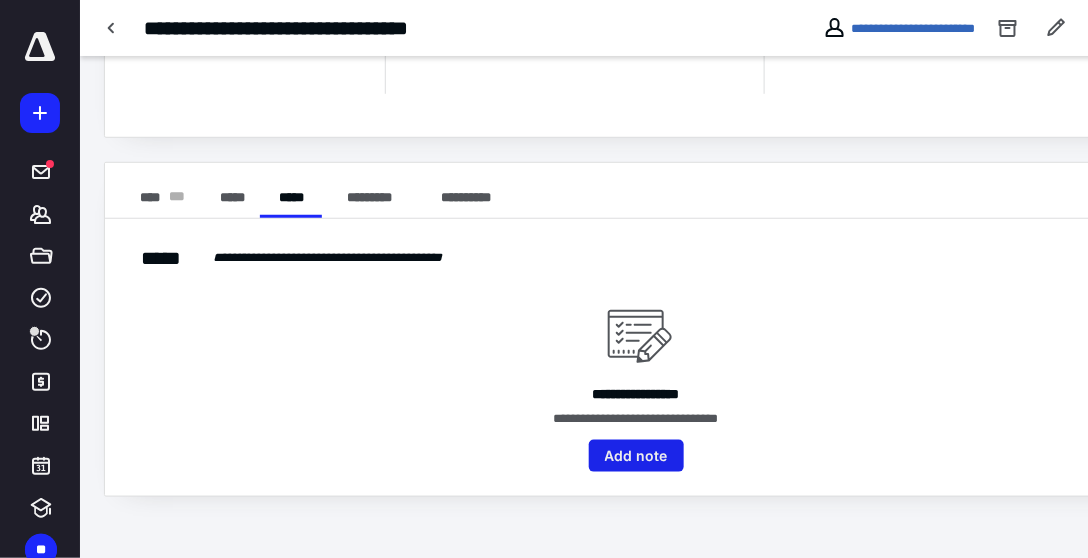 click on "Add note" at bounding box center [636, 456] 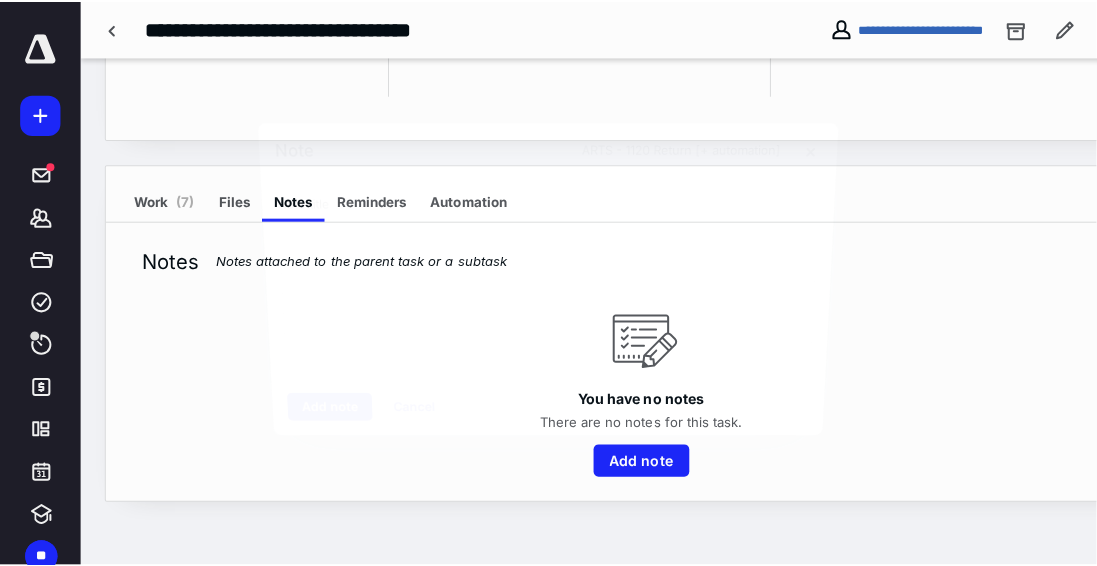 scroll, scrollTop: 270, scrollLeft: 0, axis: vertical 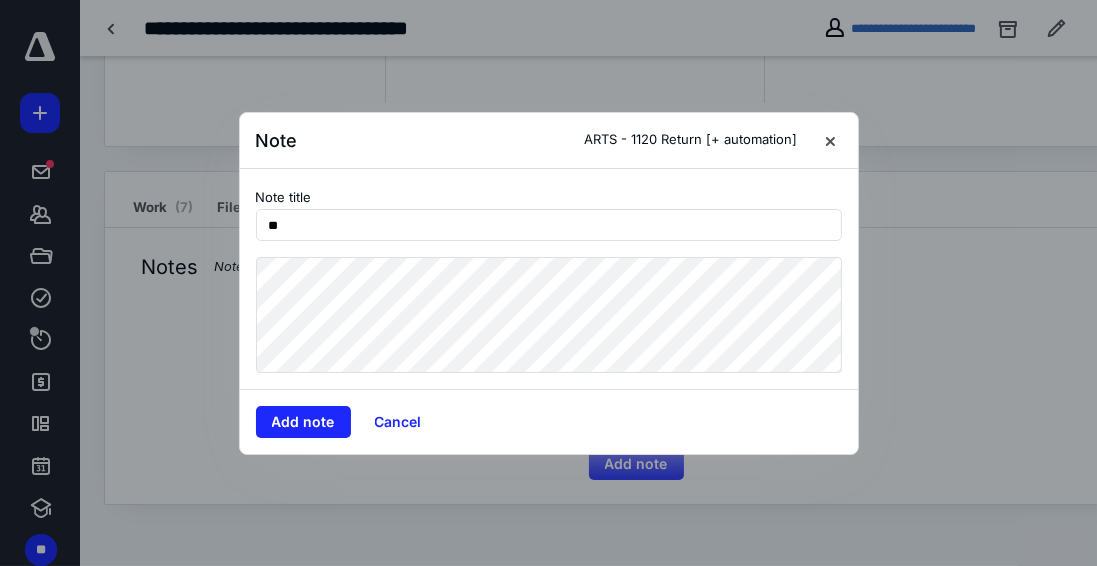 type on "*" 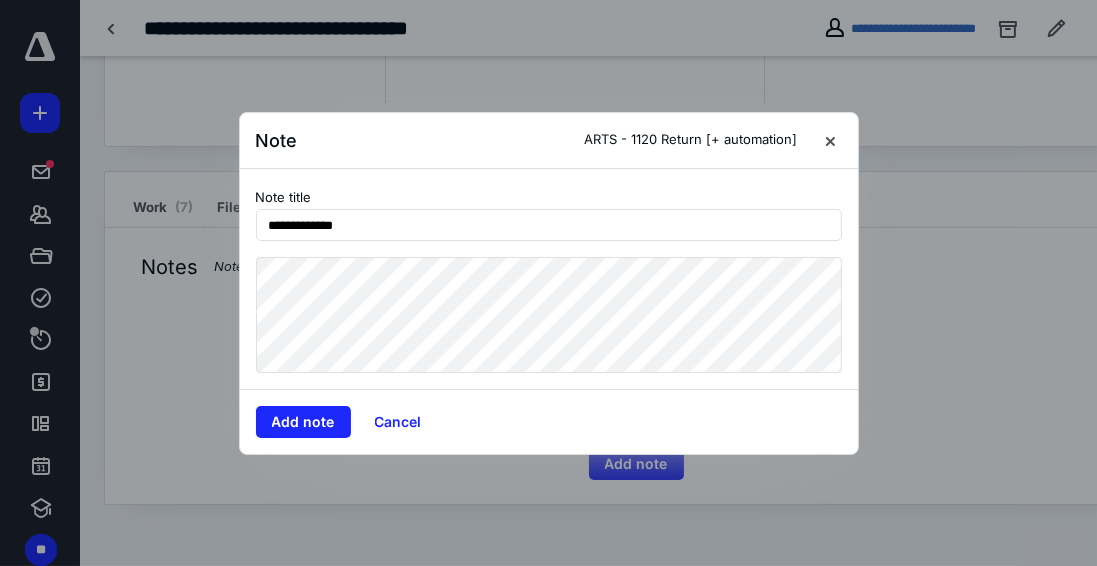 type on "**********" 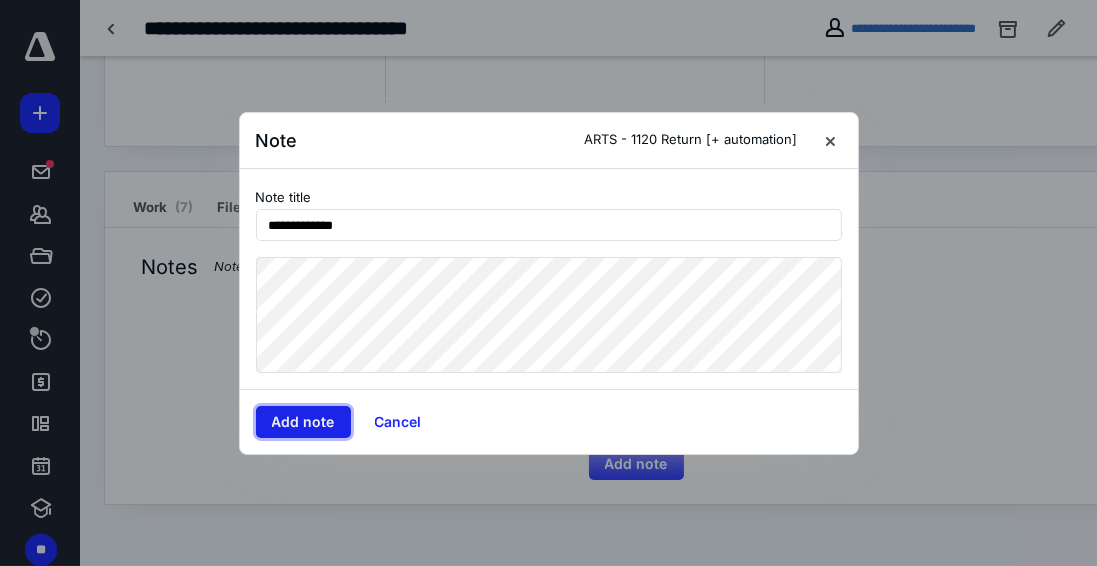 click on "Add note" at bounding box center (303, 422) 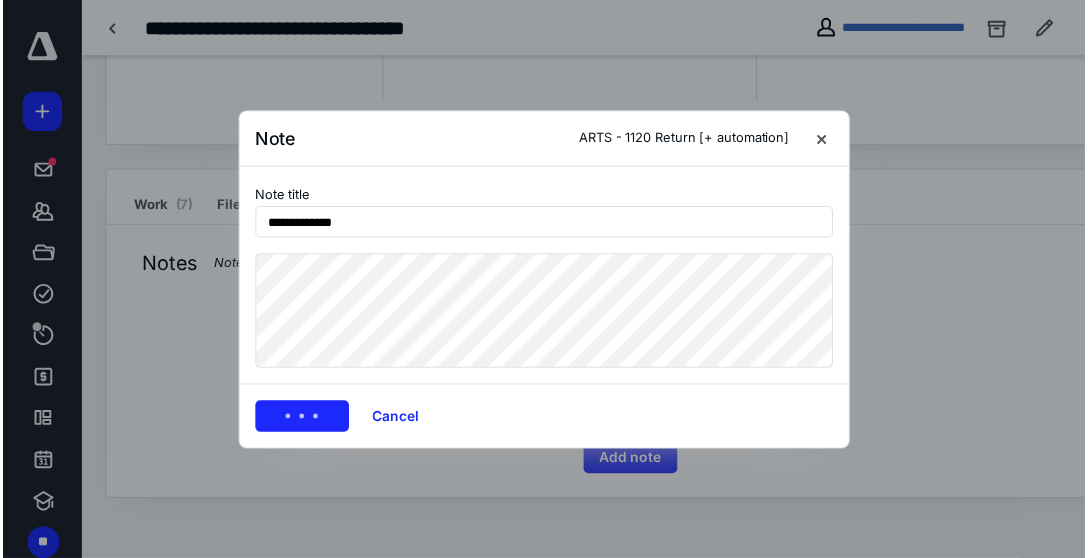 scroll, scrollTop: 204, scrollLeft: 0, axis: vertical 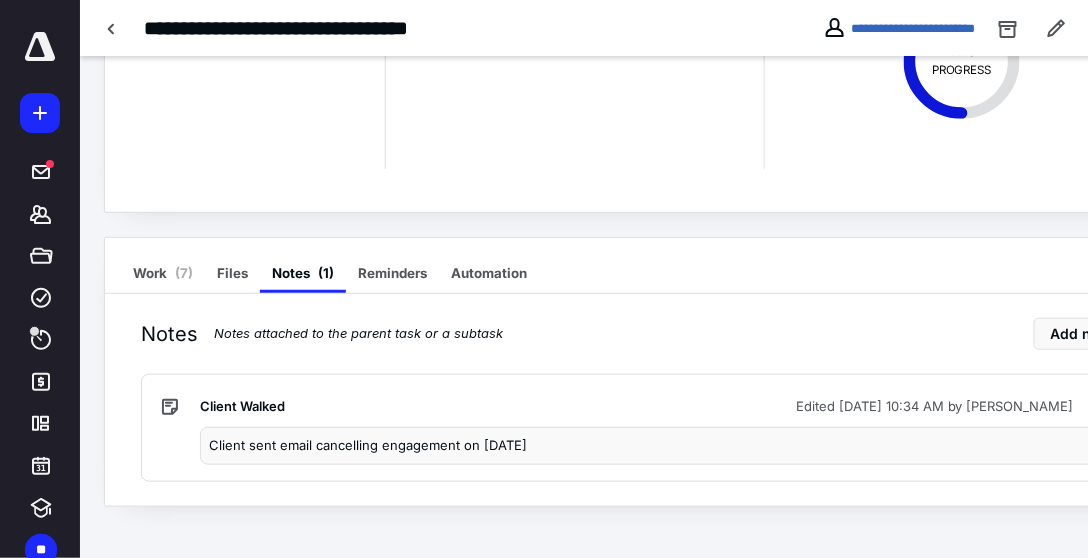 click at bounding box center [40, 47] 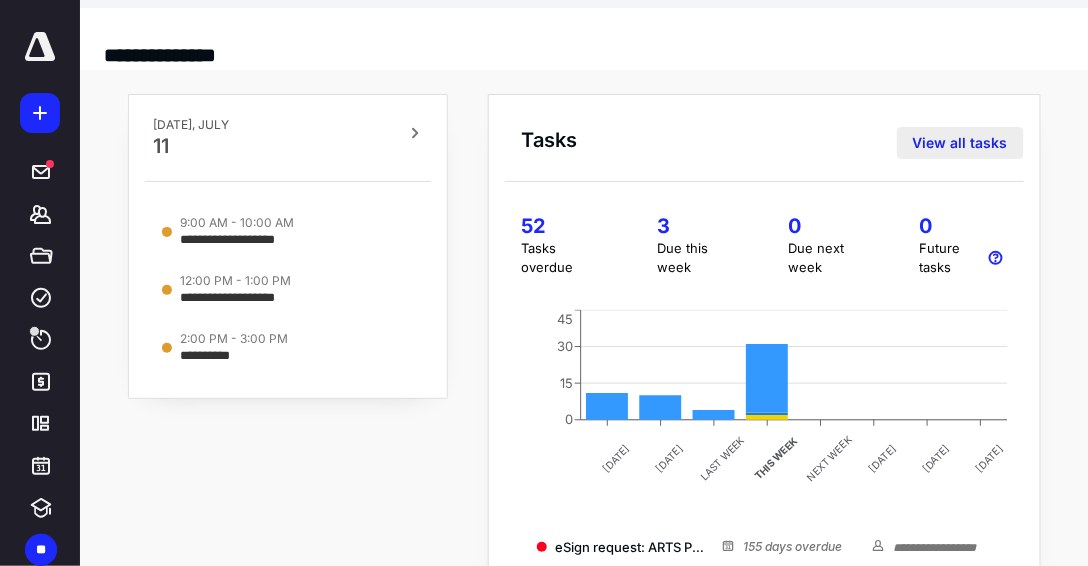 click on "View all tasks" at bounding box center [960, 143] 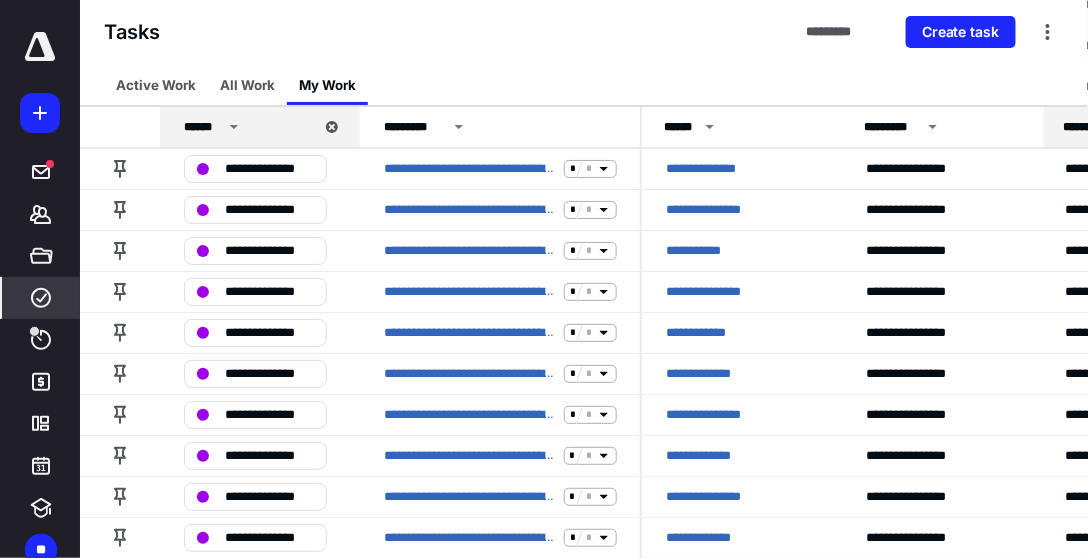 scroll, scrollTop: 3782, scrollLeft: 0, axis: vertical 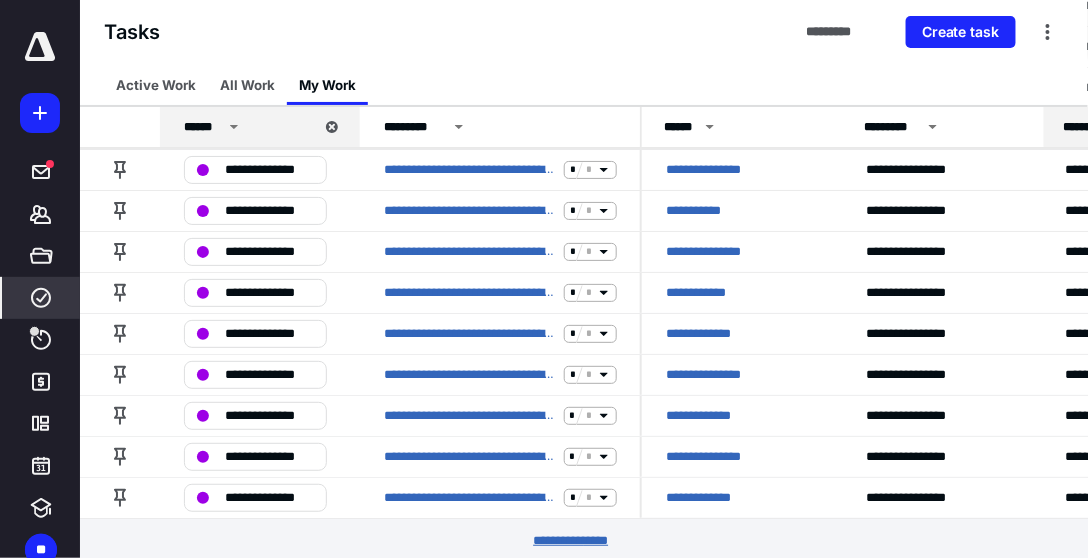 click on "********* *****" at bounding box center (584, 541) 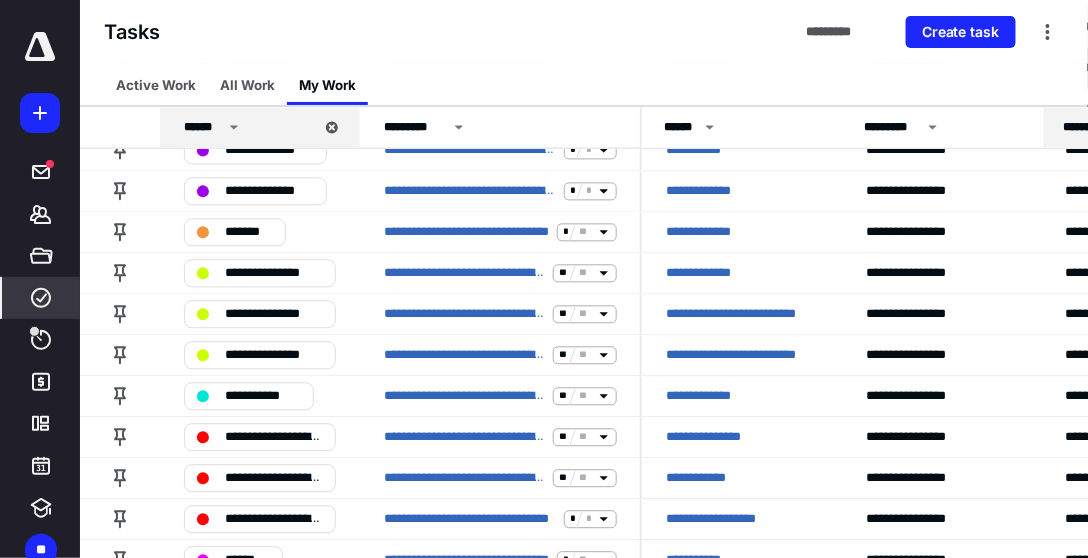 scroll, scrollTop: 4811, scrollLeft: 0, axis: vertical 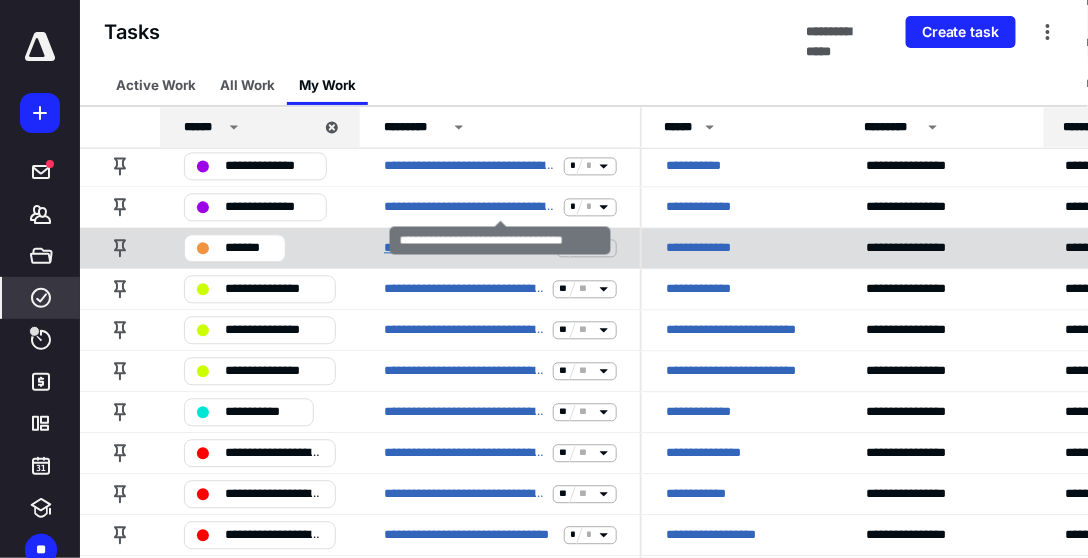 click on "**********" at bounding box center (466, 248) 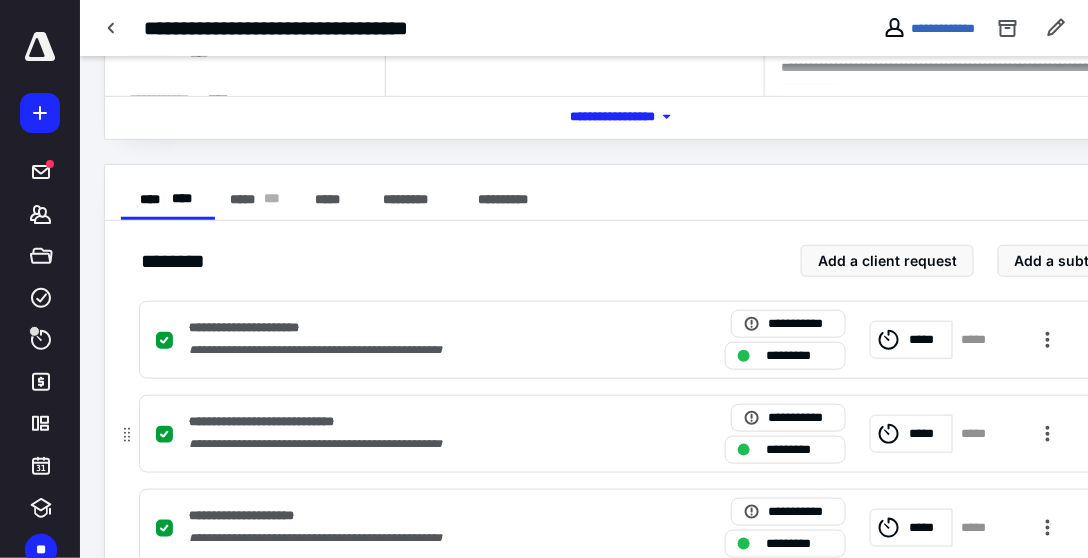 scroll, scrollTop: 57, scrollLeft: 0, axis: vertical 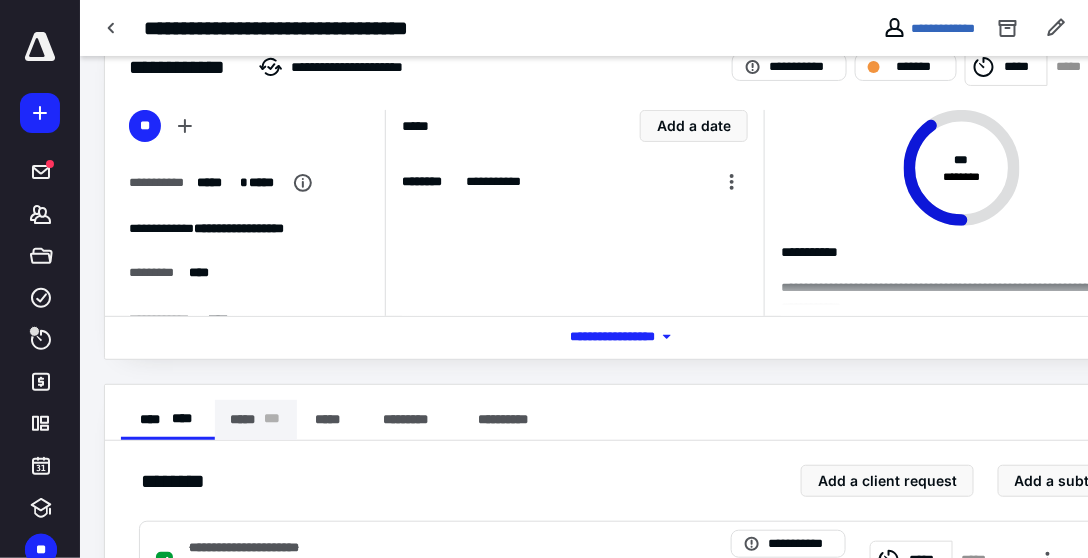 click on "***** * * *" at bounding box center (256, 420) 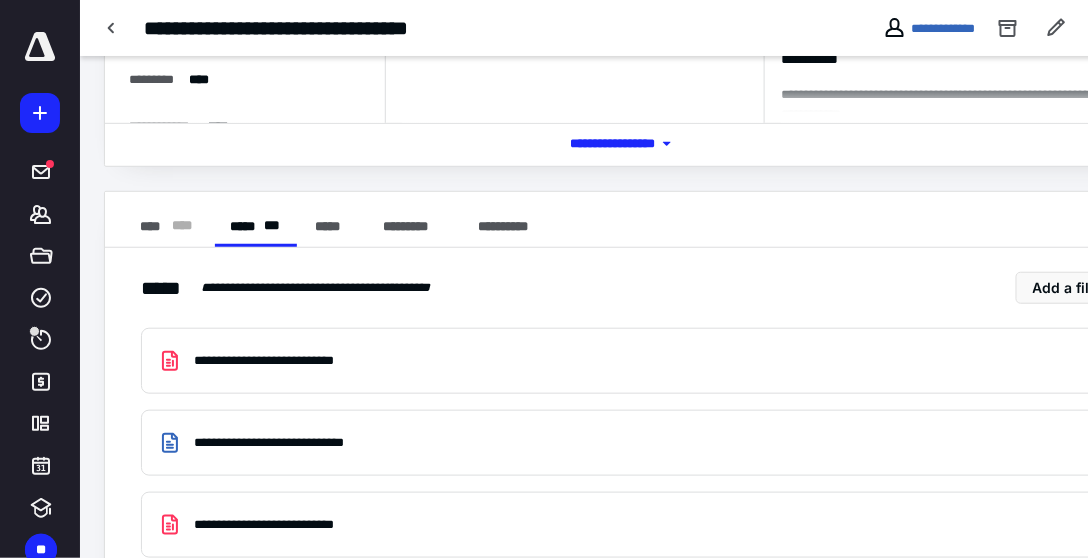scroll, scrollTop: 244, scrollLeft: 0, axis: vertical 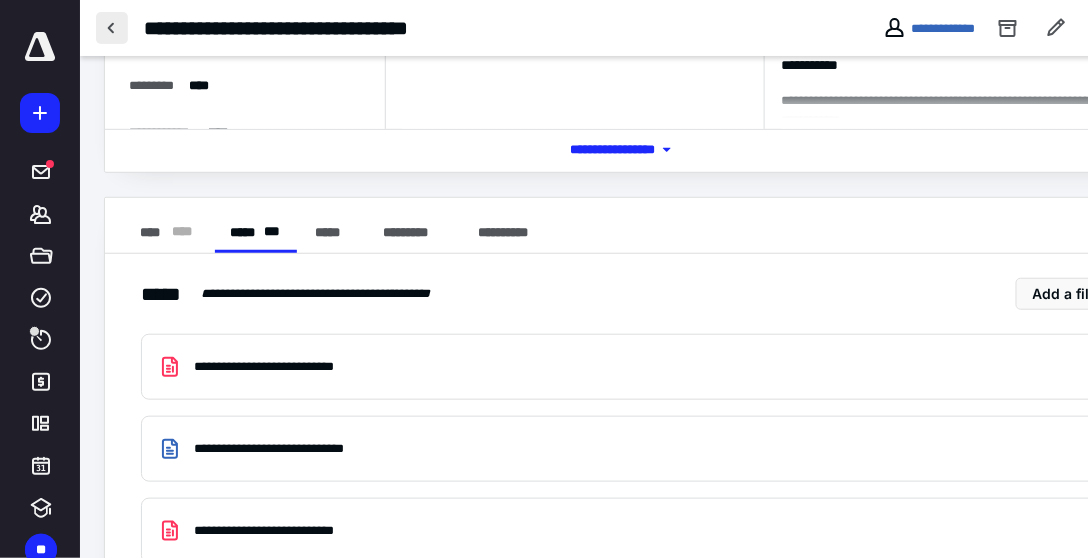 click at bounding box center (112, 28) 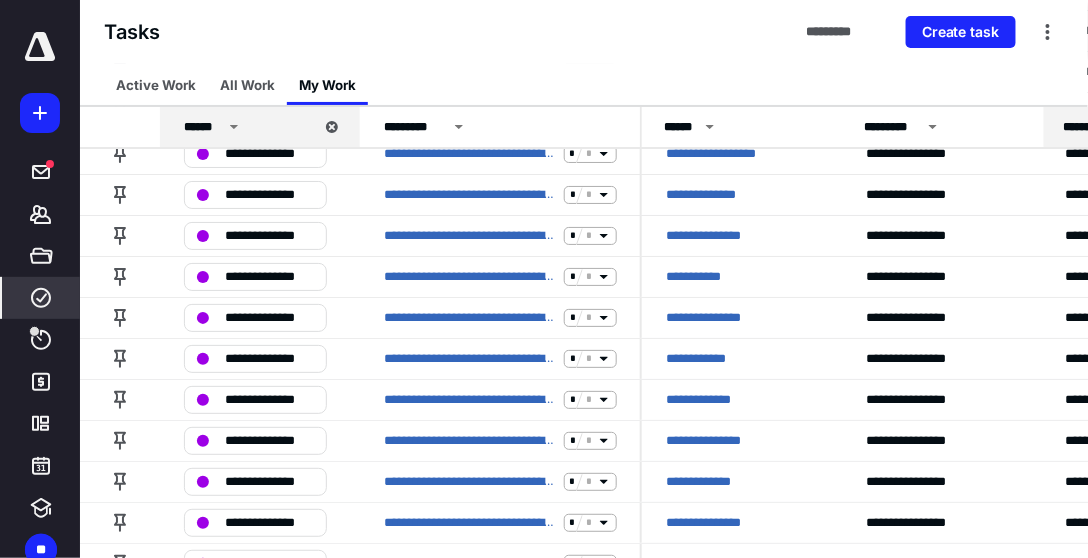 scroll, scrollTop: 3782, scrollLeft: 0, axis: vertical 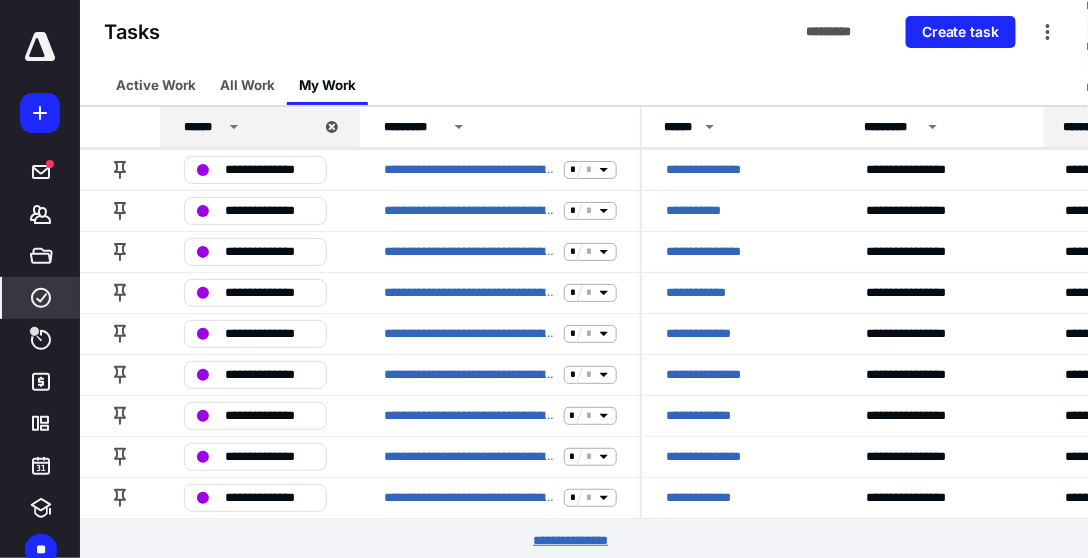 click on "********* *****" at bounding box center (584, 541) 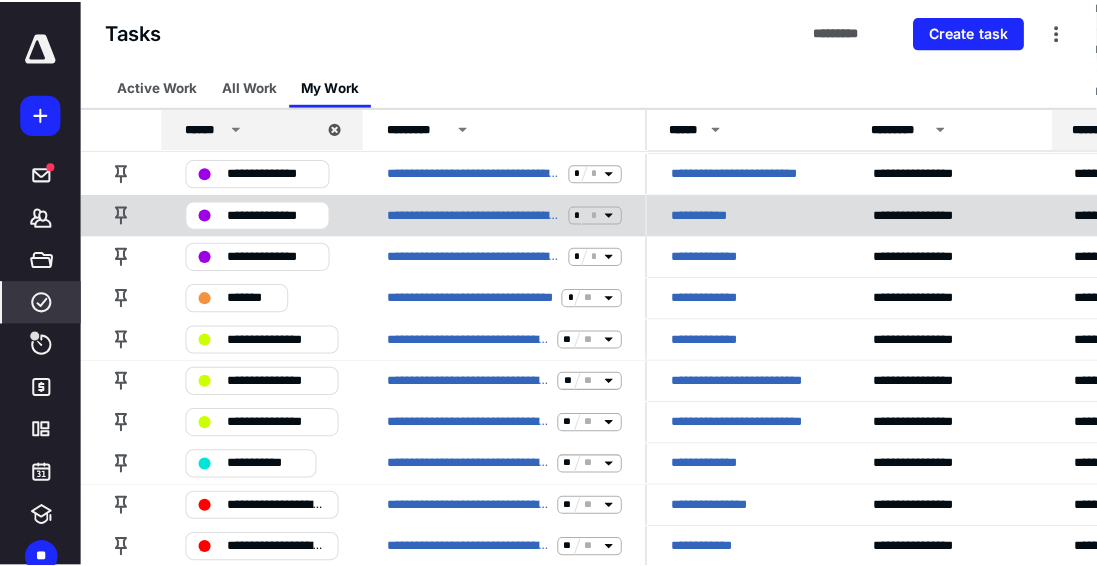 scroll, scrollTop: 4754, scrollLeft: 0, axis: vertical 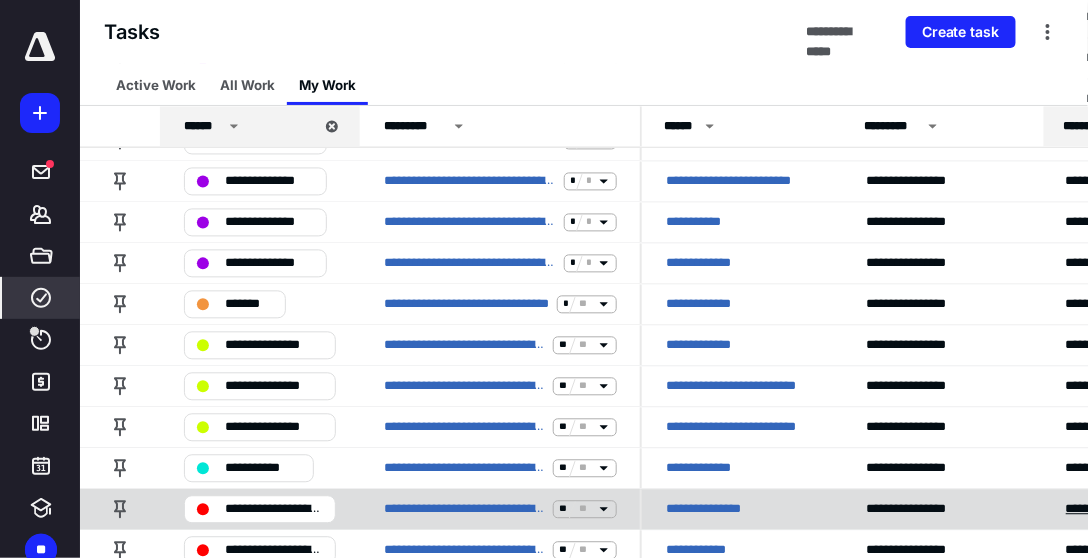 click on "**********" at bounding box center [1130, 510] 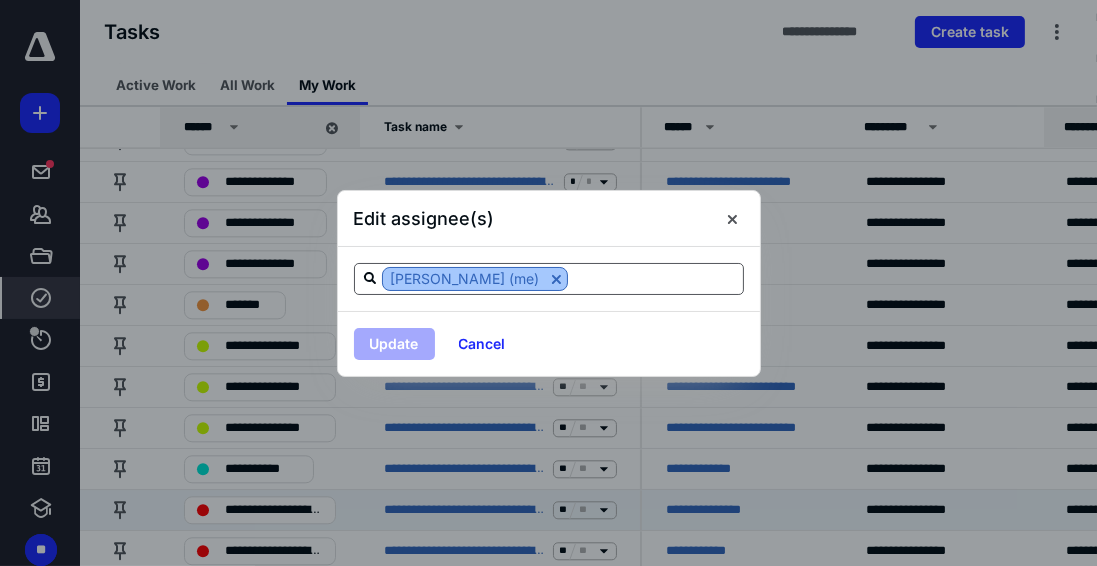 click at bounding box center (556, 279) 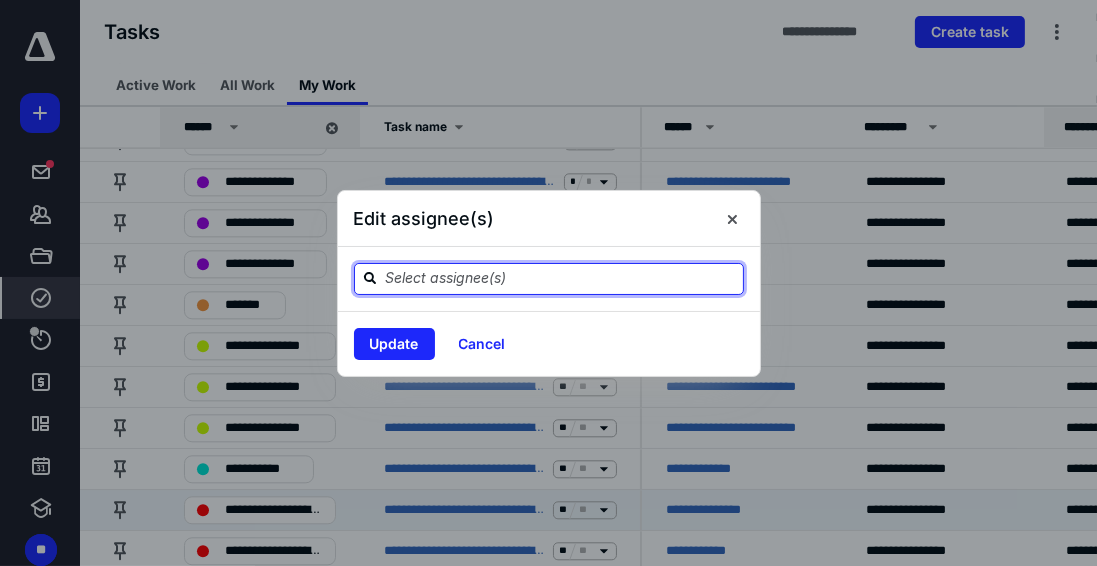 click at bounding box center [561, 278] 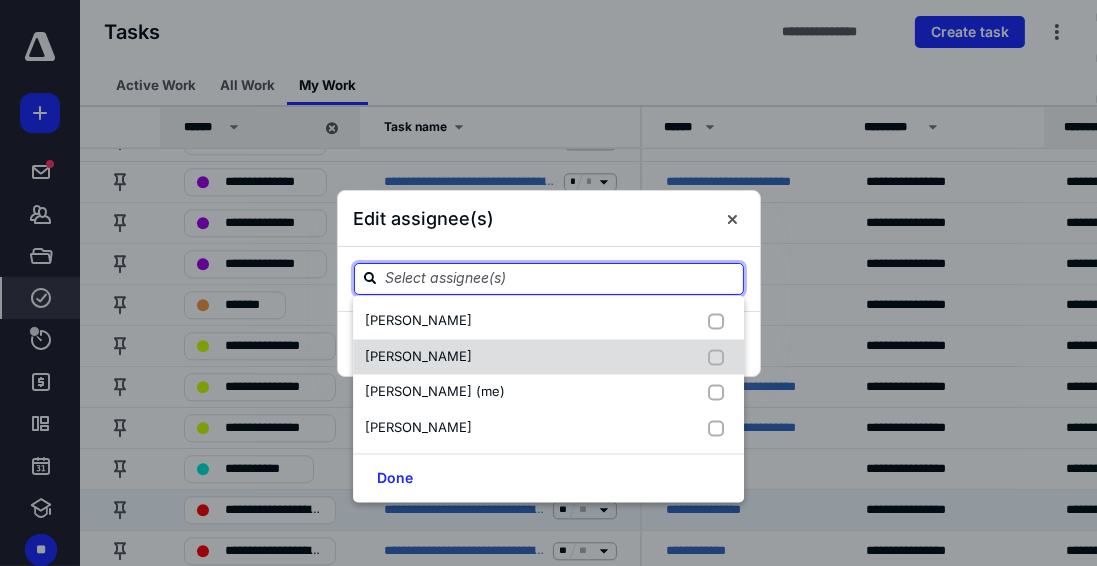 click at bounding box center (720, 357) 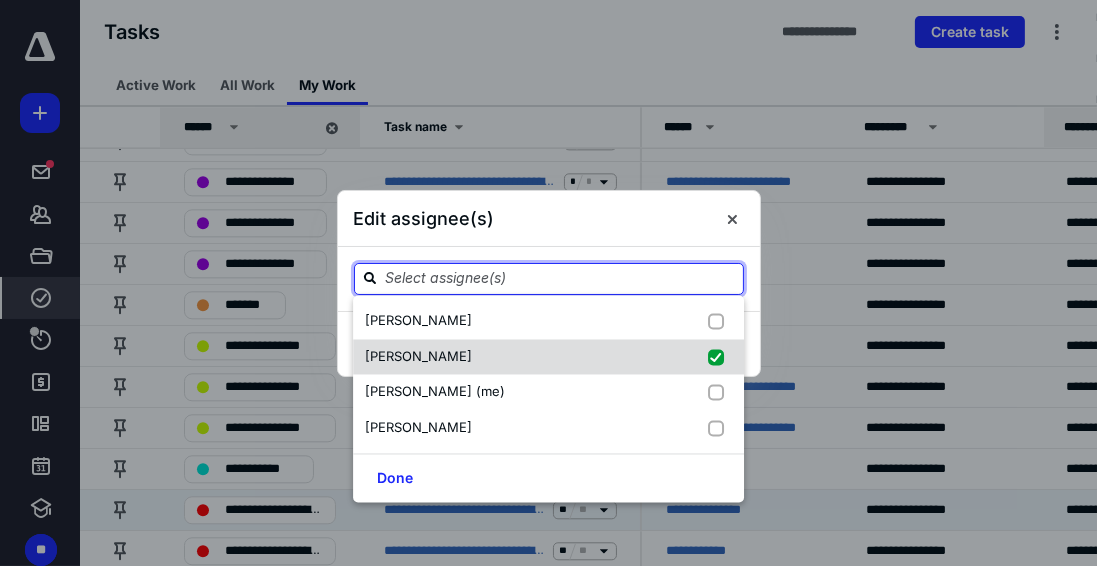 checkbox on "true" 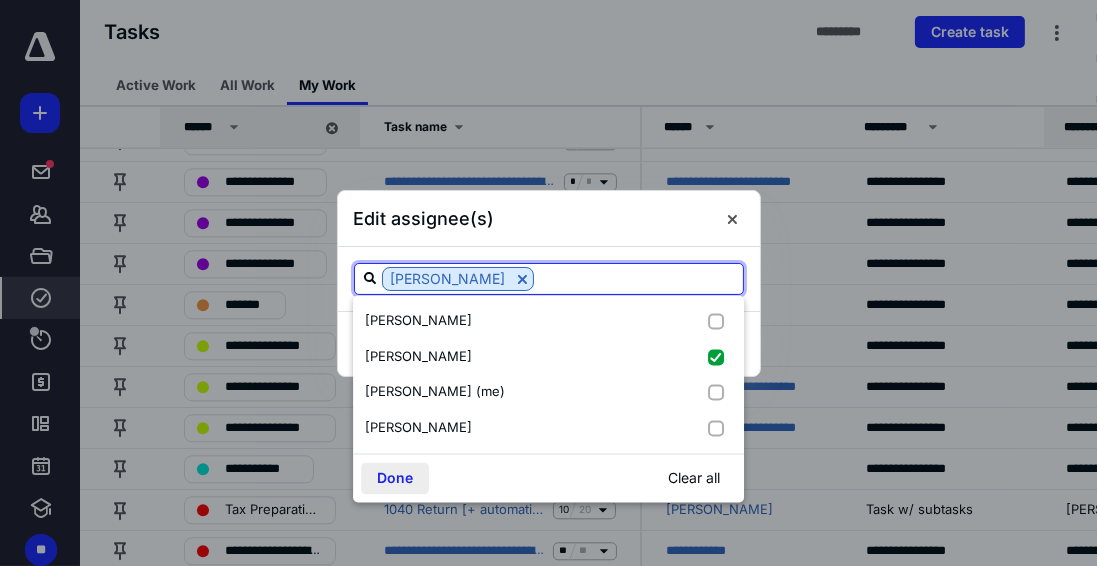 click on "Done" at bounding box center [395, 478] 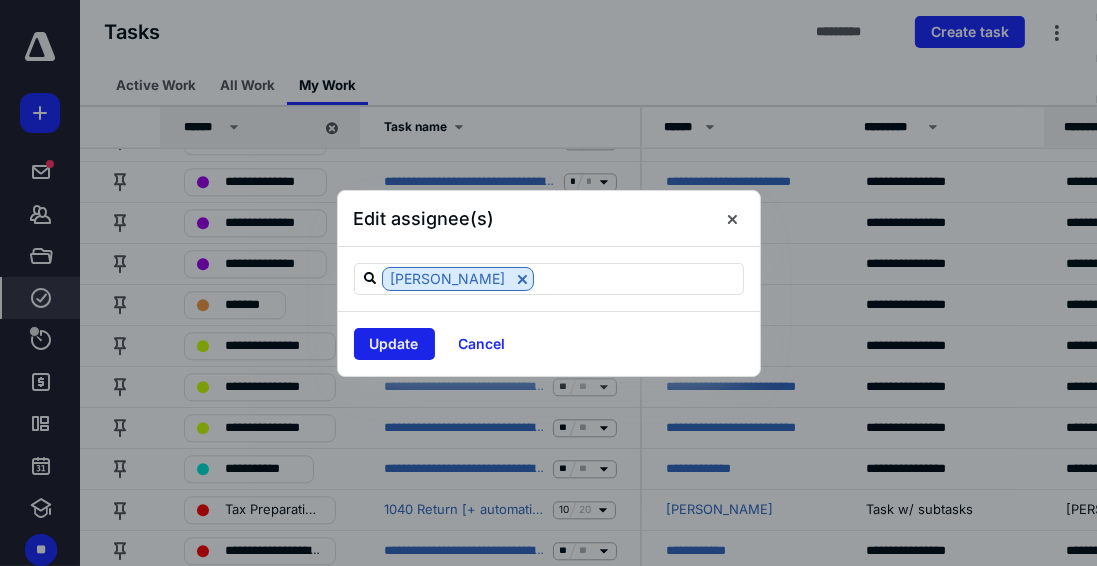 click on "Update" at bounding box center [394, 344] 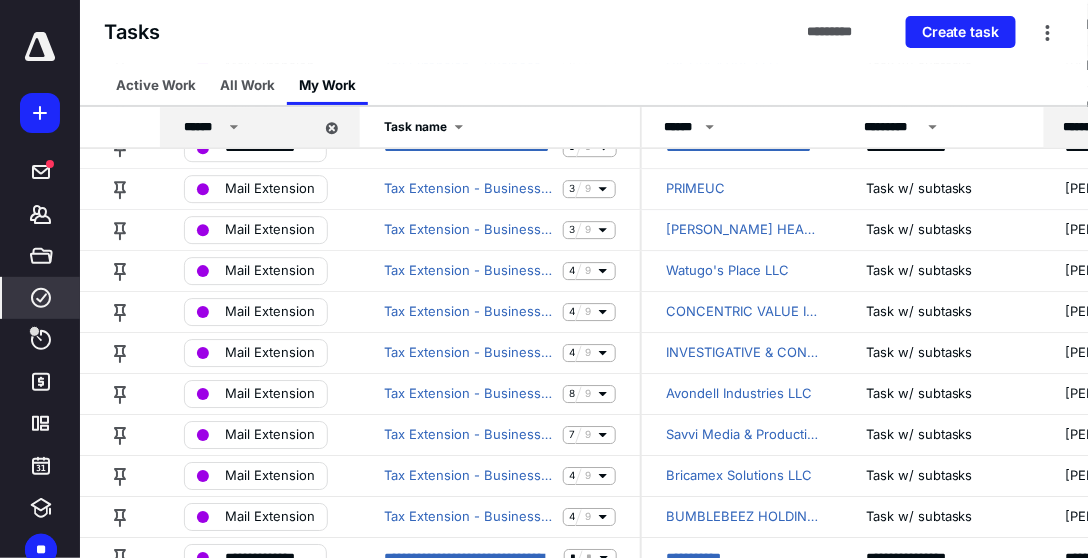 scroll, scrollTop: 3306, scrollLeft: 0, axis: vertical 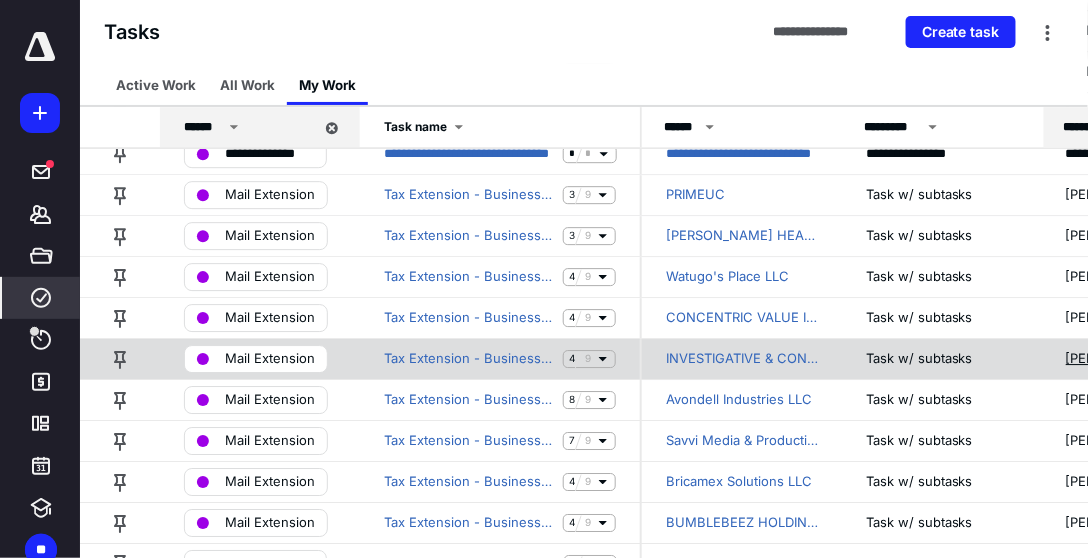 click on "[PERSON_NAME], [PERSON_NAME] (me)" at bounding box center (1142, 359) 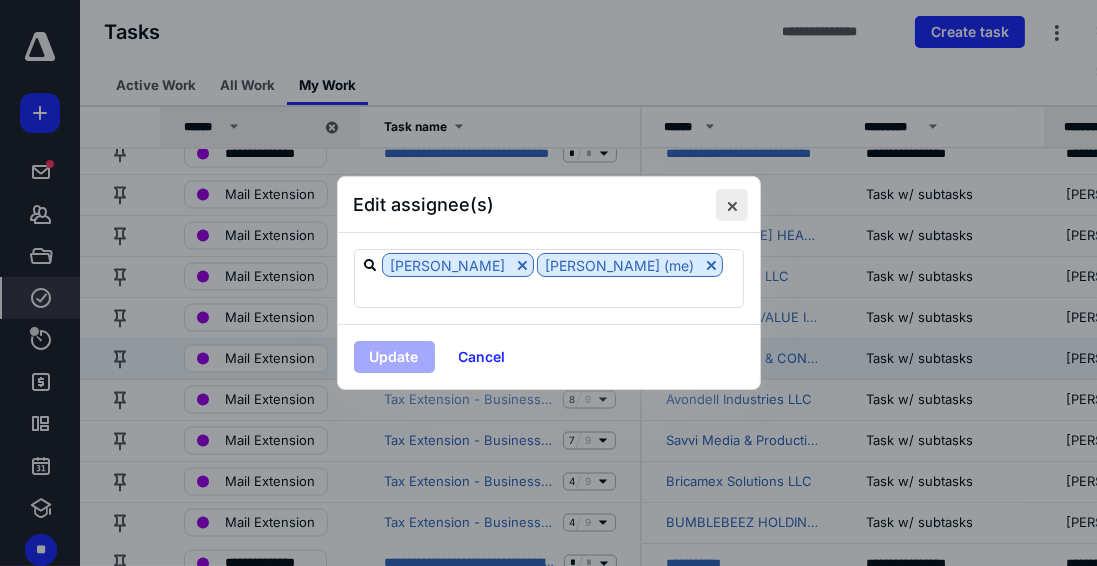 click at bounding box center [732, 205] 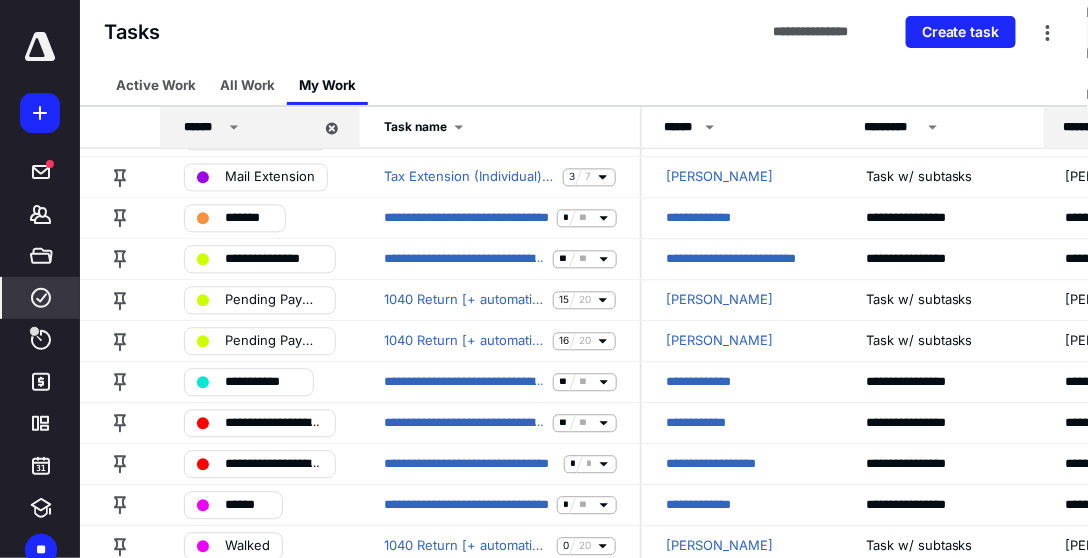 scroll, scrollTop: 4964, scrollLeft: 0, axis: vertical 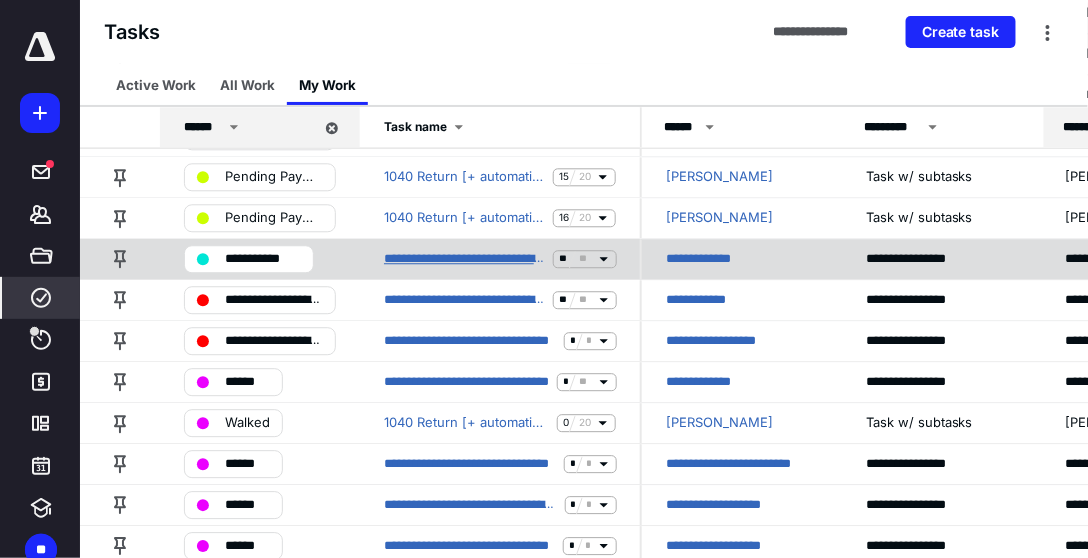 click on "**********" at bounding box center [464, 259] 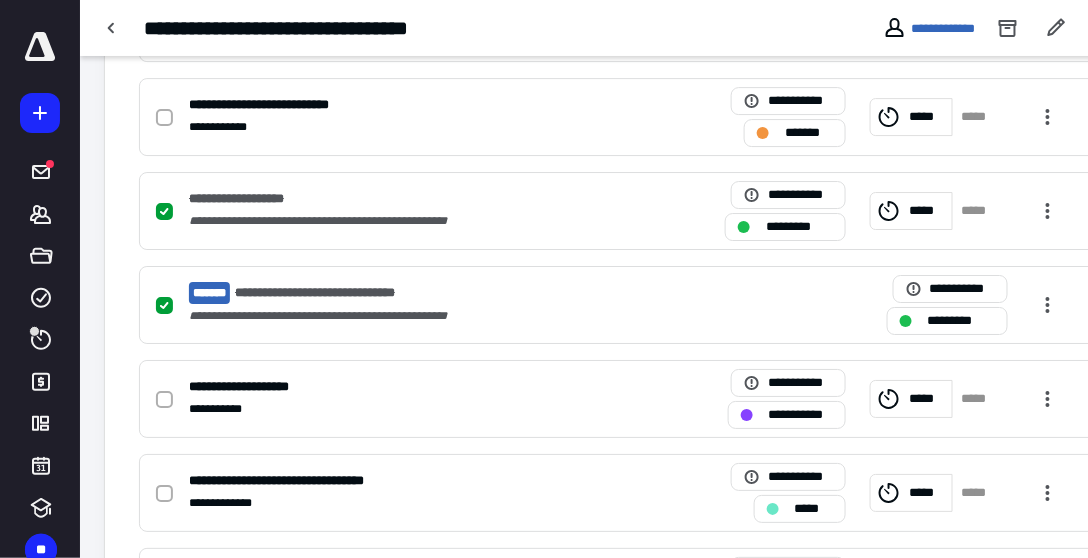 scroll, scrollTop: 1657, scrollLeft: 0, axis: vertical 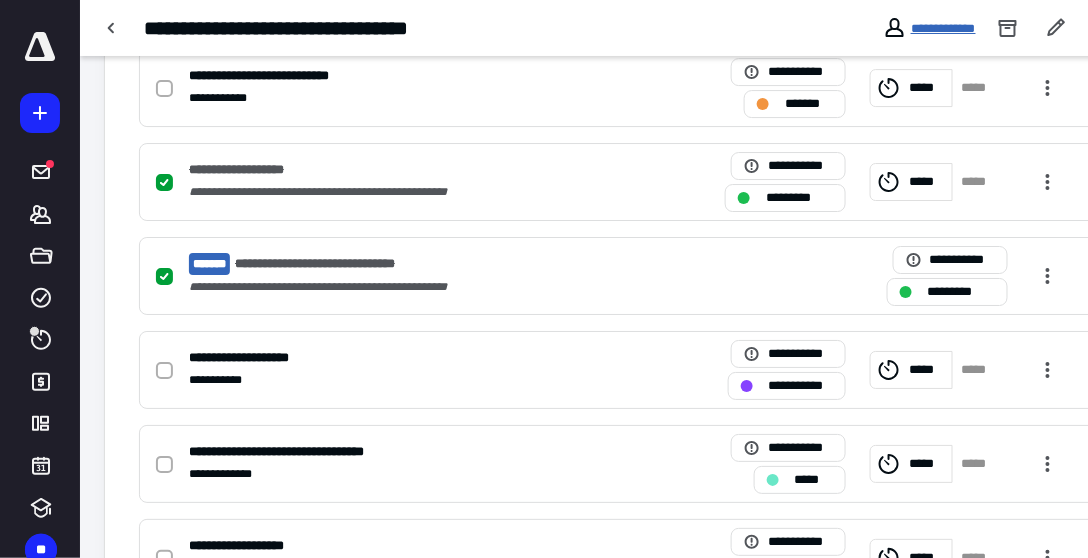 click on "**********" at bounding box center [943, 28] 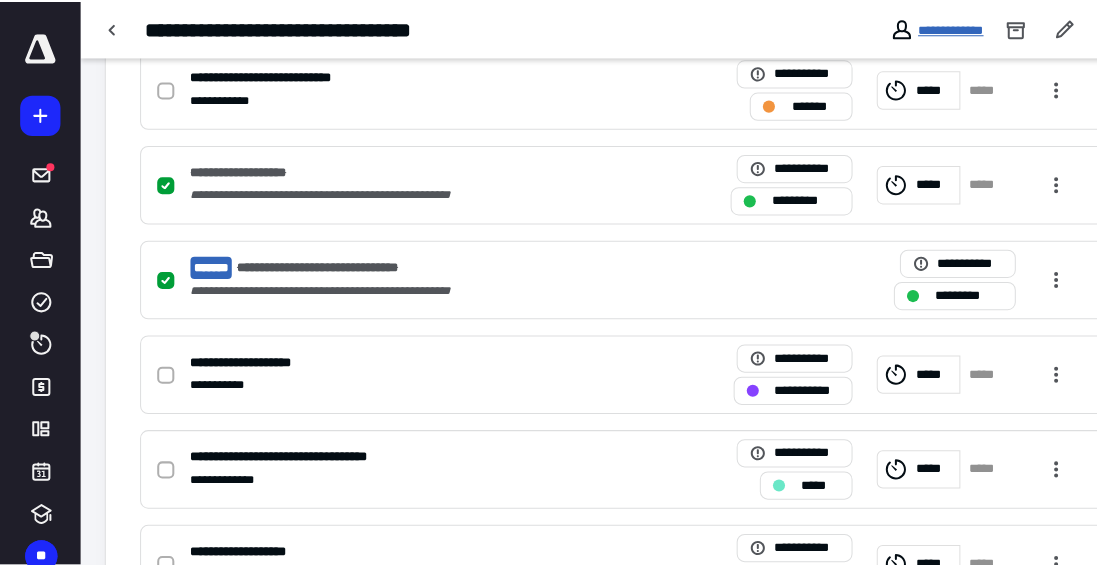 scroll, scrollTop: 0, scrollLeft: 0, axis: both 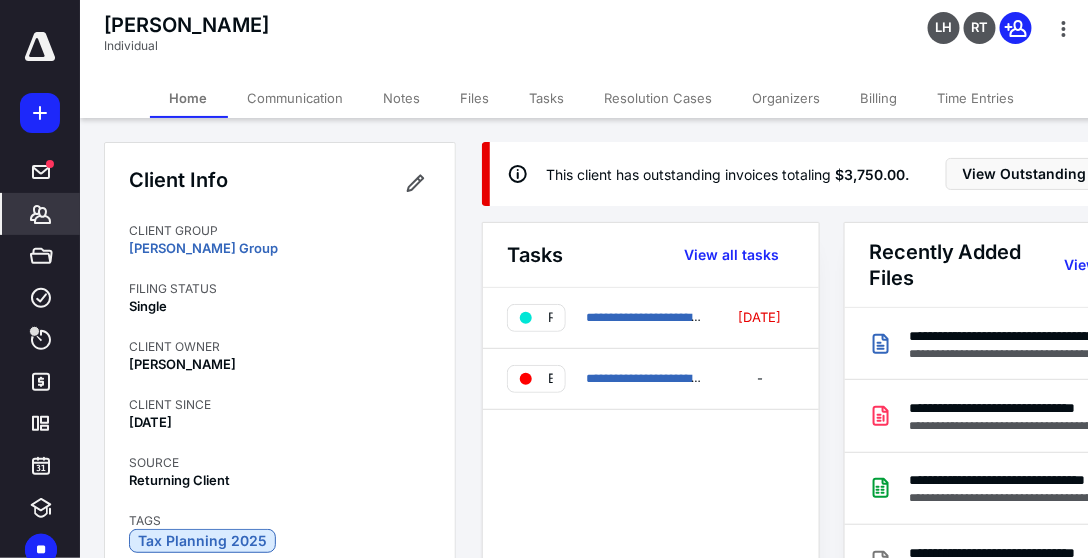 click on "Files" at bounding box center [475, 98] 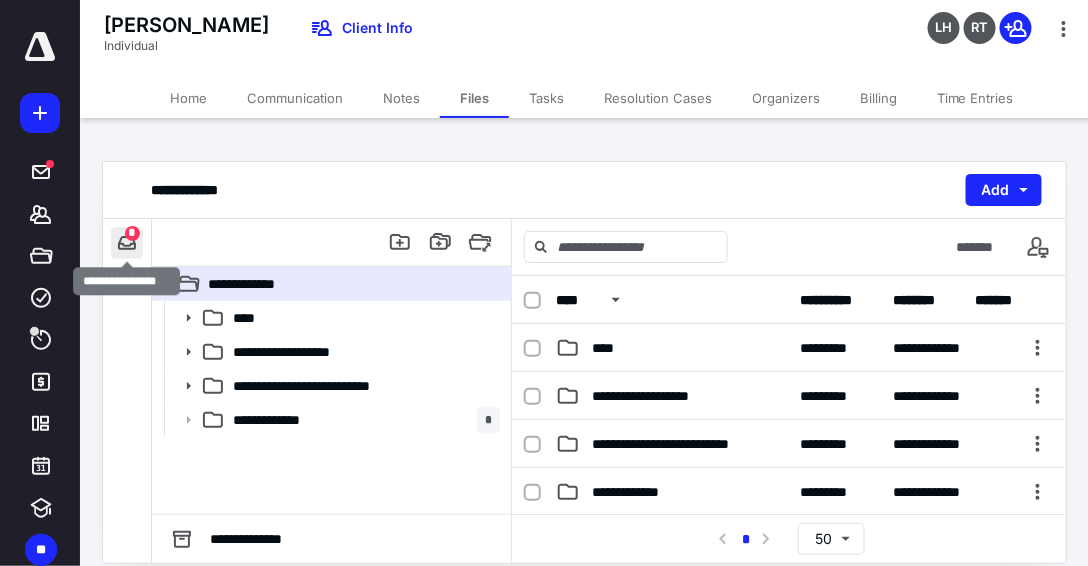 click at bounding box center [127, 243] 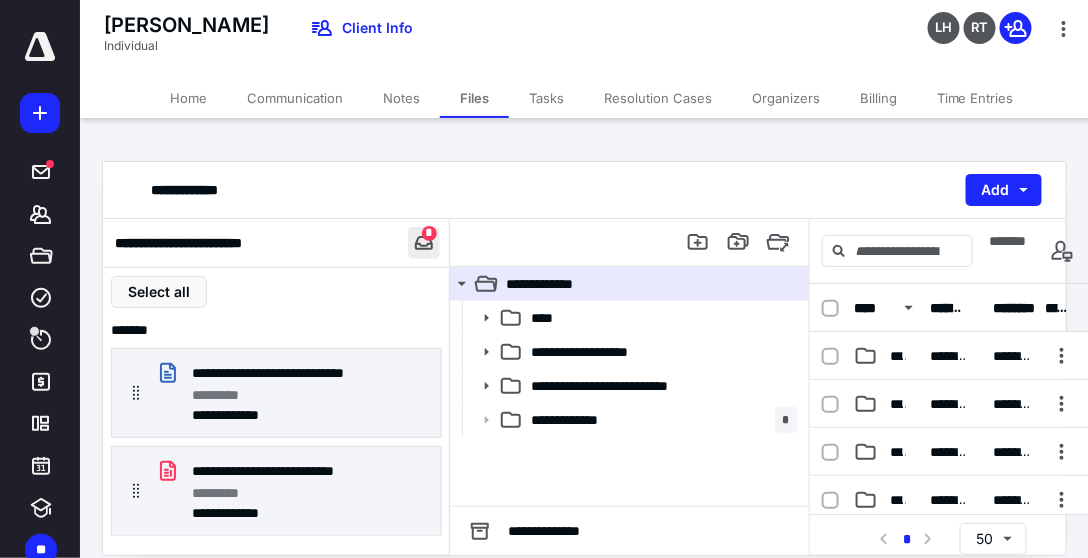 click on "**********" at bounding box center [192, 243] 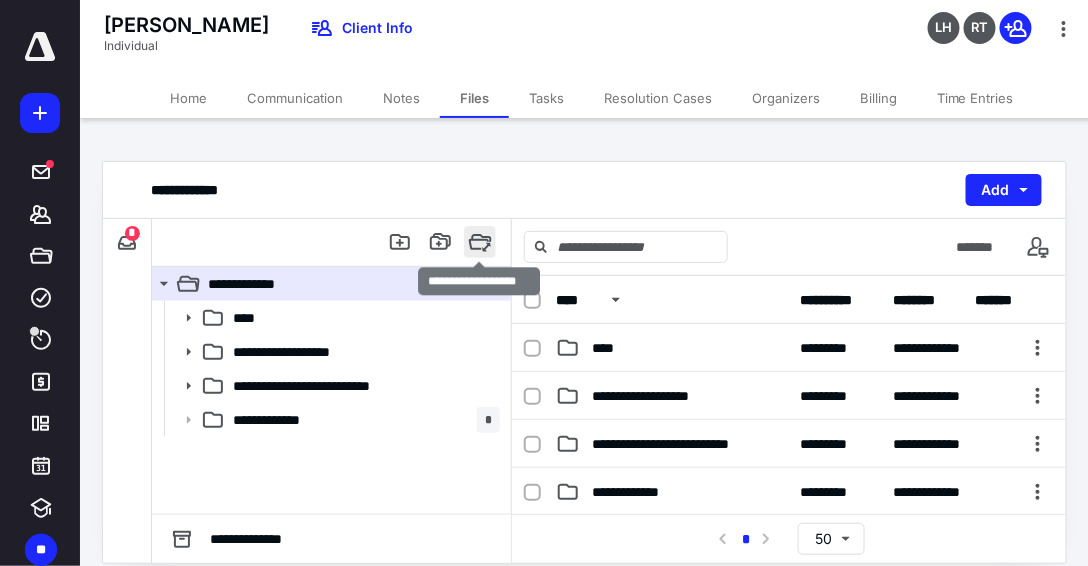 click at bounding box center [480, 242] 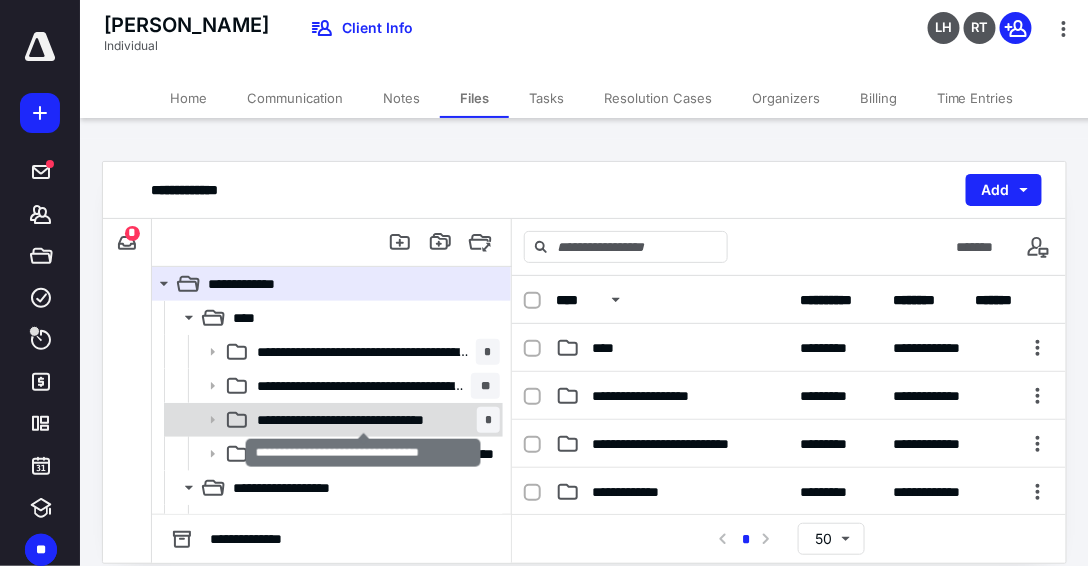 click on "**********" at bounding box center [364, 420] 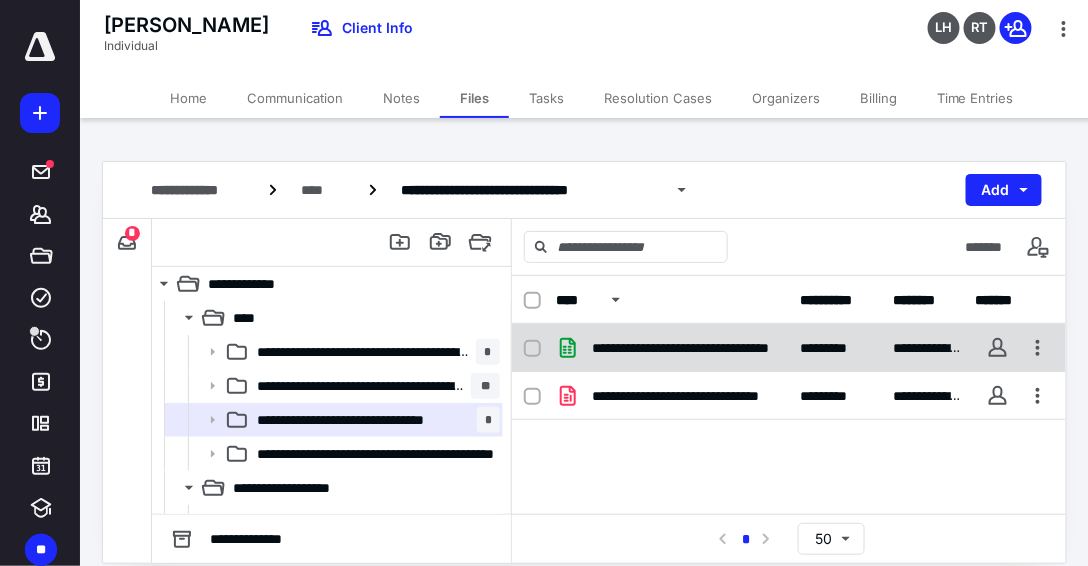 click 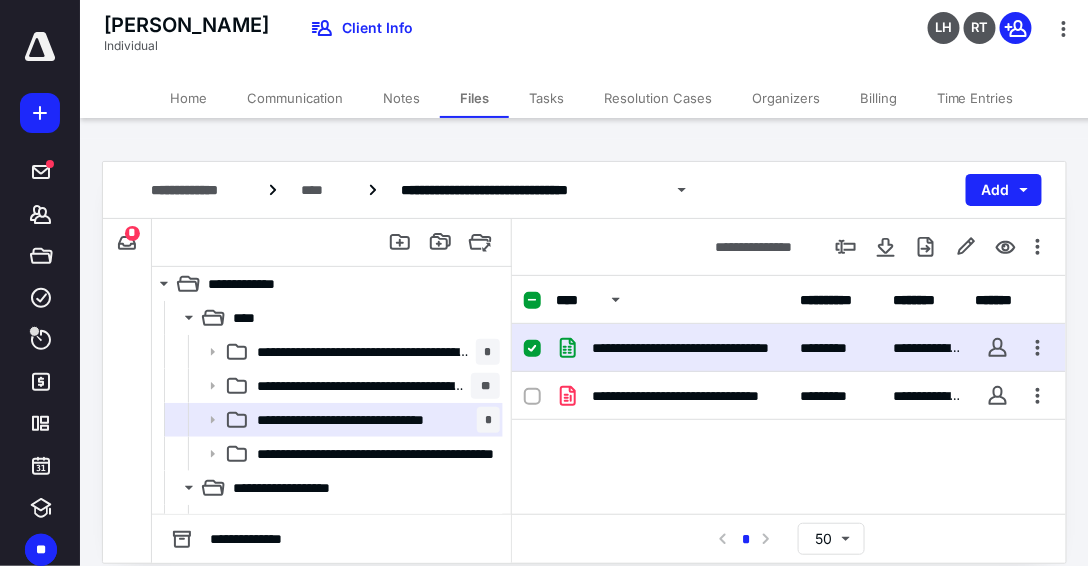 click 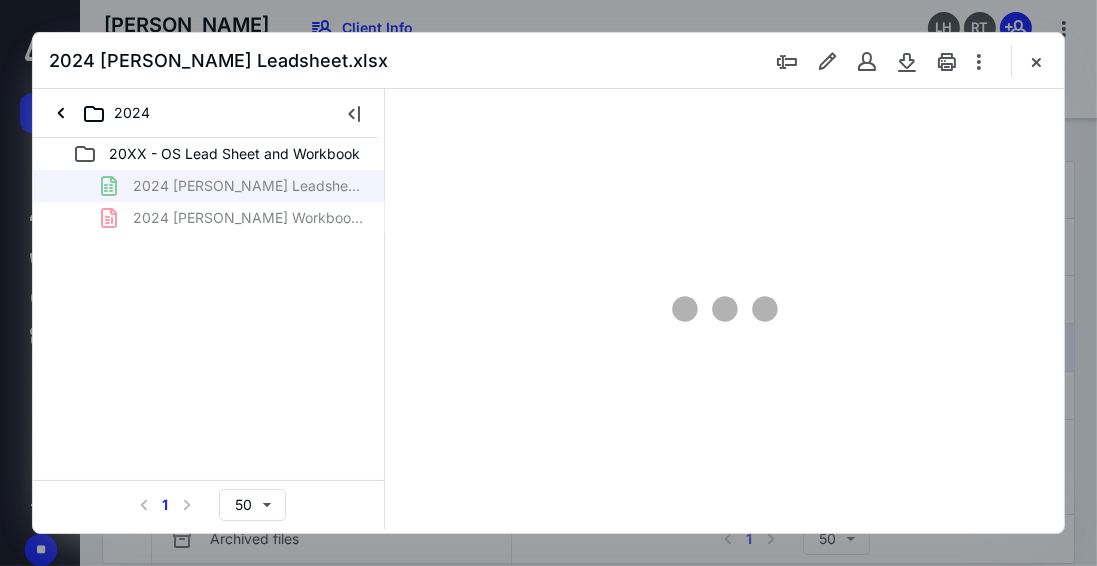 scroll, scrollTop: 0, scrollLeft: 0, axis: both 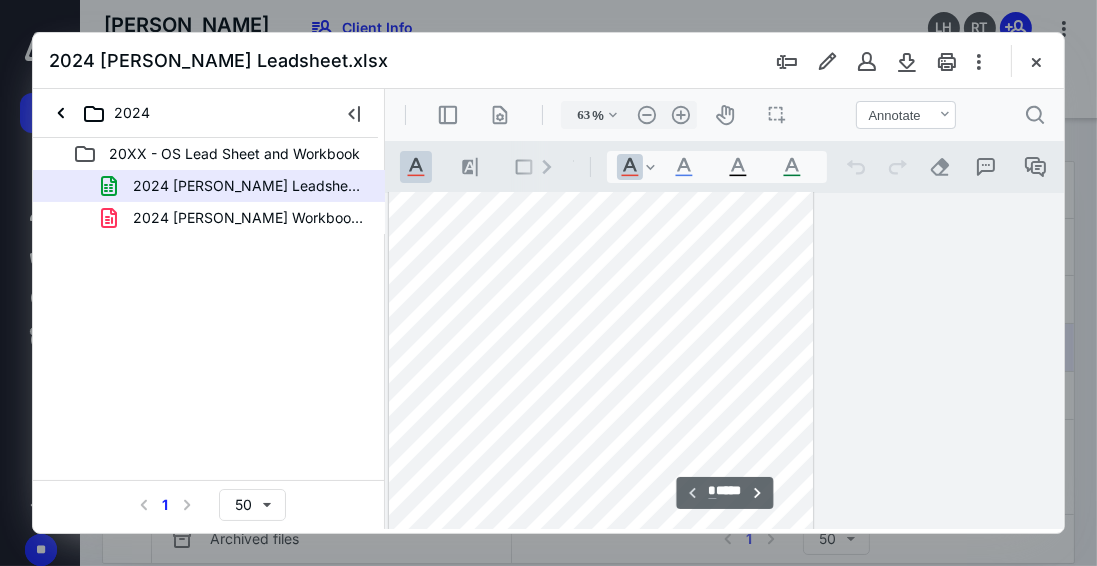type on "70" 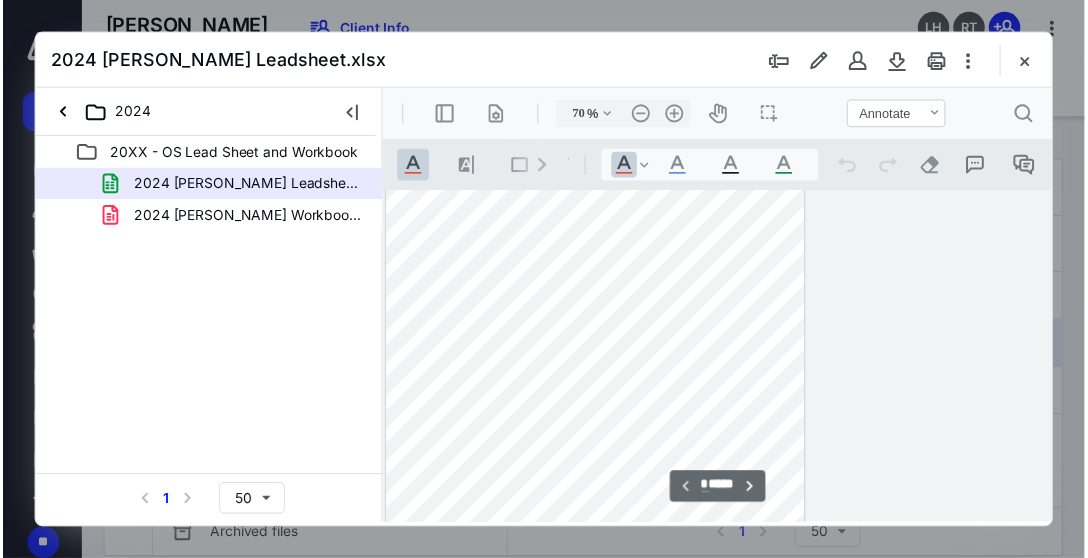 scroll, scrollTop: 113, scrollLeft: 380, axis: both 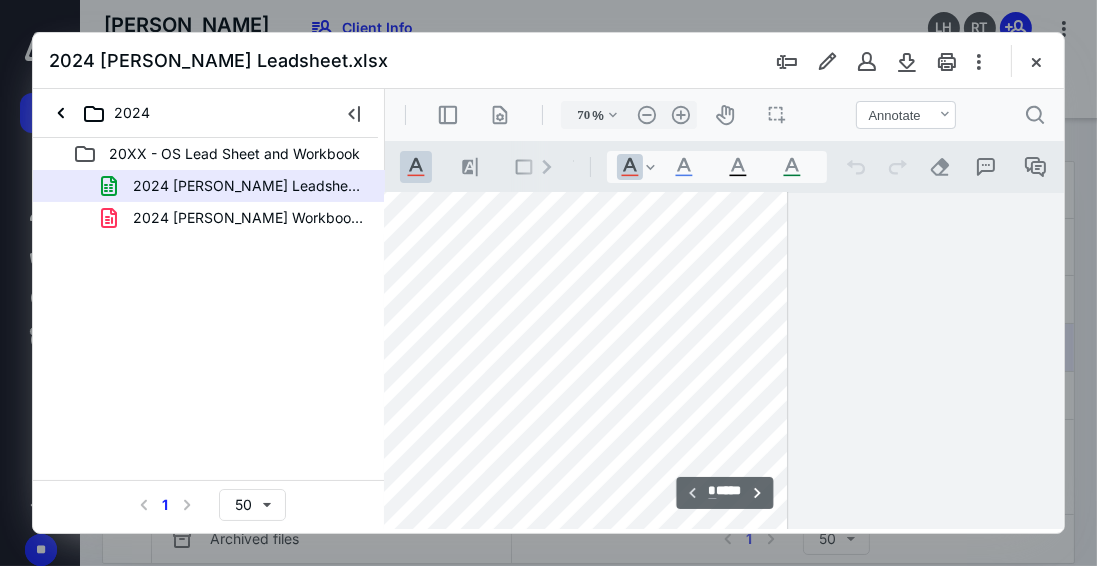 drag, startPoint x: 1090, startPoint y: 140, endPoint x: 516, endPoint y: 198, distance: 576.92285 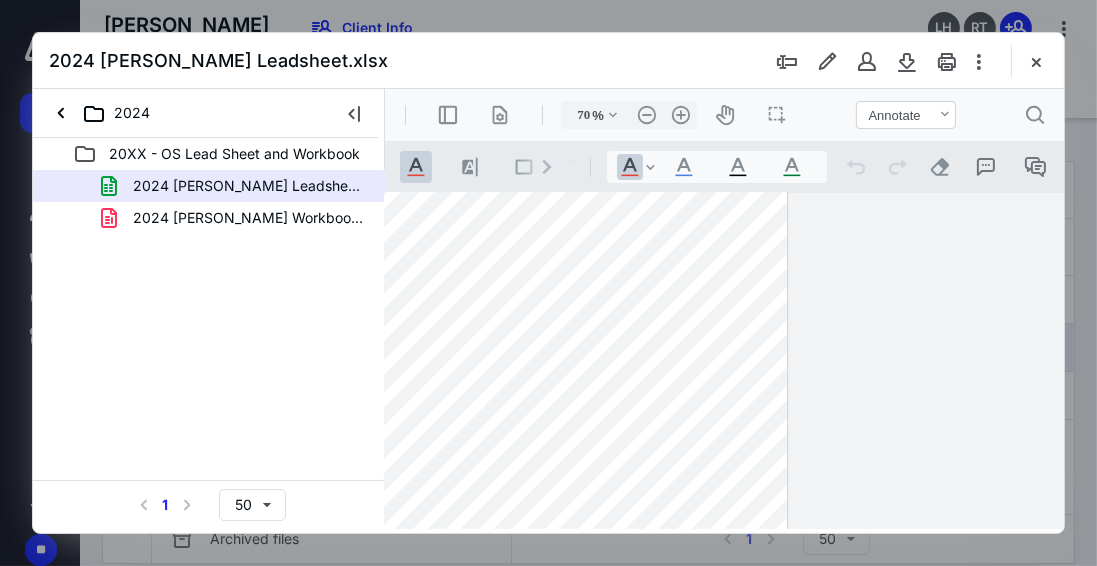 drag, startPoint x: 986, startPoint y: 138, endPoint x: 473, endPoint y: 133, distance: 513.02435 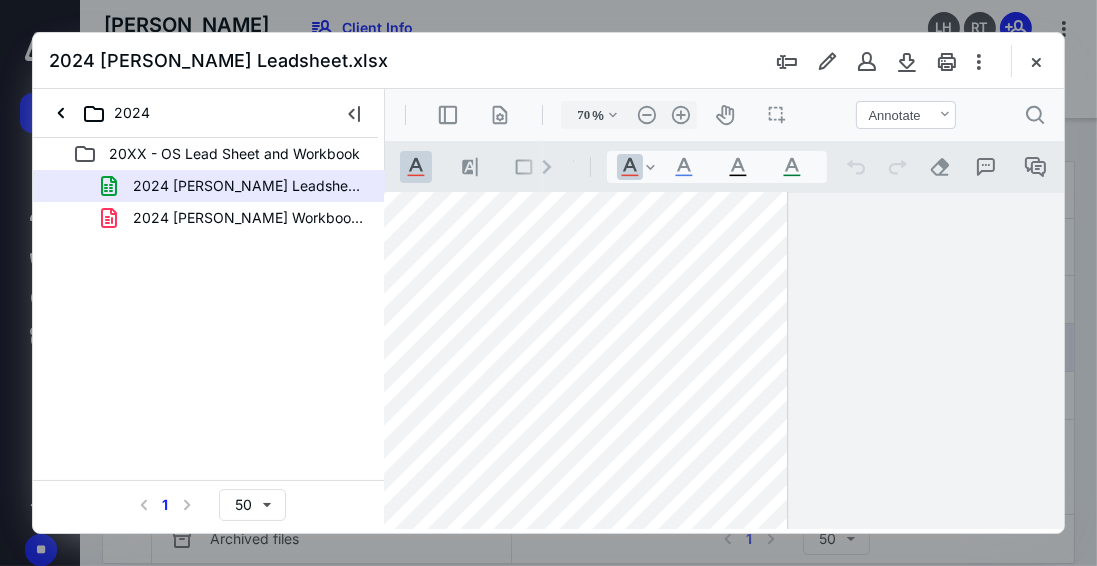 drag, startPoint x: 980, startPoint y: 132, endPoint x: 594, endPoint y: 99, distance: 387.40805 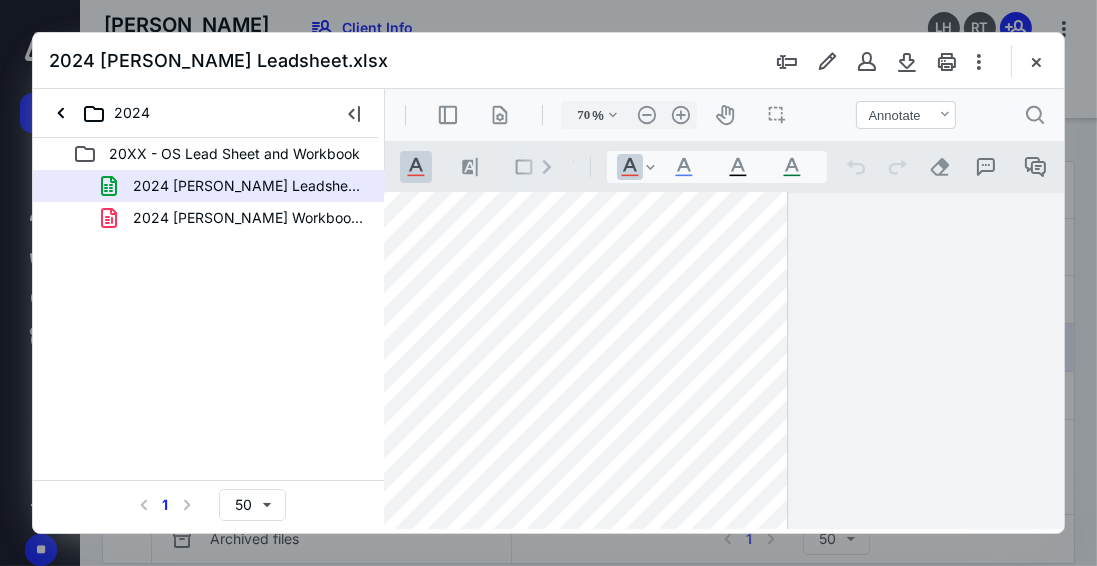 click at bounding box center [548, 283] 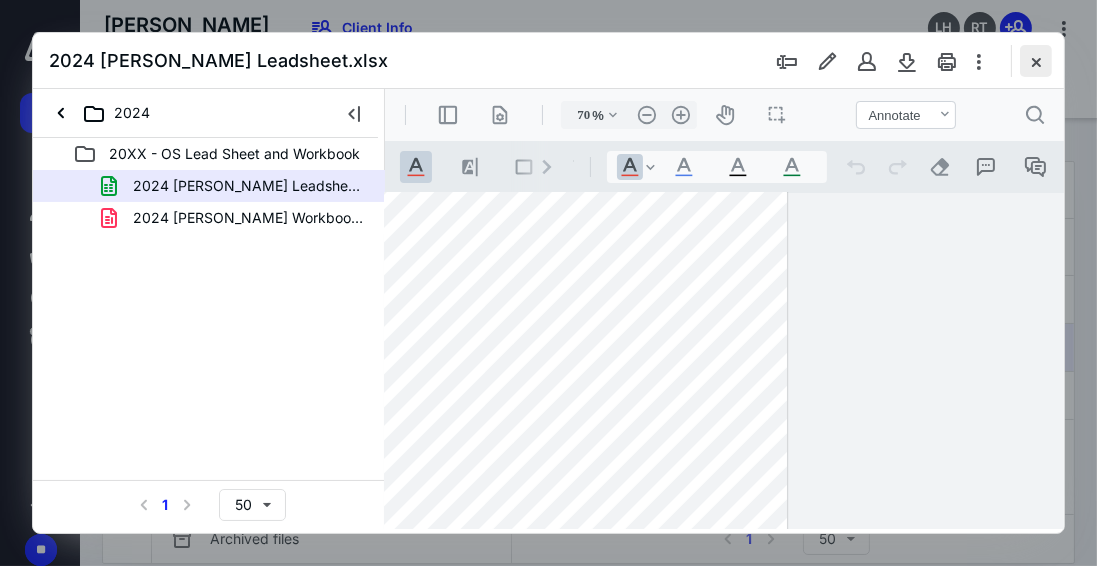 click at bounding box center (1036, 61) 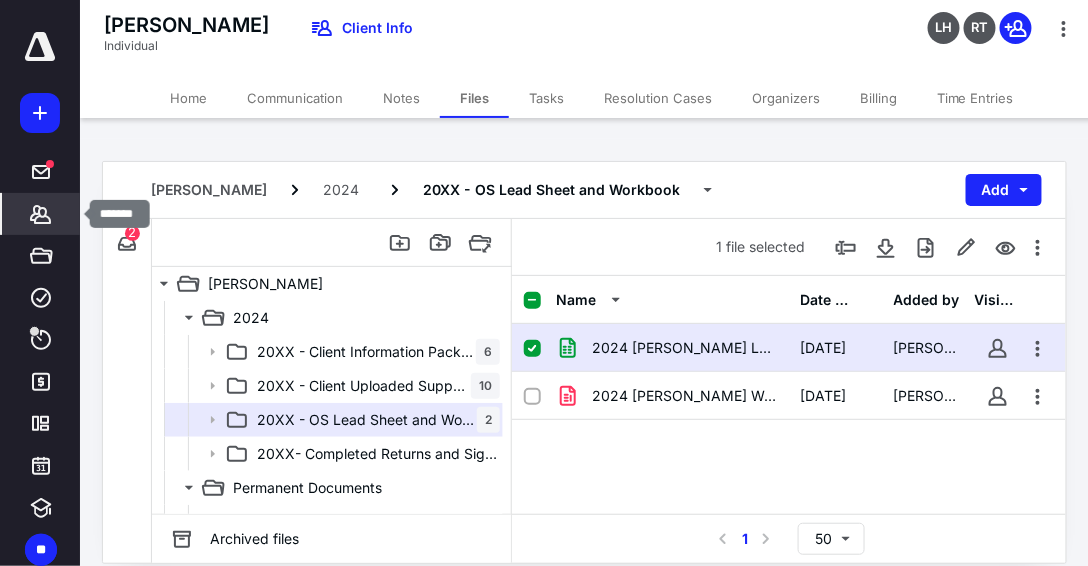 click 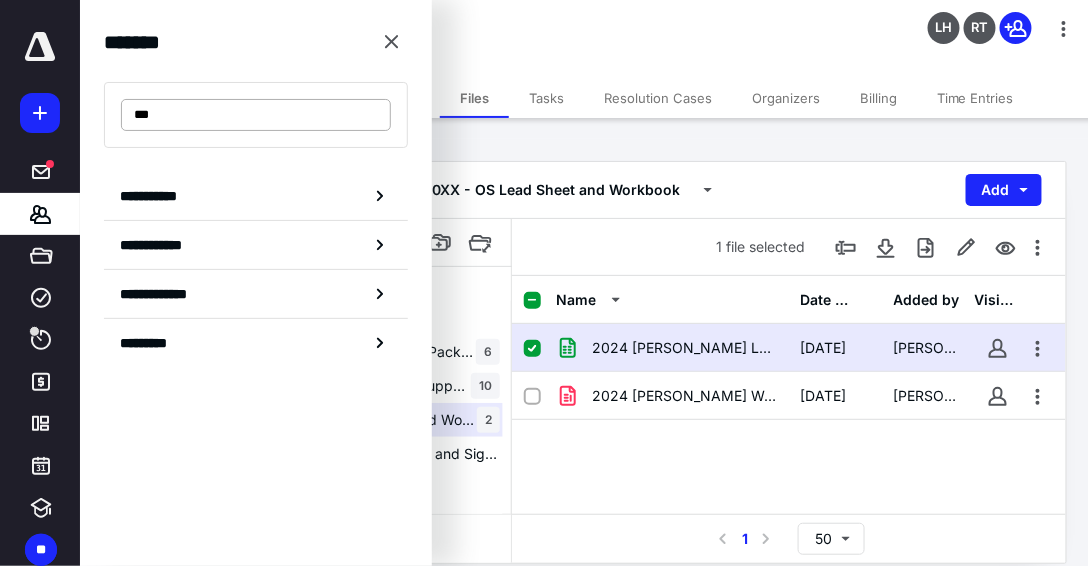 type on "***" 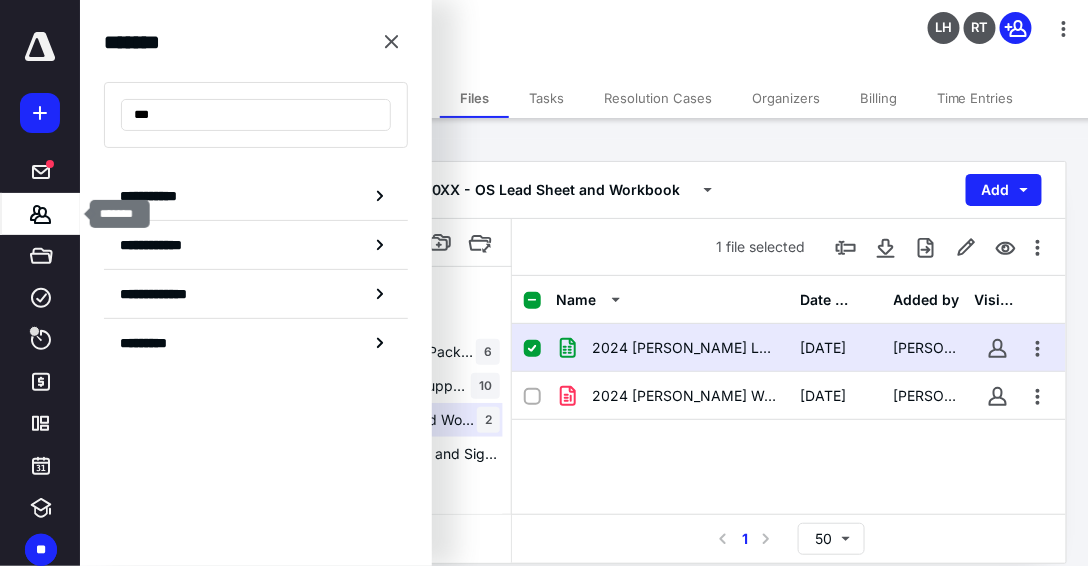click 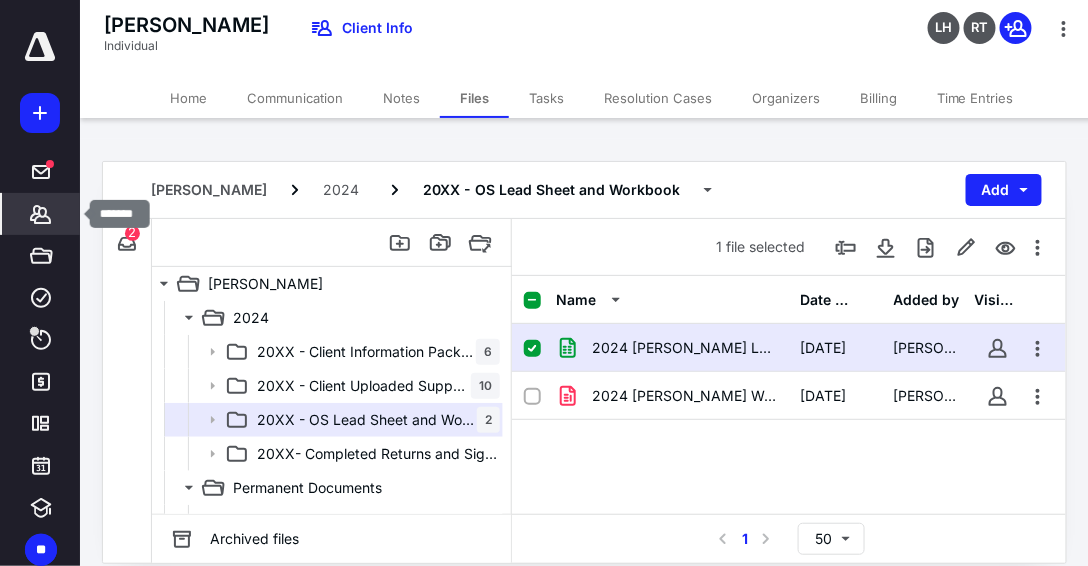 click 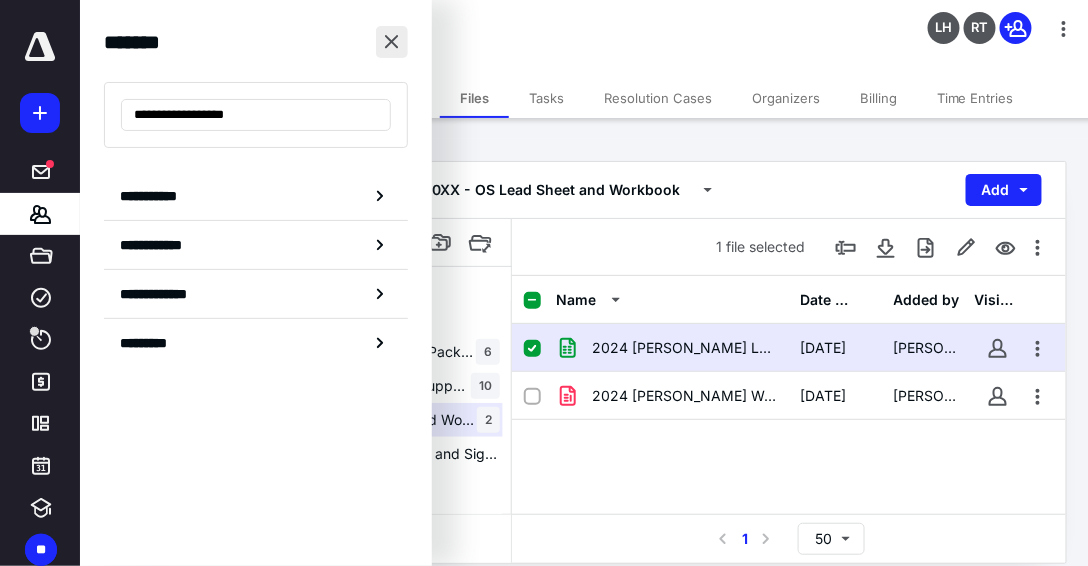 type on "**********" 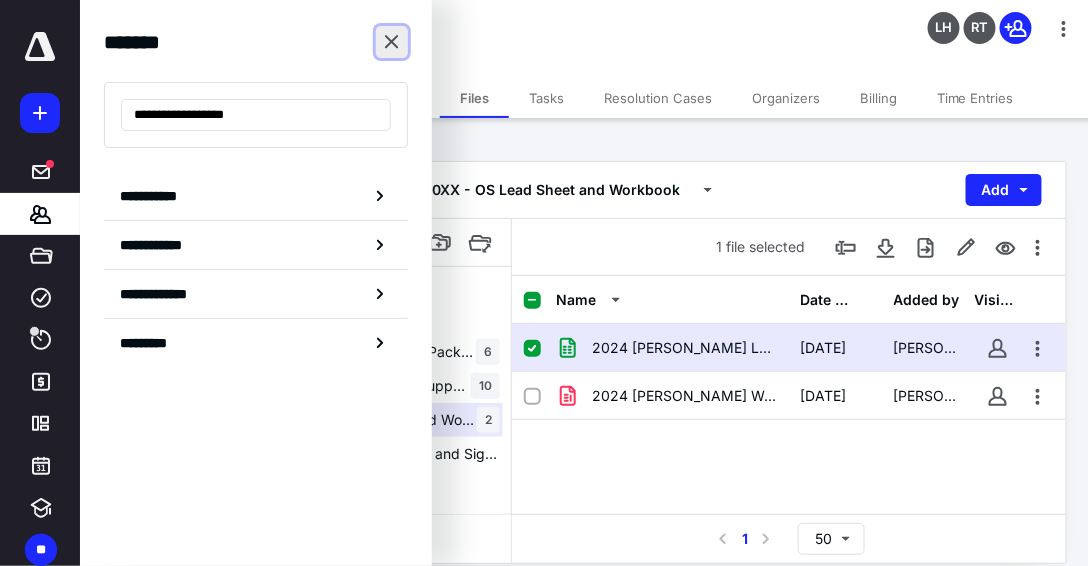click at bounding box center [392, 42] 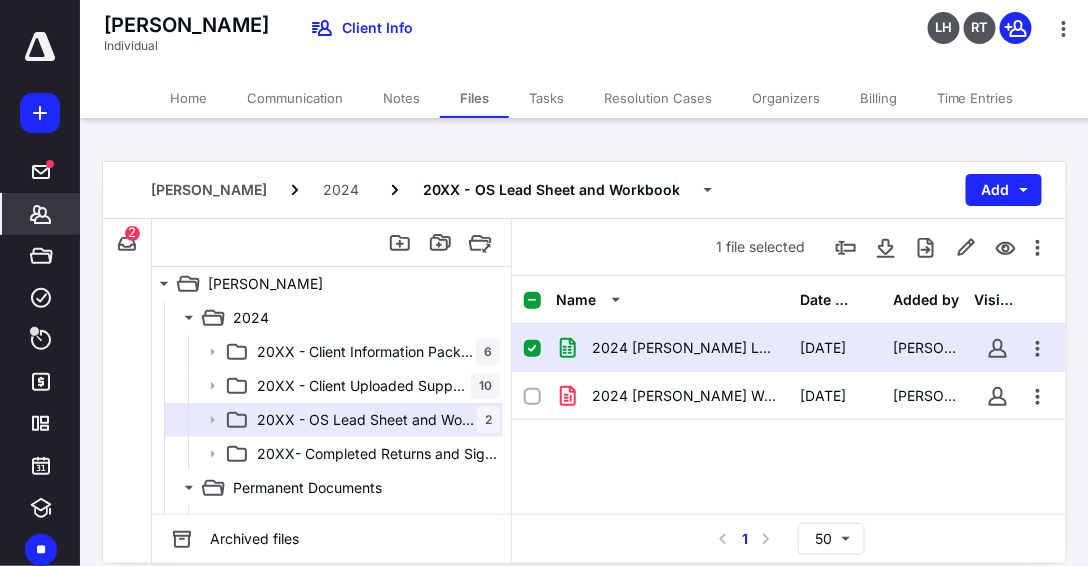 click 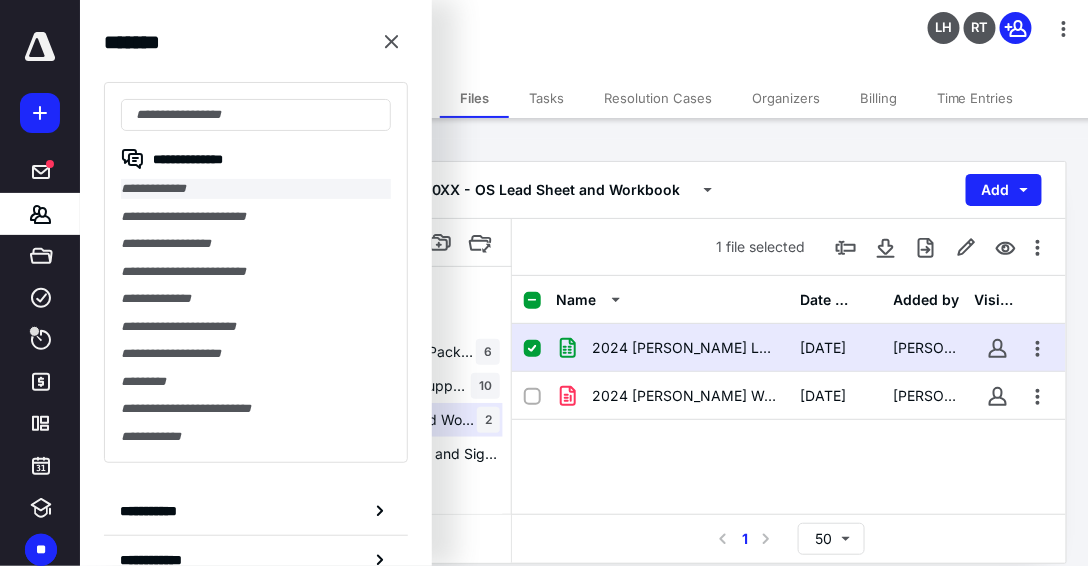 click on "**********" at bounding box center [256, 189] 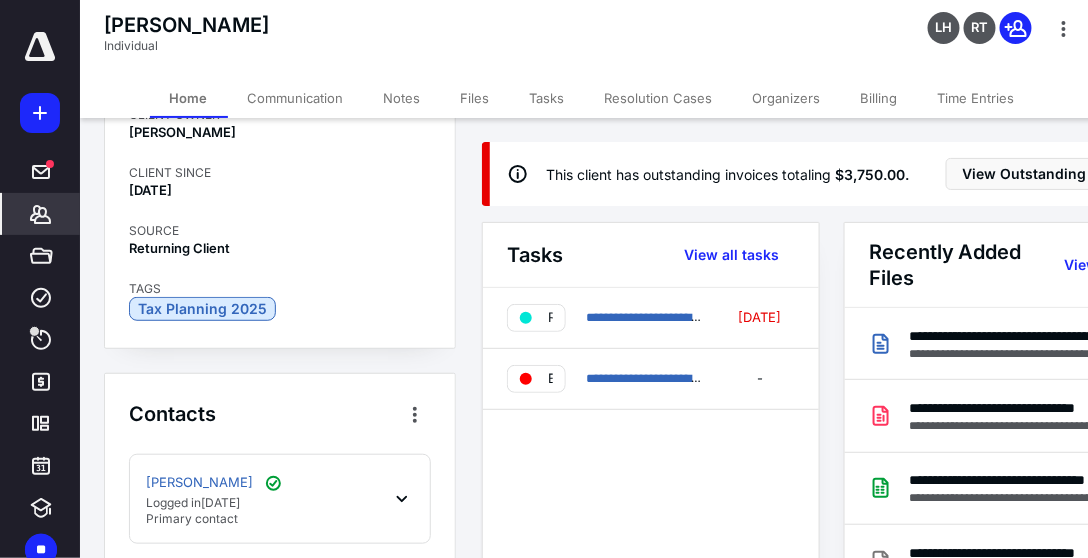 scroll, scrollTop: 285, scrollLeft: 0, axis: vertical 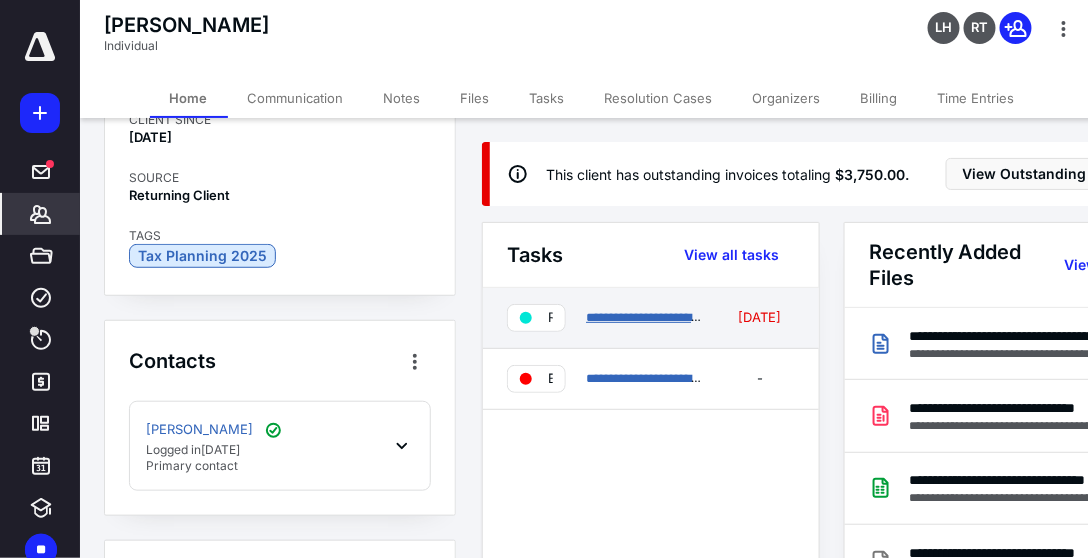 click on "**********" at bounding box center (668, 317) 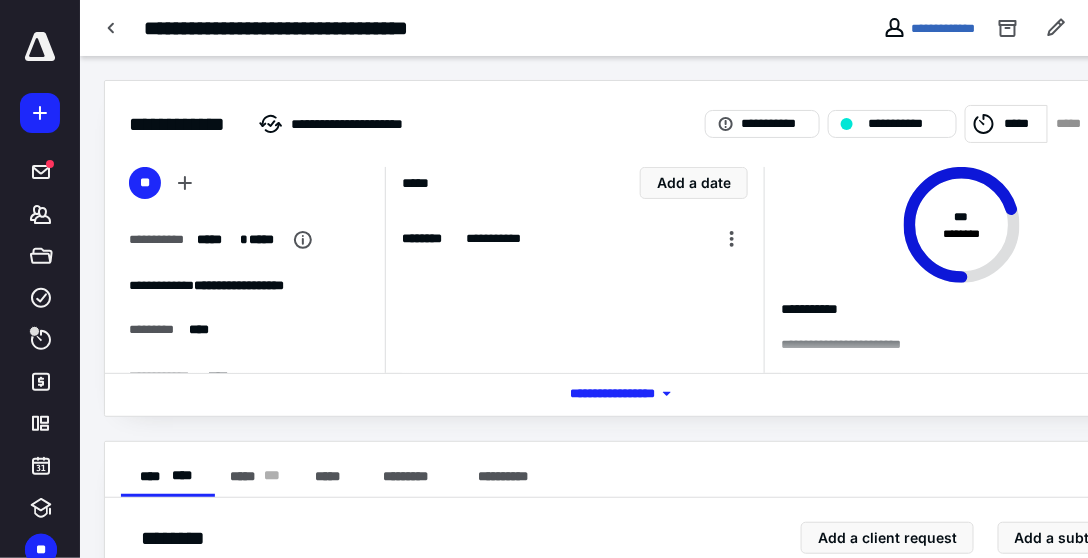 scroll, scrollTop: 0, scrollLeft: 0, axis: both 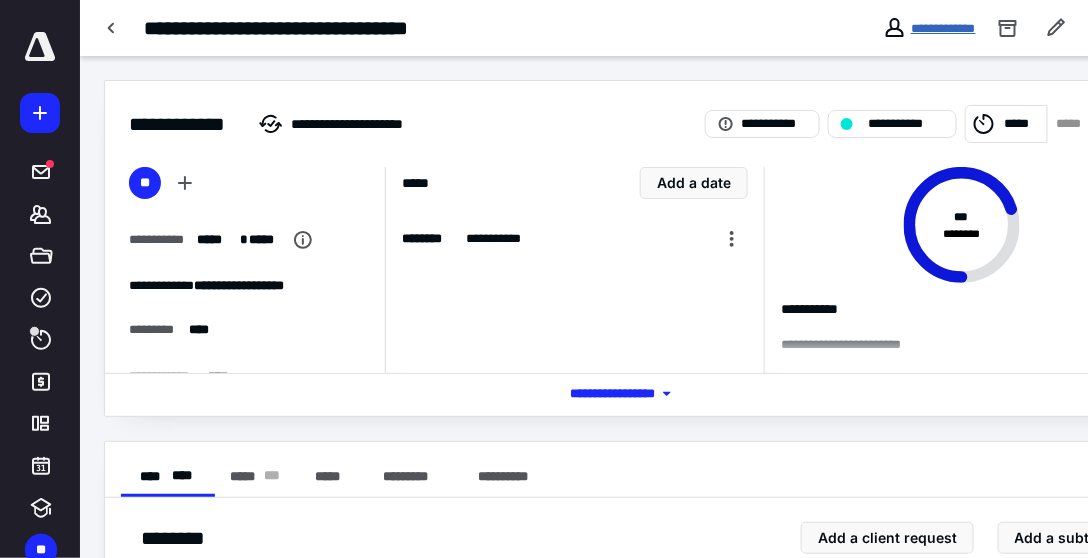 click on "**********" at bounding box center (943, 28) 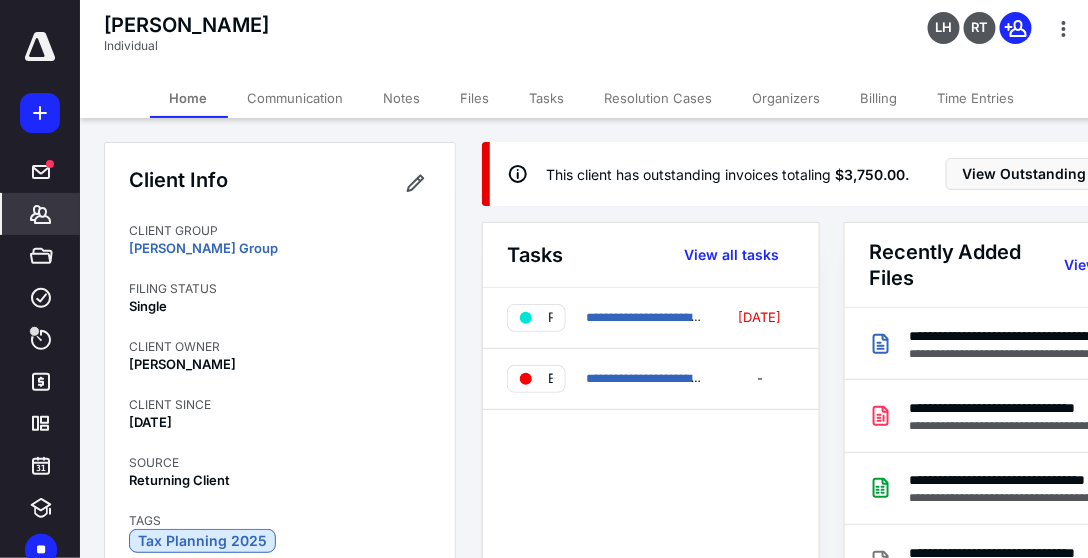 click on "Files" at bounding box center (475, 98) 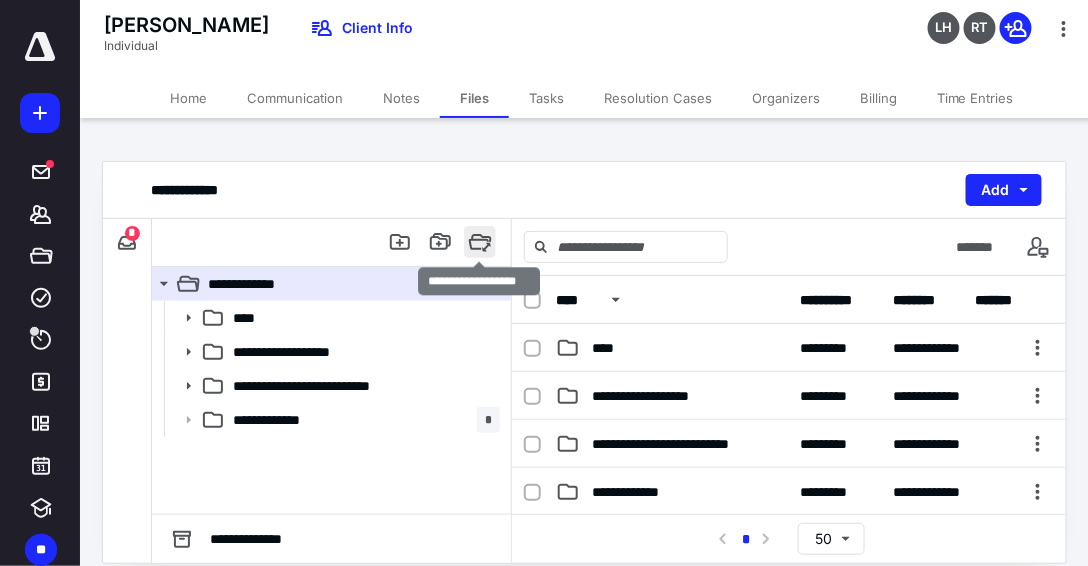 click at bounding box center (480, 242) 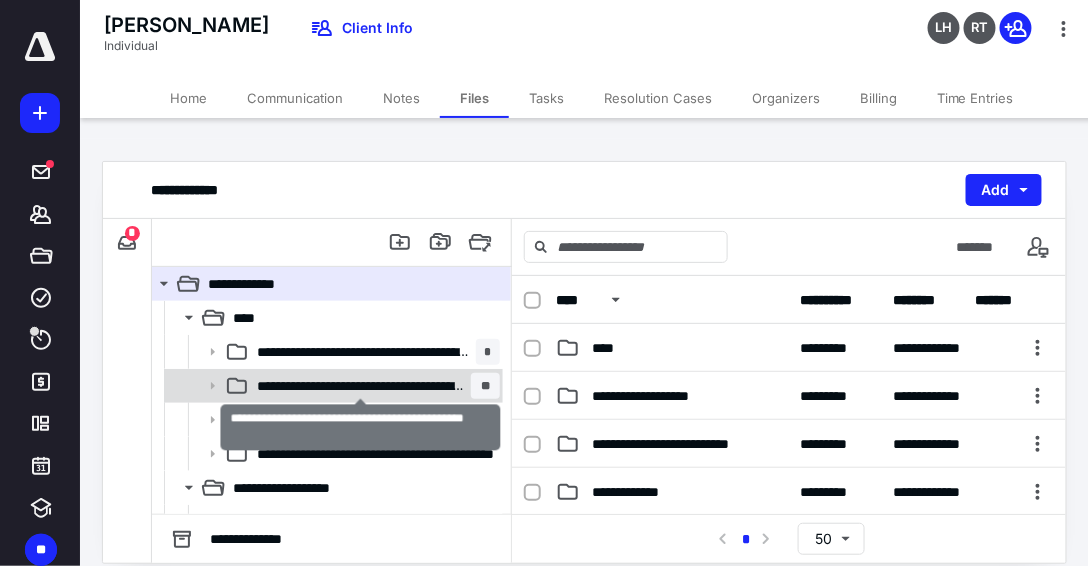 click on "**********" at bounding box center (361, 386) 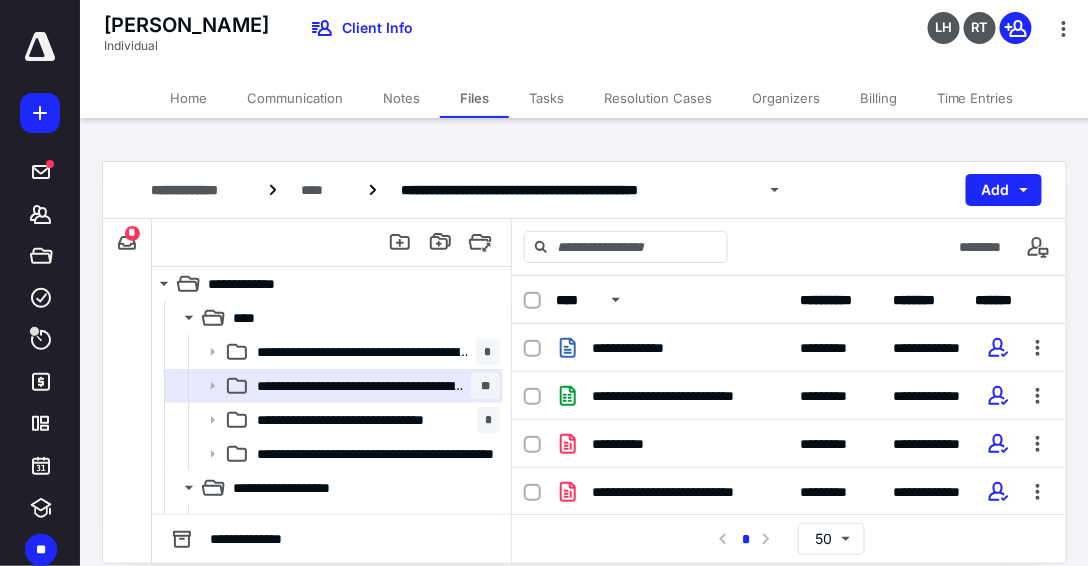 click on "Tasks" at bounding box center (546, 98) 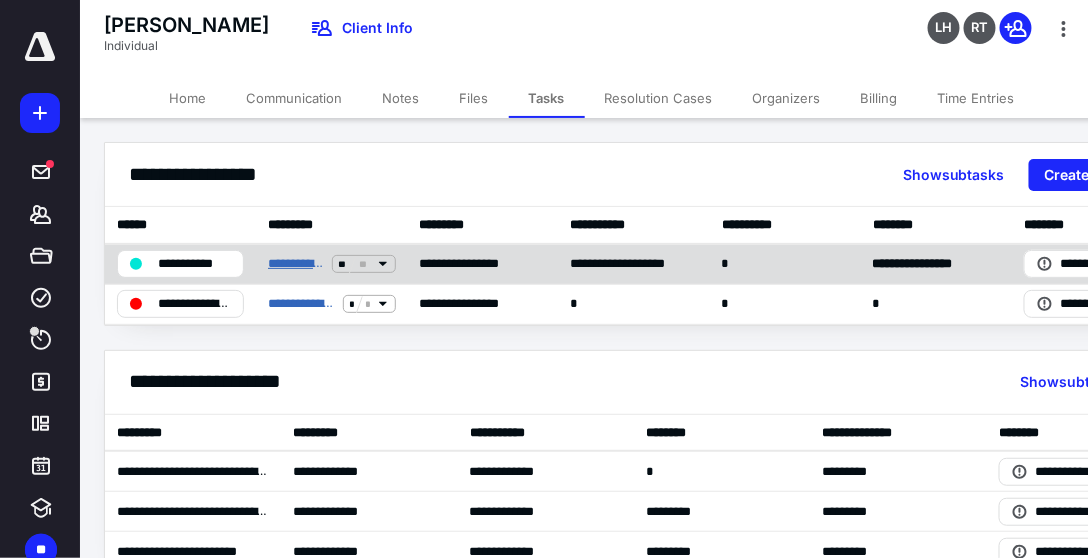 click on "**********" at bounding box center [296, 264] 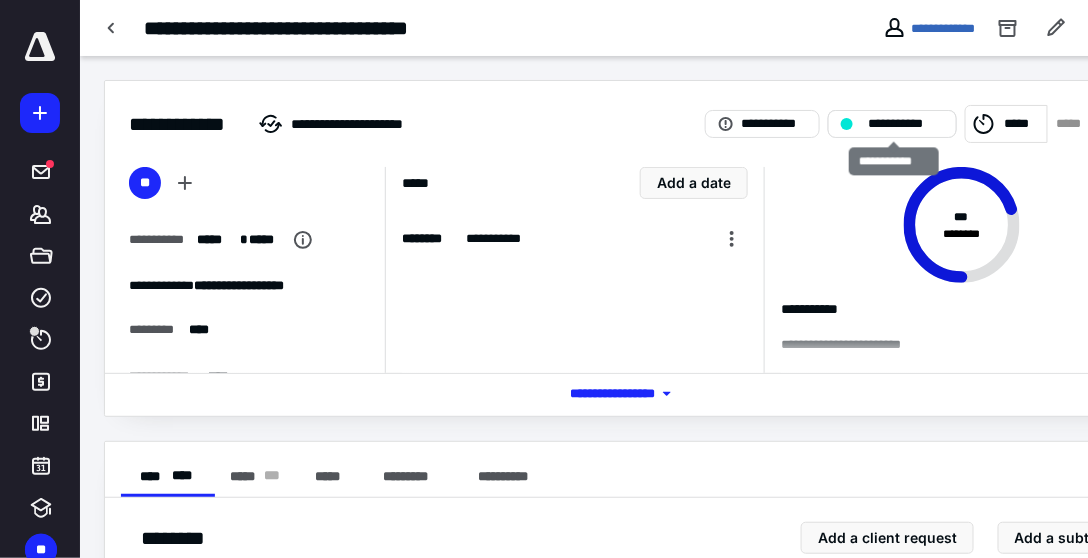 click on "**********" at bounding box center (907, 124) 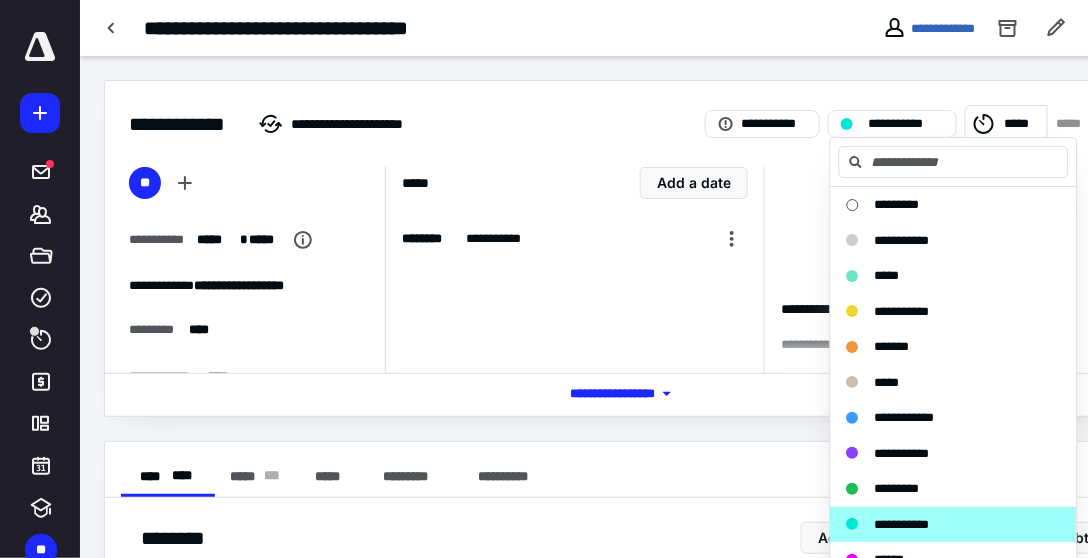click on "**********" at bounding box center [574, 270] 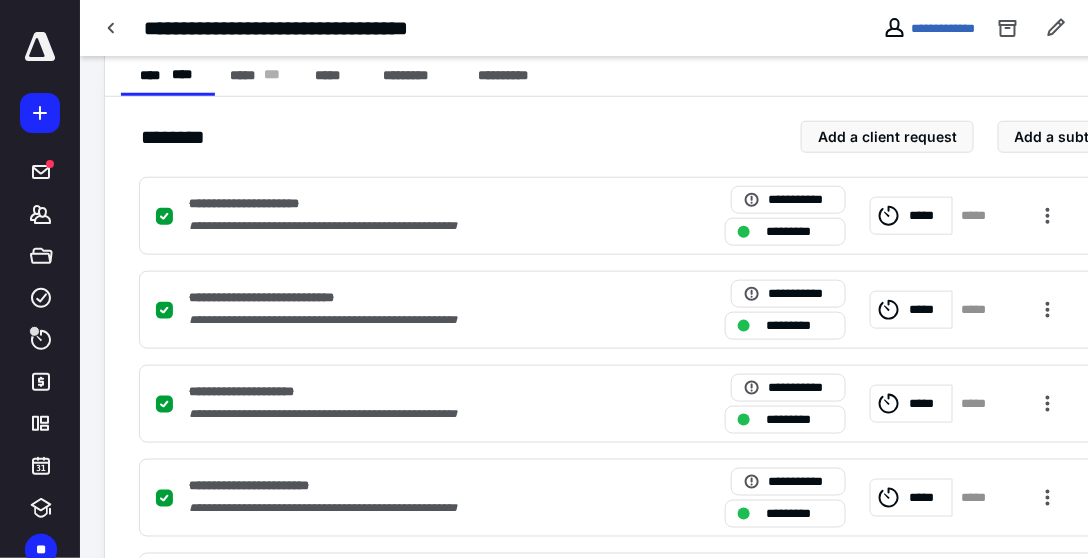 scroll, scrollTop: 400, scrollLeft: 0, axis: vertical 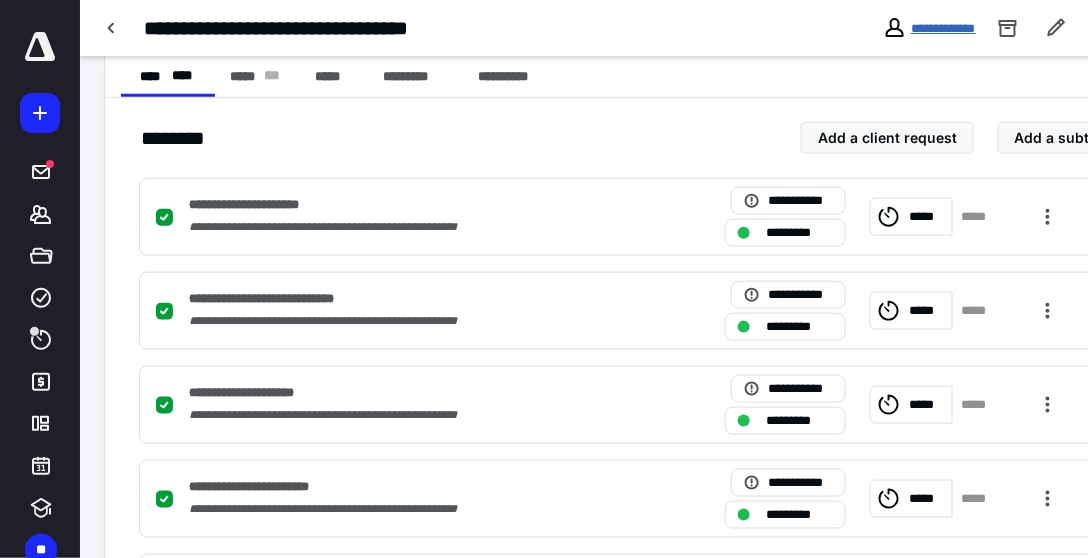 click on "**********" at bounding box center [943, 28] 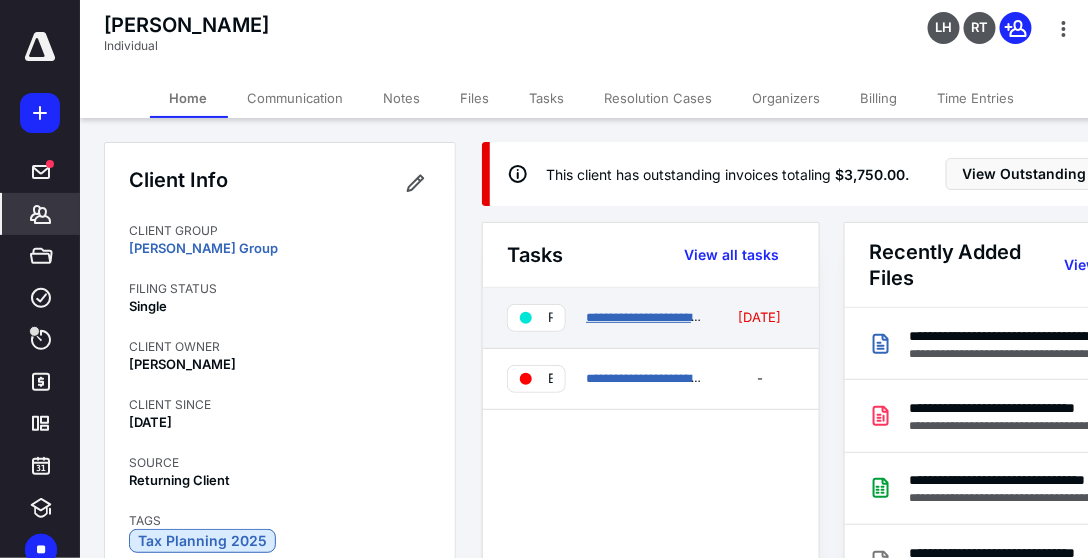 click on "**********" at bounding box center (668, 317) 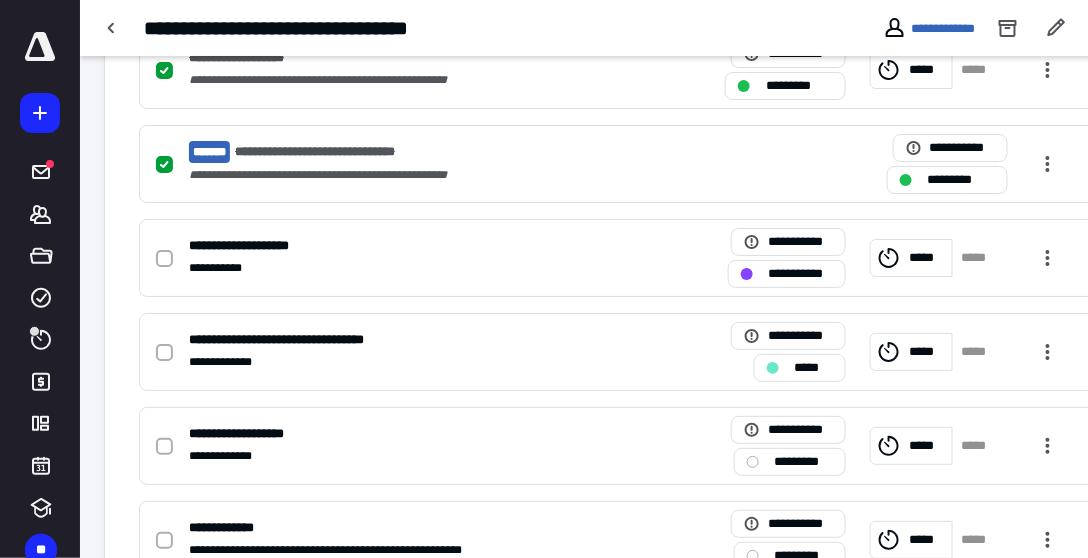 scroll, scrollTop: 1771, scrollLeft: 0, axis: vertical 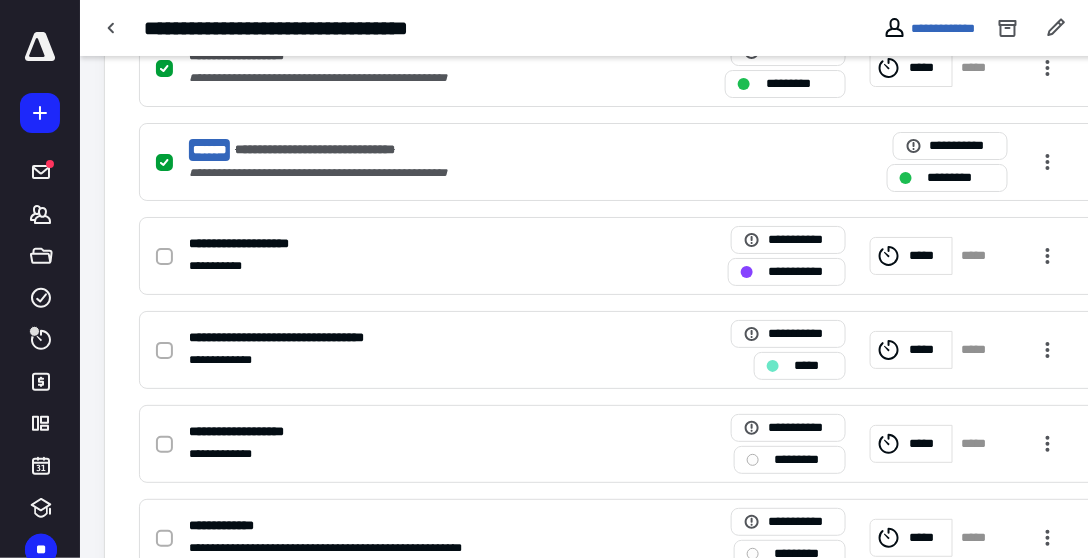 click at bounding box center (40, 47) 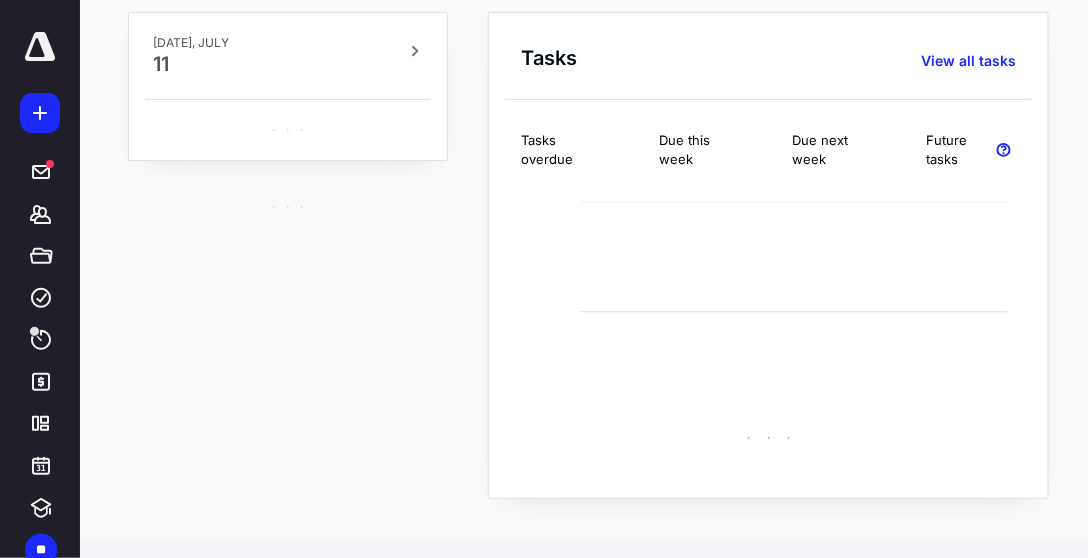 scroll, scrollTop: 0, scrollLeft: 0, axis: both 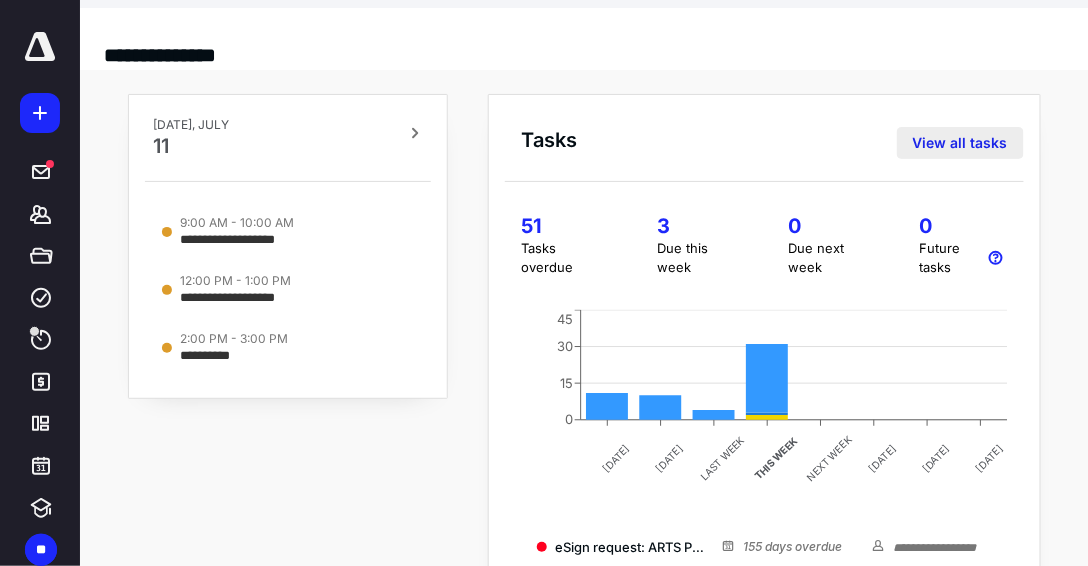 click on "View all tasks" at bounding box center [960, 143] 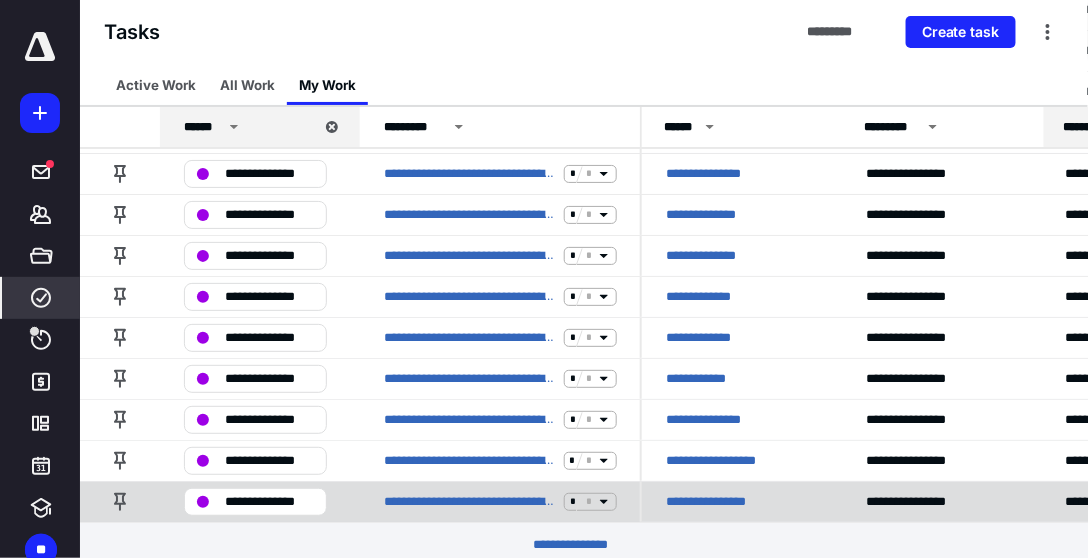 scroll, scrollTop: 3782, scrollLeft: 0, axis: vertical 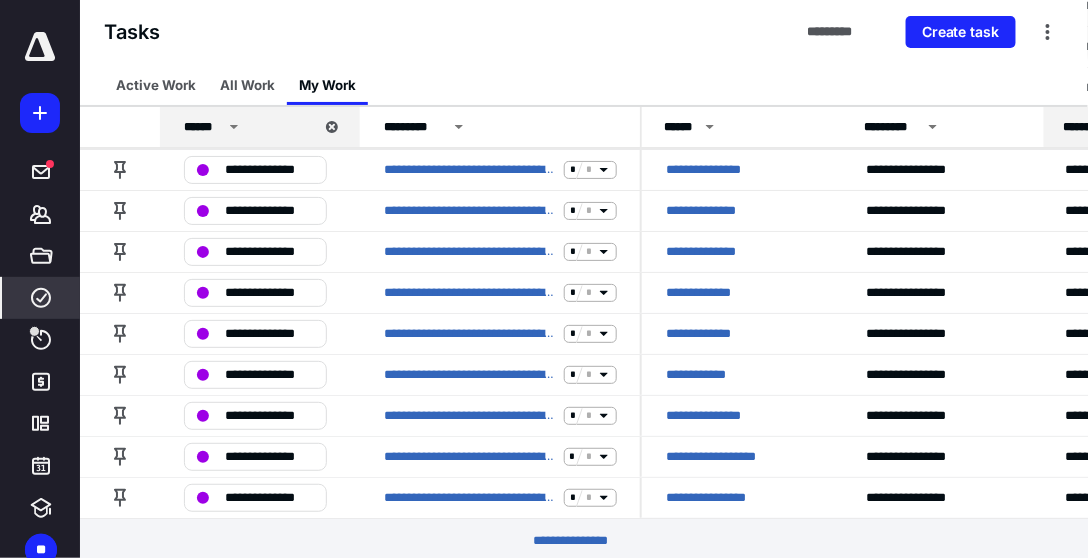 click 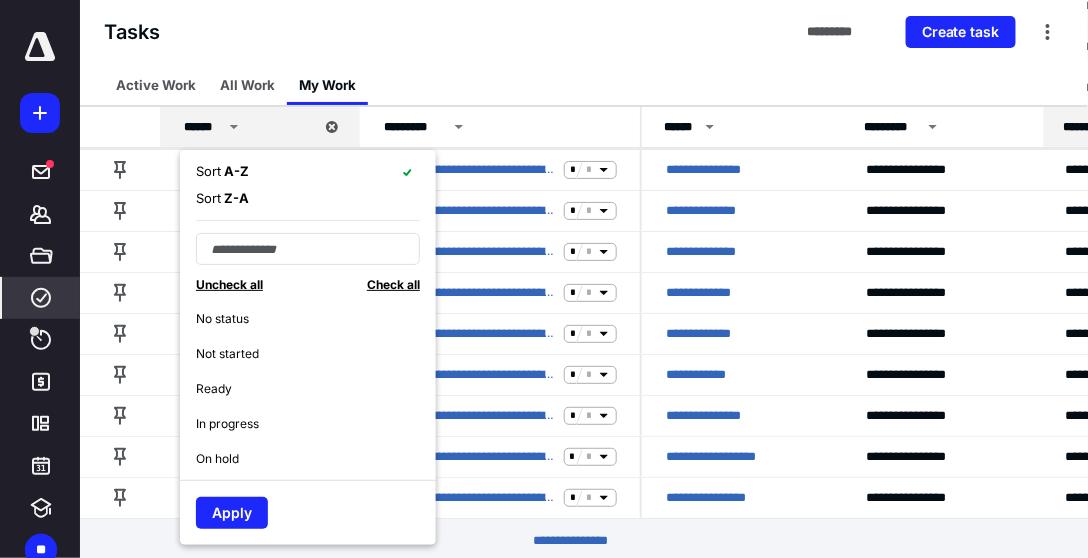 click on "Sort   Z  -  A" at bounding box center (308, 198) 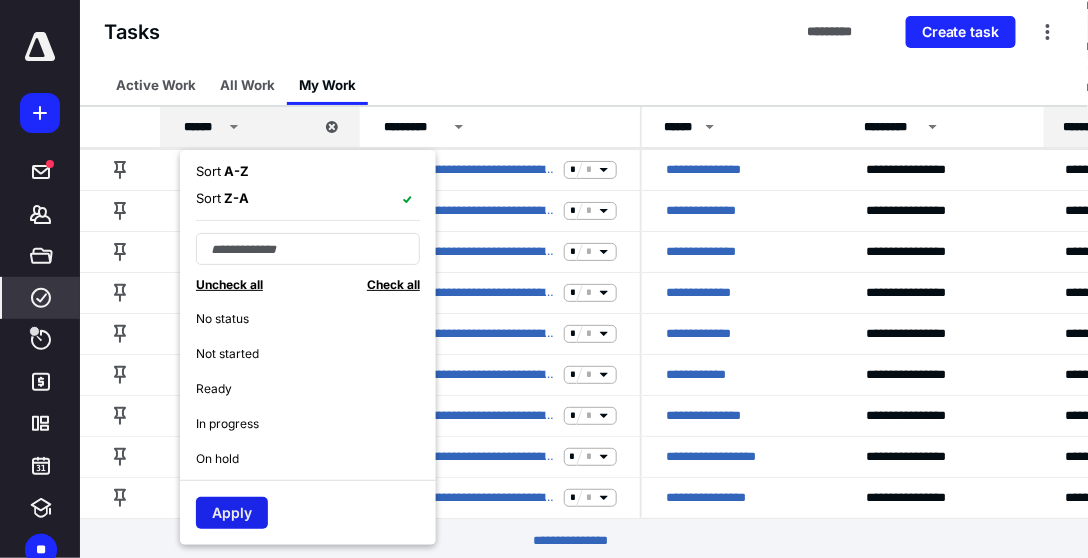 click on "Apply" at bounding box center [232, 513] 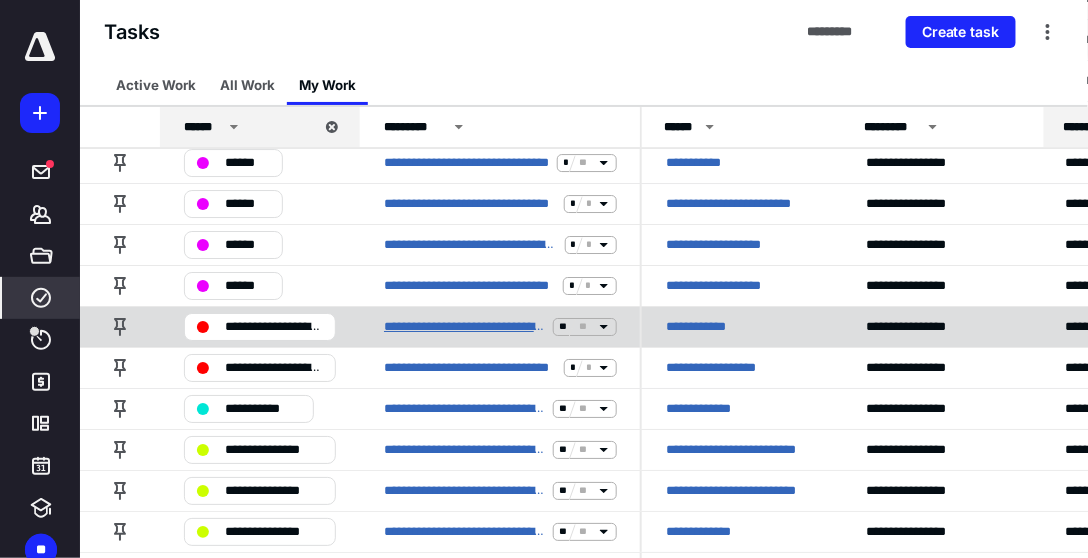 scroll, scrollTop: 1634, scrollLeft: 0, axis: vertical 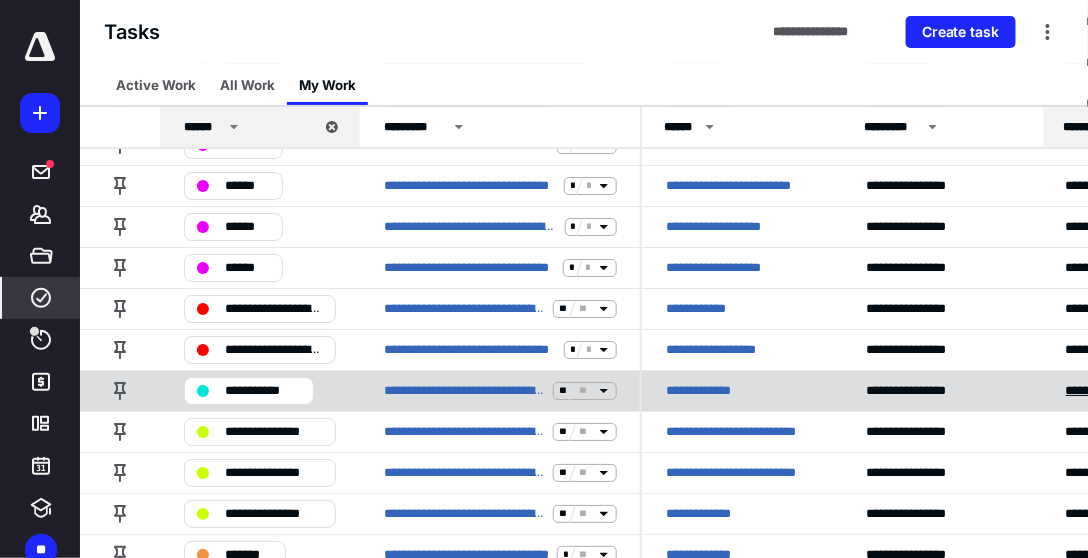 click on "**********" at bounding box center [1130, 391] 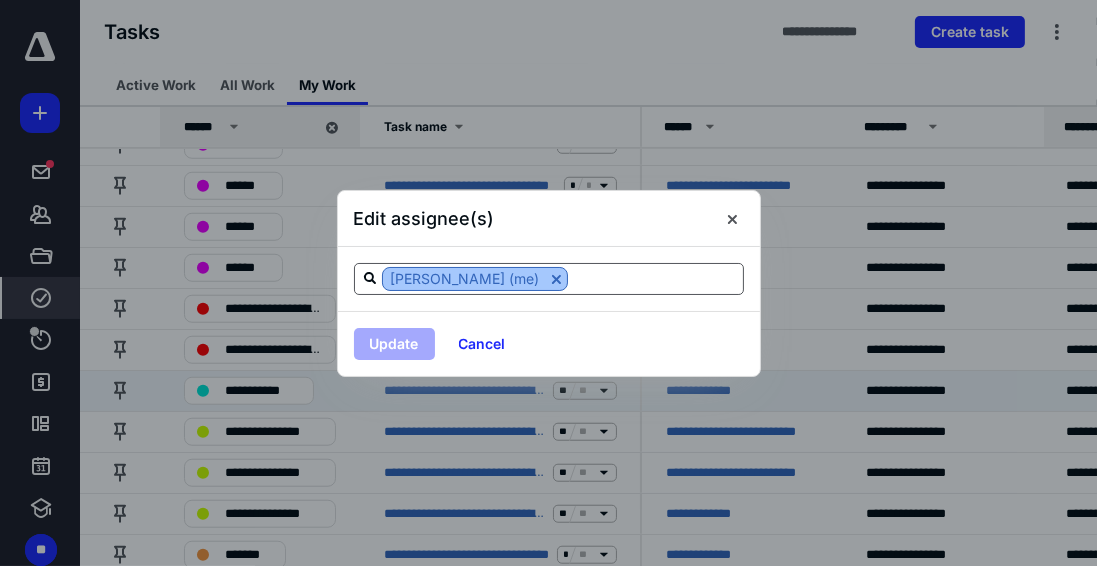 click at bounding box center [556, 279] 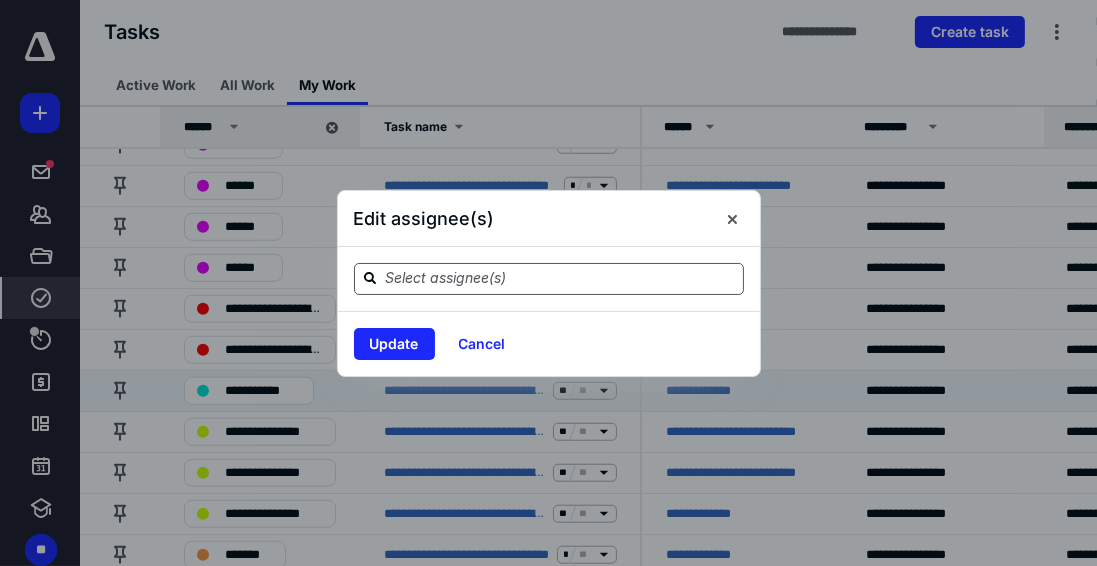 click at bounding box center (561, 278) 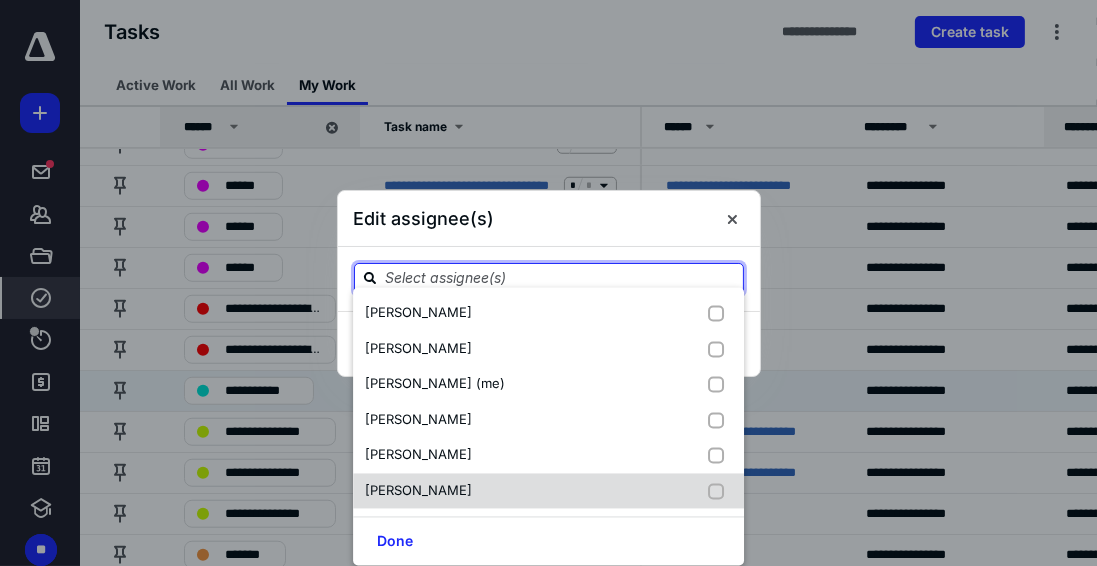 click at bounding box center (720, 491) 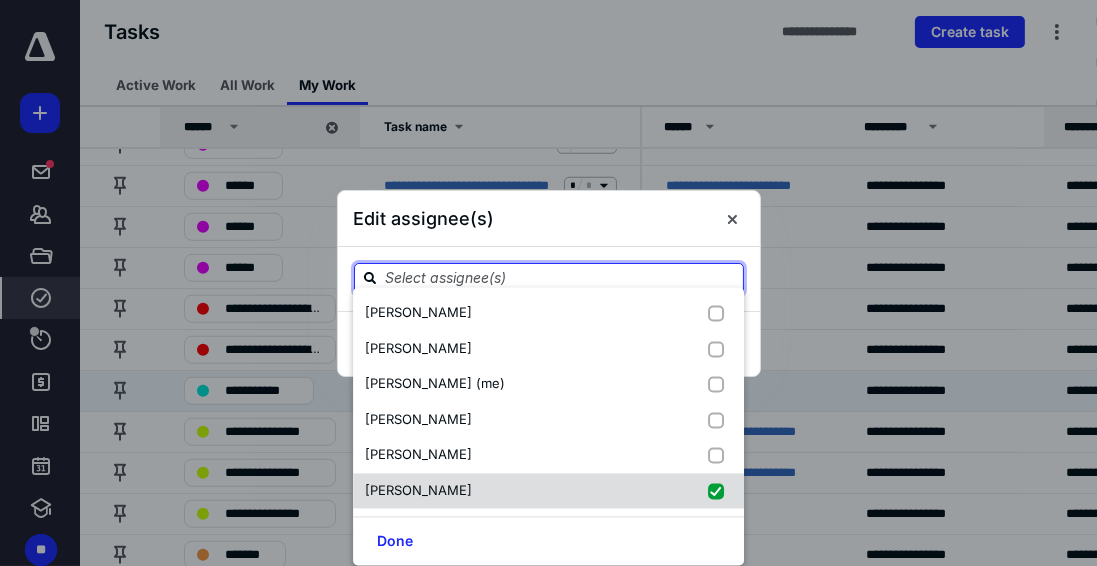 checkbox on "true" 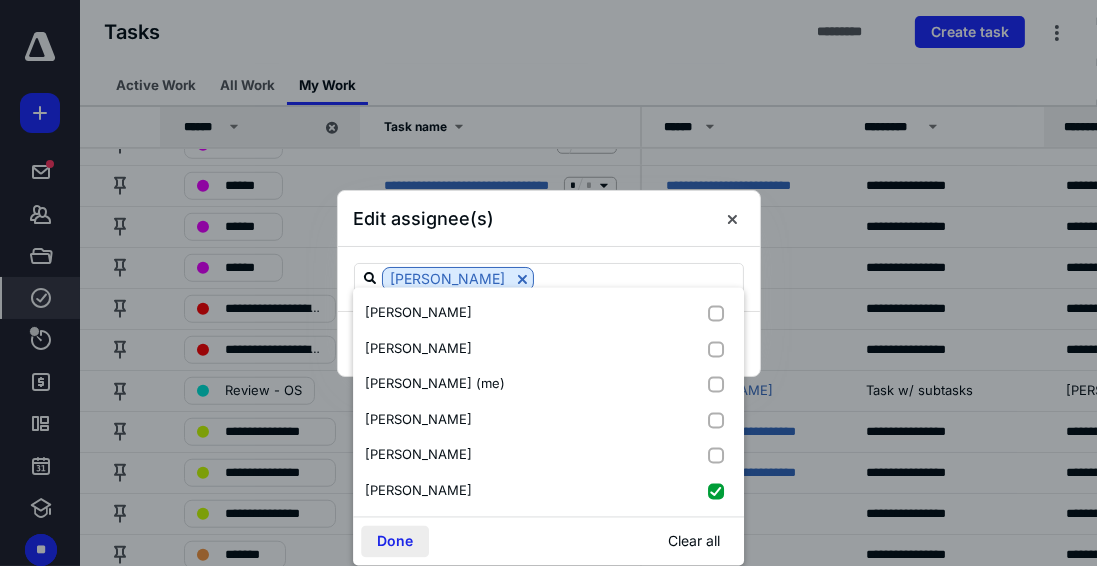 click on "Done" at bounding box center (395, 542) 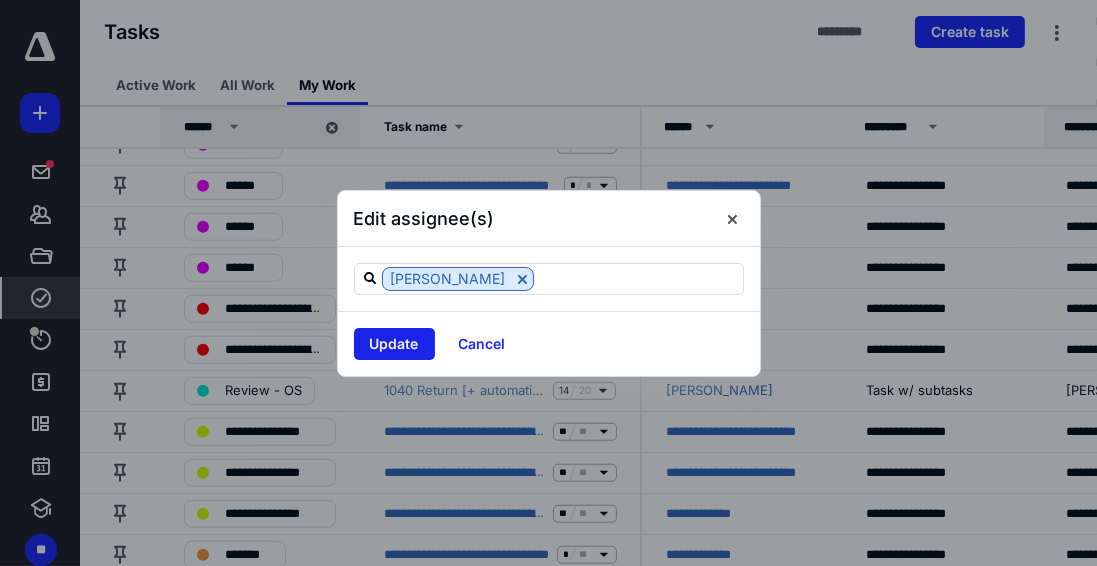 click on "Update" at bounding box center [394, 344] 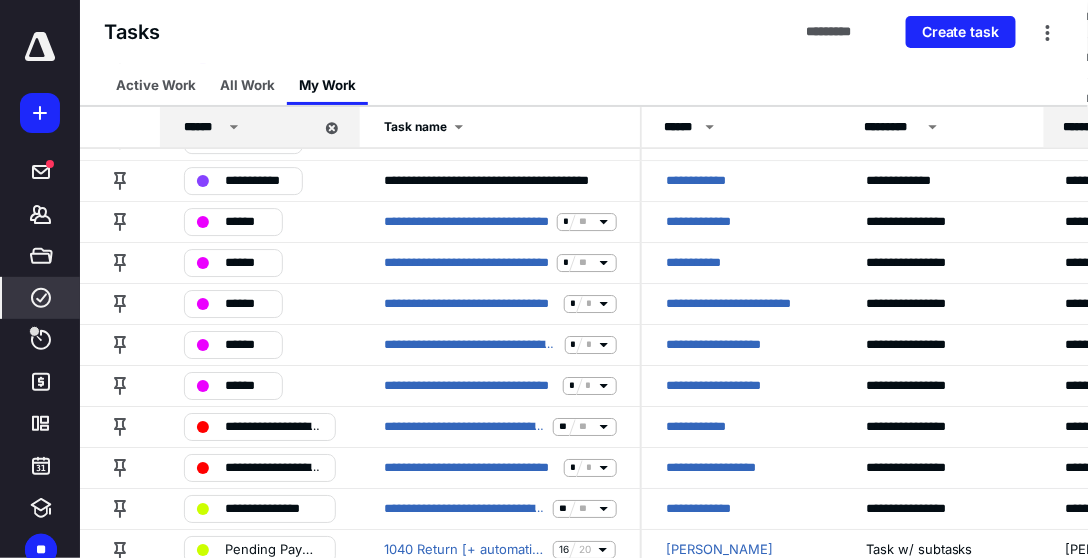 scroll, scrollTop: 1520, scrollLeft: 0, axis: vertical 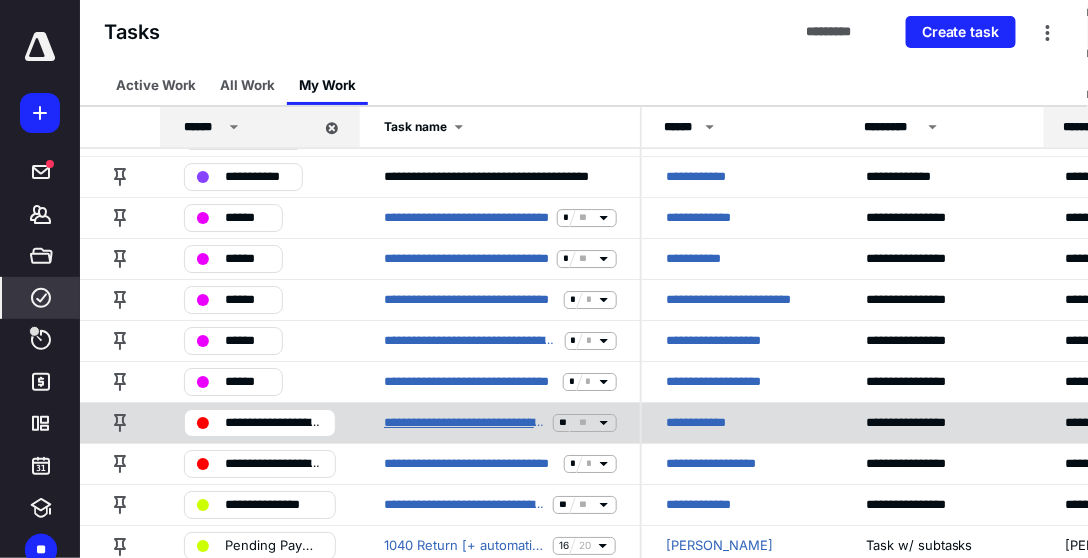 click on "**********" at bounding box center (464, 423) 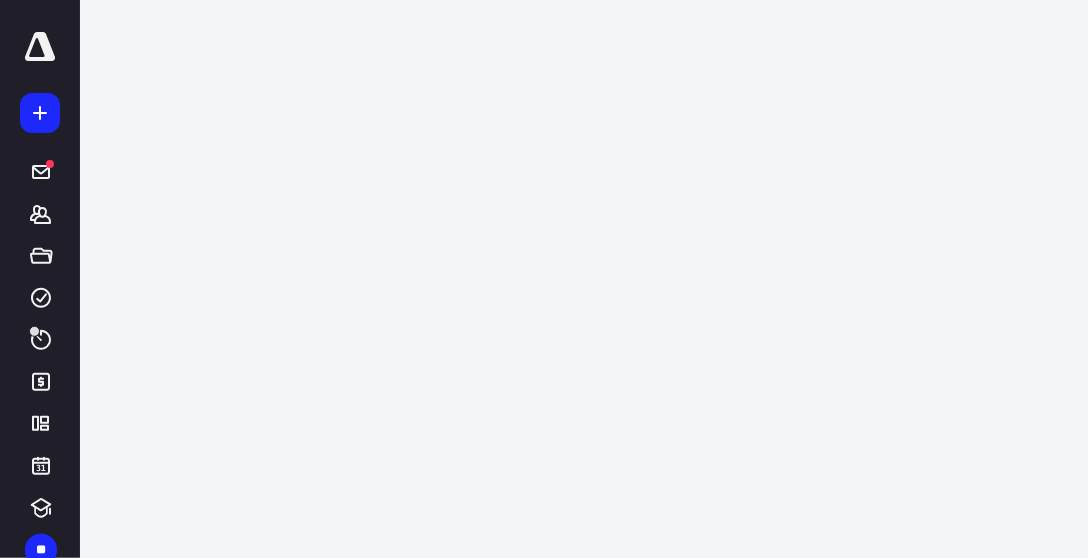 scroll, scrollTop: 0, scrollLeft: 0, axis: both 